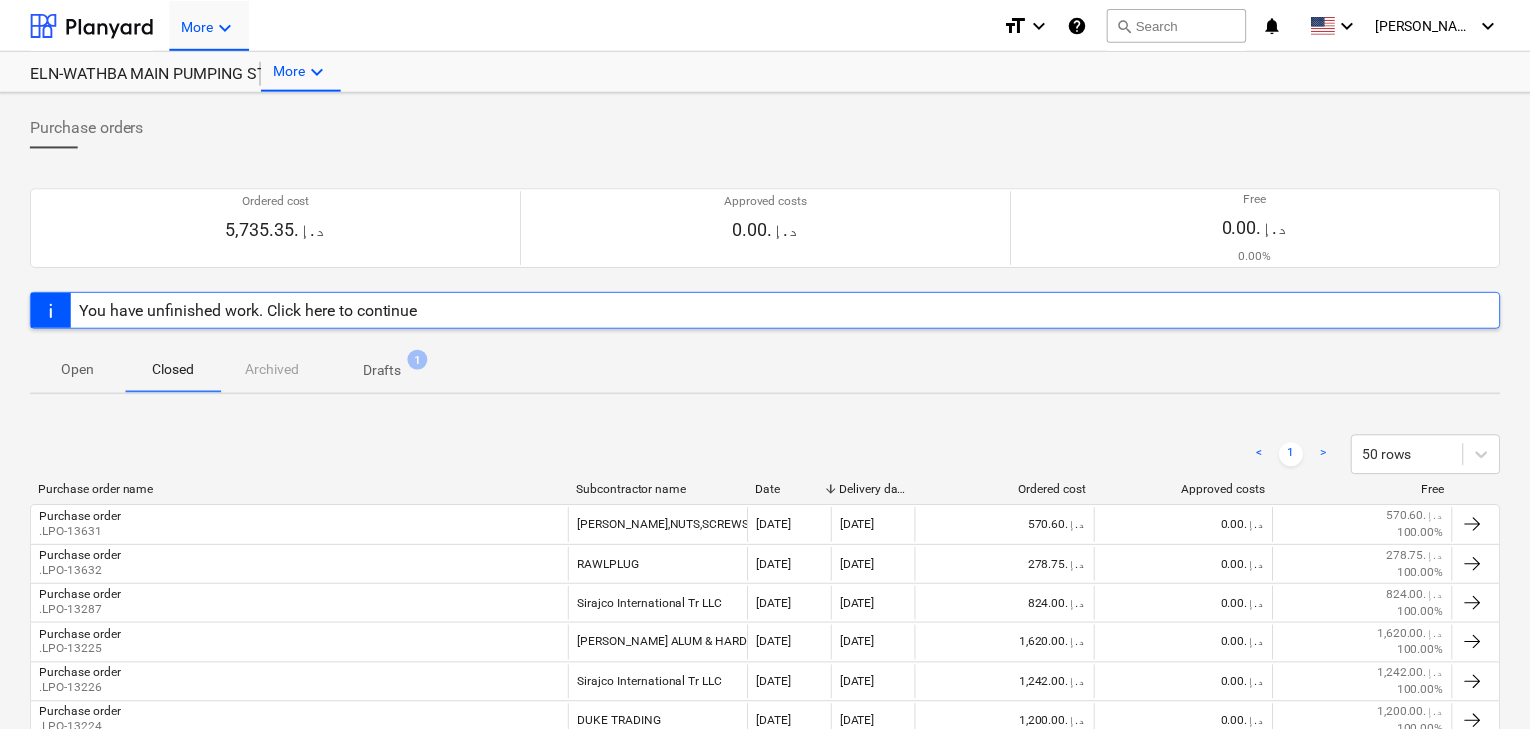 scroll, scrollTop: 0, scrollLeft: 0, axis: both 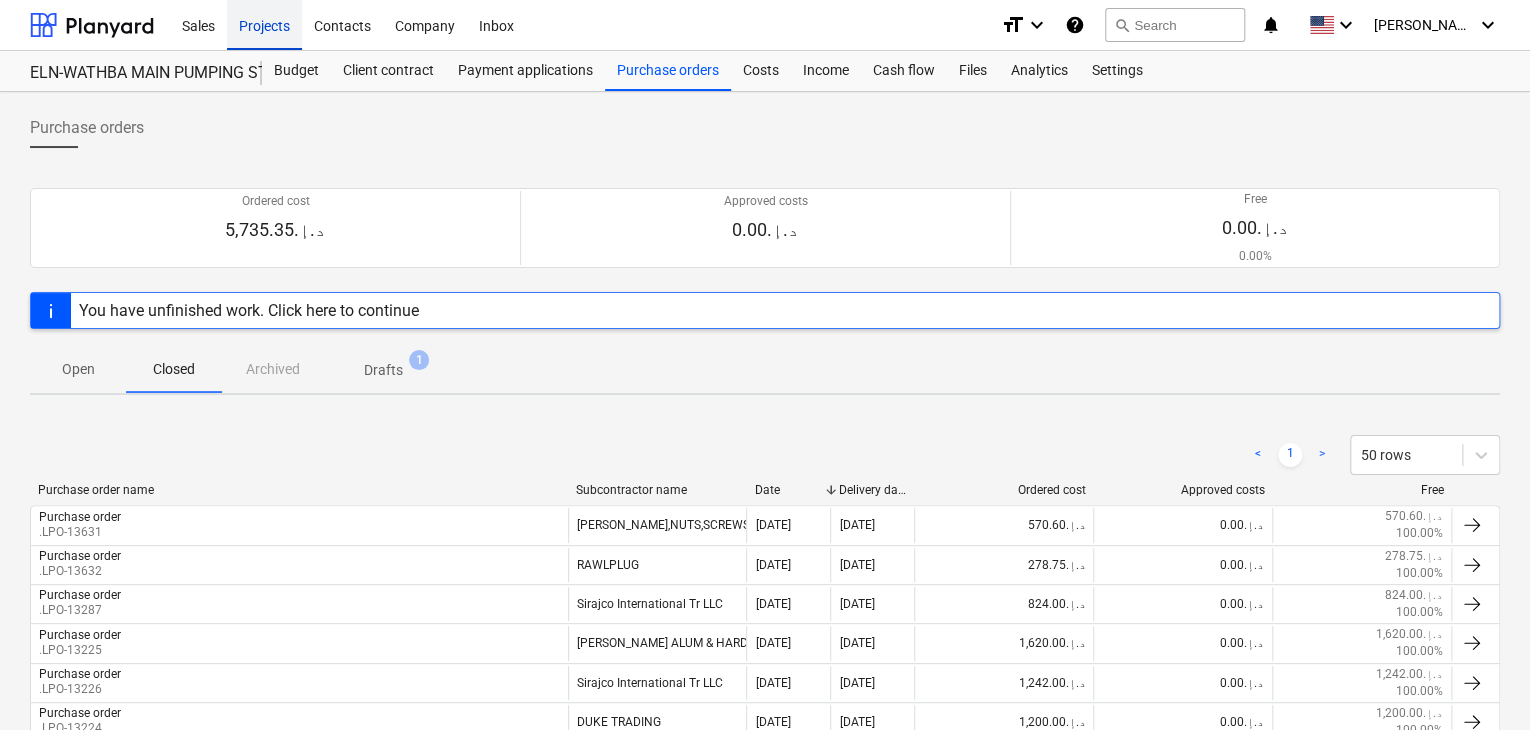 click on "Projects" at bounding box center (264, 24) 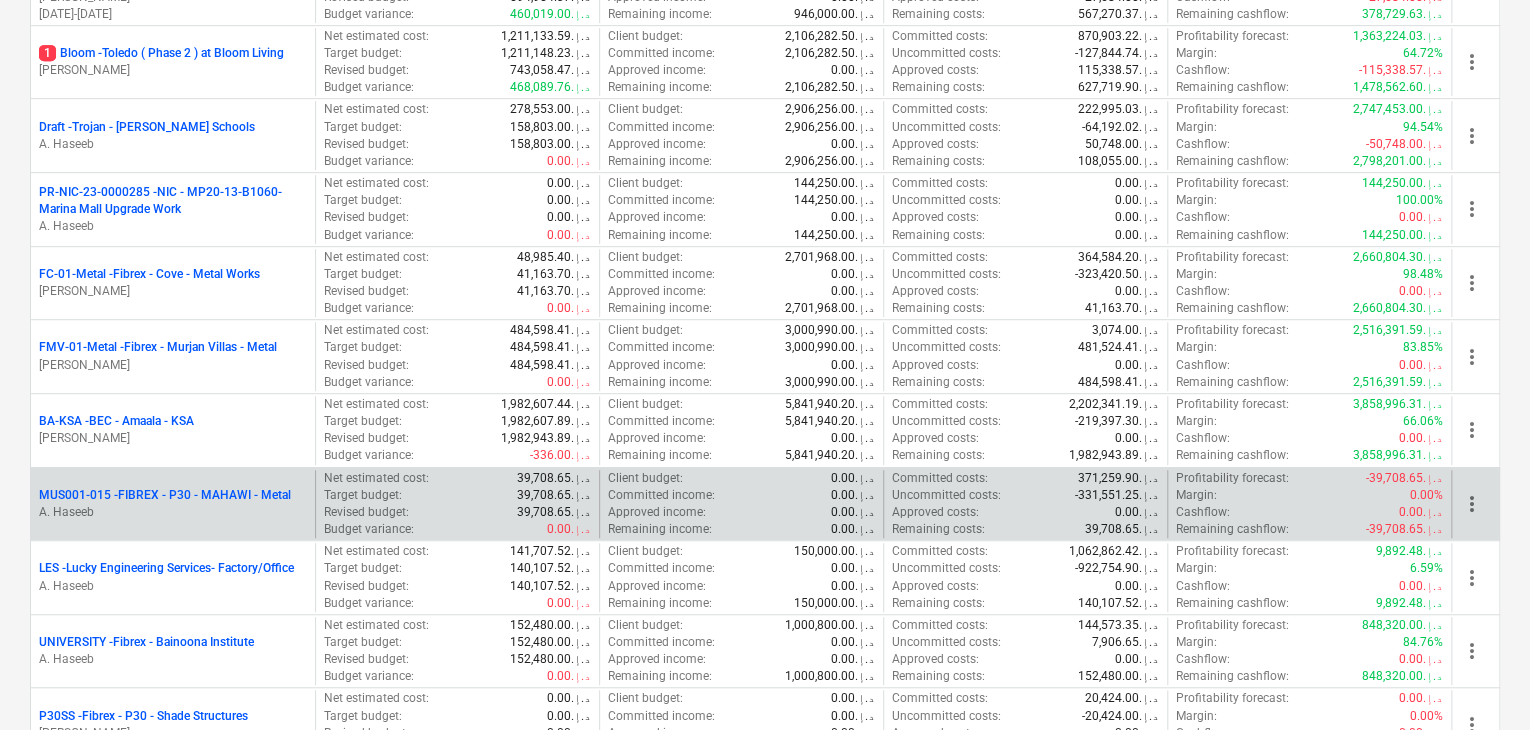 scroll, scrollTop: 500, scrollLeft: 0, axis: vertical 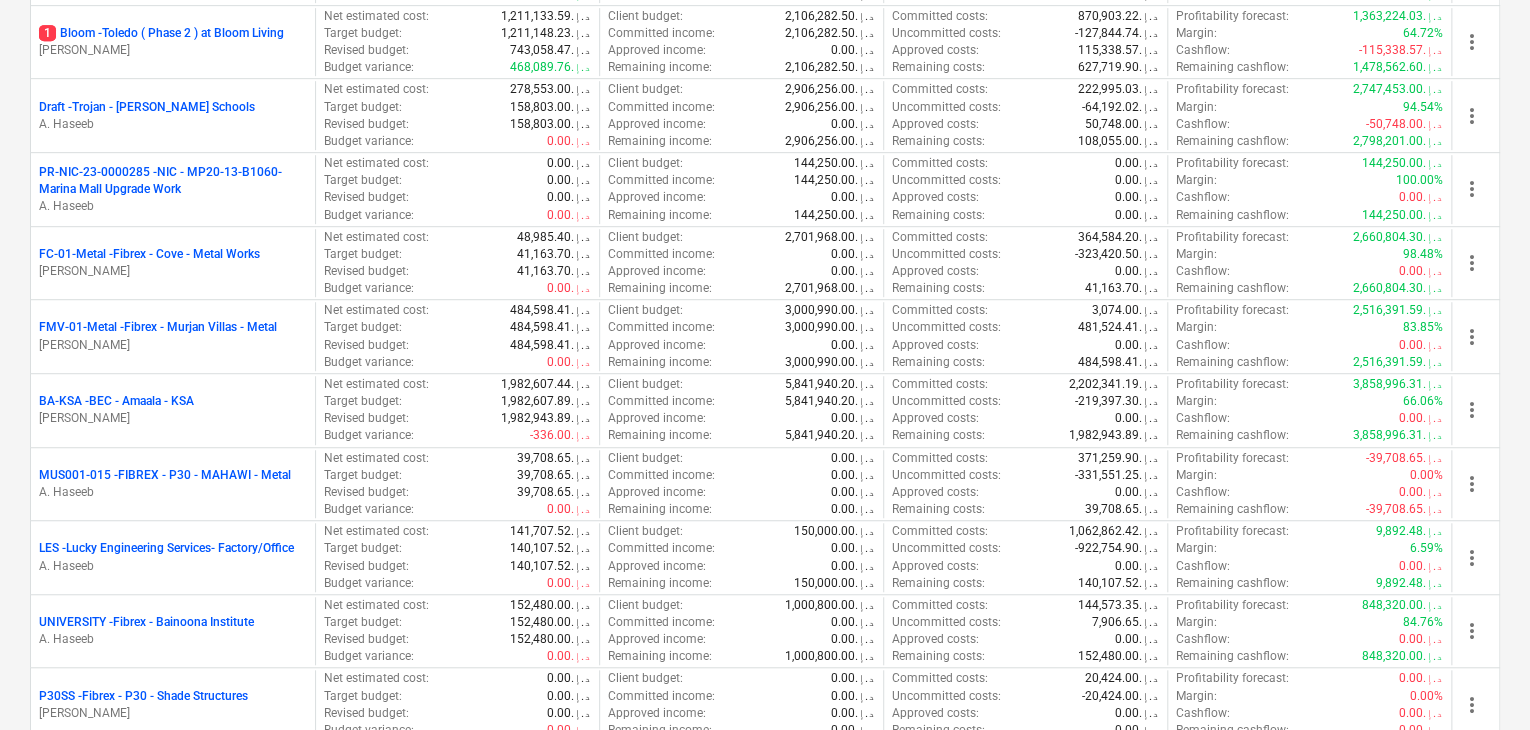 click on "LES -  Lucky Engineering Services- Factory/Office" at bounding box center (166, 548) 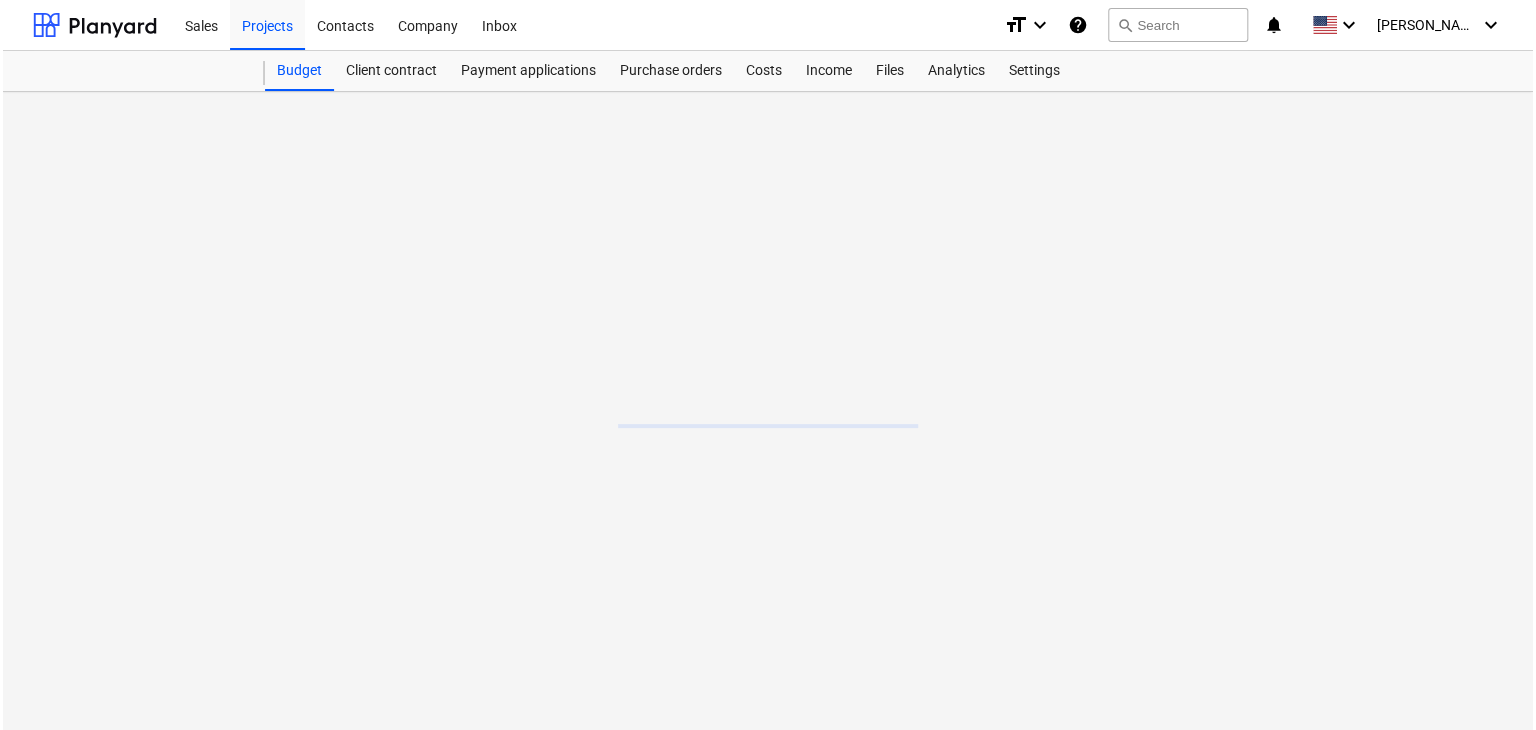 scroll, scrollTop: 0, scrollLeft: 0, axis: both 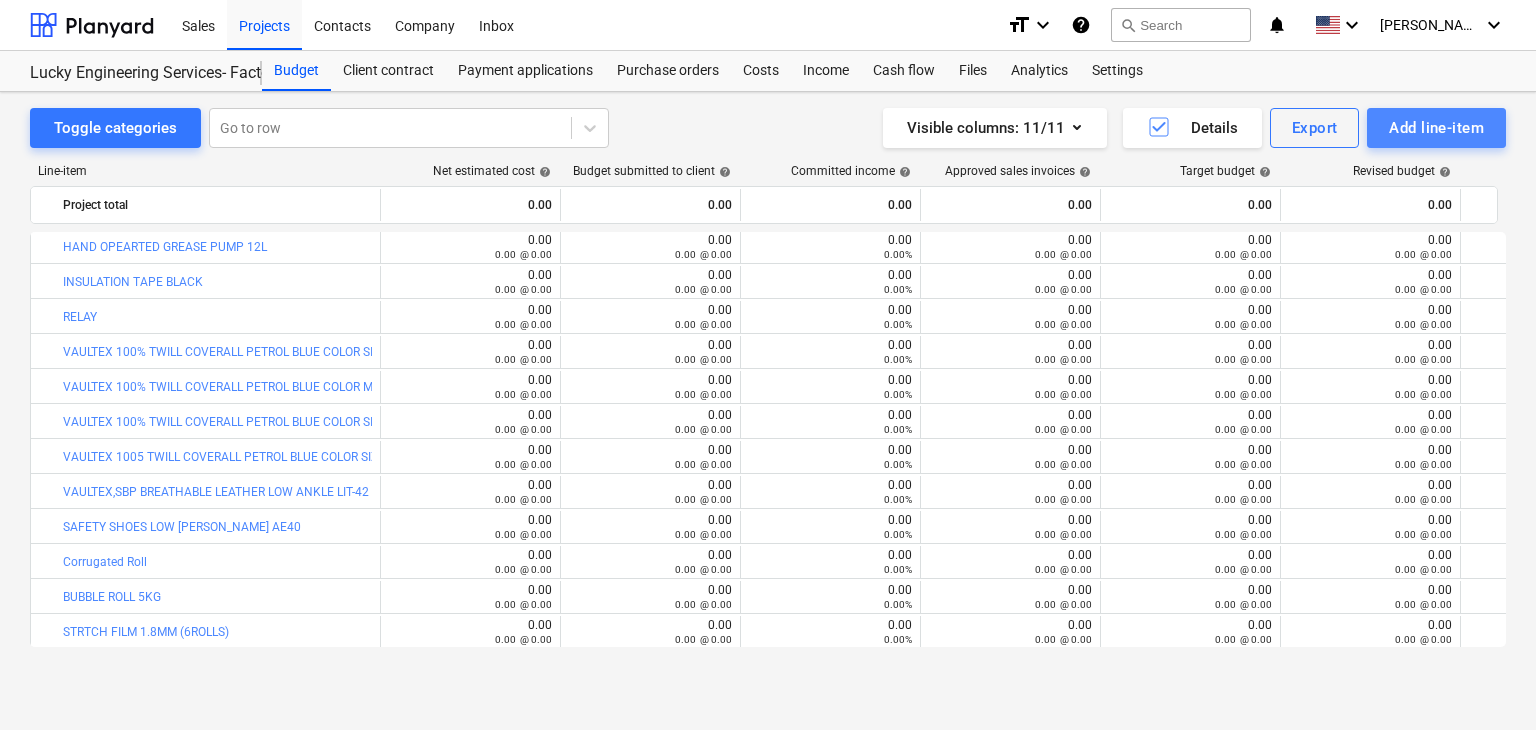 click on "Add line-item" at bounding box center [1436, 128] 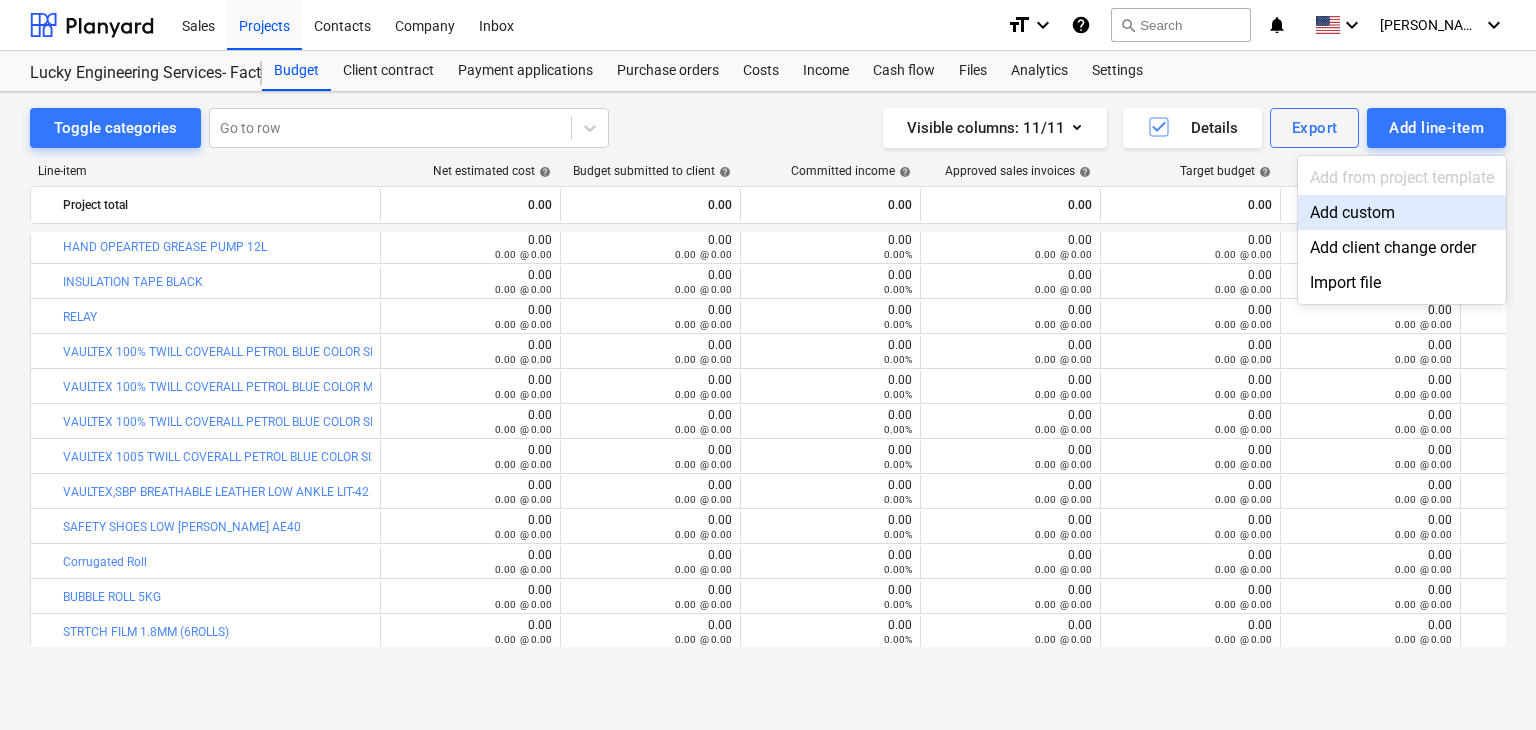 click on "Add custom" at bounding box center [1402, 212] 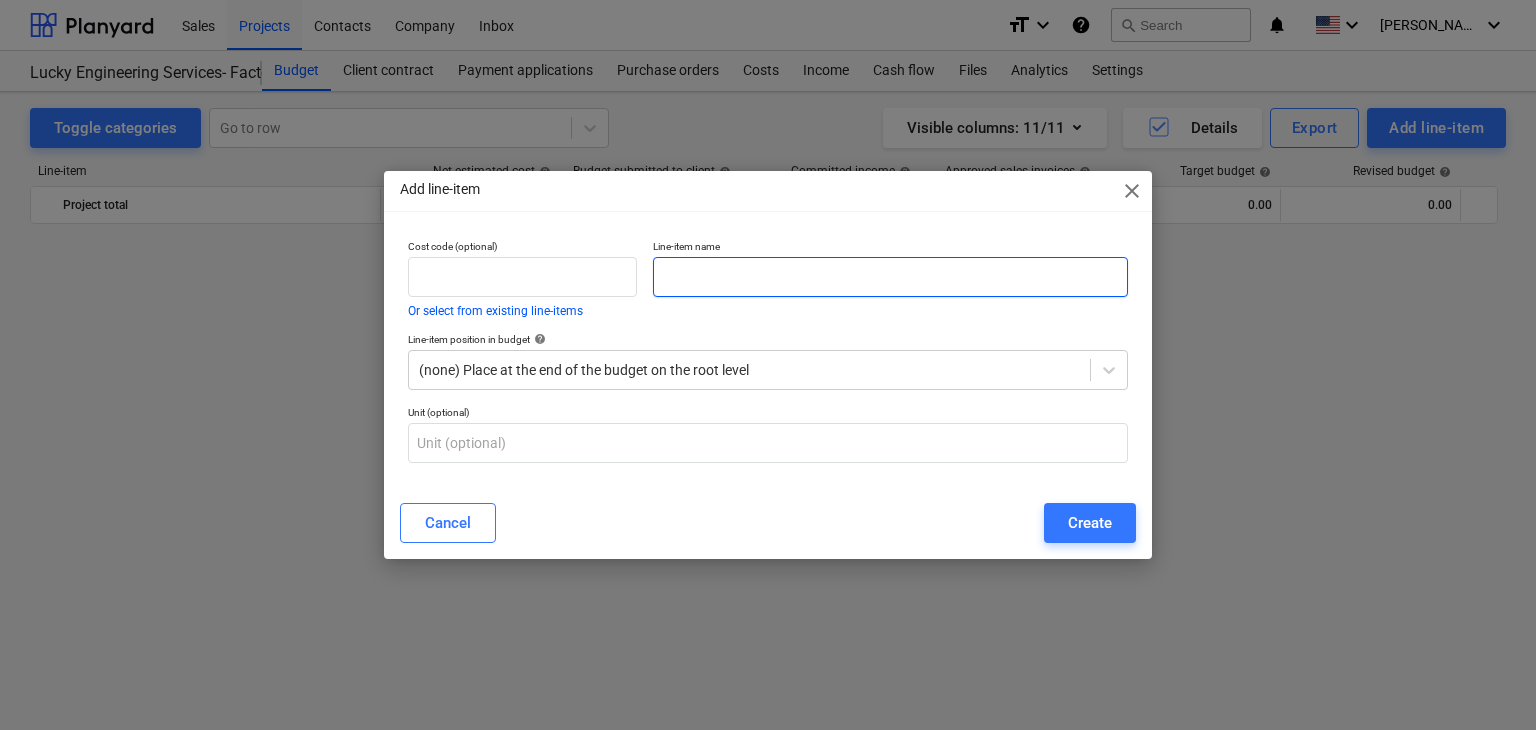 scroll, scrollTop: 45364, scrollLeft: 0, axis: vertical 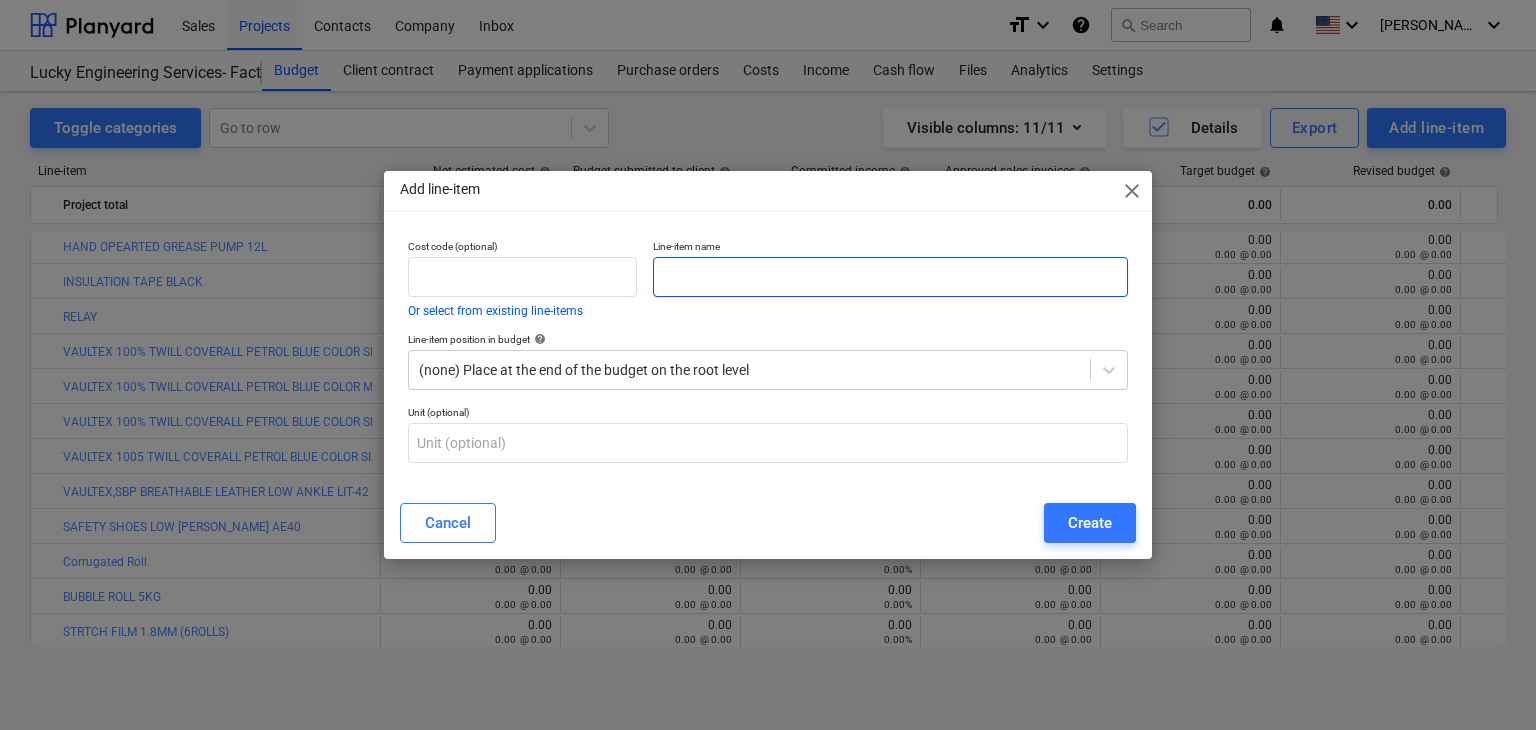click at bounding box center [890, 277] 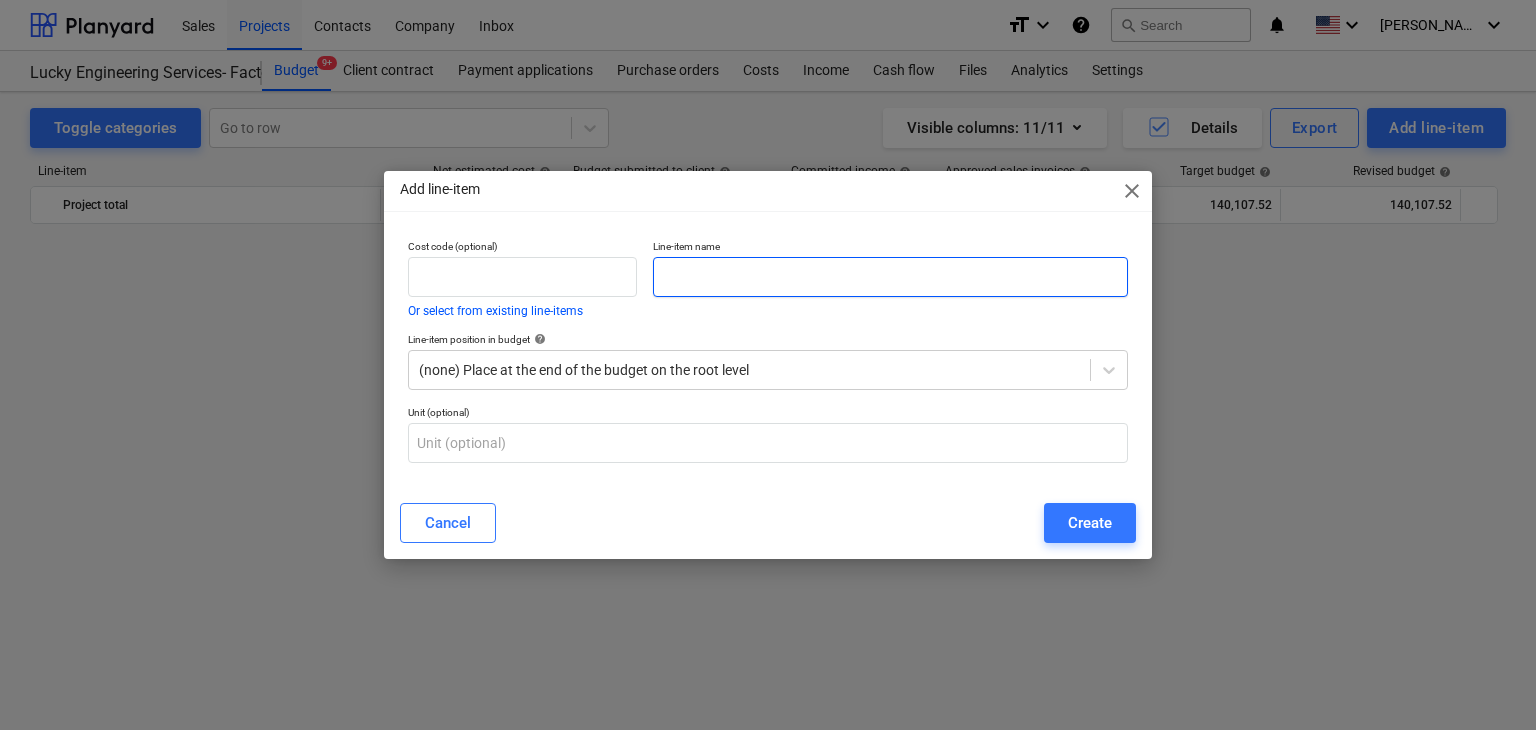 scroll, scrollTop: 45364, scrollLeft: 0, axis: vertical 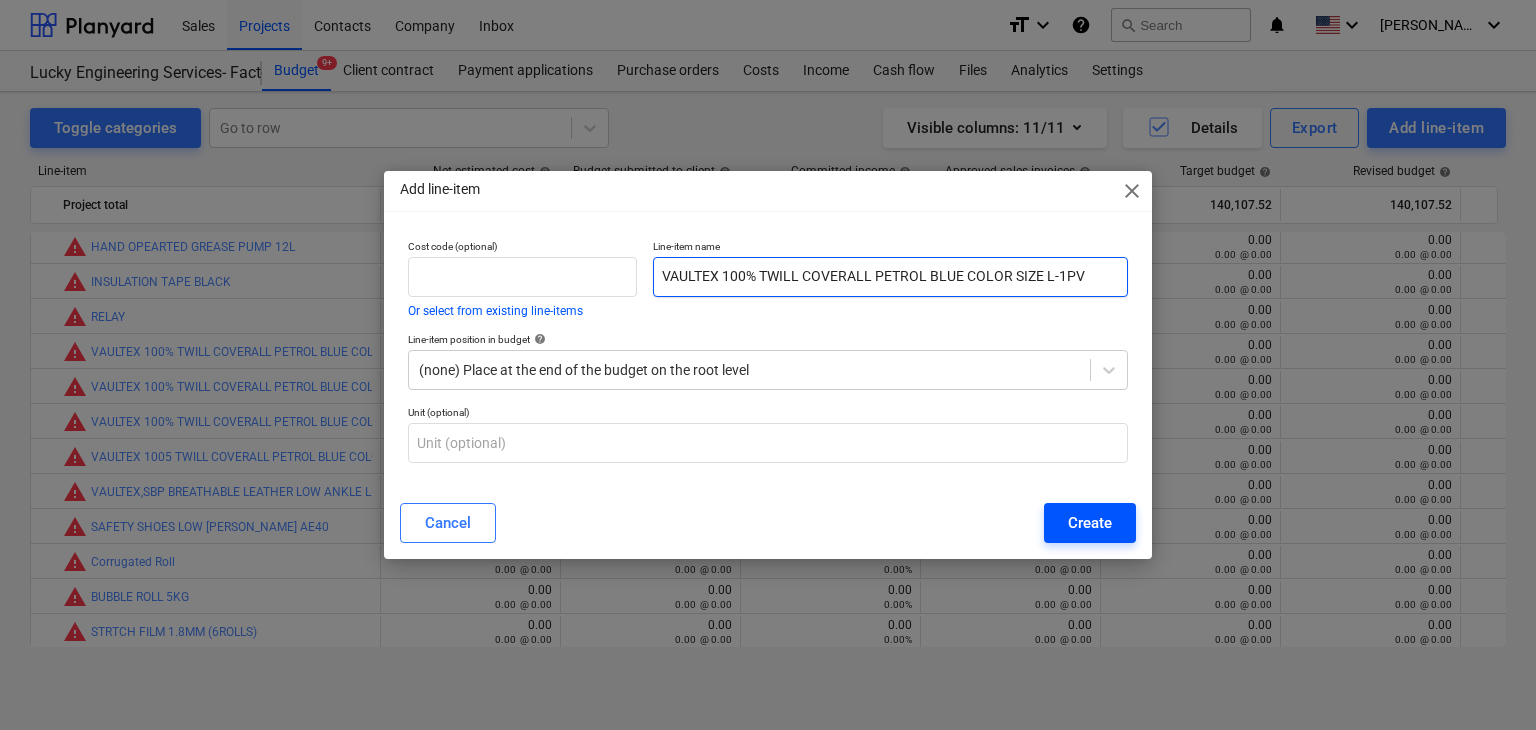 type on "VAULTEX 100% TWILL COVERALL PETROL BLUE COLOR SIZE L-1PV" 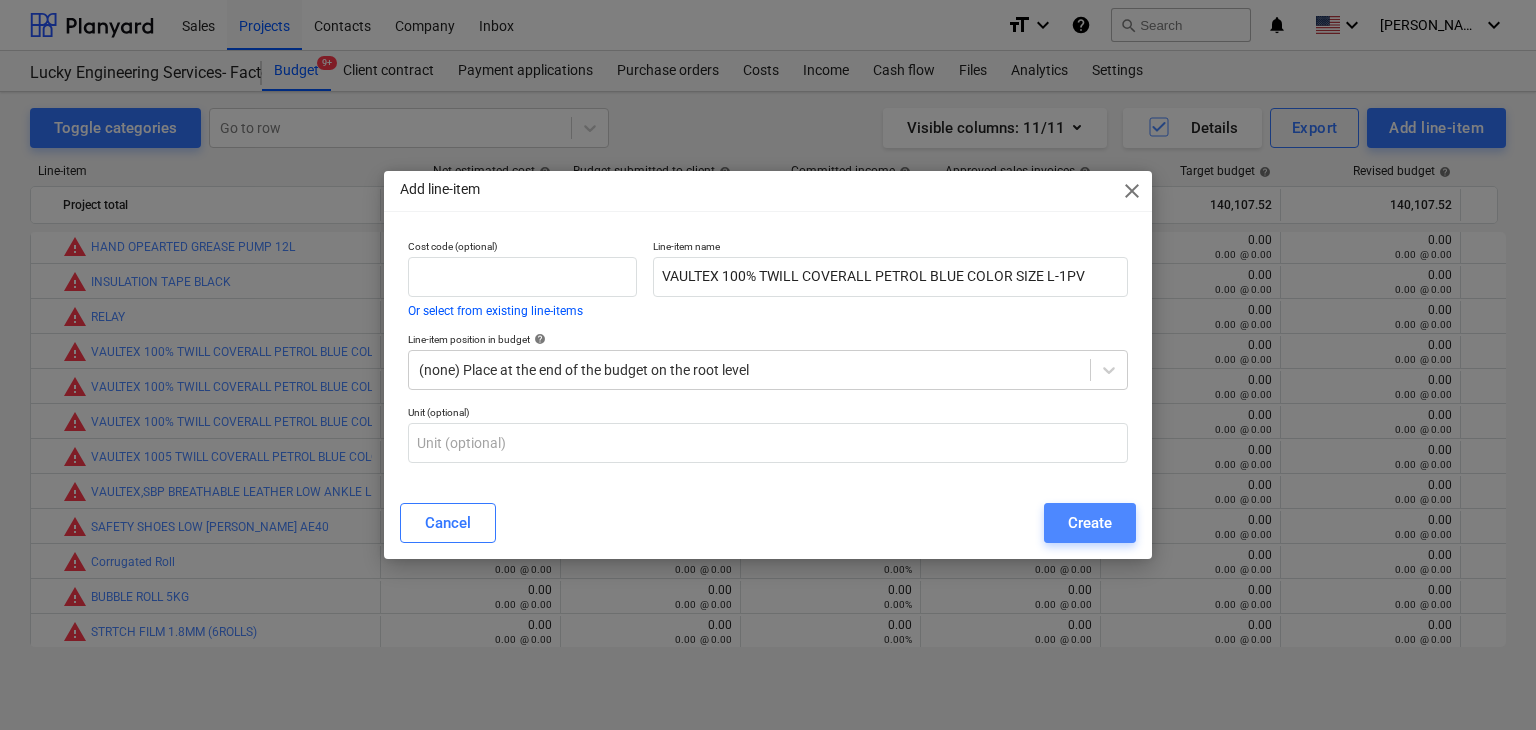 click on "Create" at bounding box center (1090, 523) 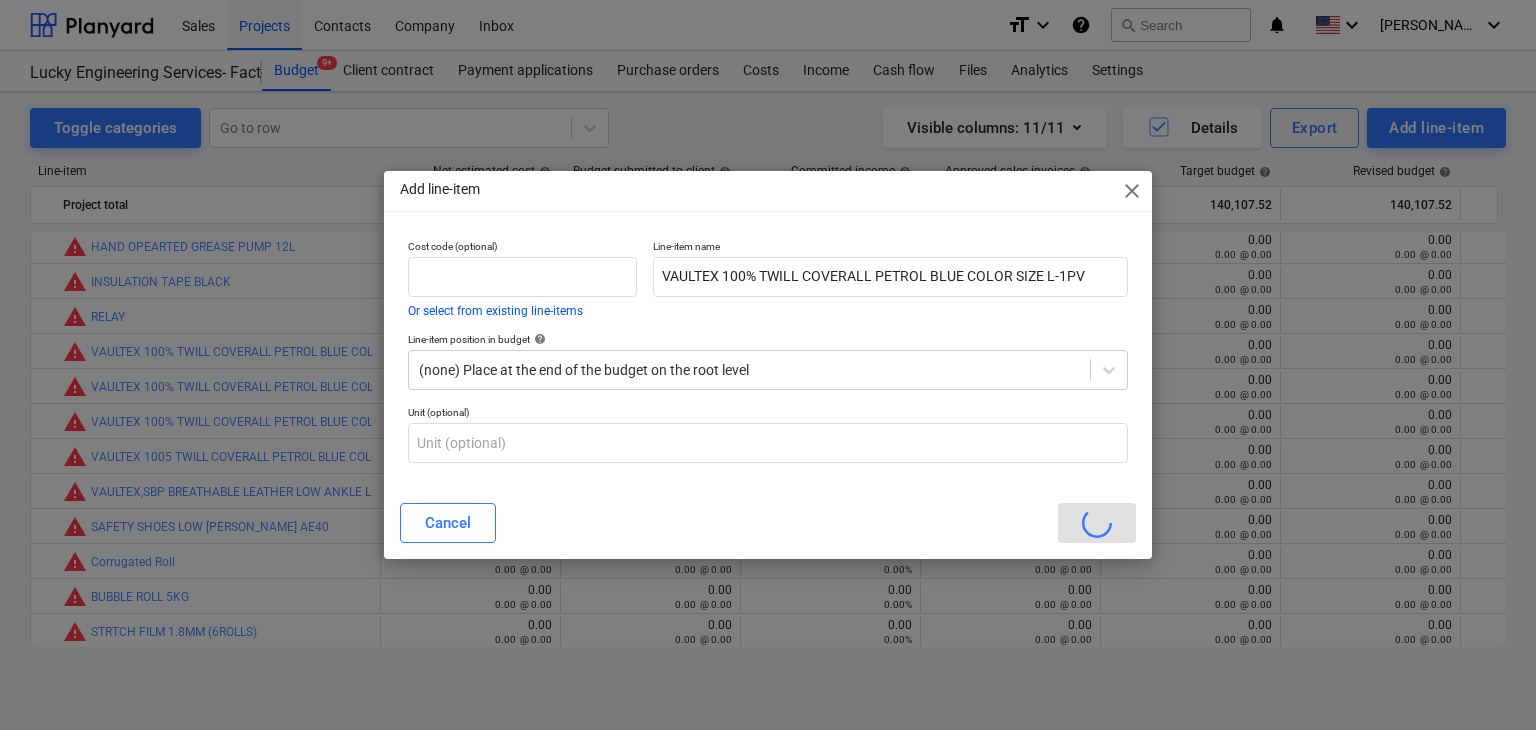 click on "Add line-item close Cost code (optional) Or select from existing line-items Line-item name VAULTEX 100% TWILL COVERALL PETROL BLUE COLOR SIZE L-1PV Line-item position in budget help   (none) Place at the end of the budget on the root level Unit (optional) Cancel" at bounding box center (768, 365) 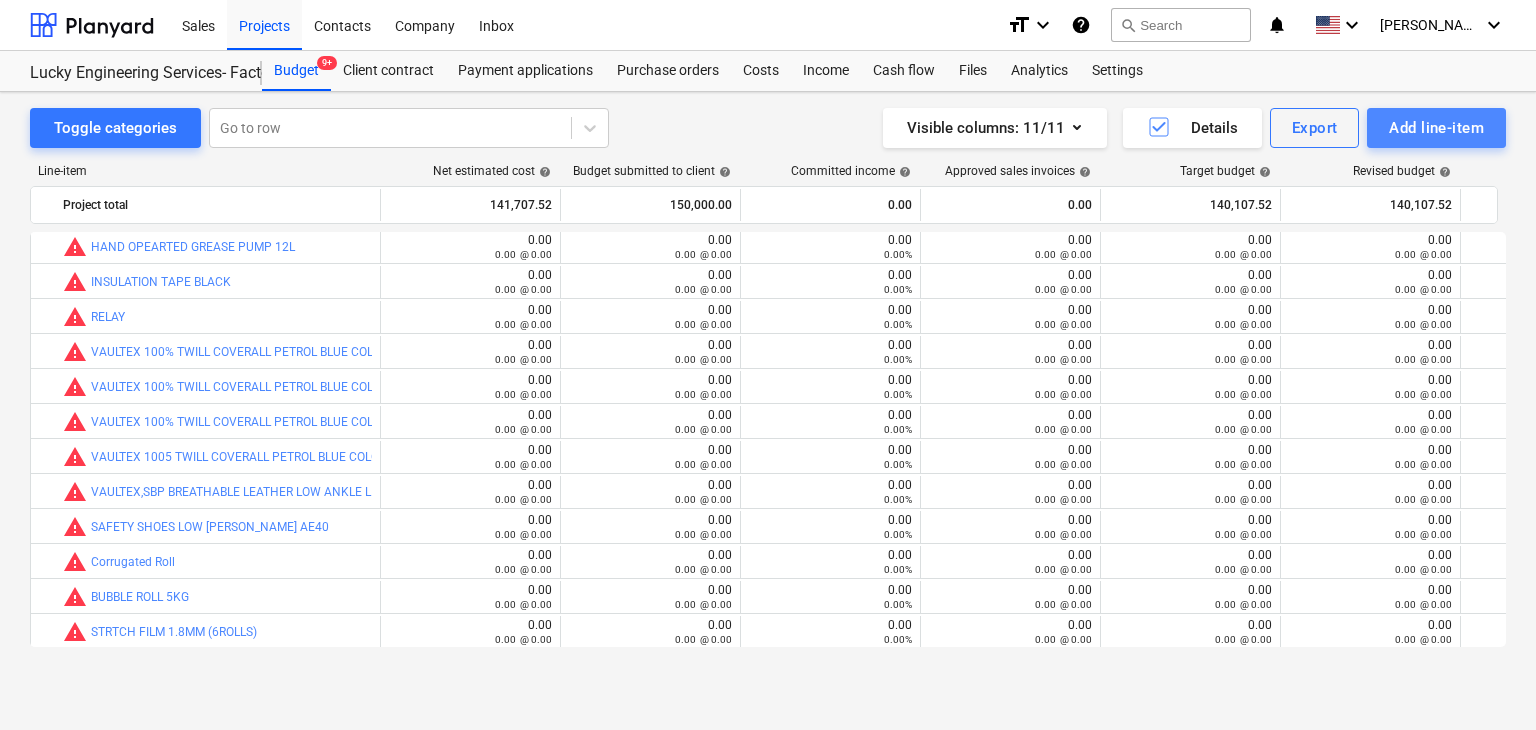 click on "Add line-item" at bounding box center (1436, 128) 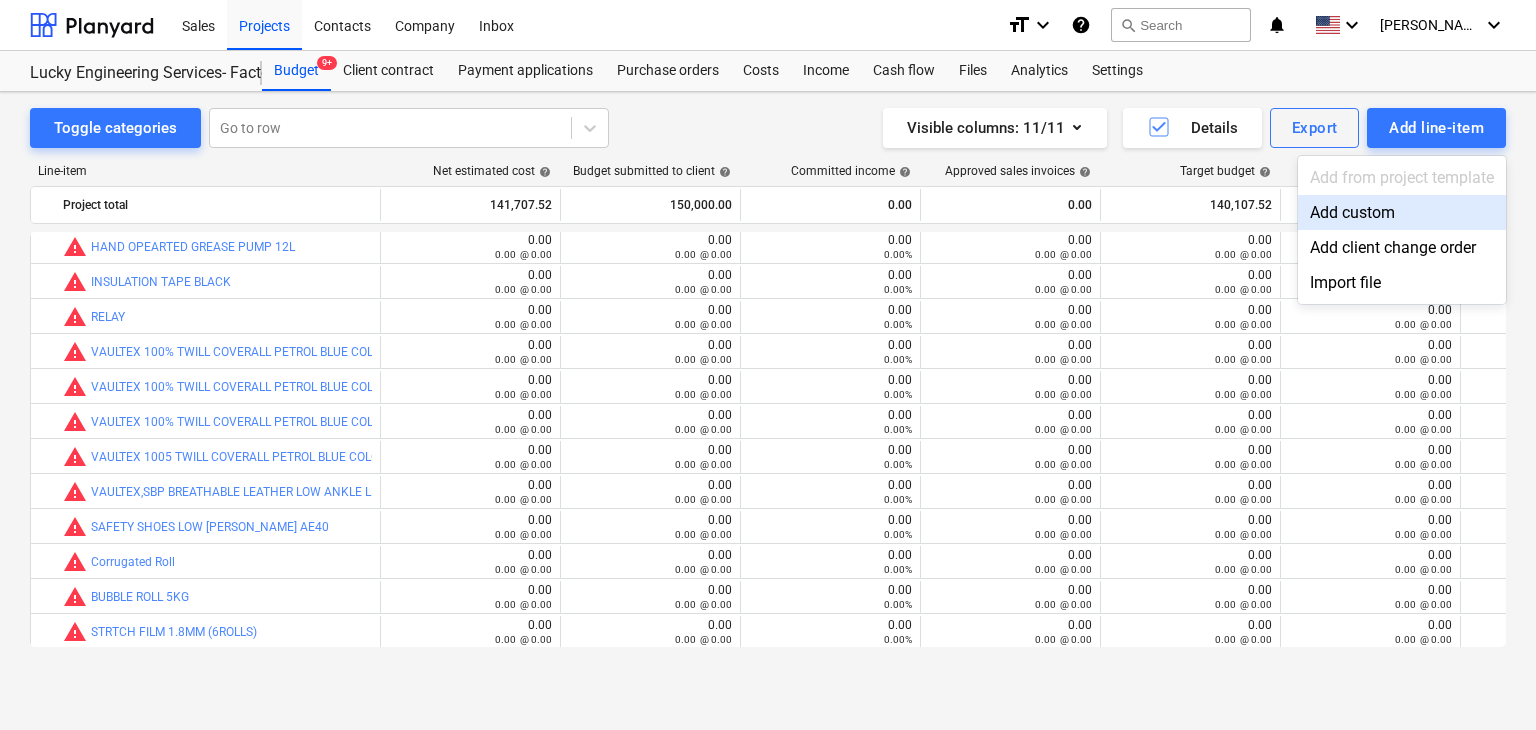 click on "Add custom" at bounding box center [1402, 212] 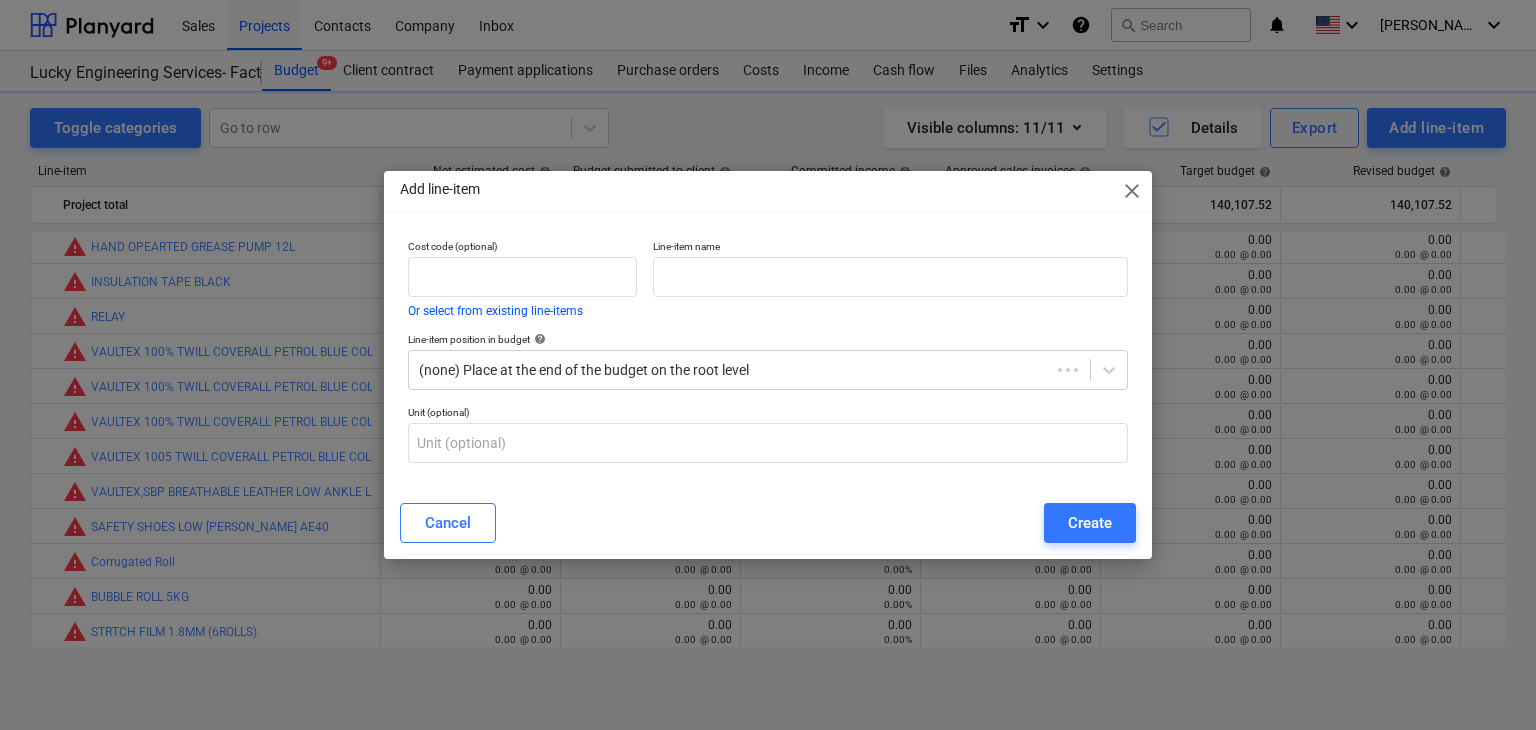 click on "Line-item name" at bounding box center [890, 278] 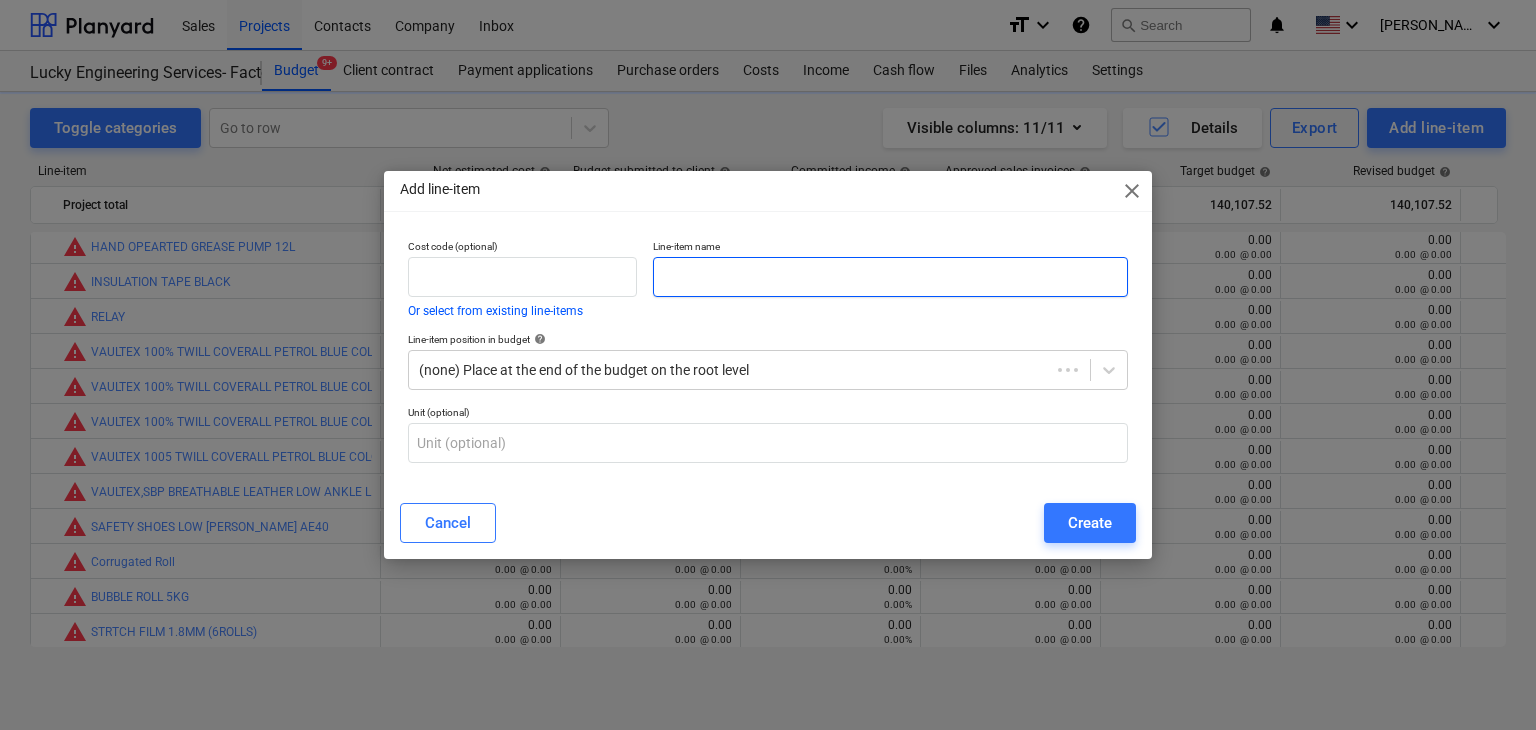 click at bounding box center [890, 277] 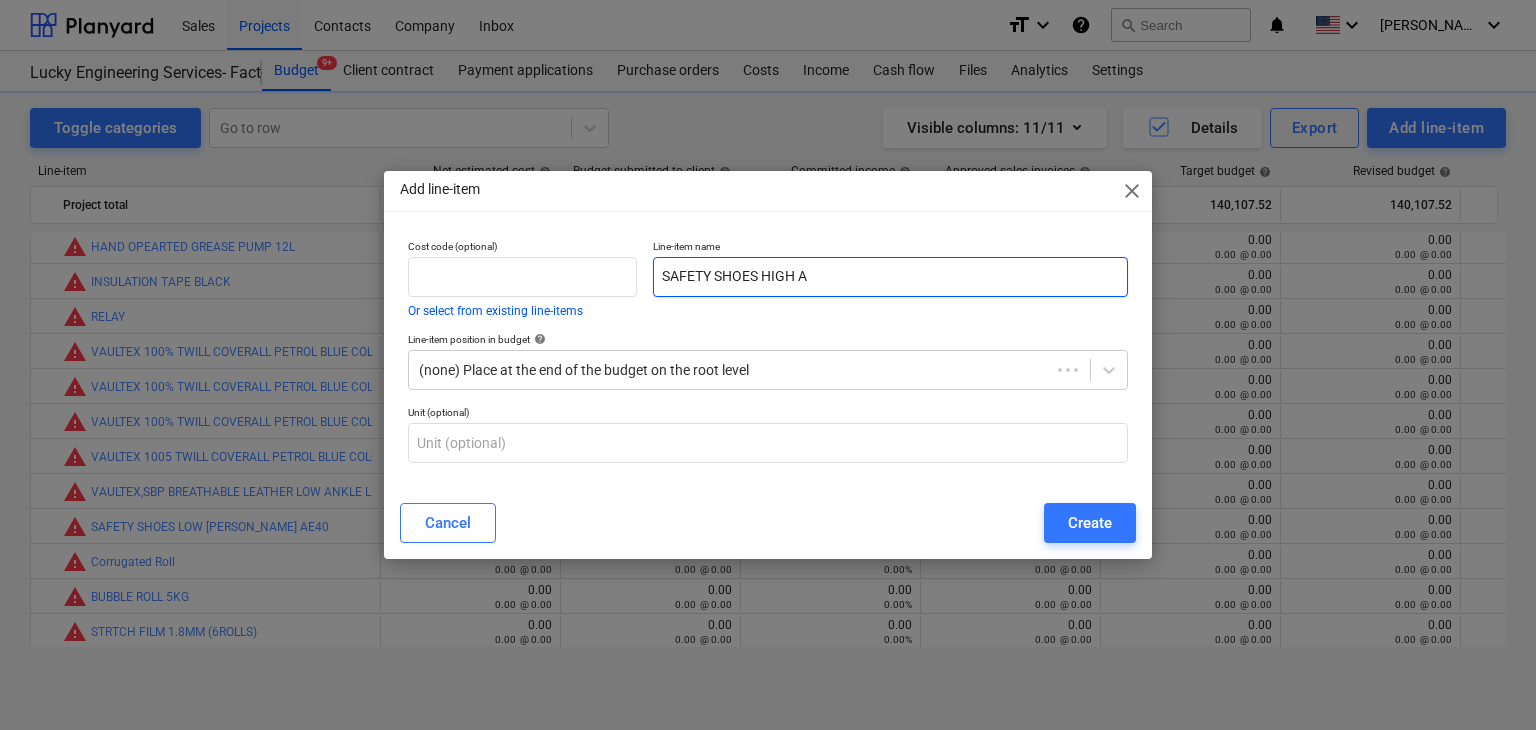 type on "SAFETY SHOES HIGH AN" 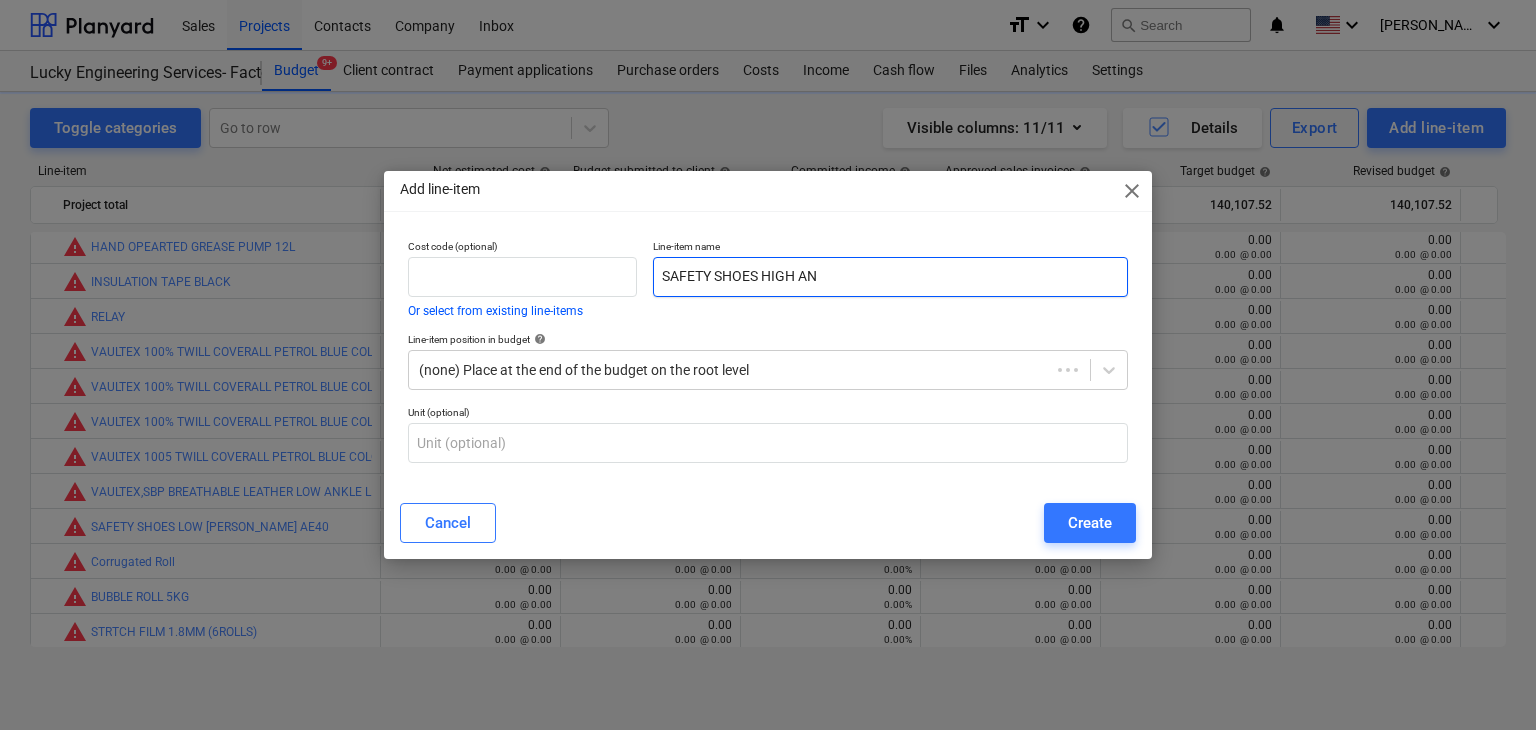 type 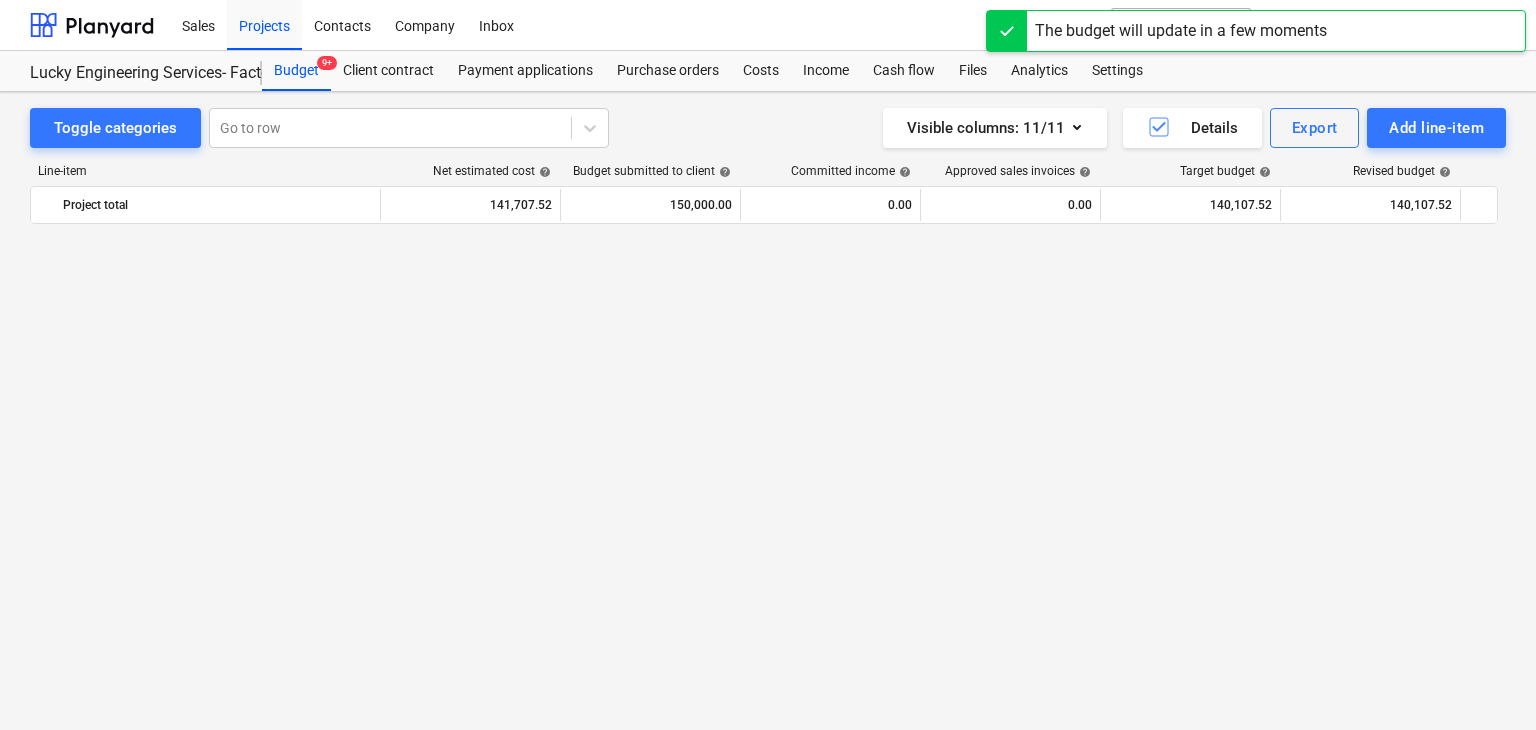 scroll, scrollTop: 45364, scrollLeft: 0, axis: vertical 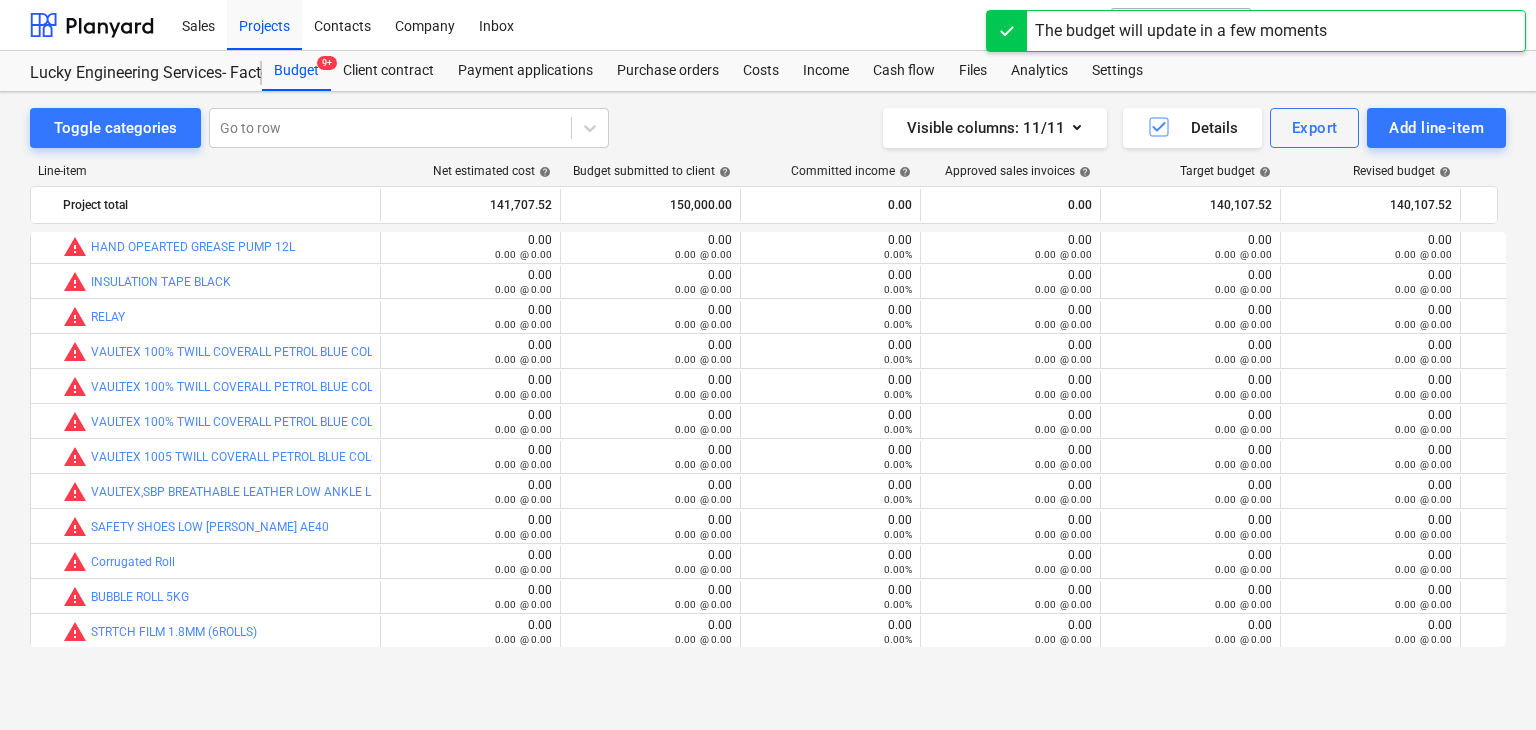 click on "Add line-item" at bounding box center (1436, 128) 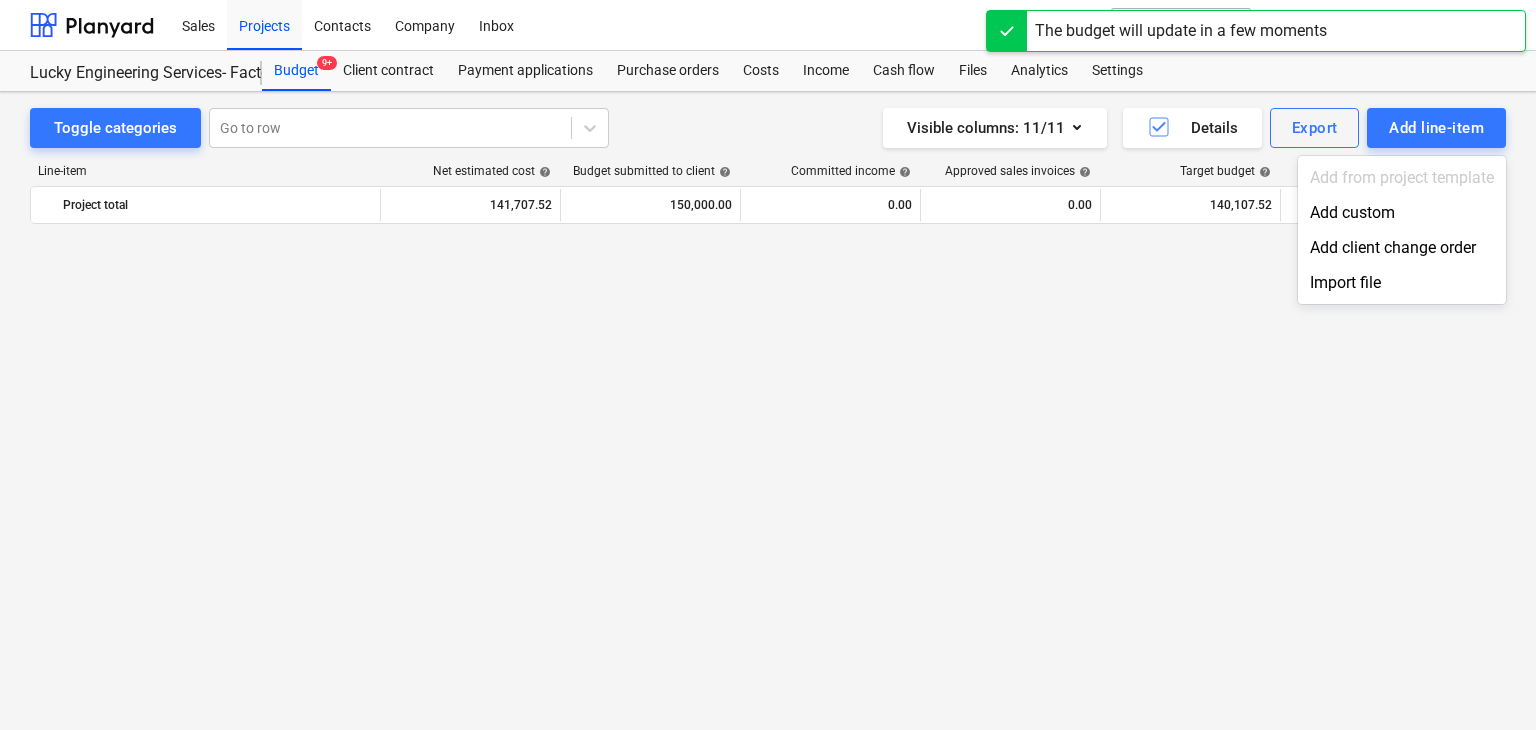 scroll, scrollTop: 45364, scrollLeft: 0, axis: vertical 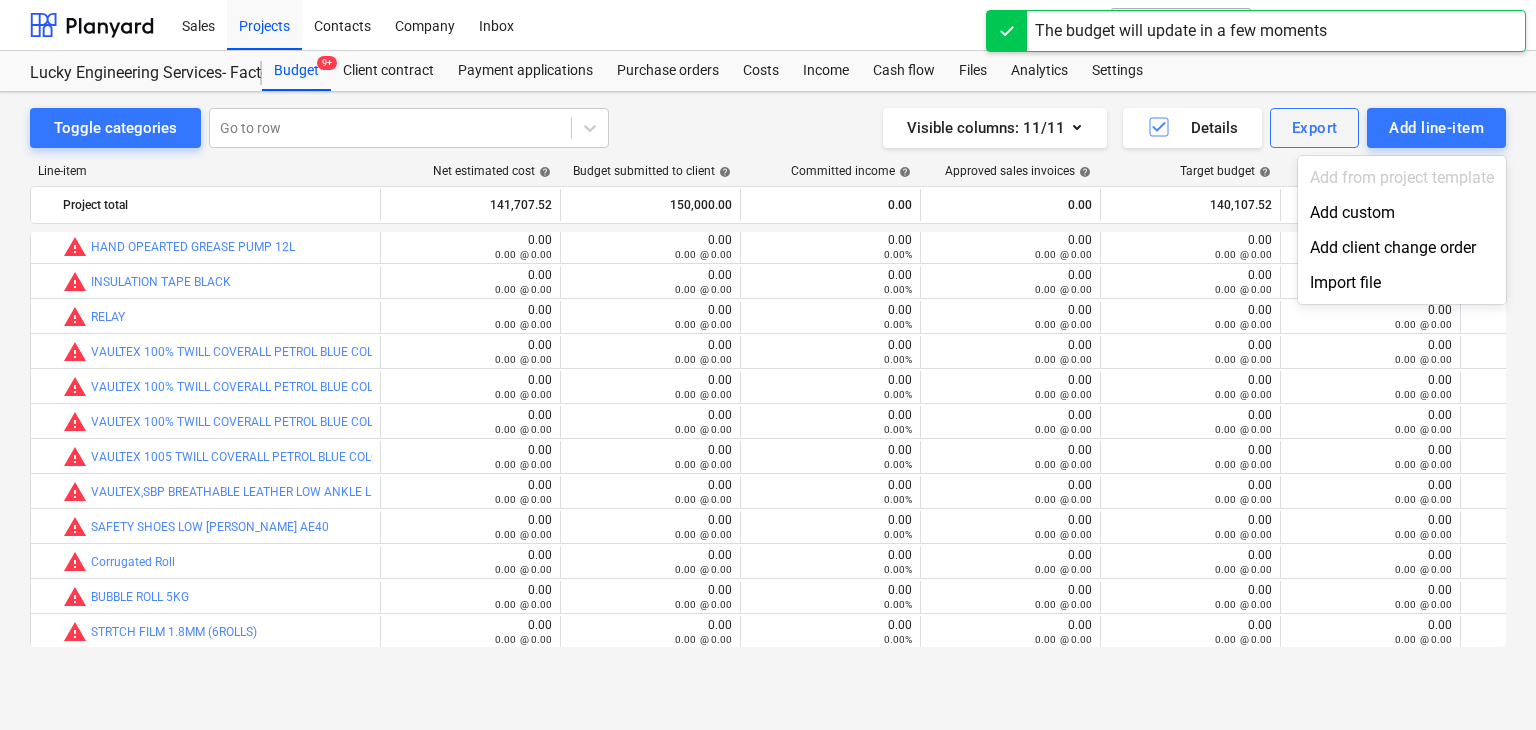 click on "Add line-item" at bounding box center [1436, 128] 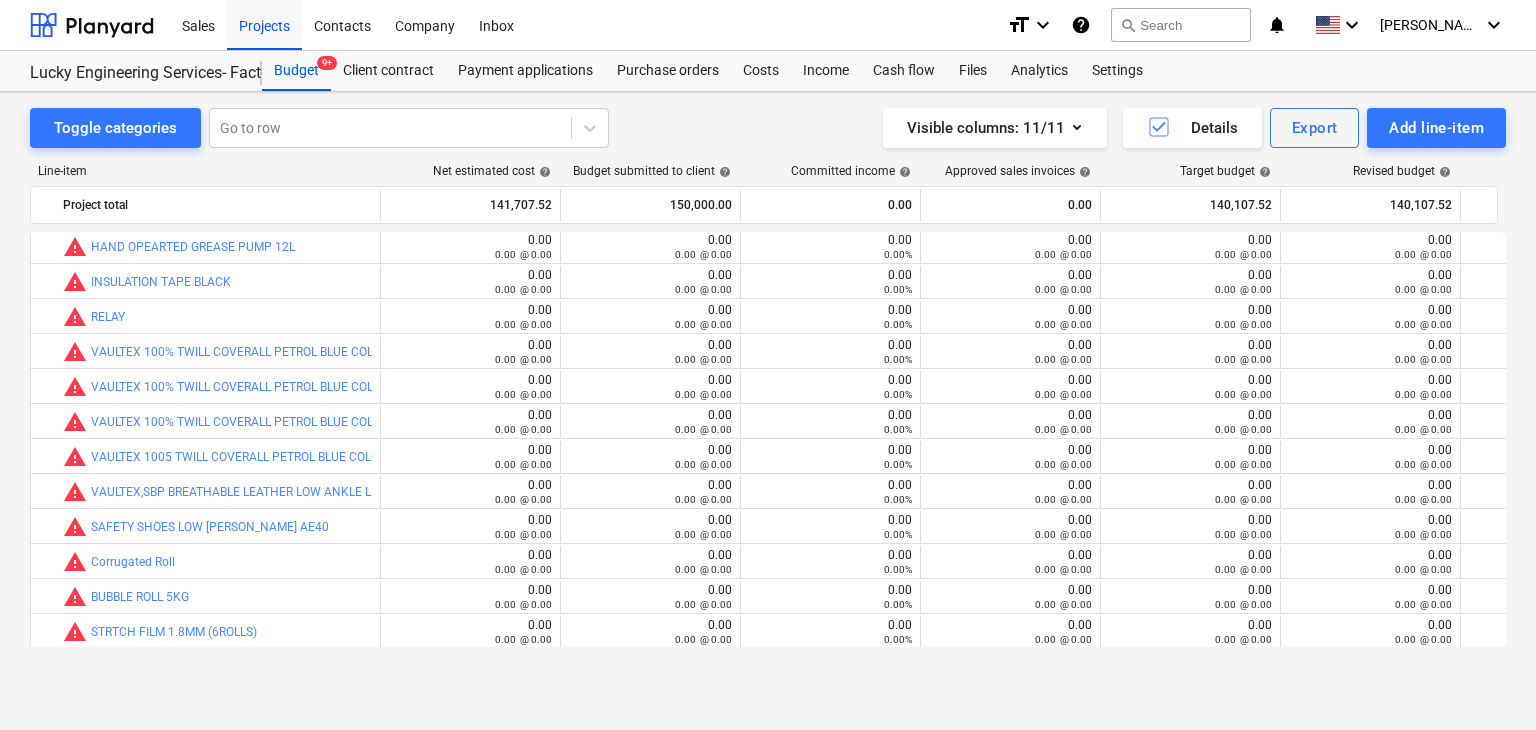 scroll, scrollTop: 45469, scrollLeft: 0, axis: vertical 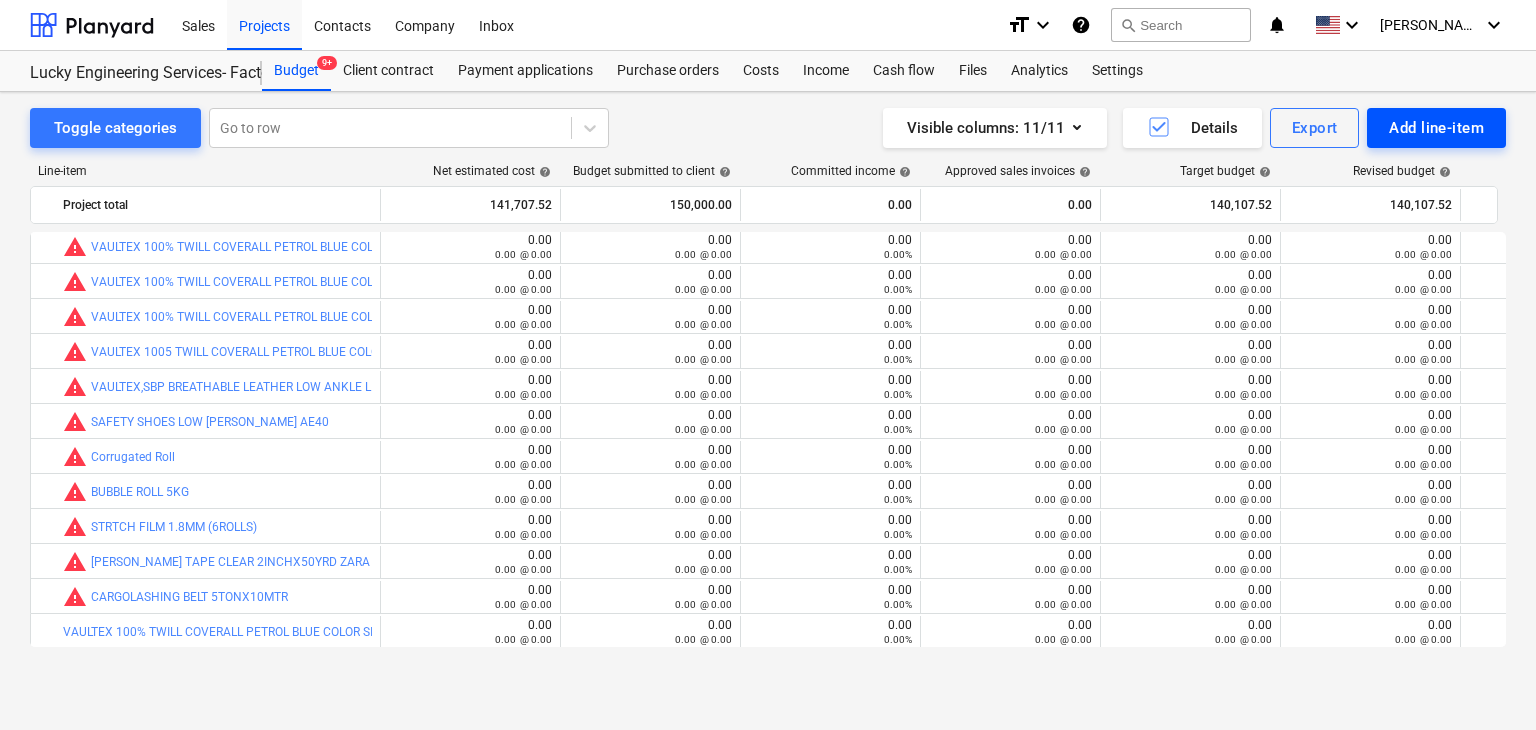 click on "Add line-item" at bounding box center [1436, 128] 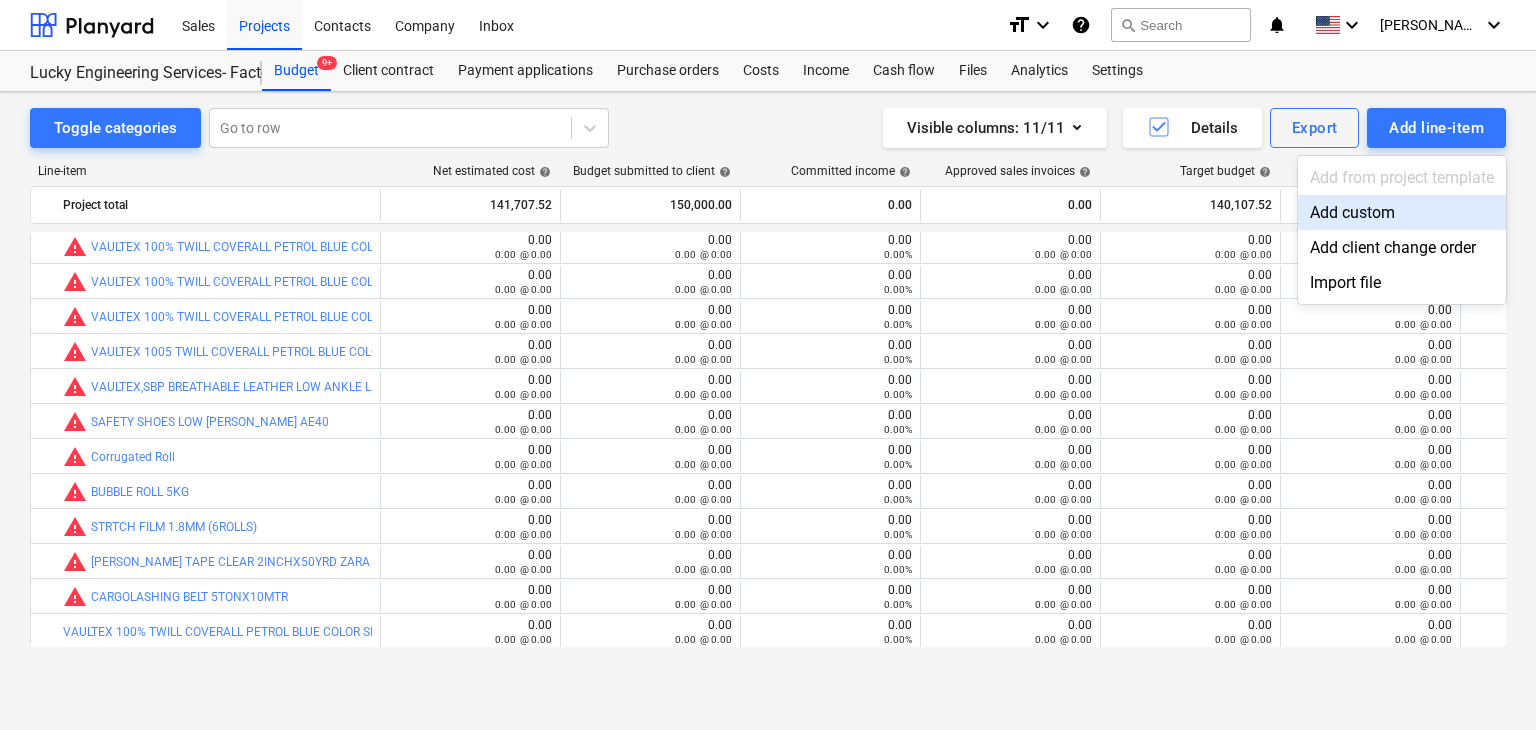 click on "Add custom" at bounding box center [1402, 212] 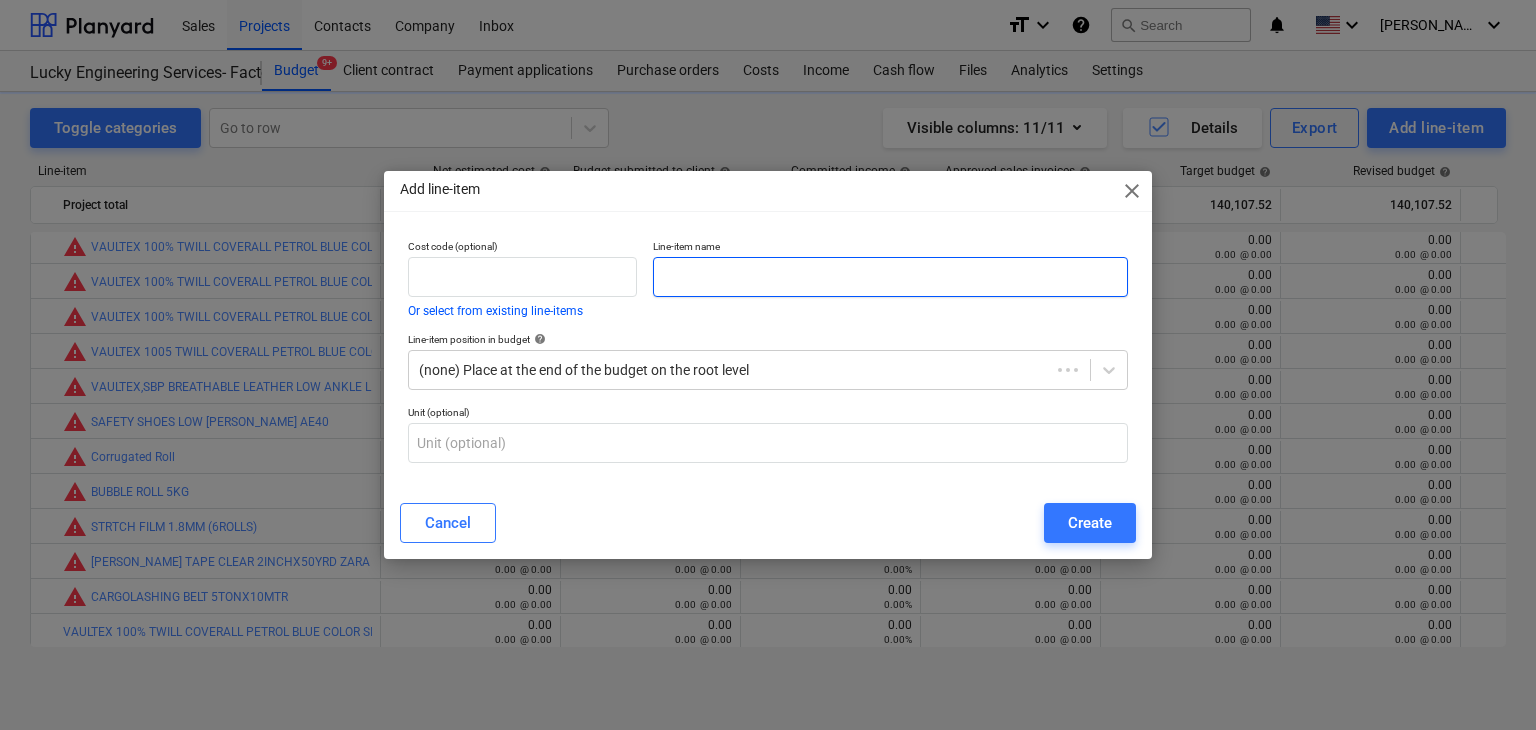 click at bounding box center (890, 277) 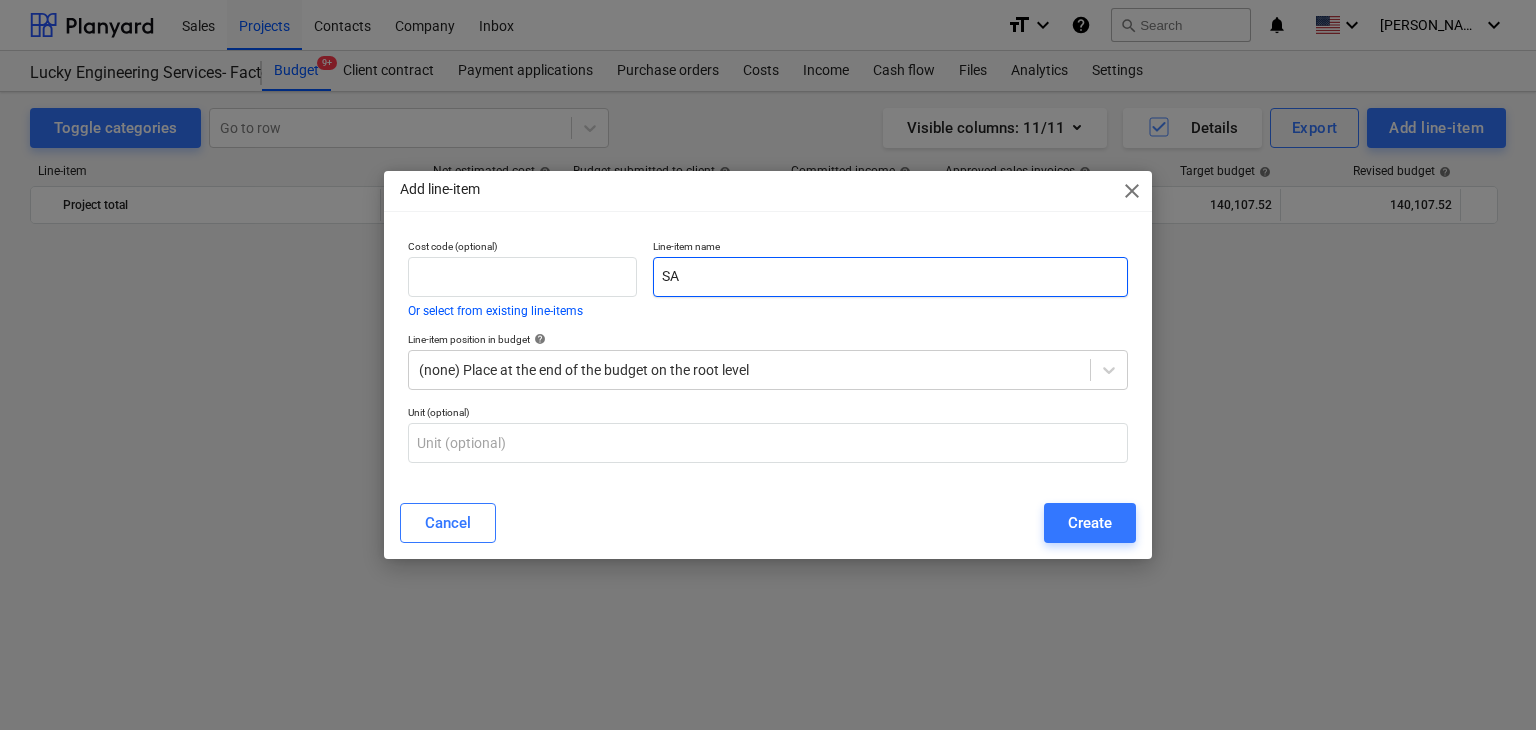 scroll, scrollTop: 45469, scrollLeft: 0, axis: vertical 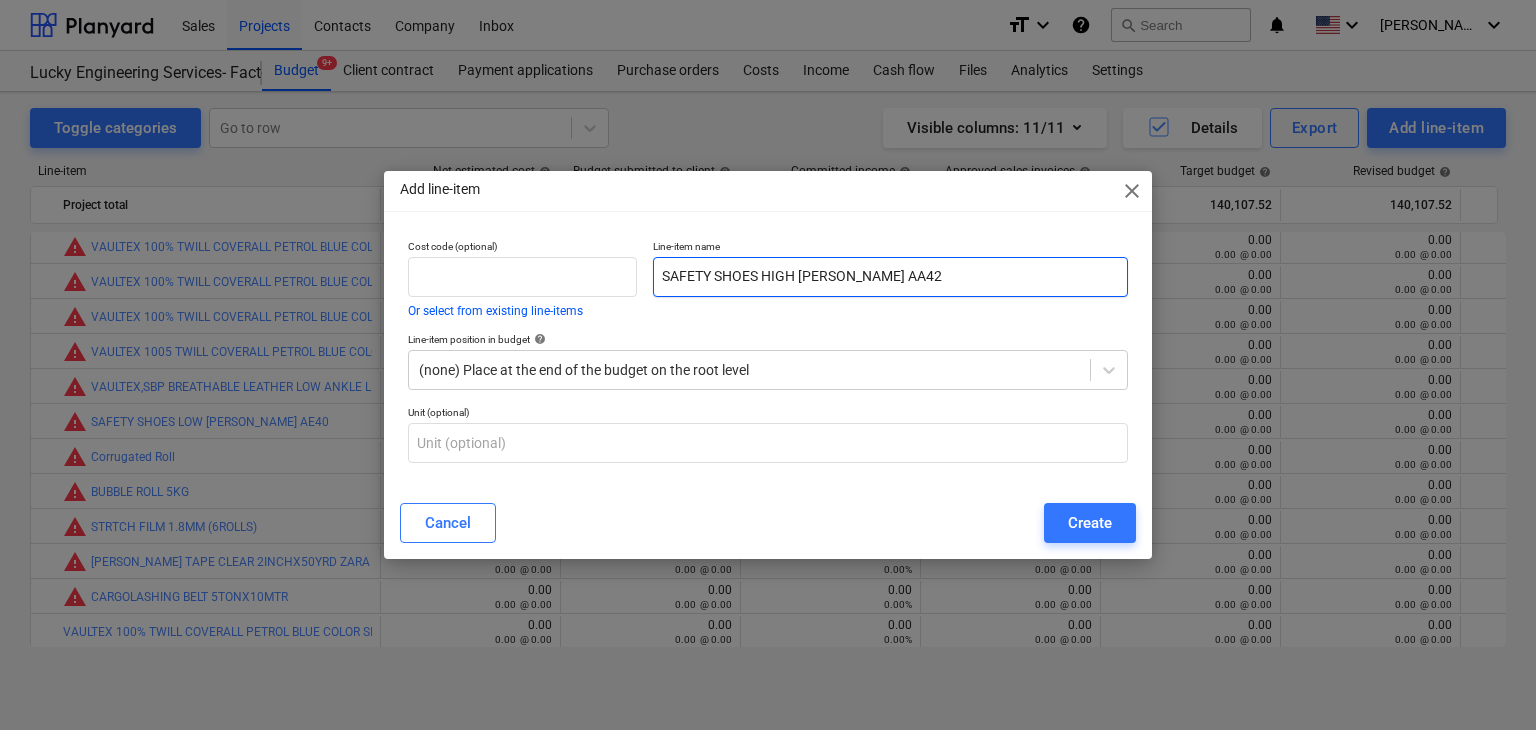 type on "SAFETY SHOES HIGH ANKEL ARMSTRONG AA42" 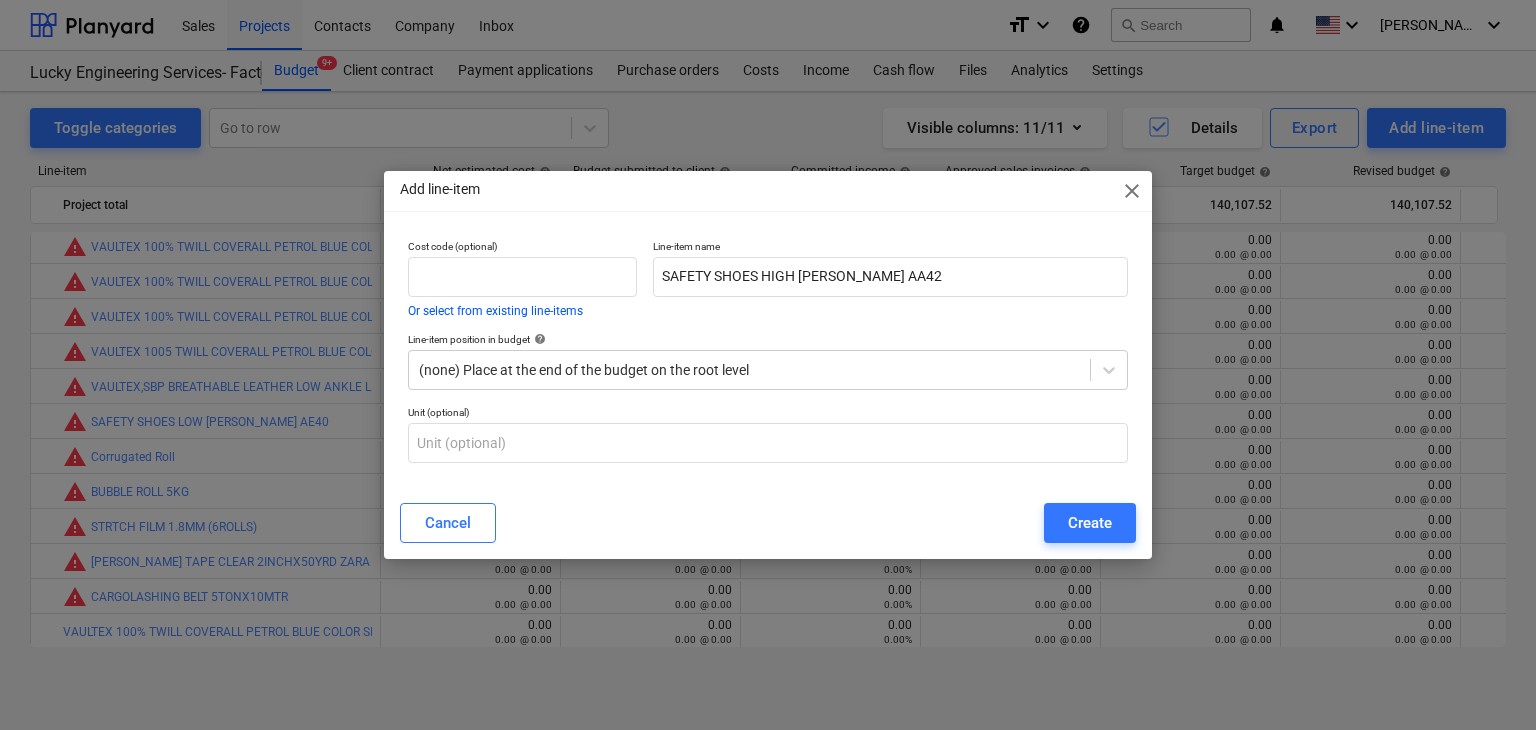 click on "Cancel Create" at bounding box center (768, 523) 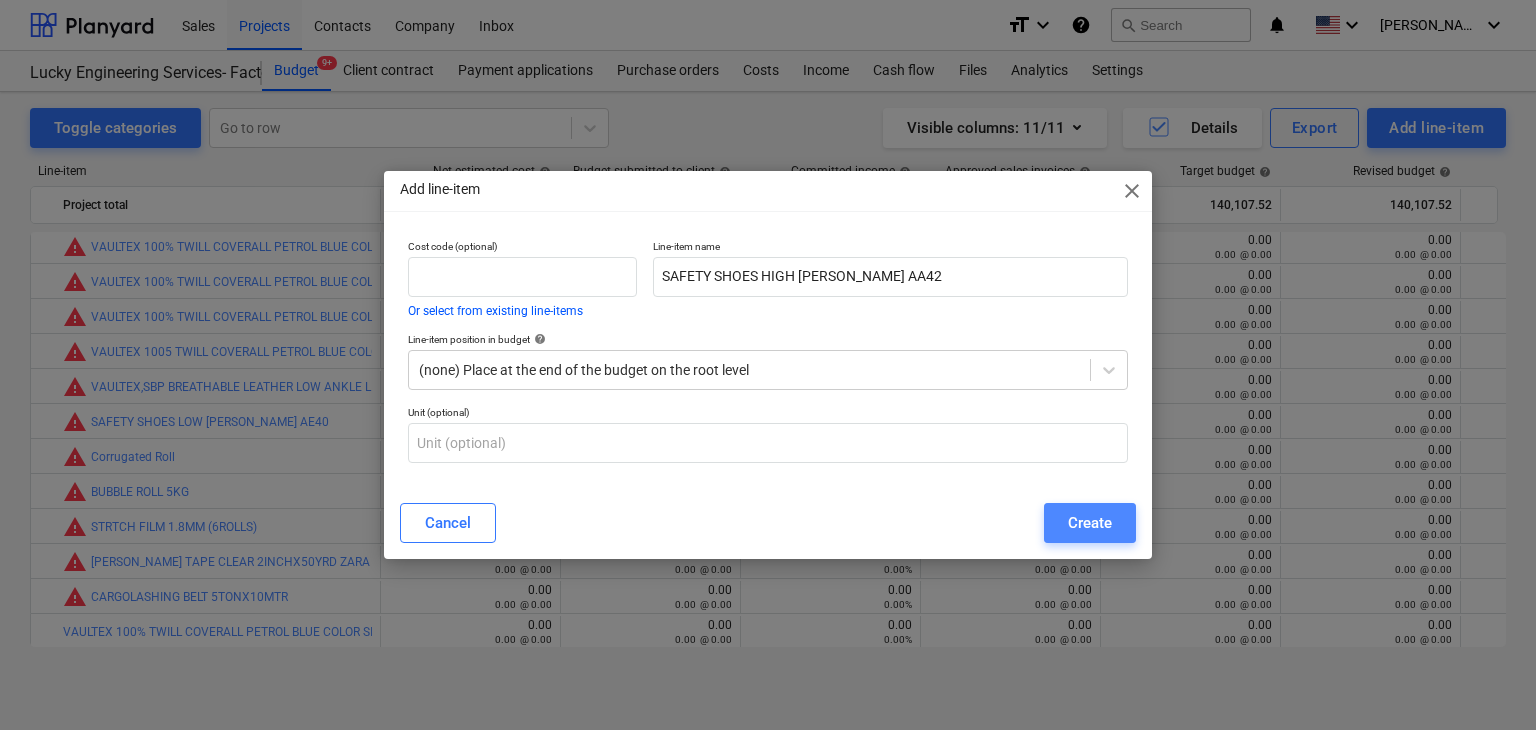 click on "Create" at bounding box center [1090, 523] 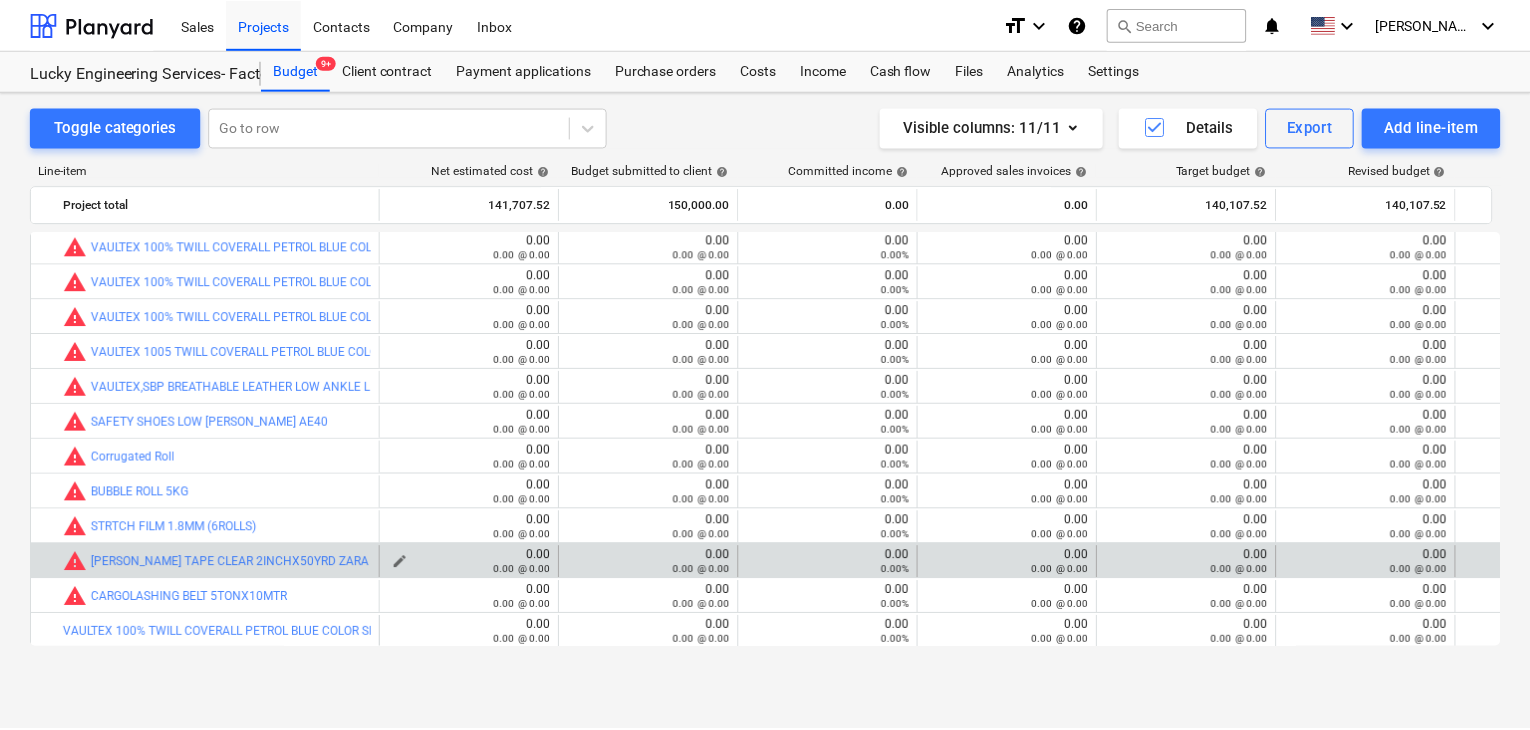 scroll, scrollTop: 45504, scrollLeft: 0, axis: vertical 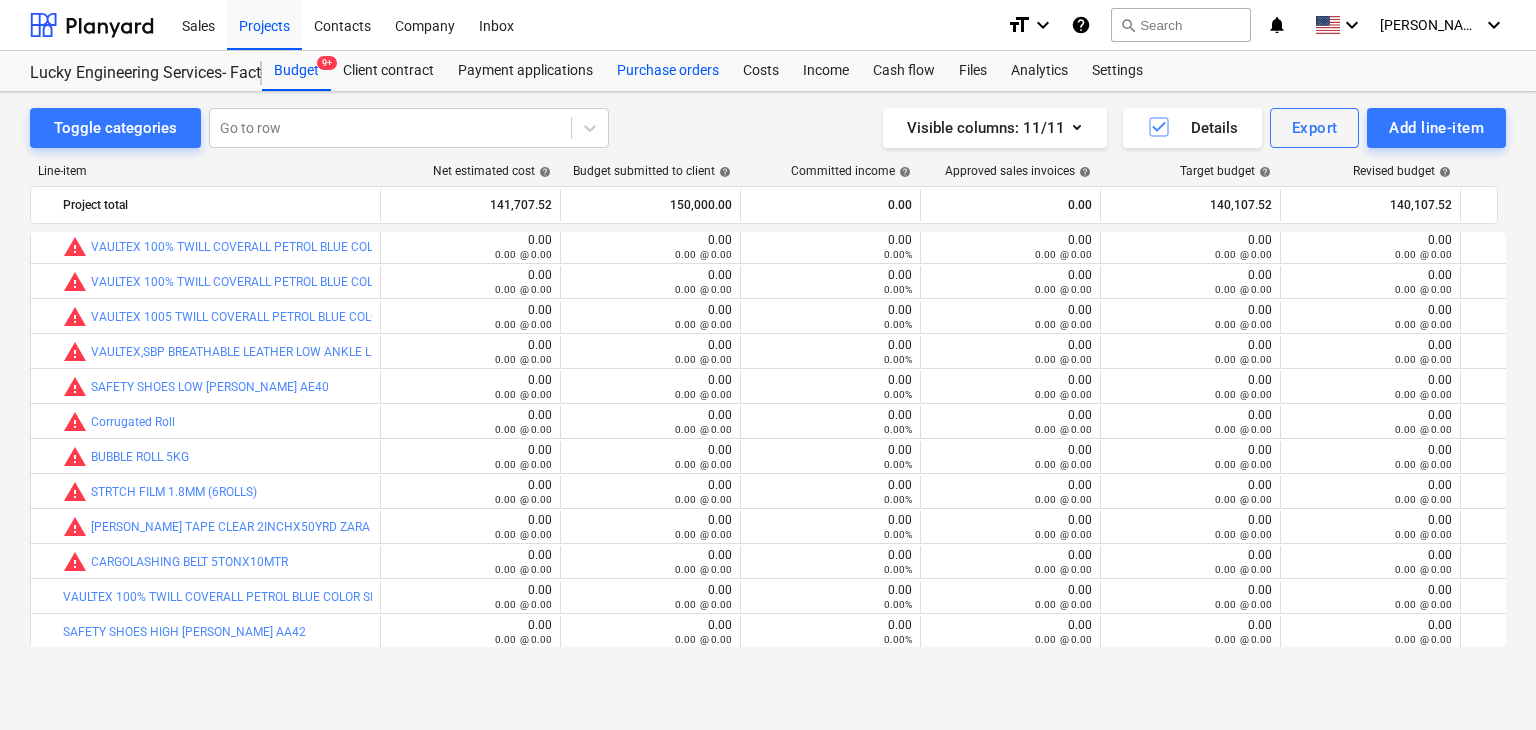 click on "Purchase orders" at bounding box center [668, 71] 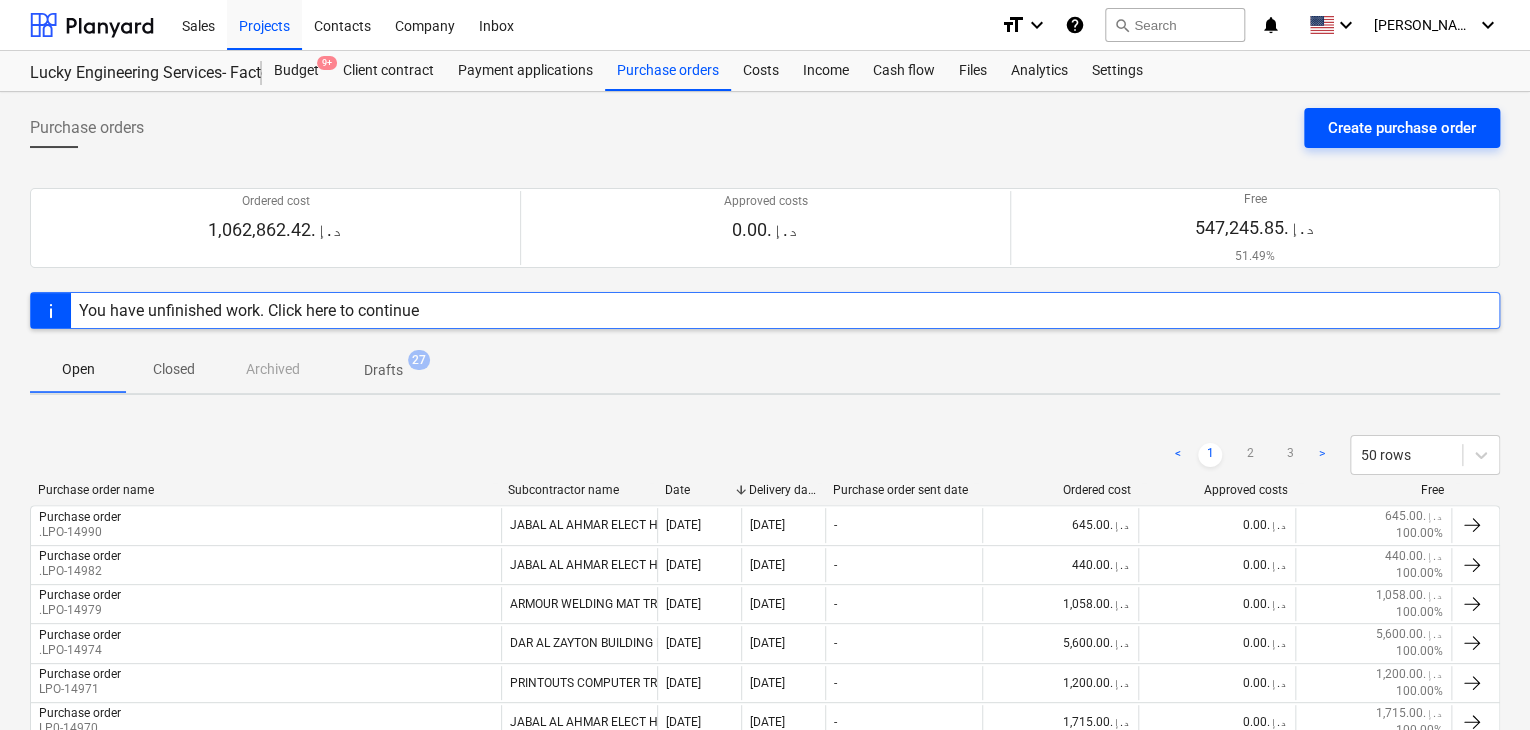 click on "Create purchase order" at bounding box center [1402, 128] 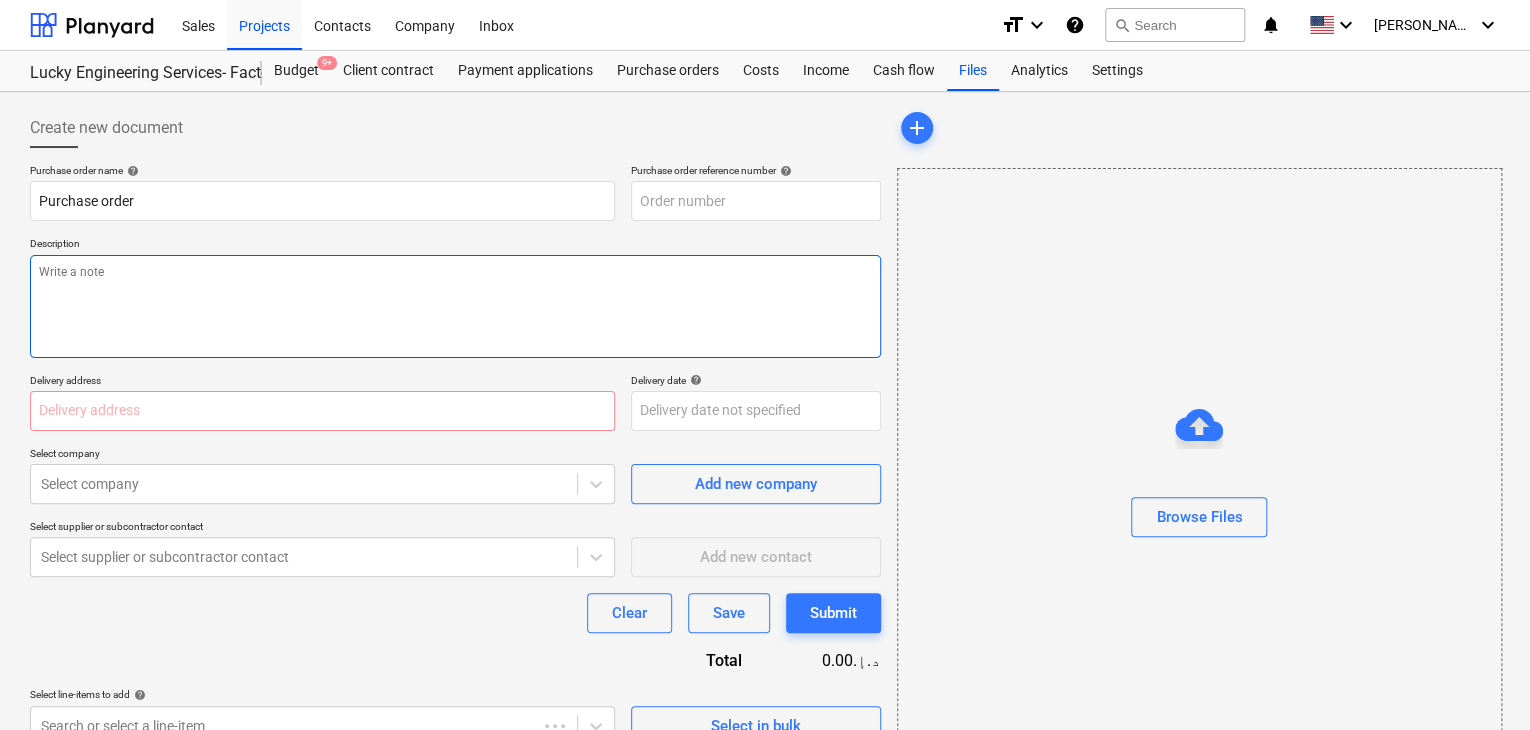 type on "x" 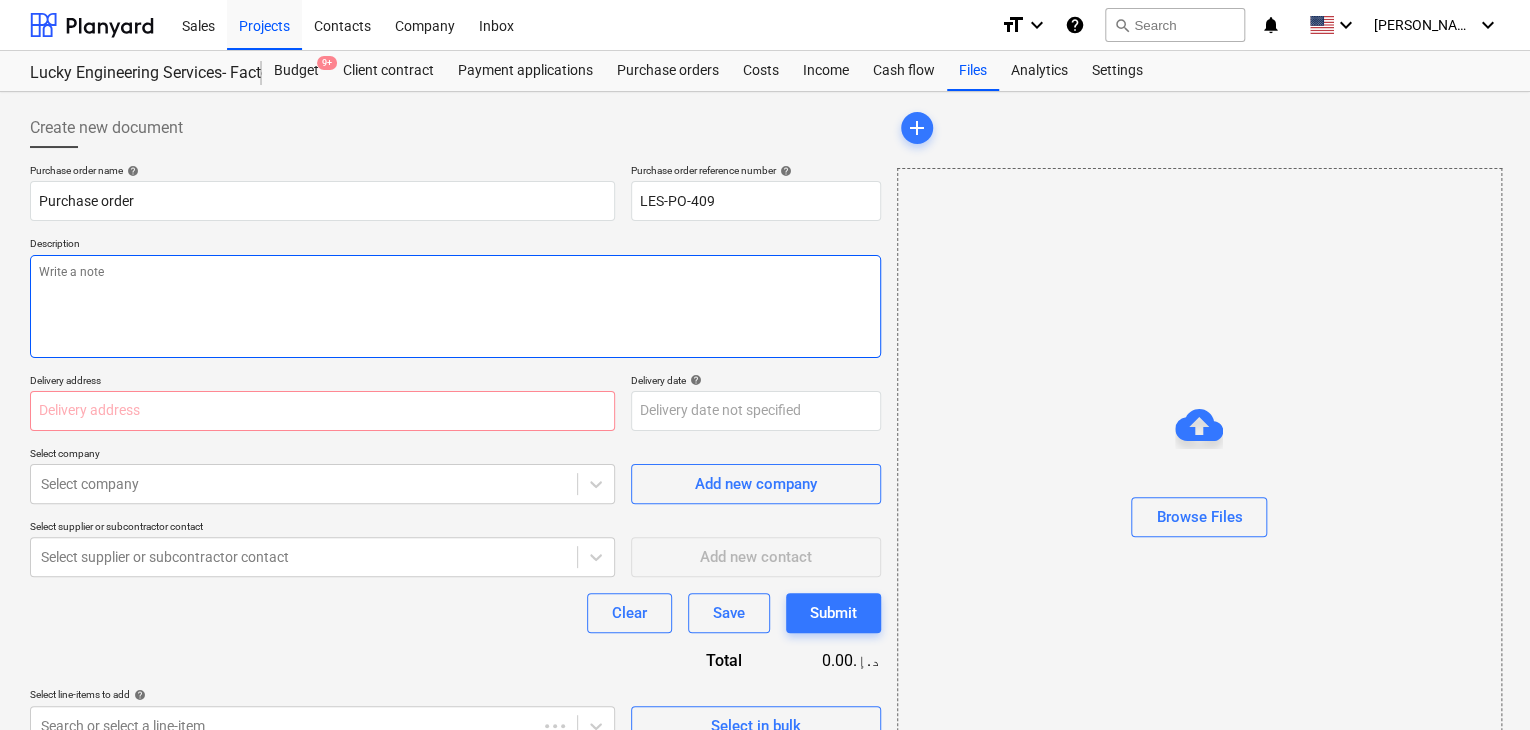 click at bounding box center (455, 306) 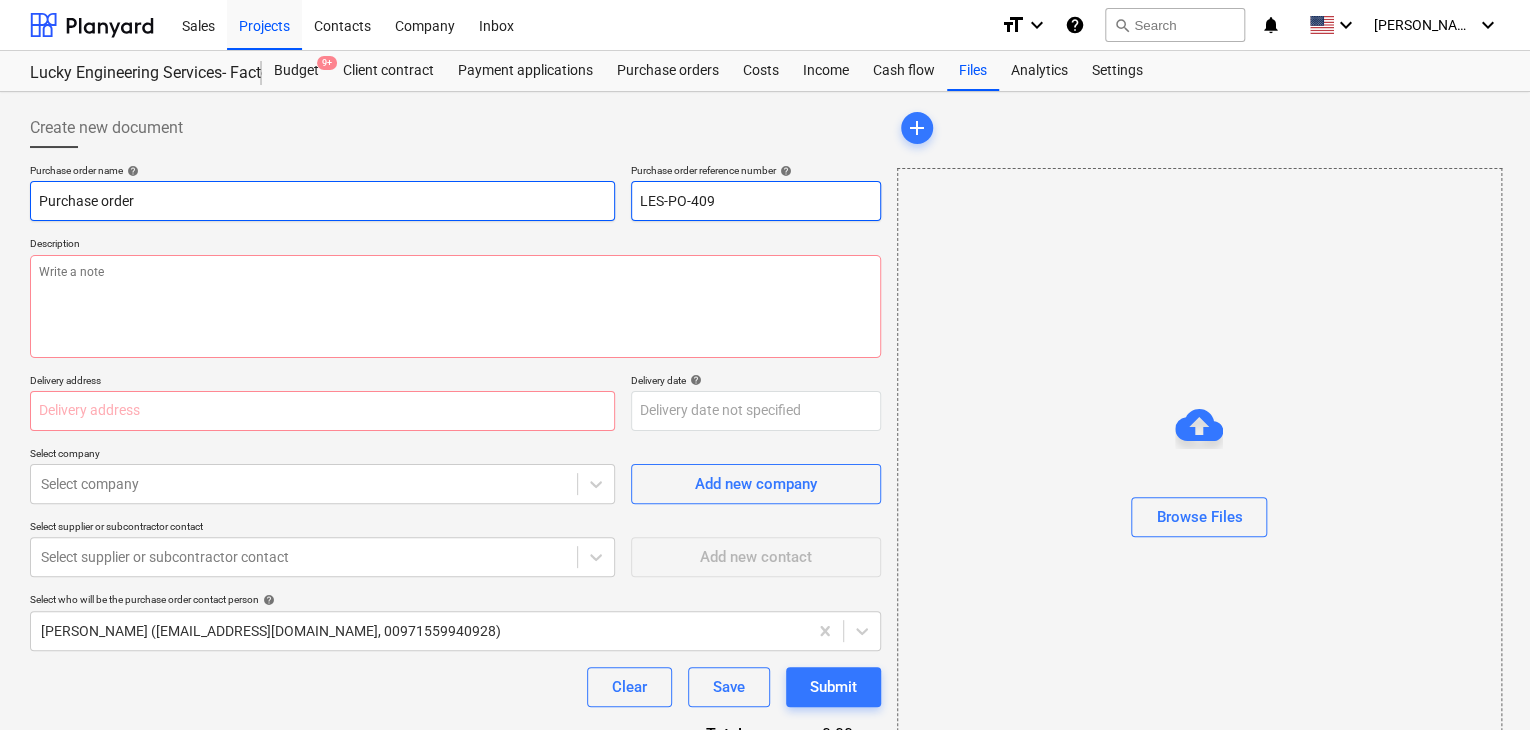 drag, startPoint x: 724, startPoint y: 202, endPoint x: 596, endPoint y: 213, distance: 128.47179 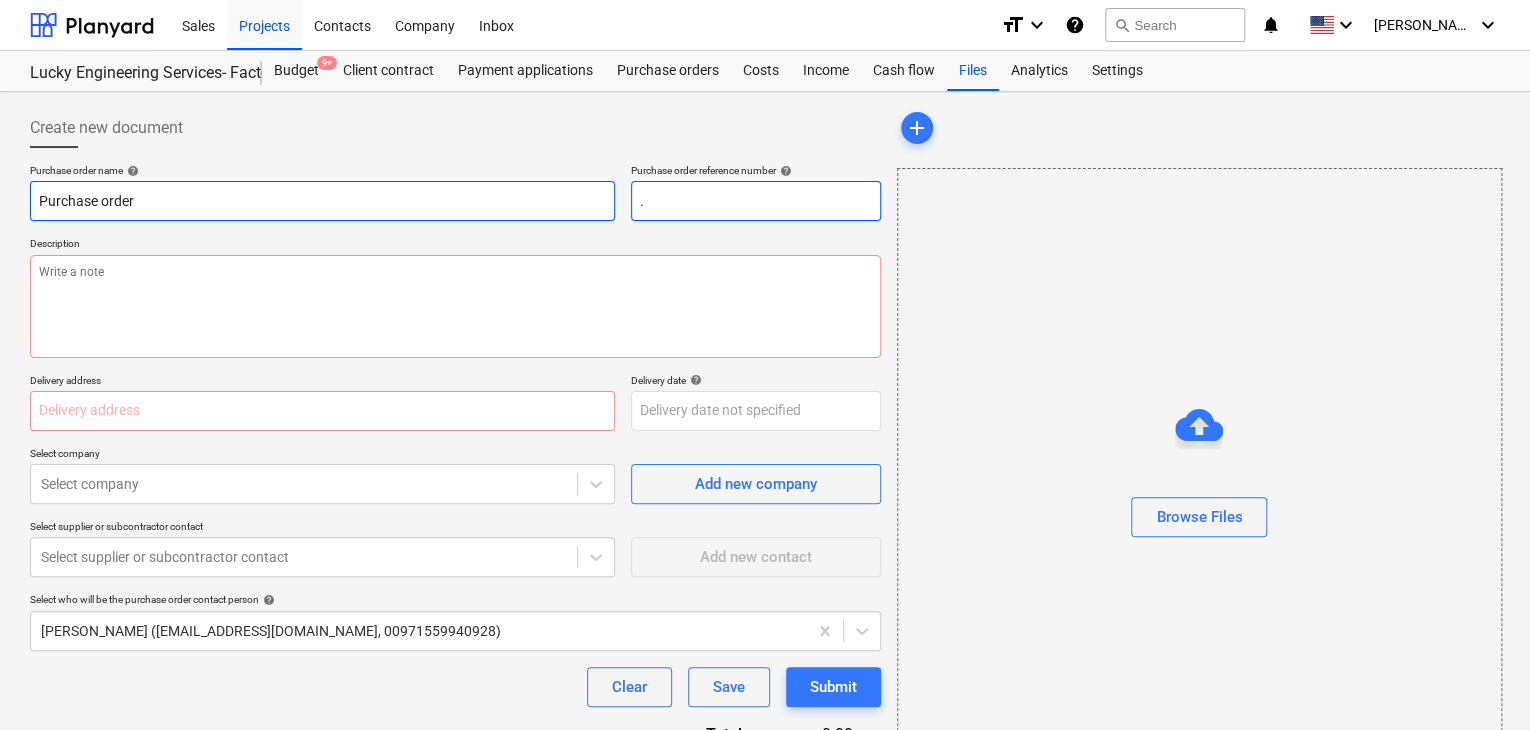type on "x" 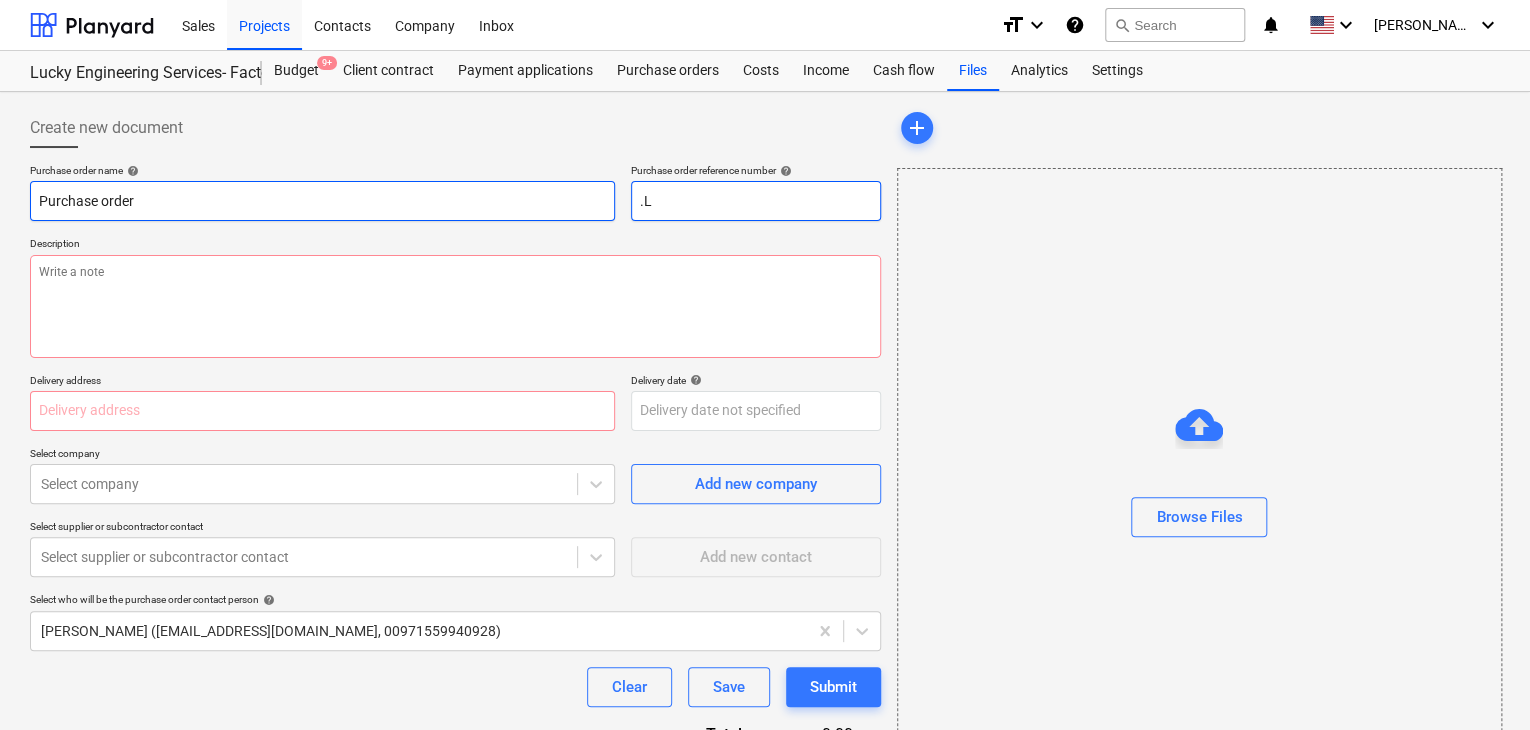 type on "x" 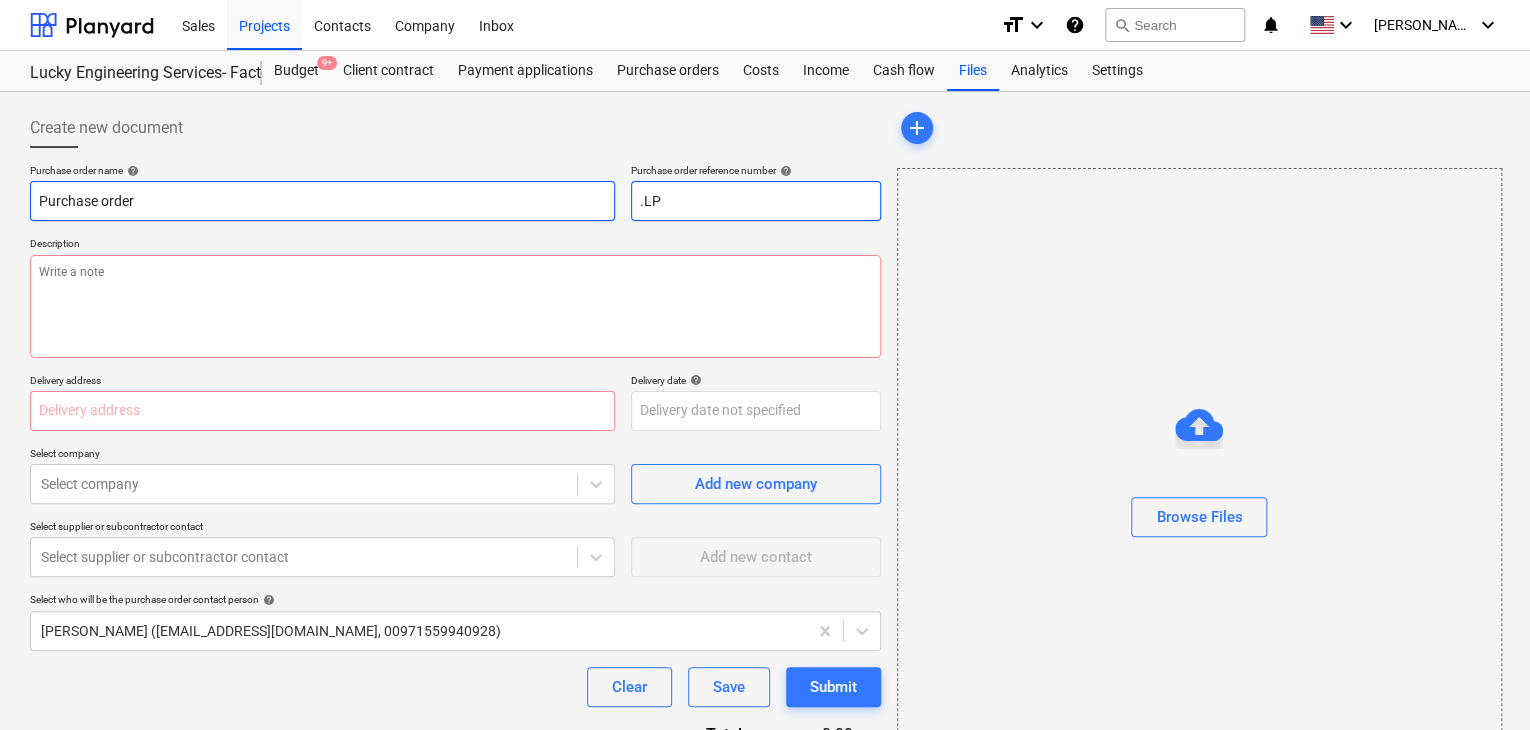 type on "x" 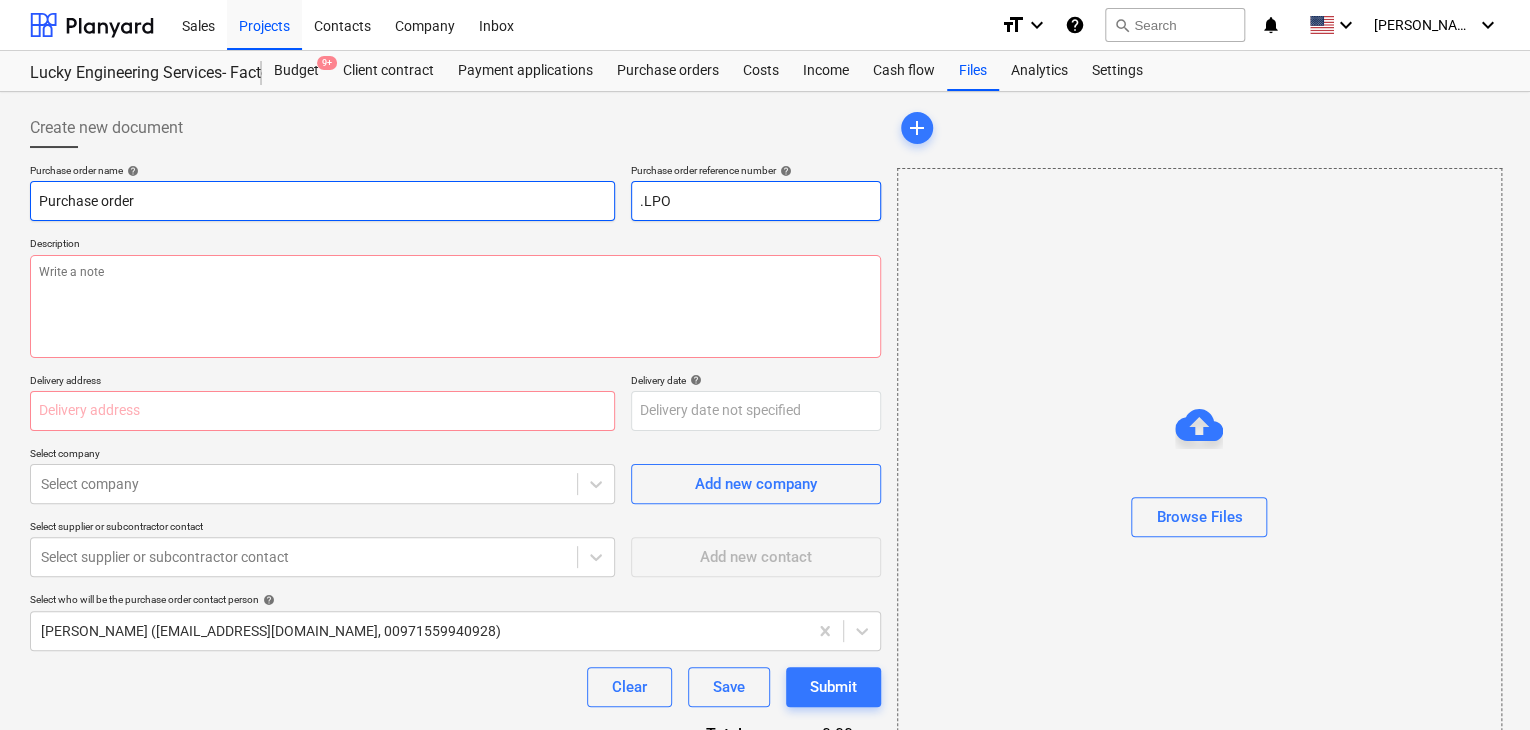 type on "x" 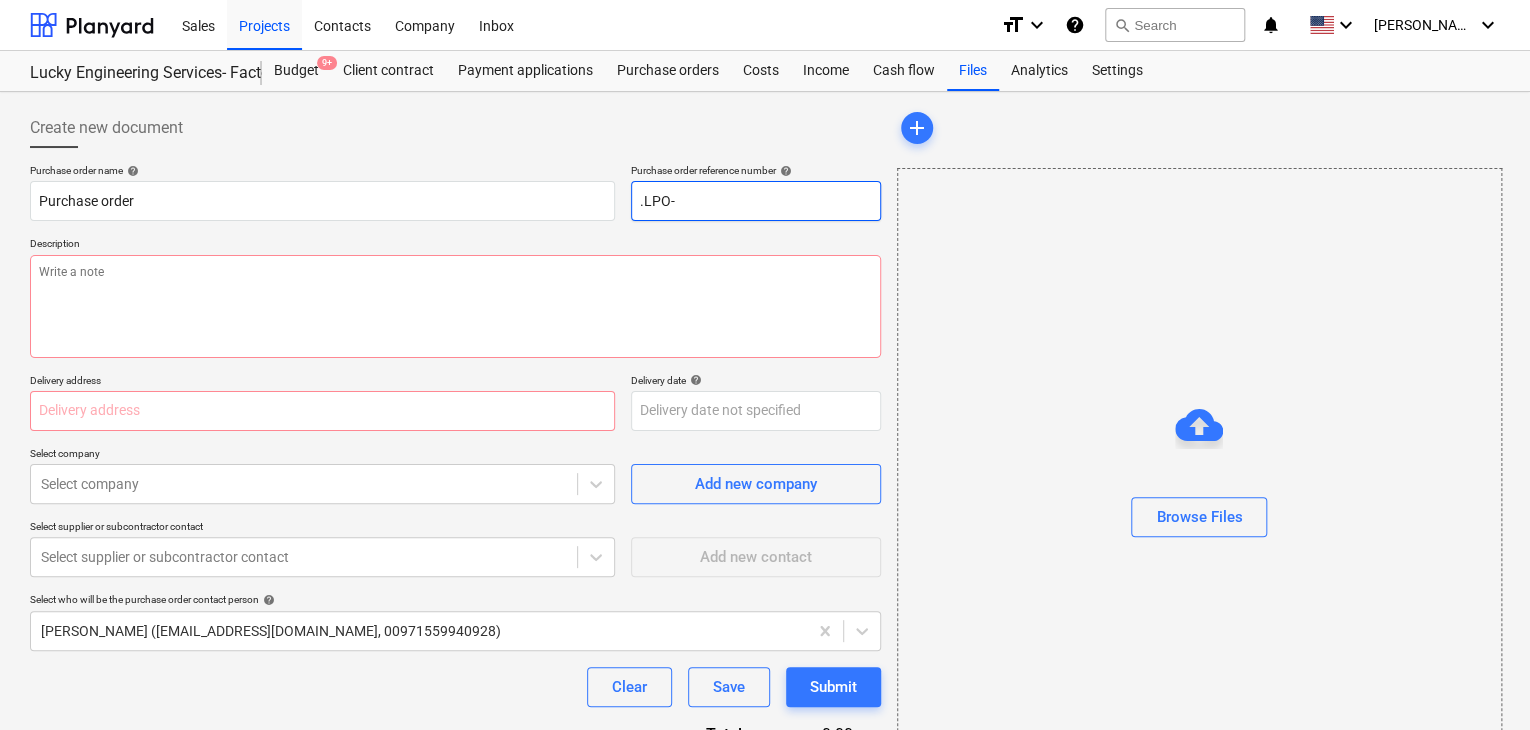 type on ".LPO-" 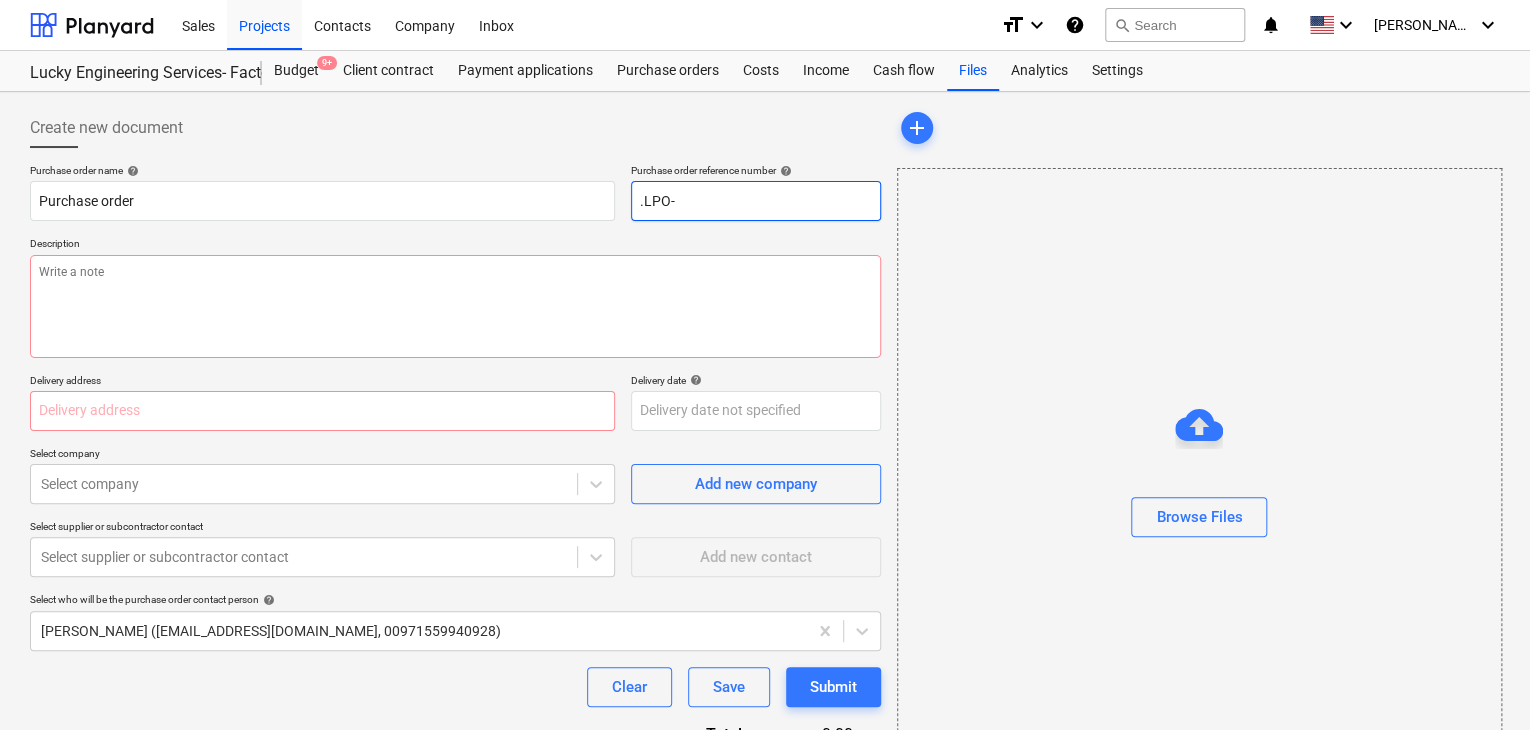 type on "x" 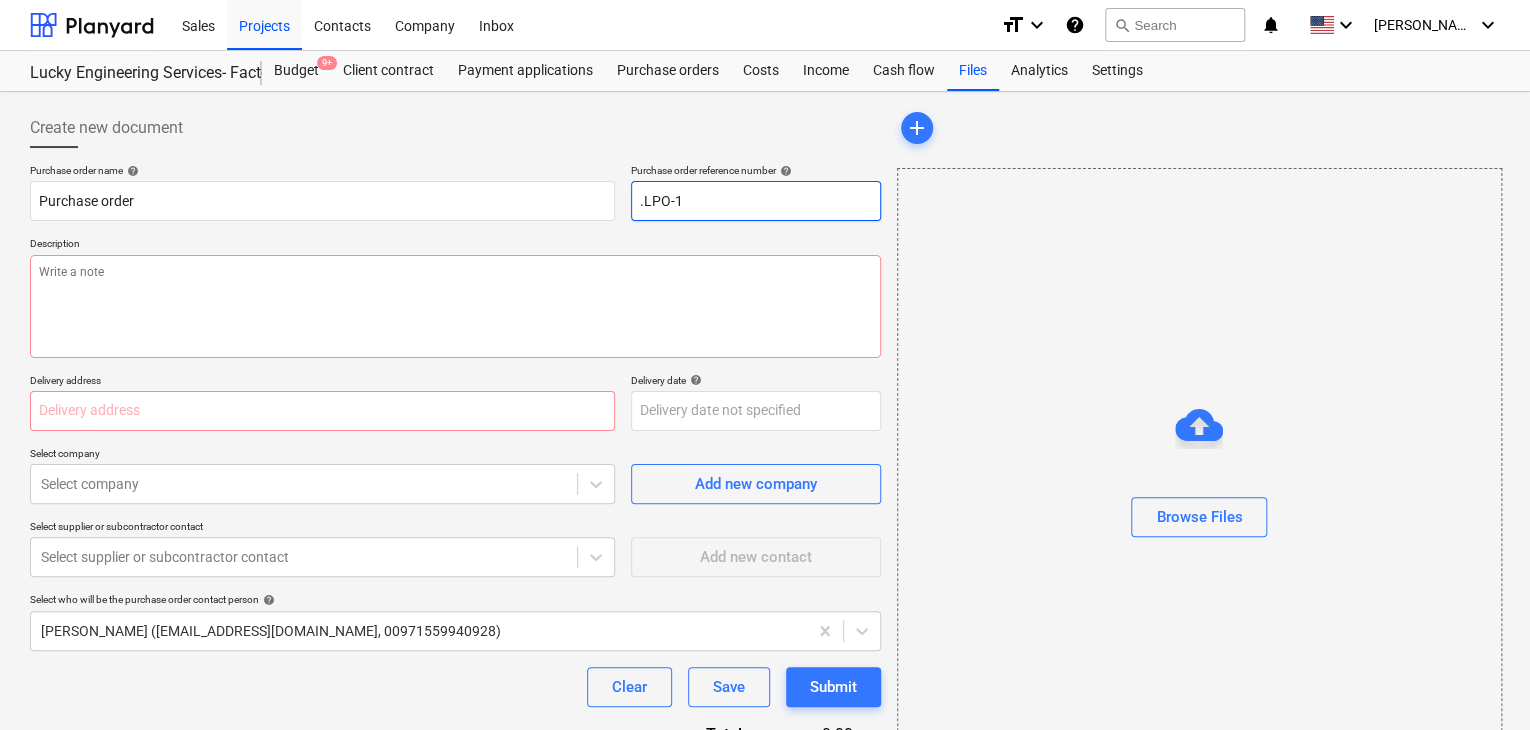type on "x" 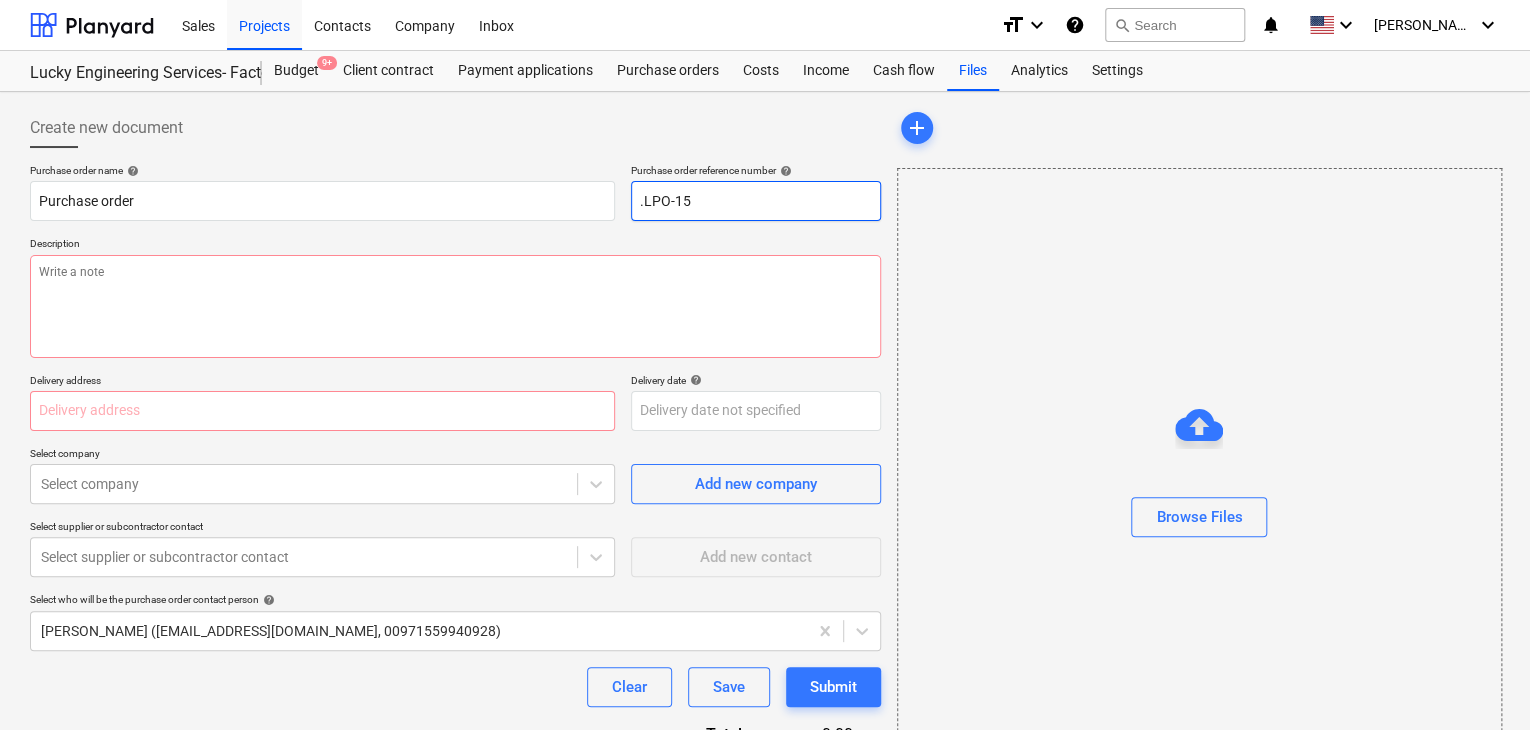 type on "x" 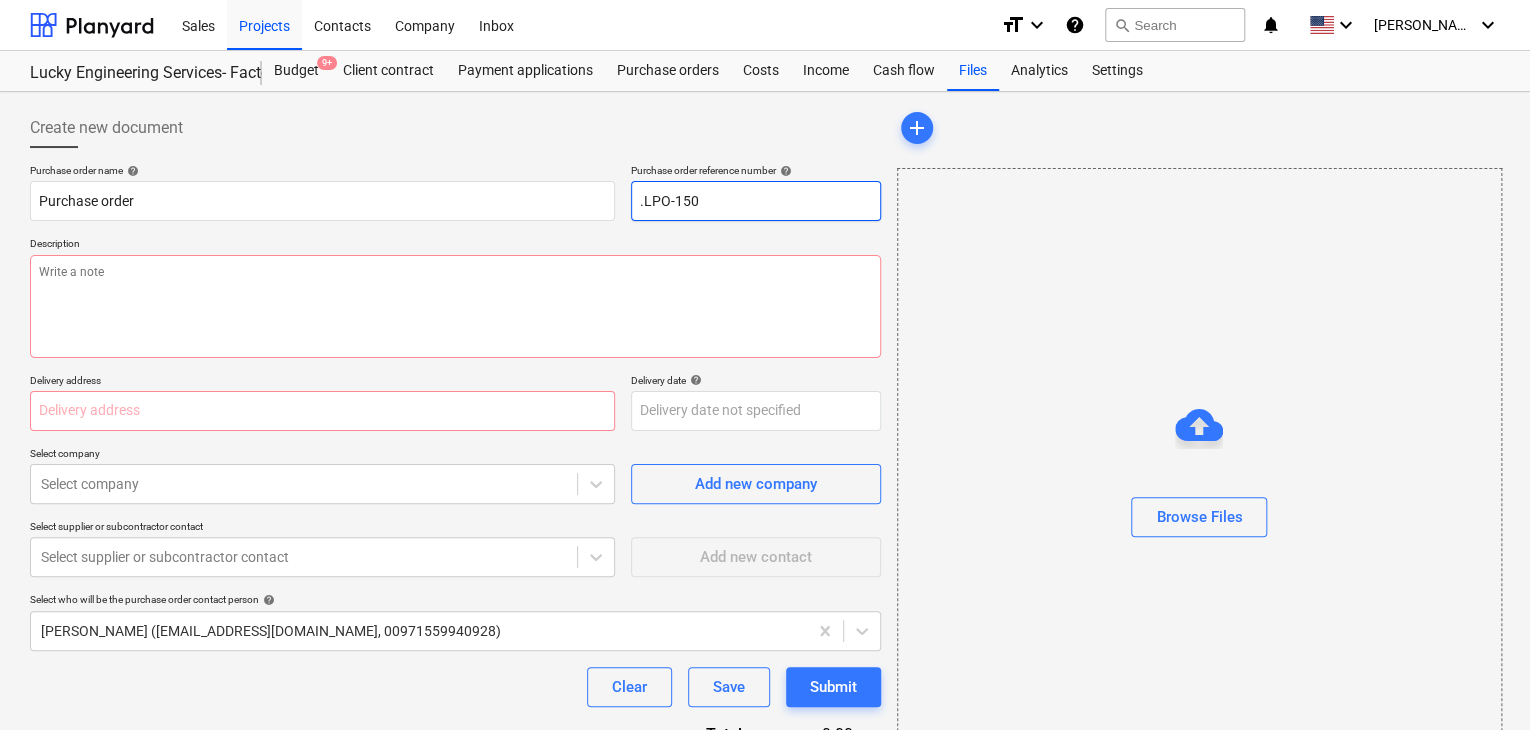 type on "x" 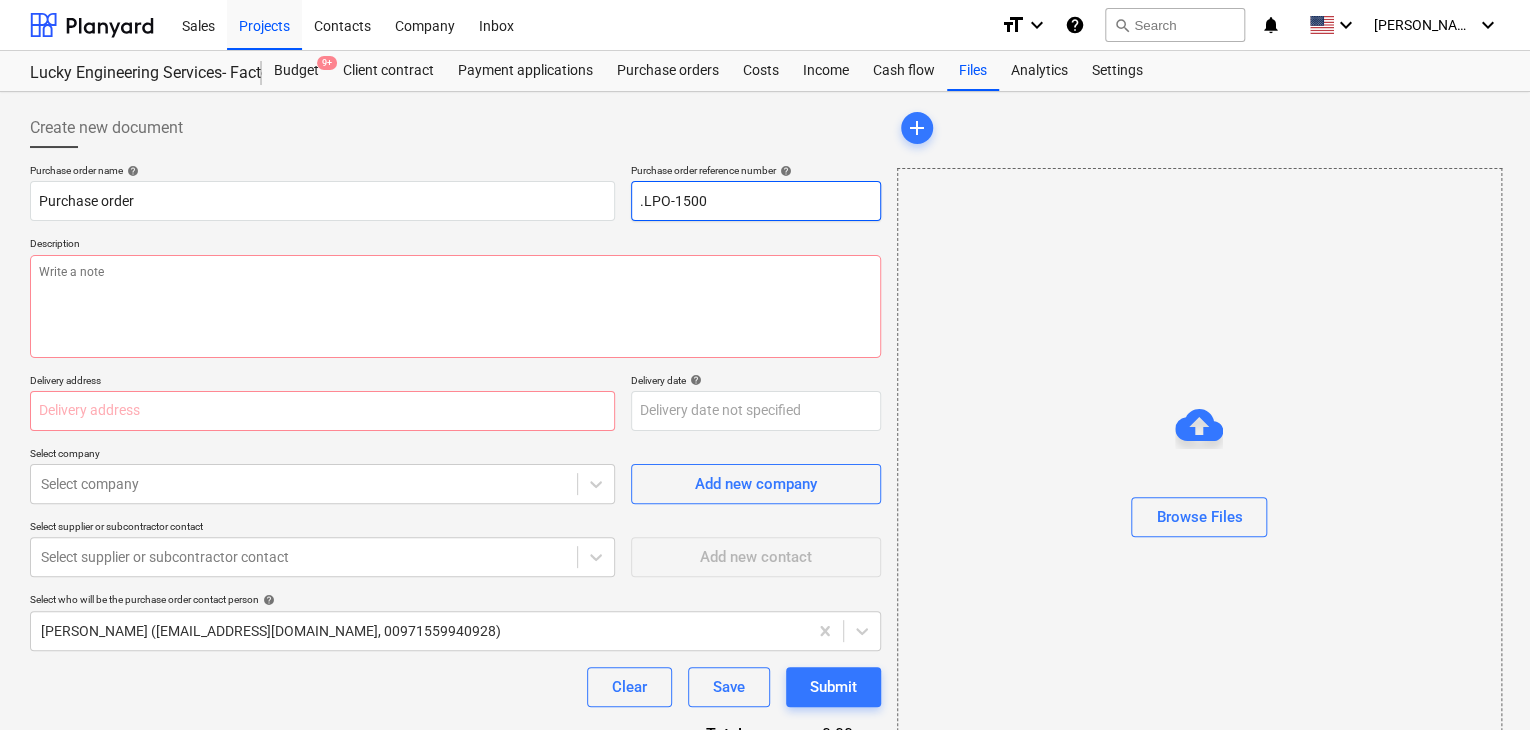 type on "x" 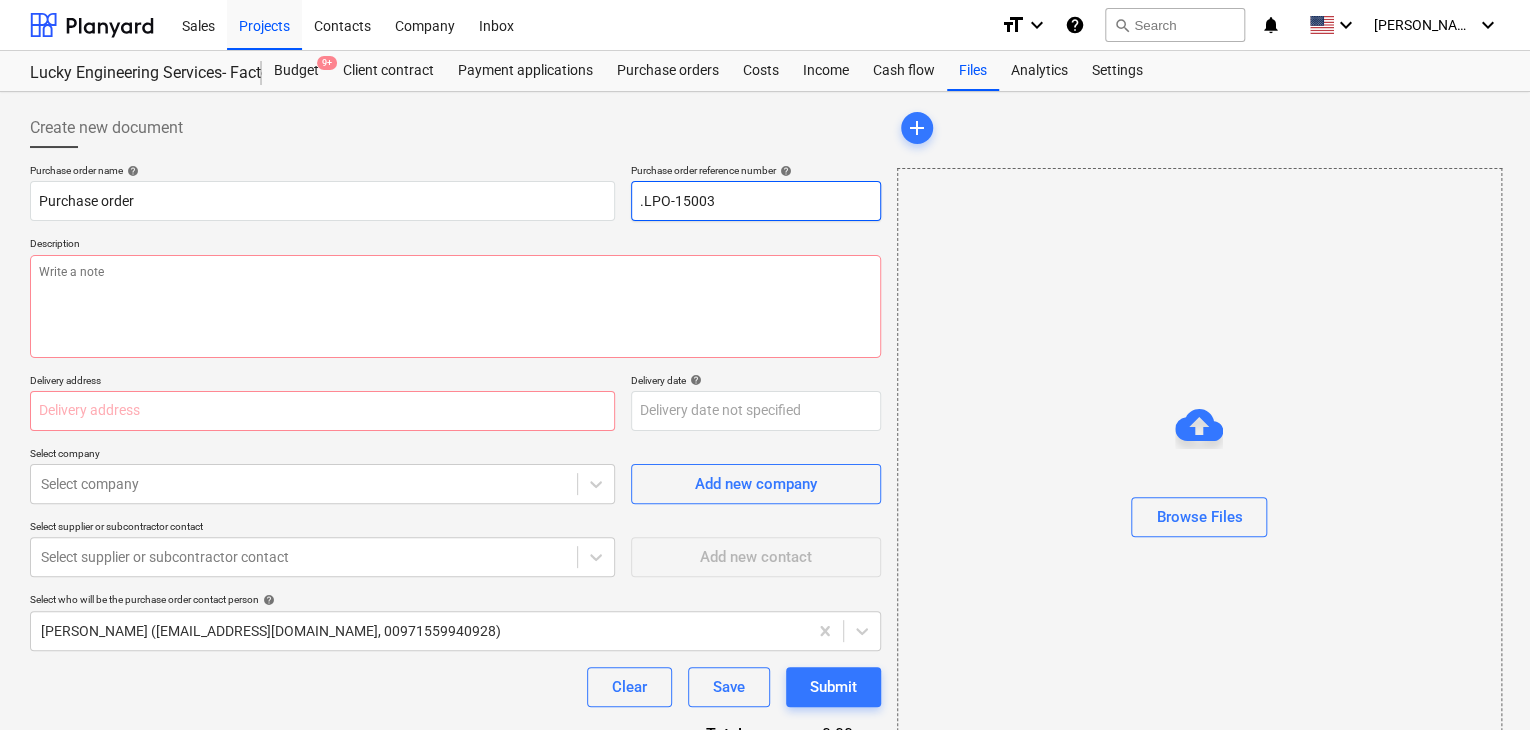 type on "x" 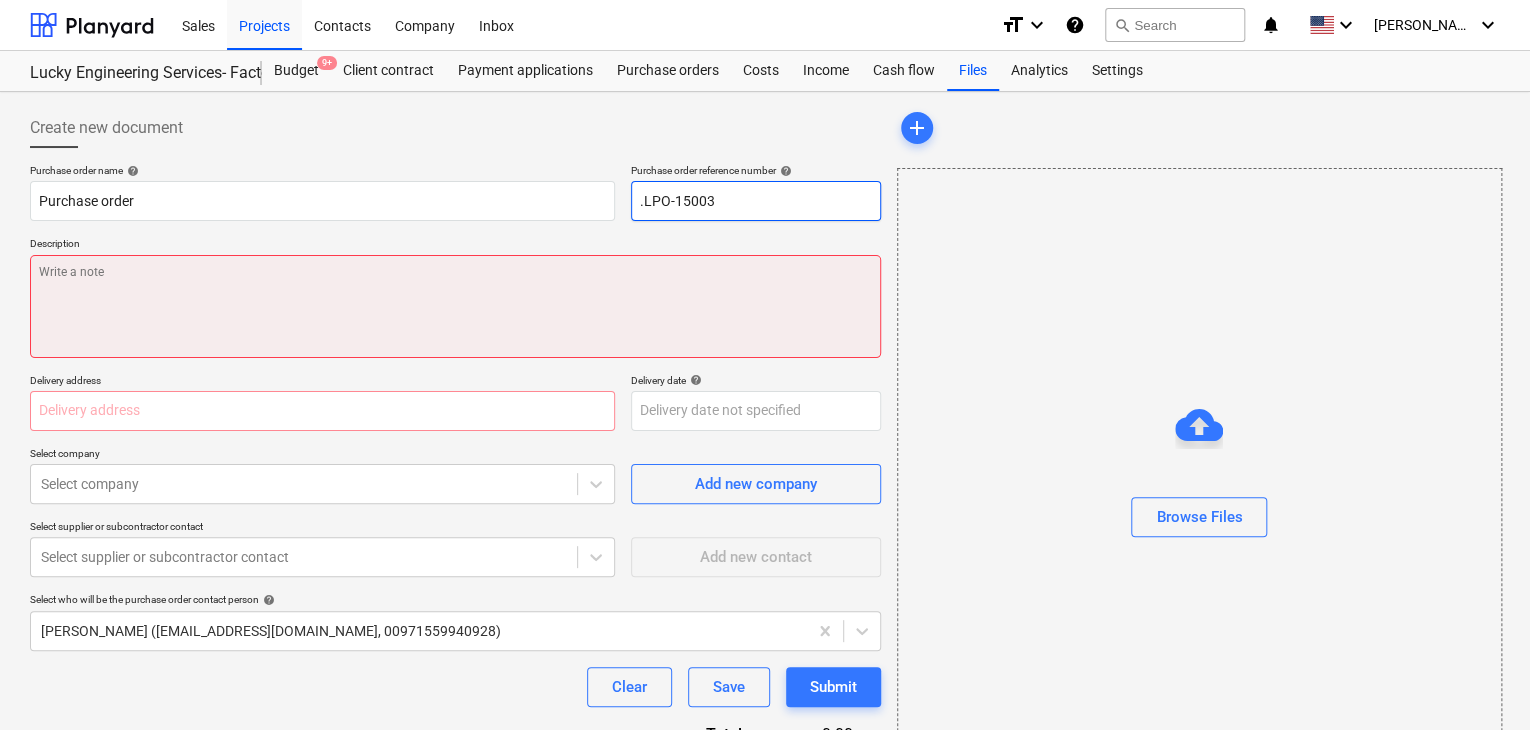 type on ".LPO-15003" 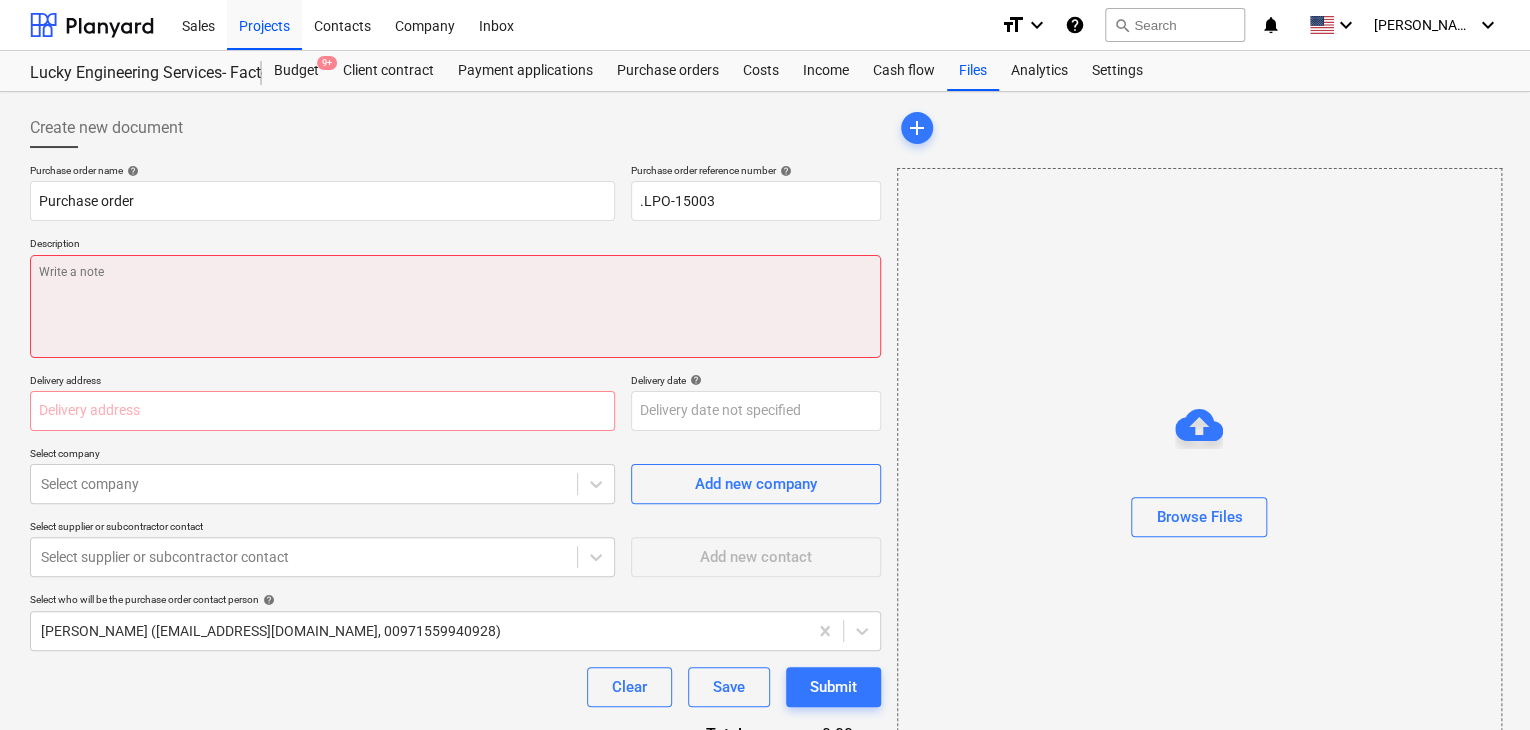 click at bounding box center (455, 306) 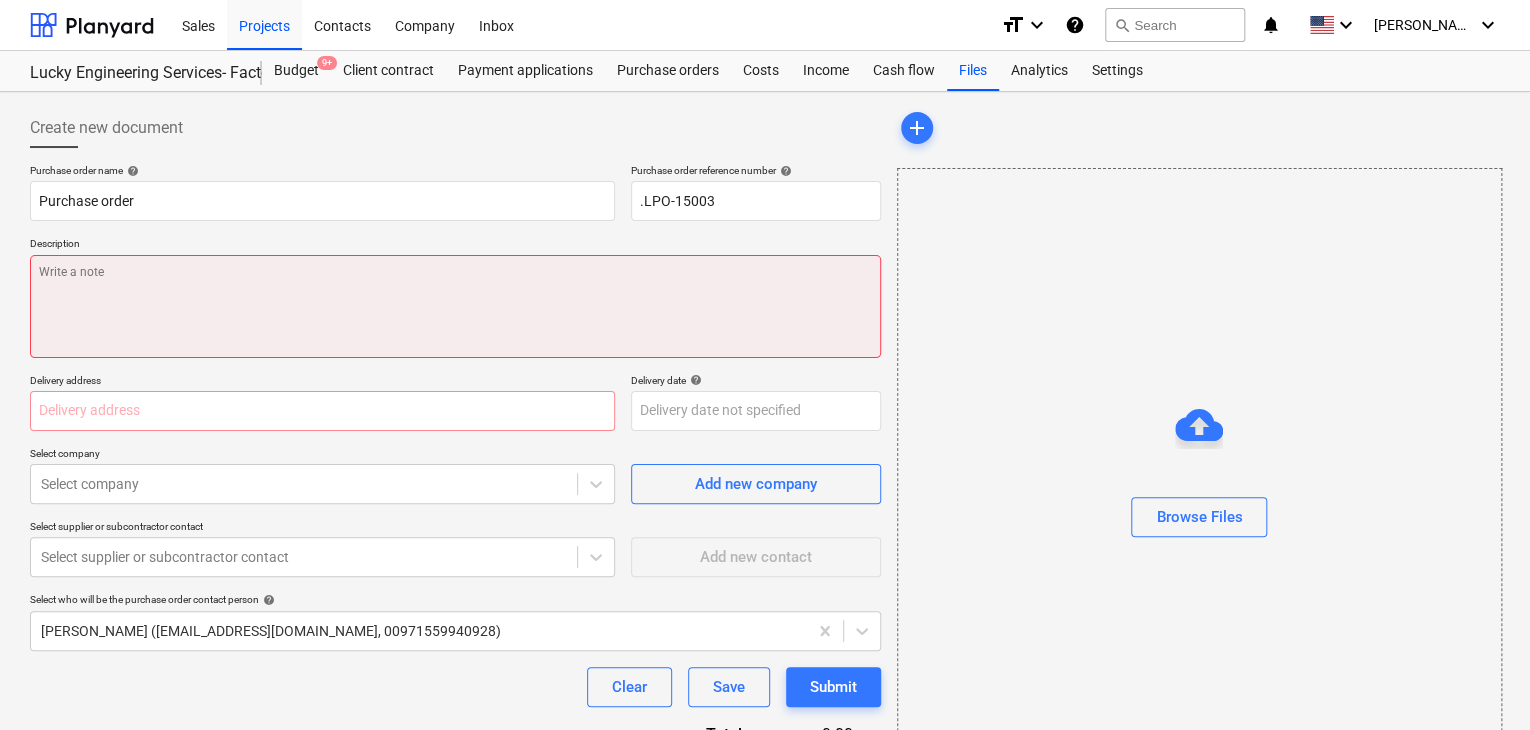 type on "x" 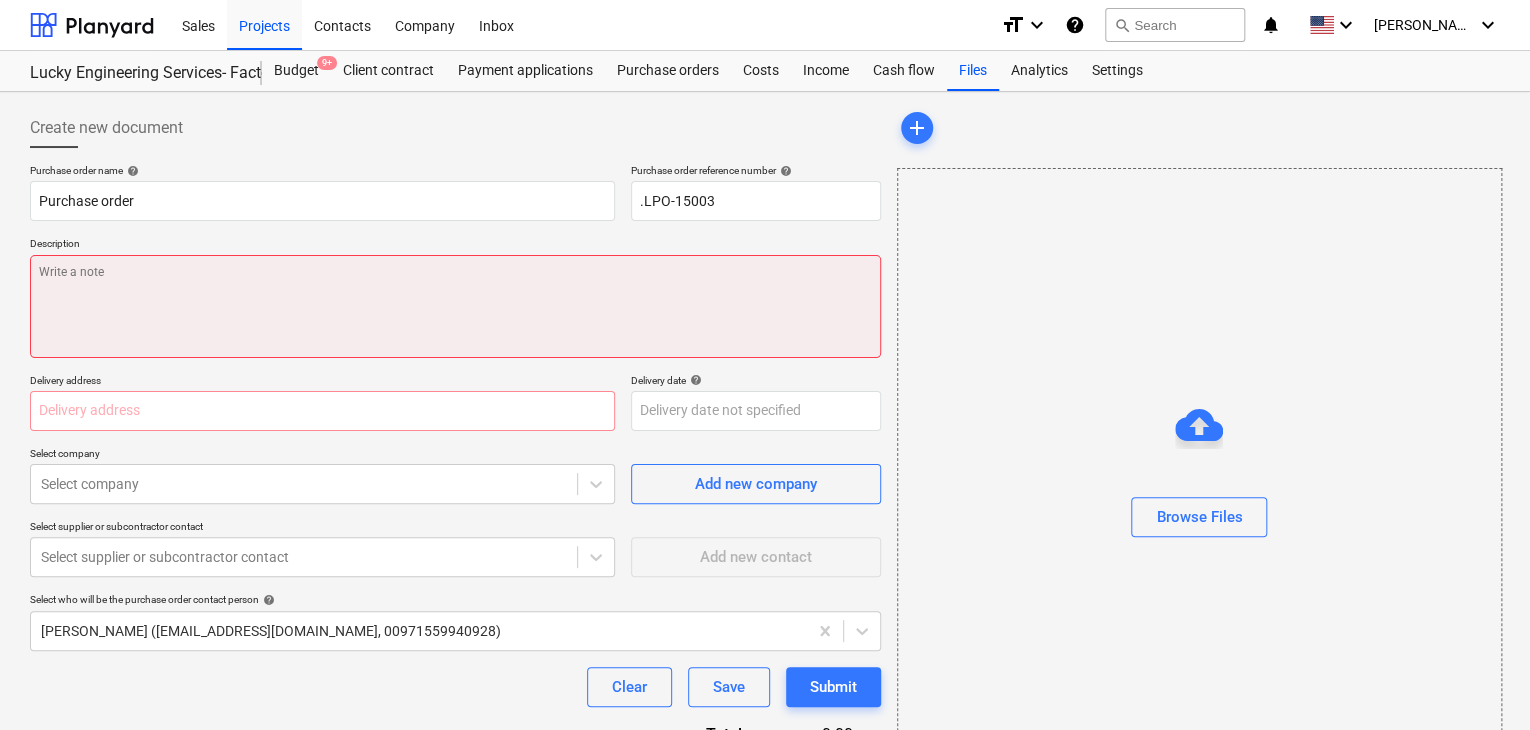 type on "0" 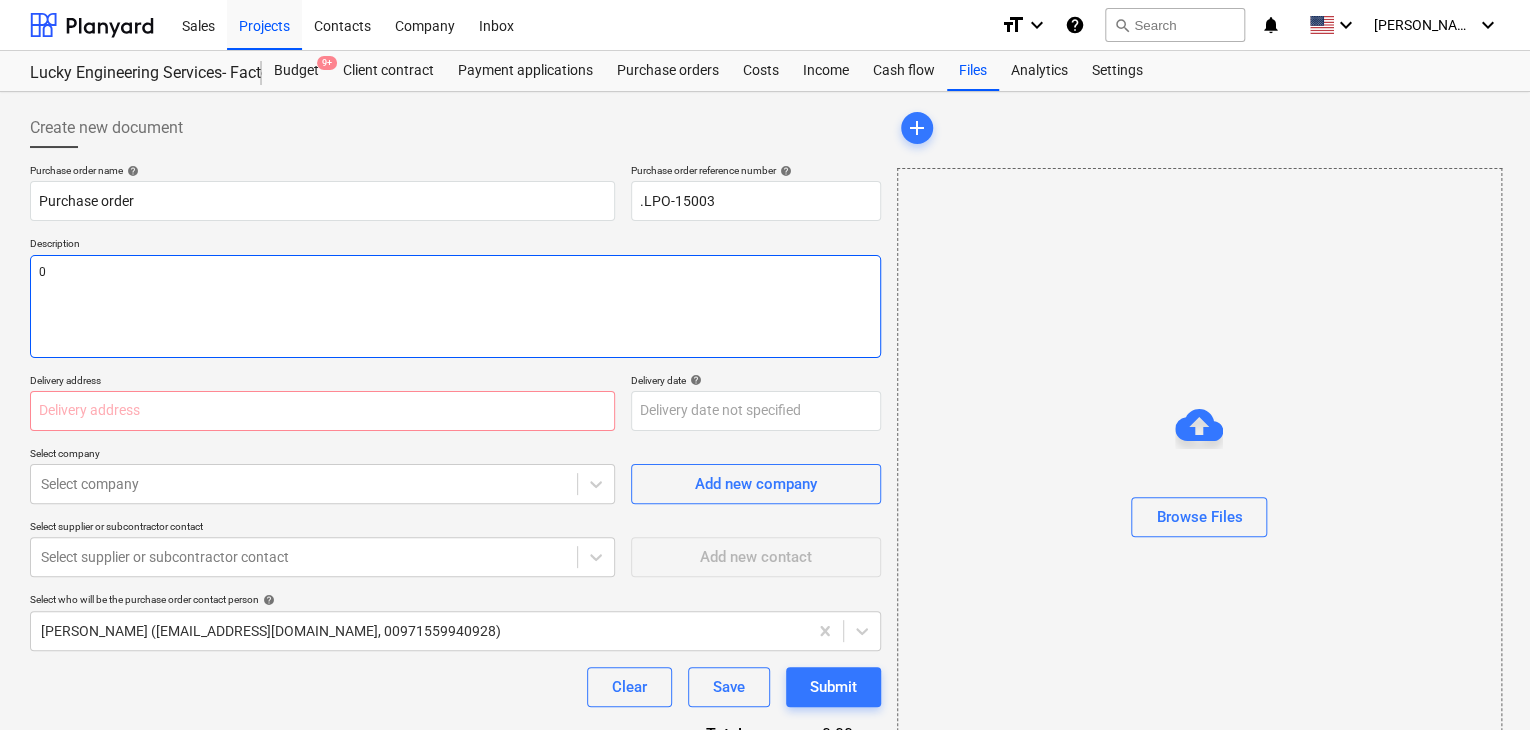 type on "x" 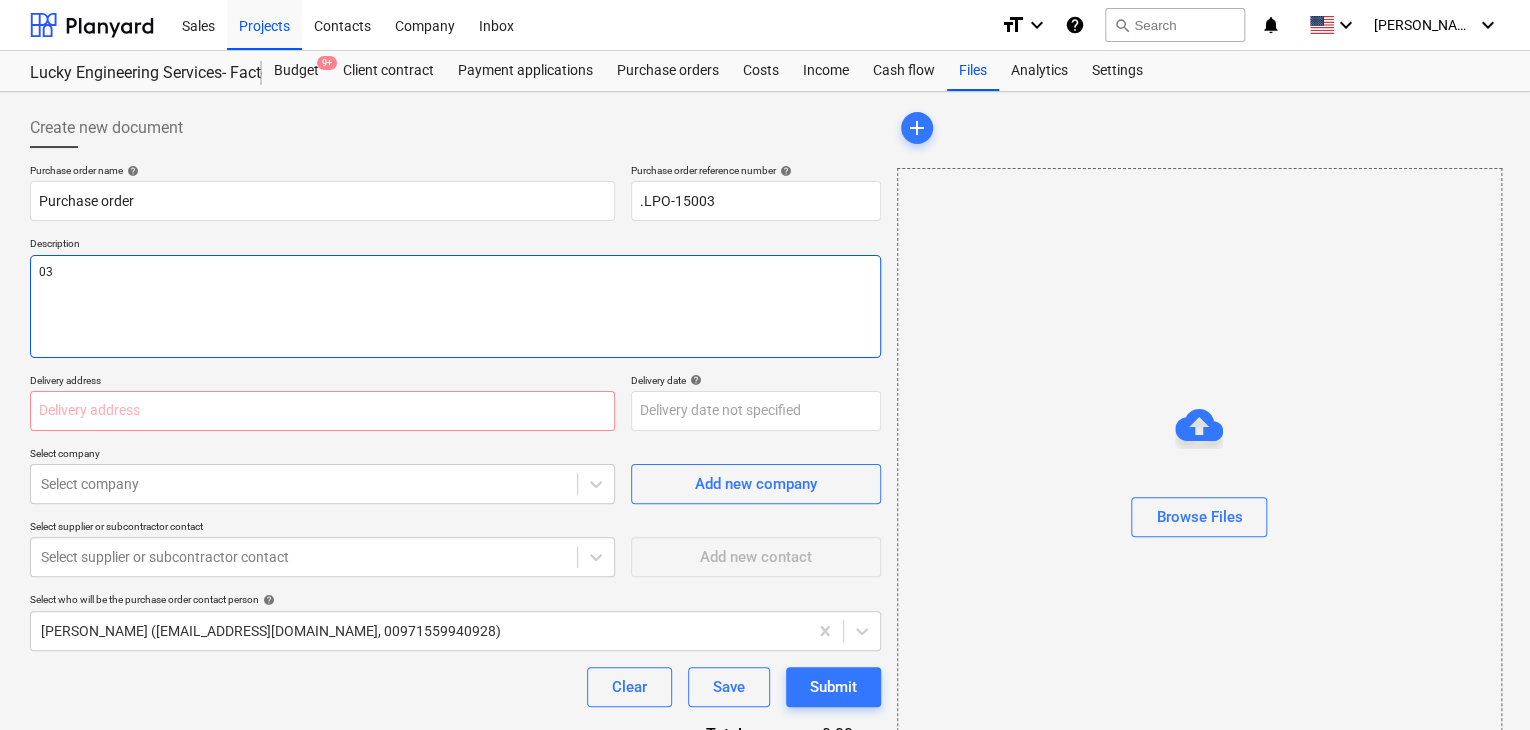 type on "x" 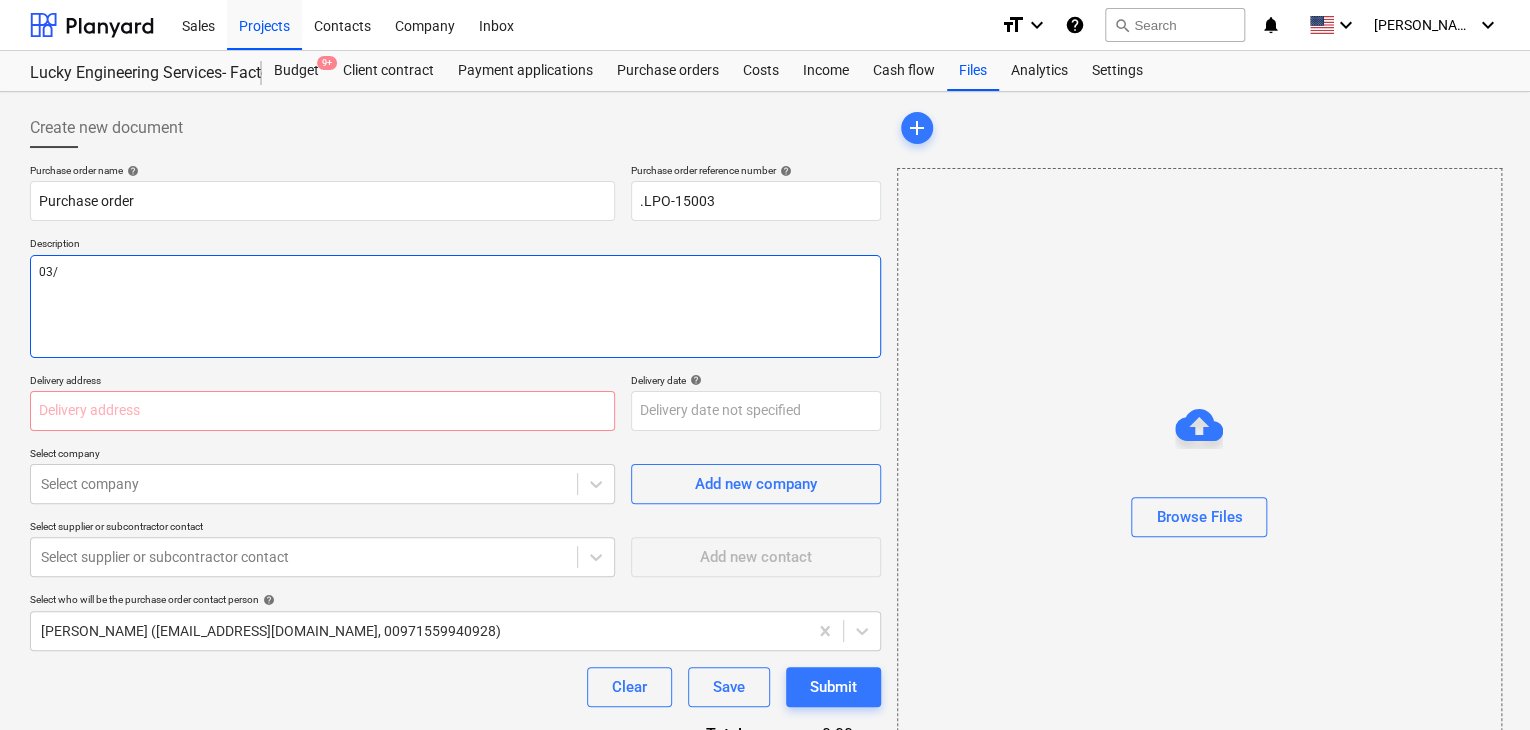 type on "x" 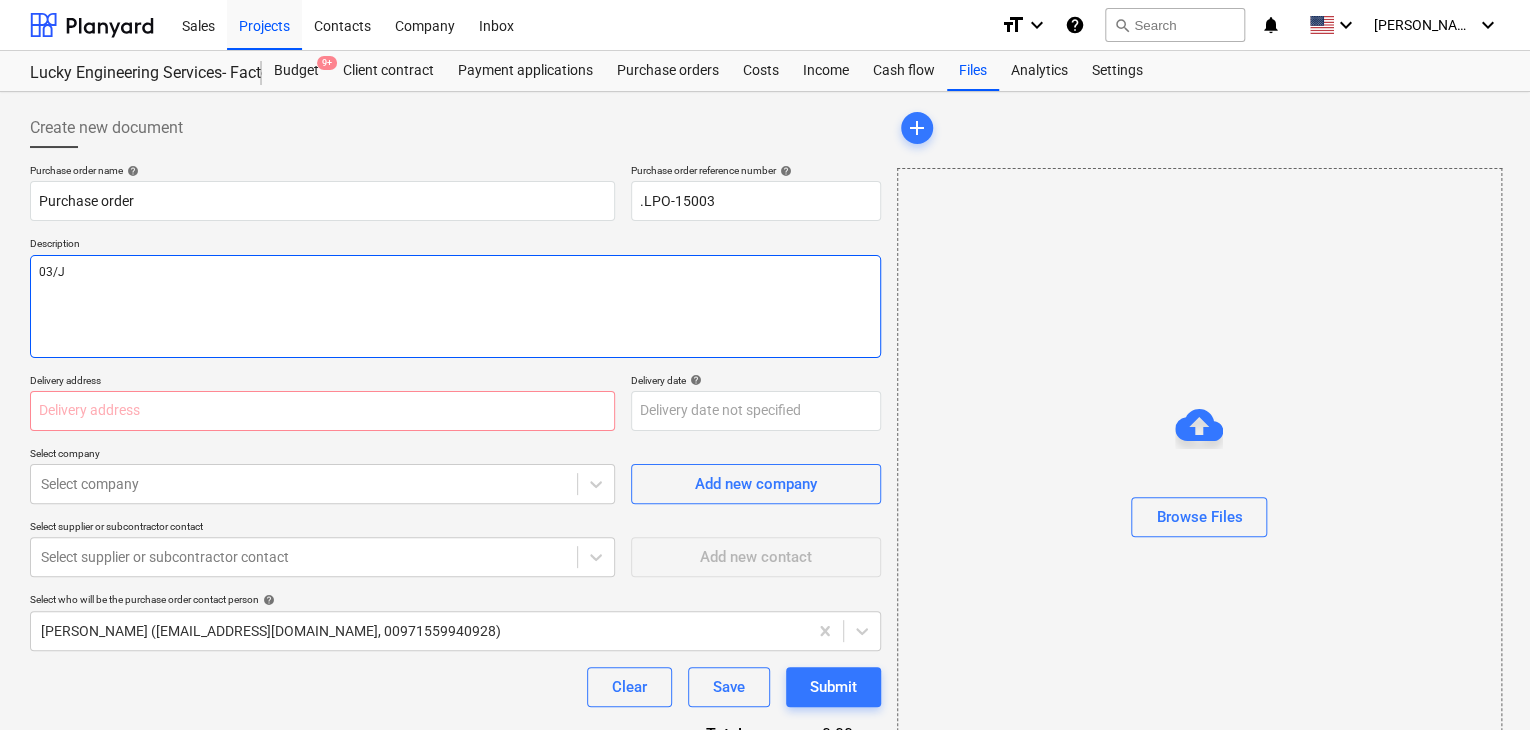 type on "x" 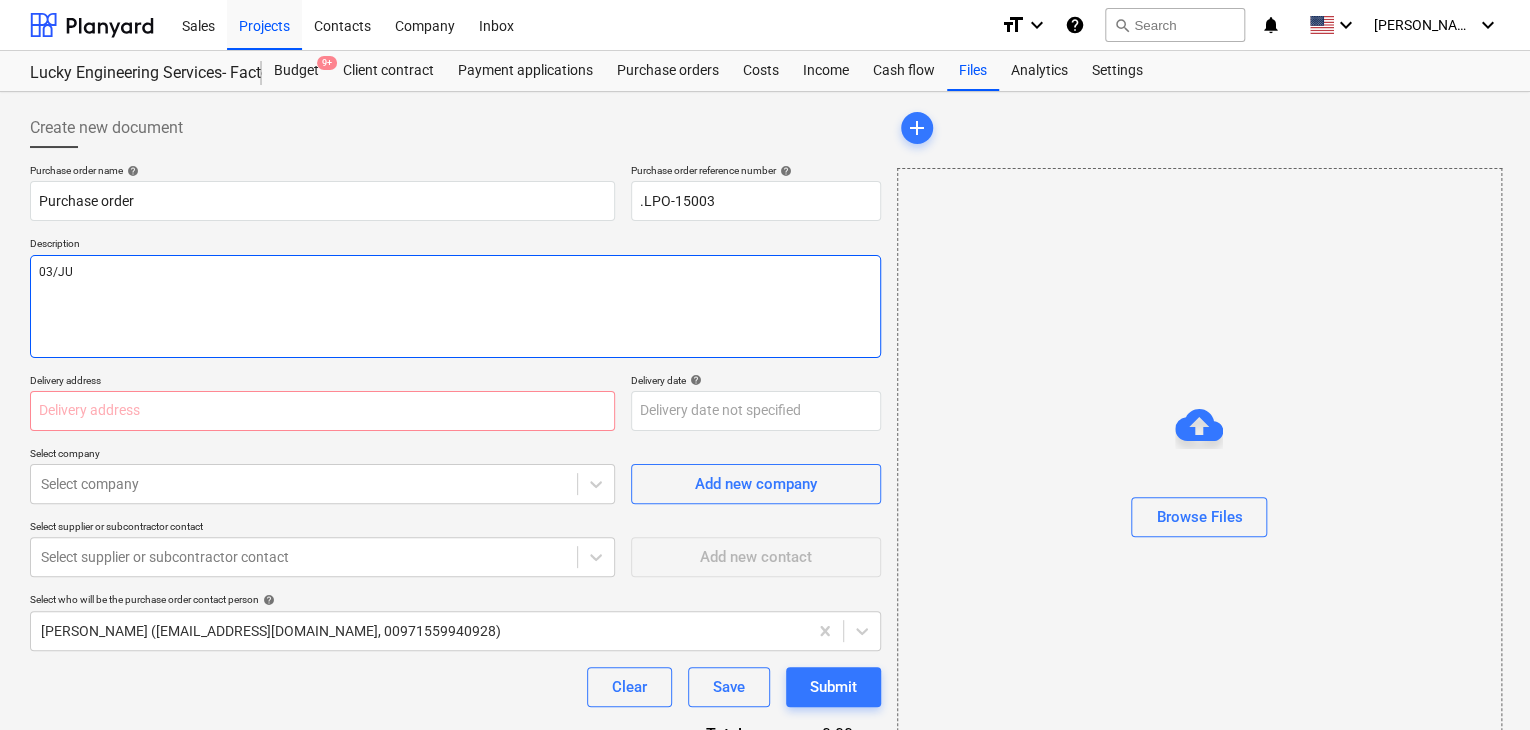 type on "x" 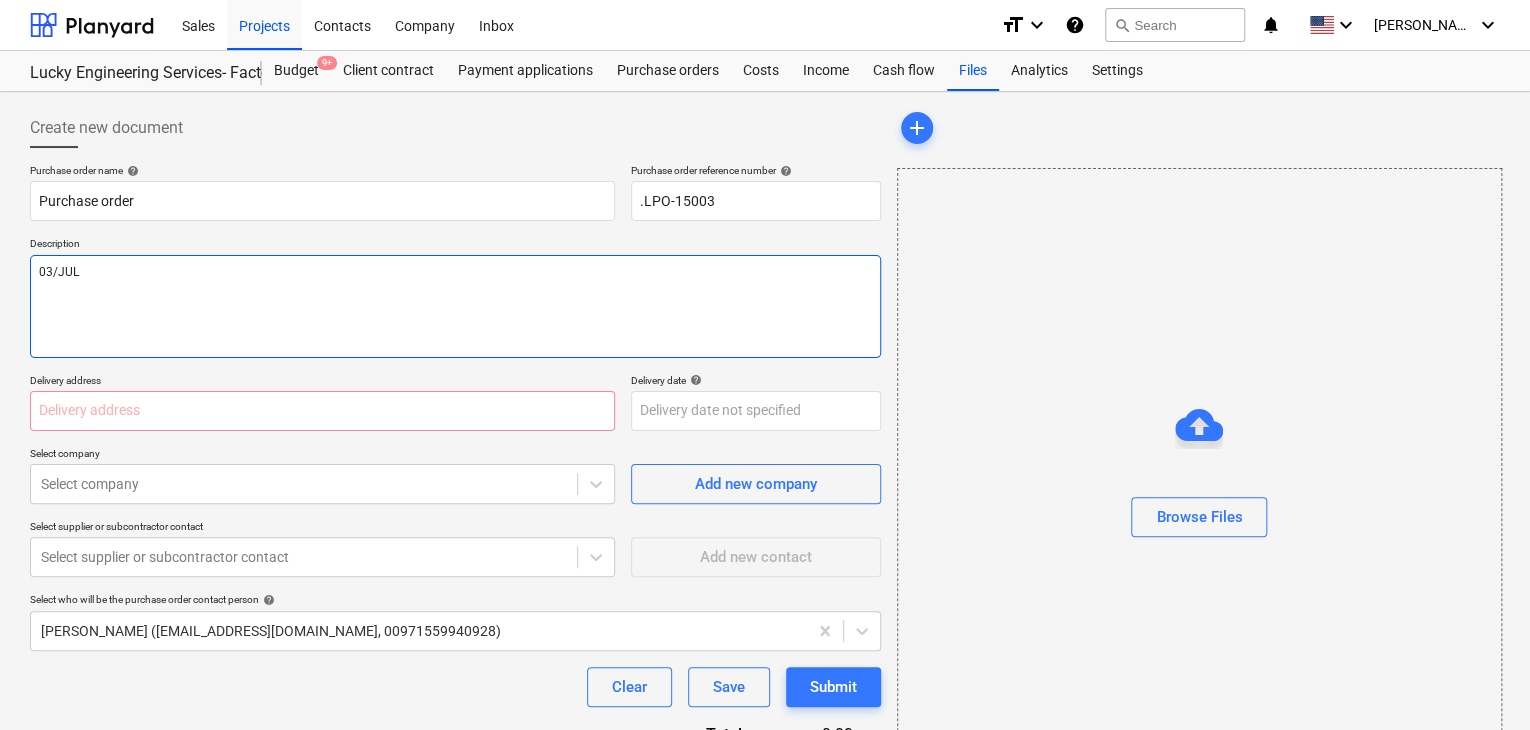 type on "x" 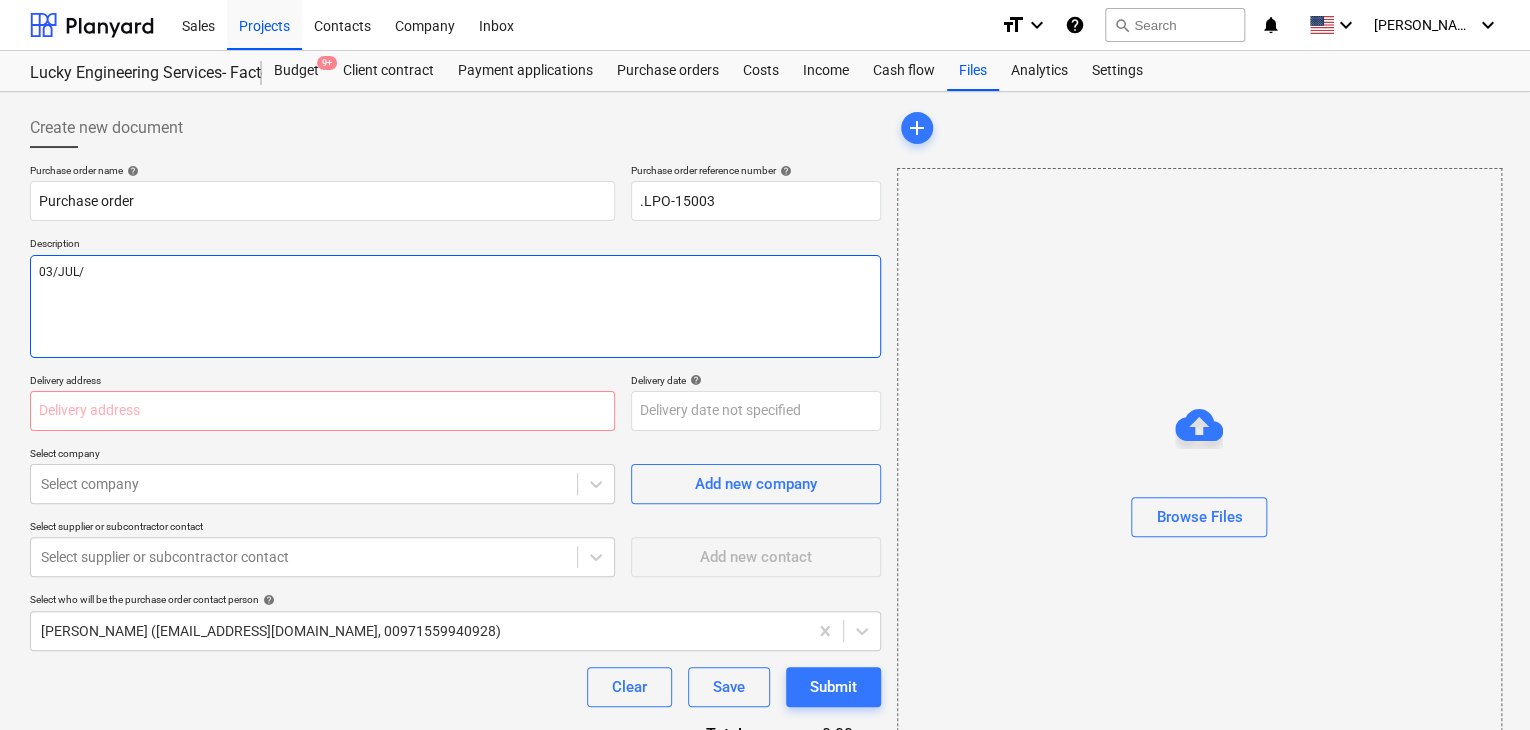 type on "x" 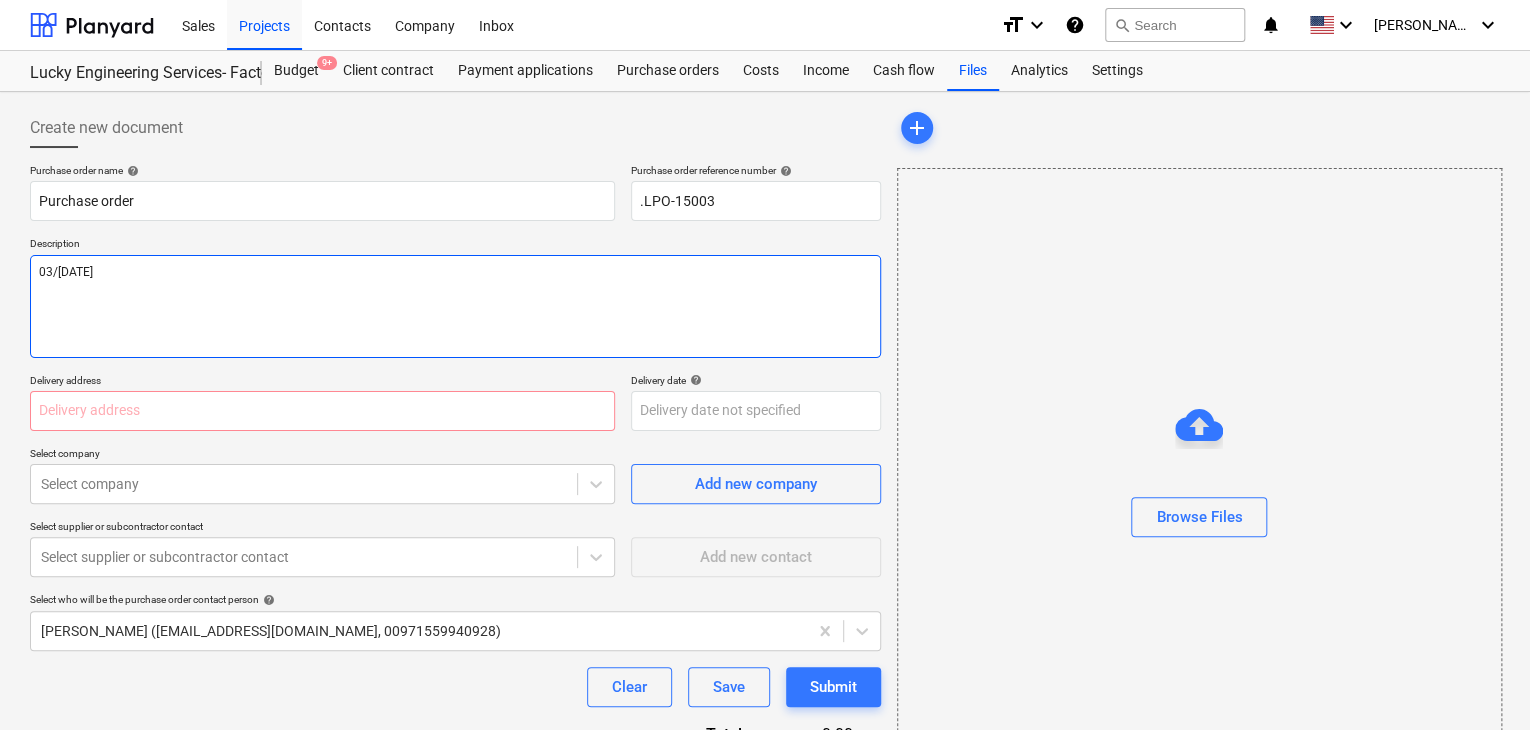 type on "x" 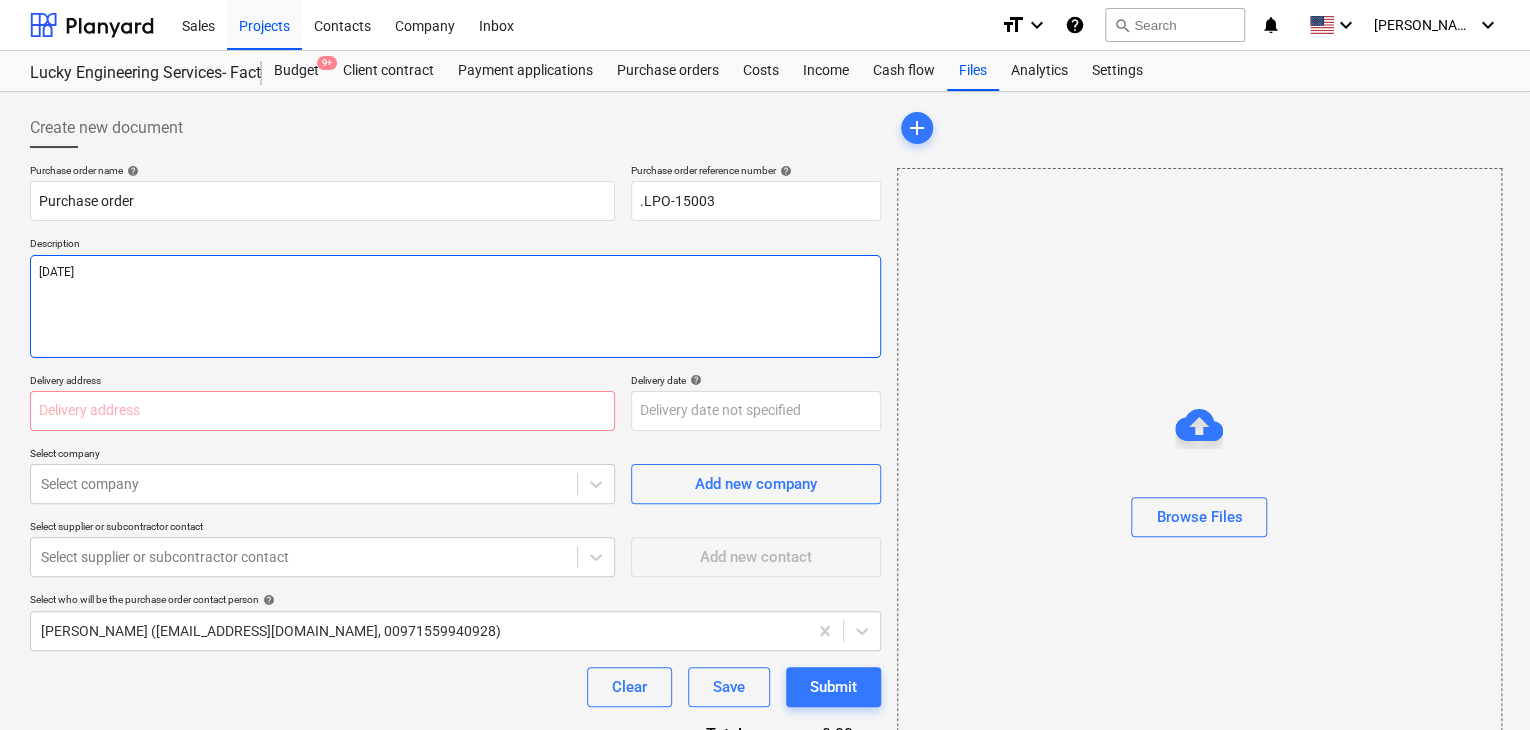 type on "x" 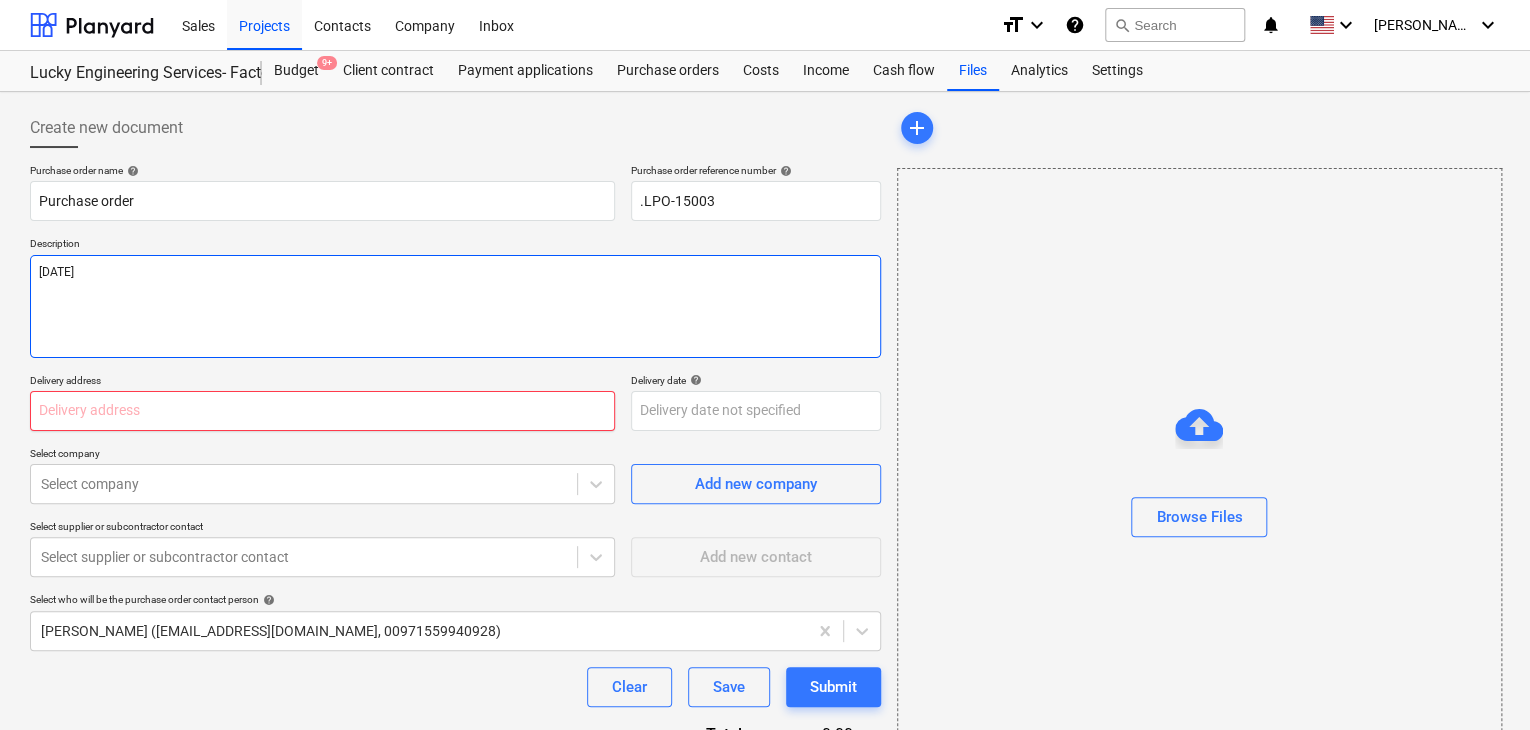 type on "03/JUL/2025" 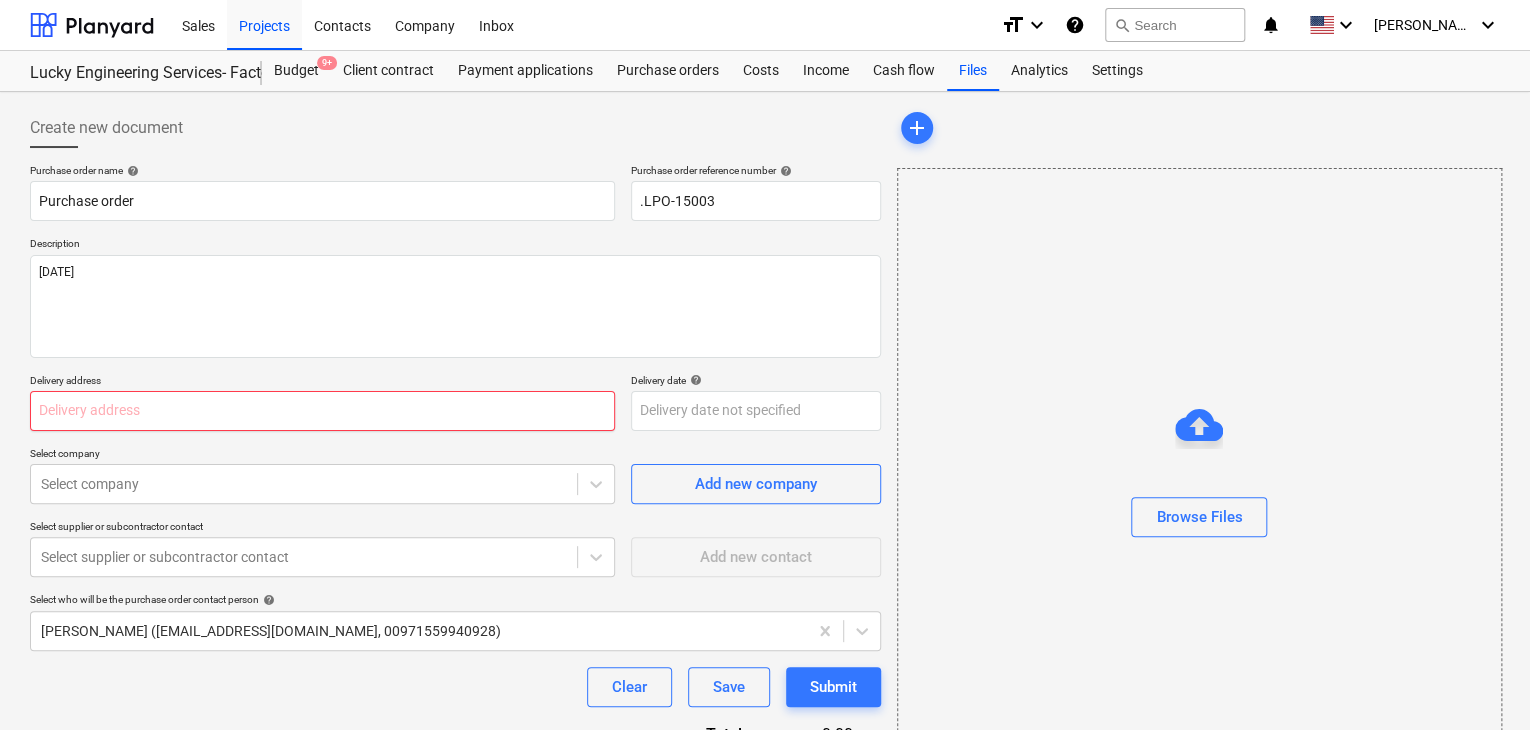 click at bounding box center (322, 411) 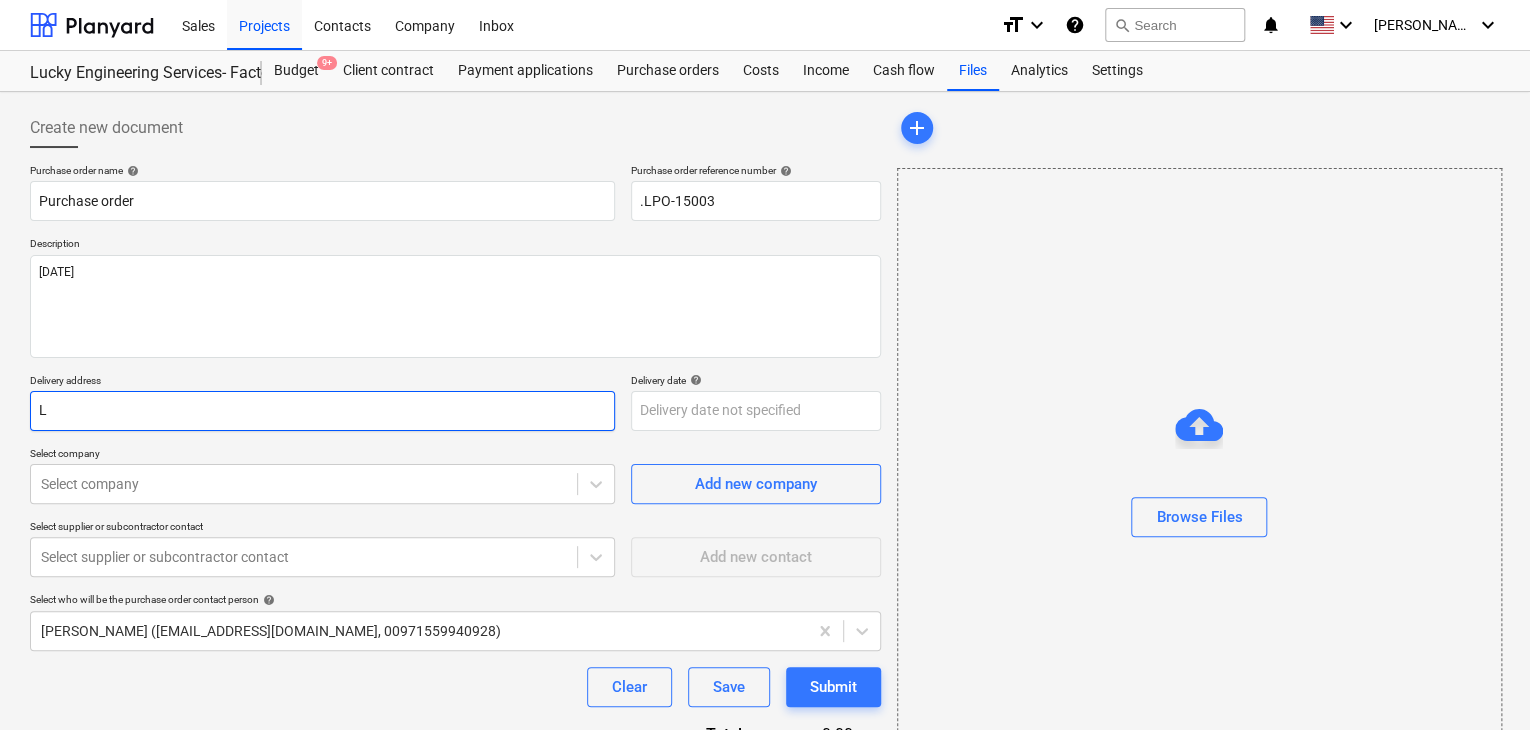 type on "x" 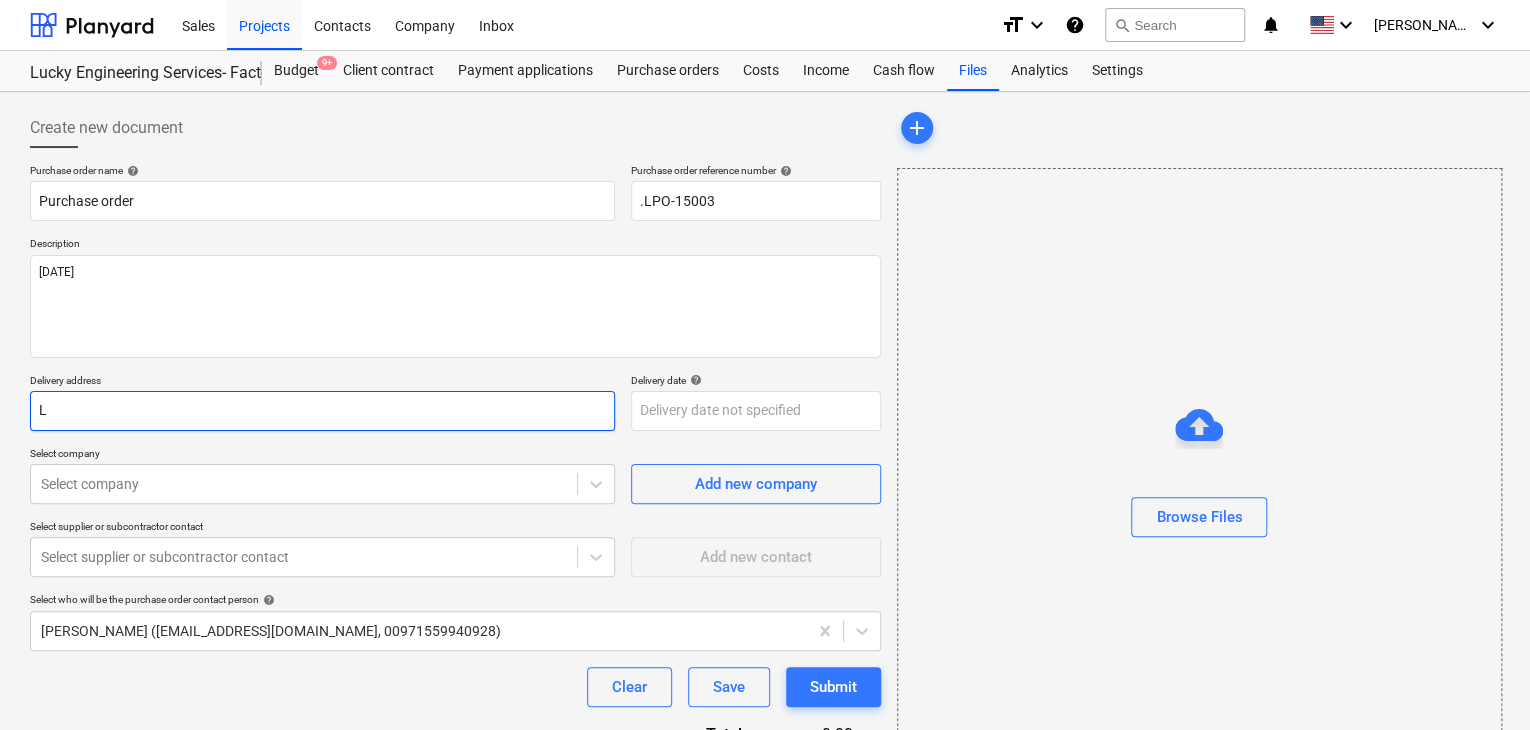 type on "LU" 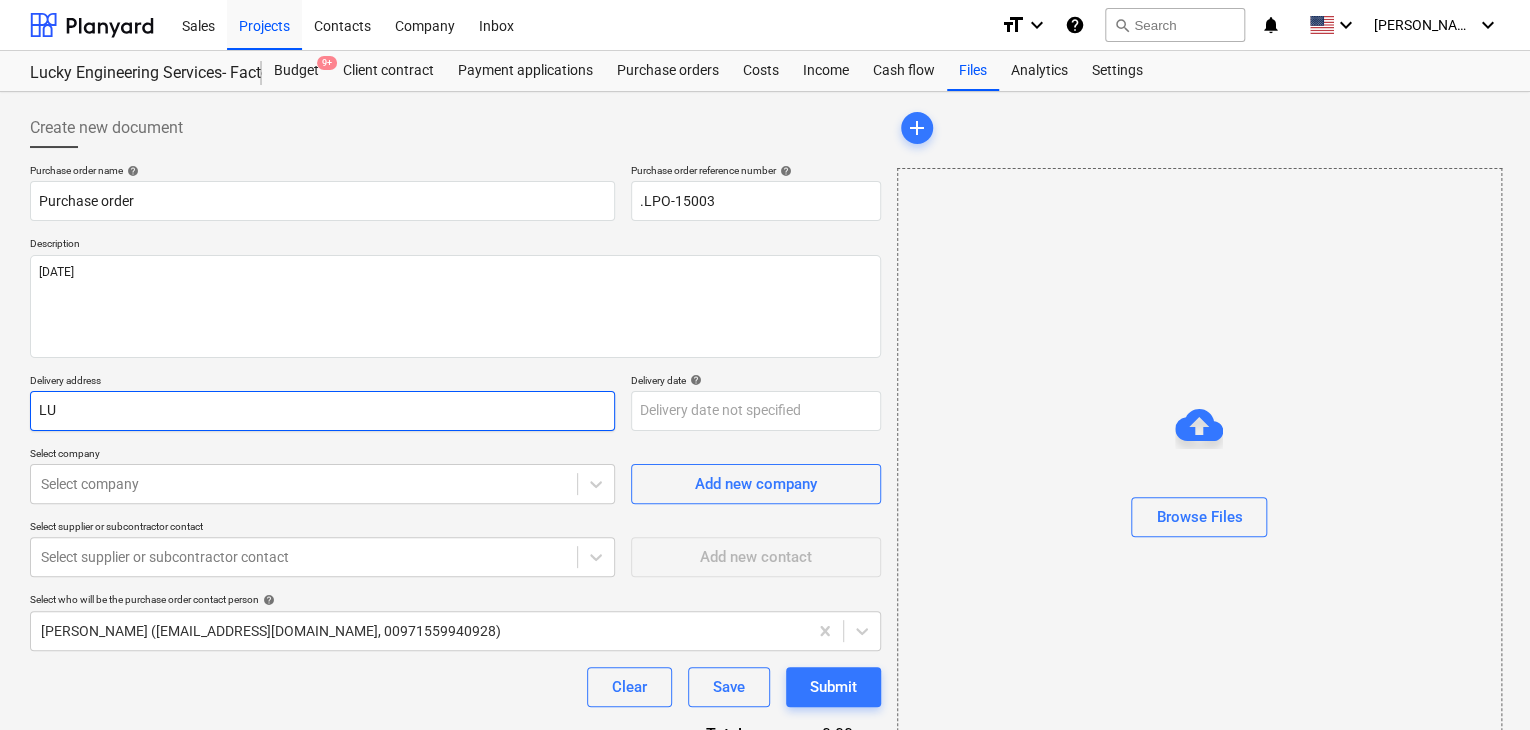type on "x" 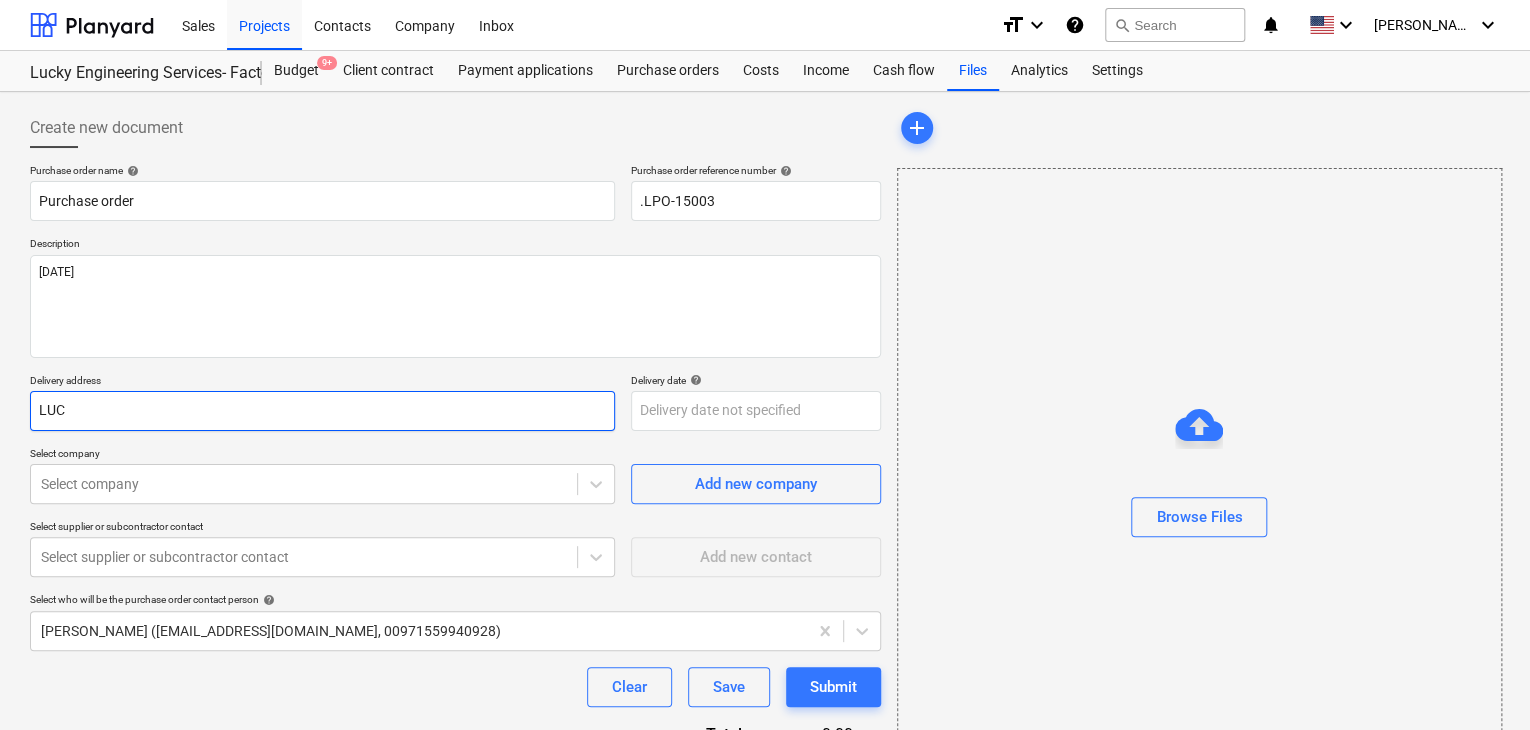 type on "x" 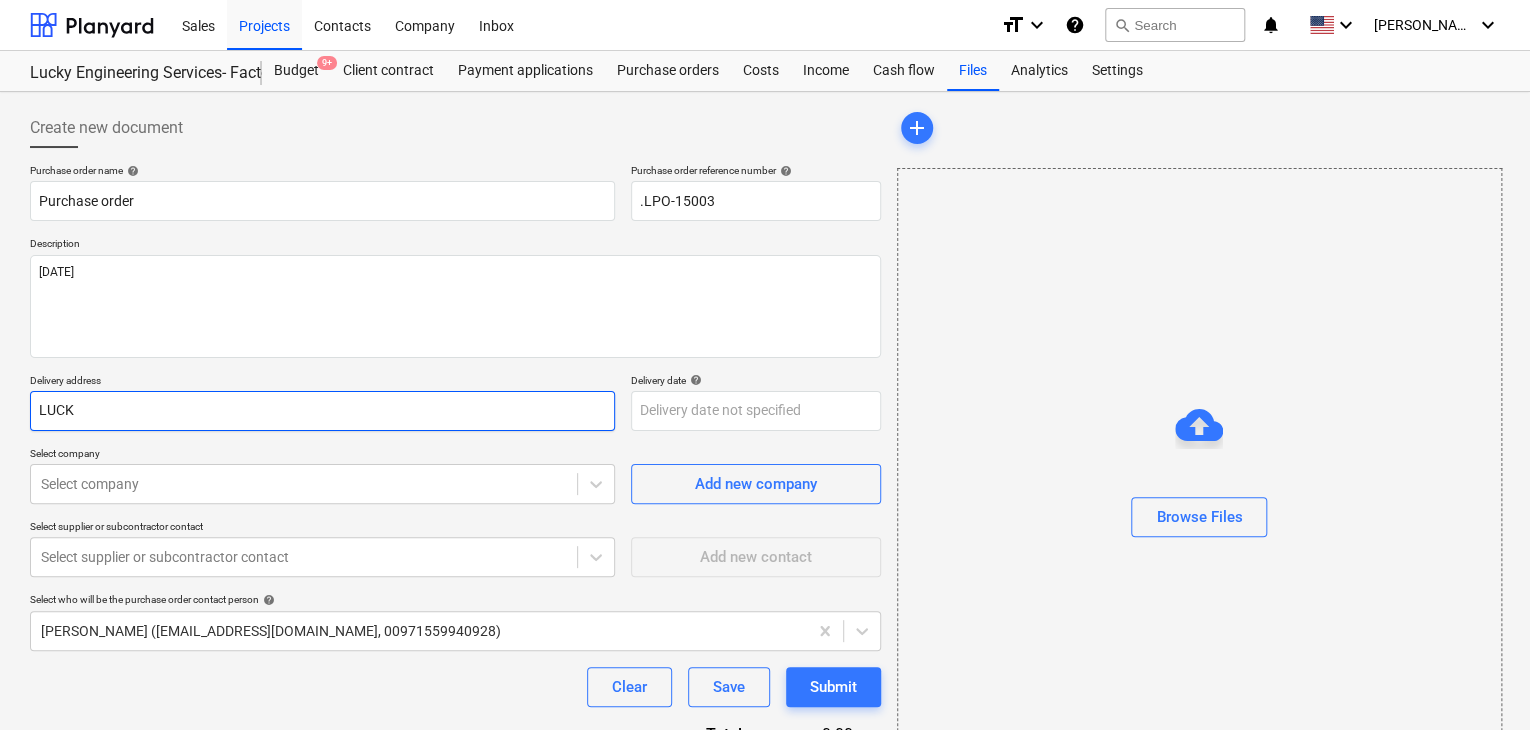 type on "x" 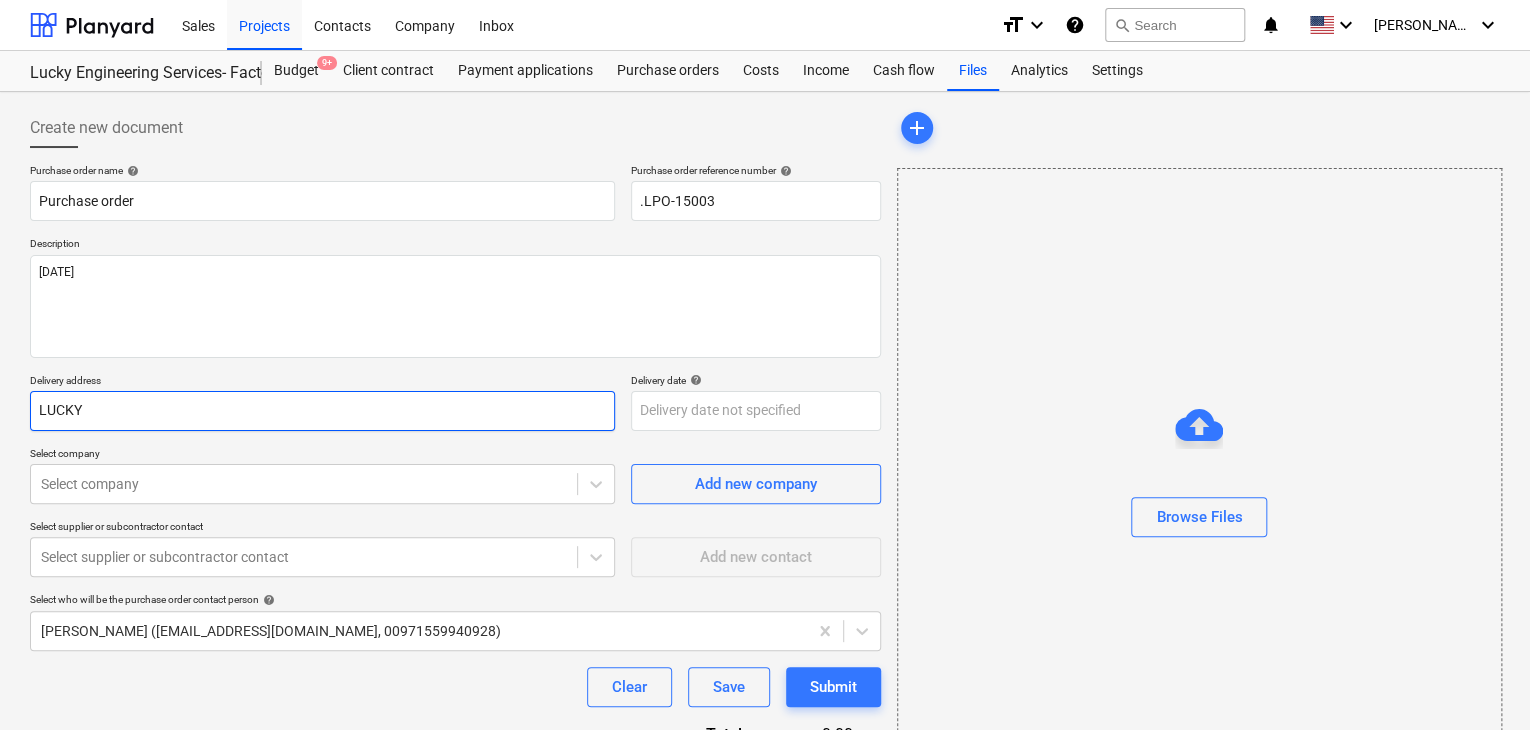type on "x" 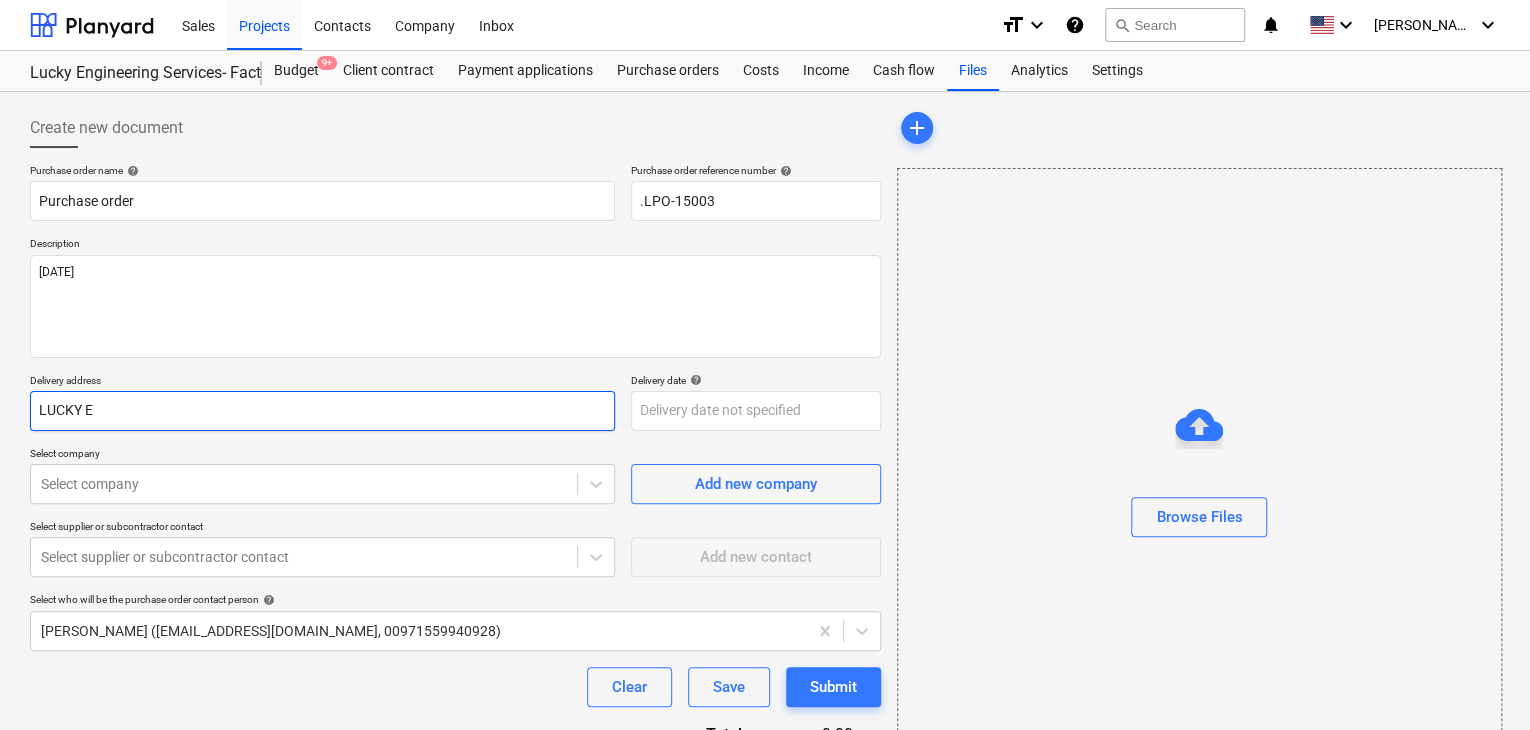 type on "LUCKY EN" 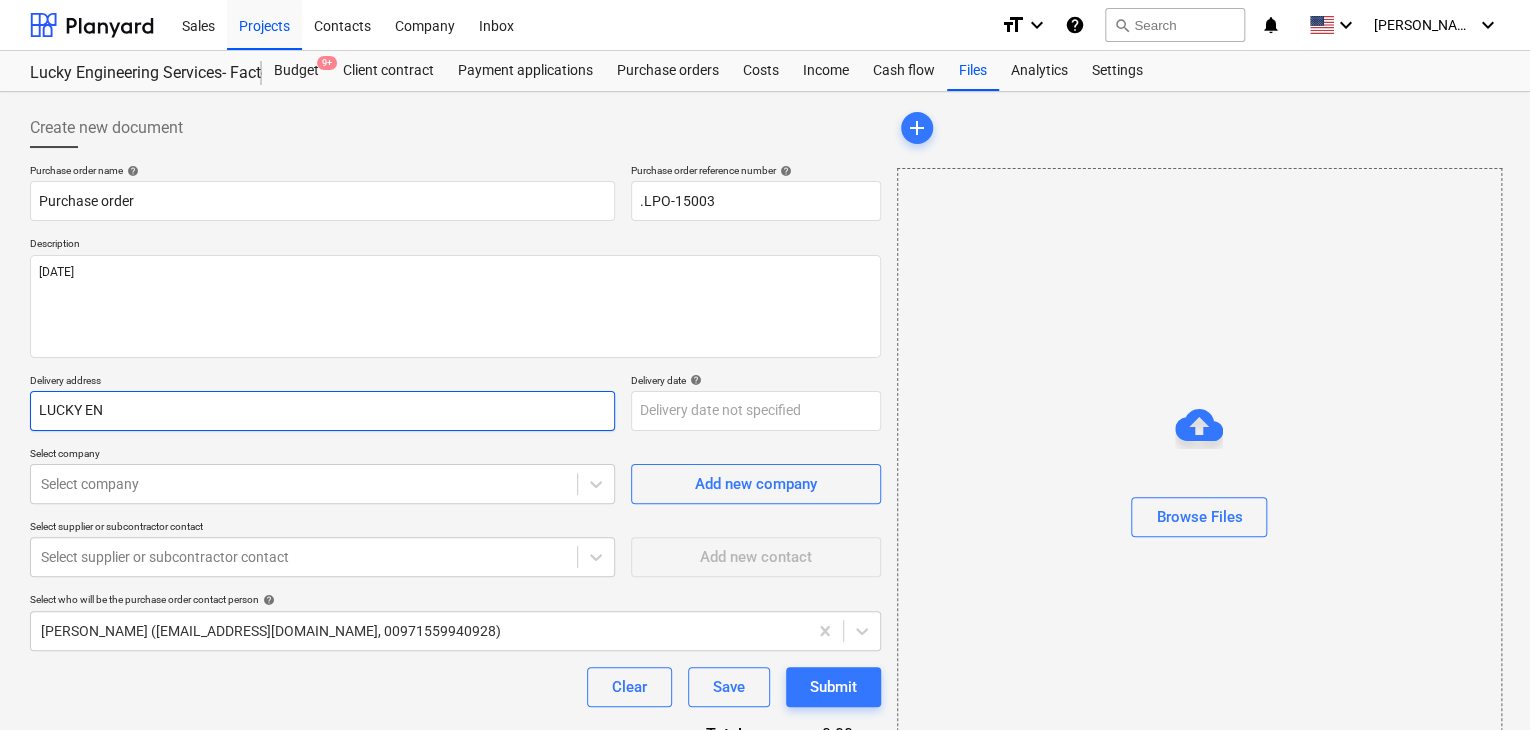 type on "x" 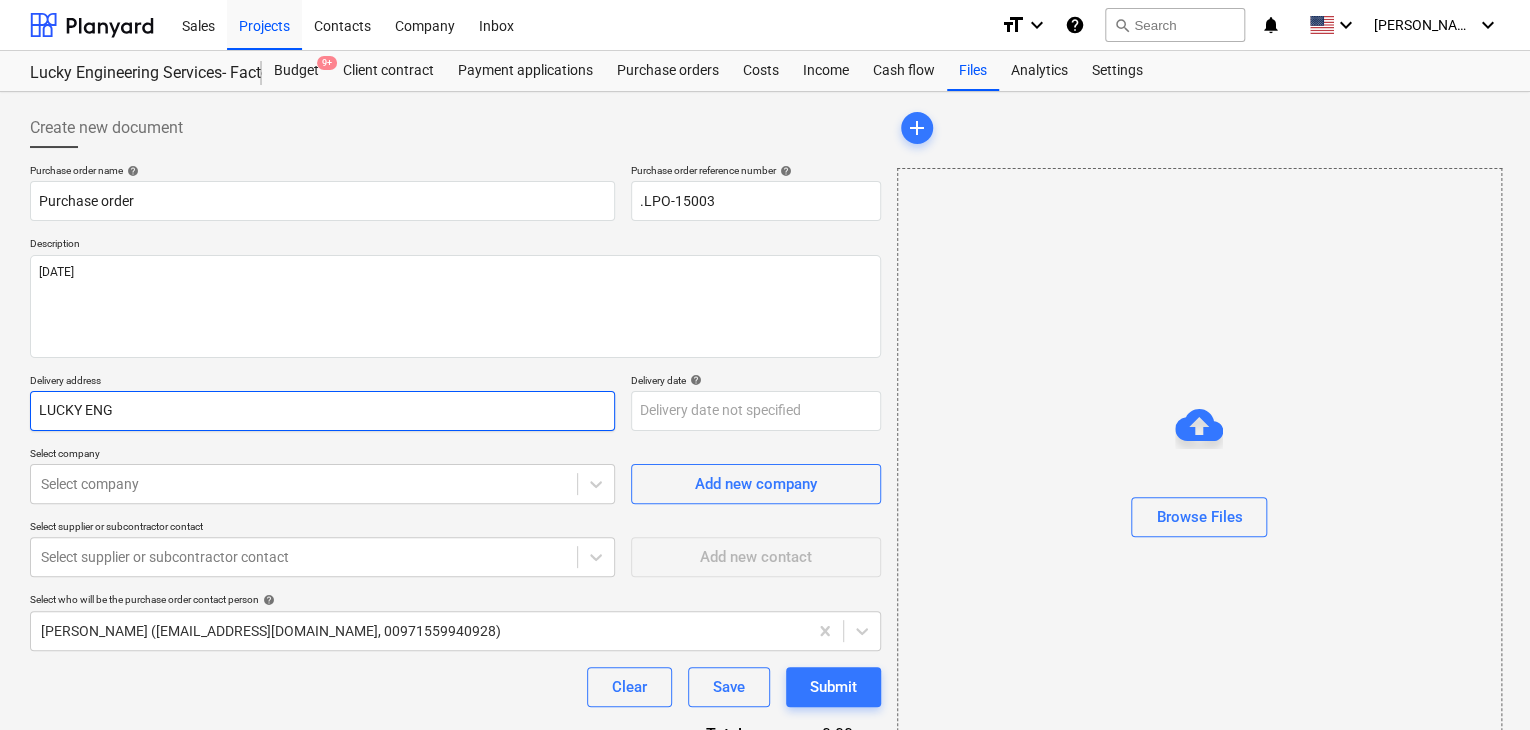 type on "x" 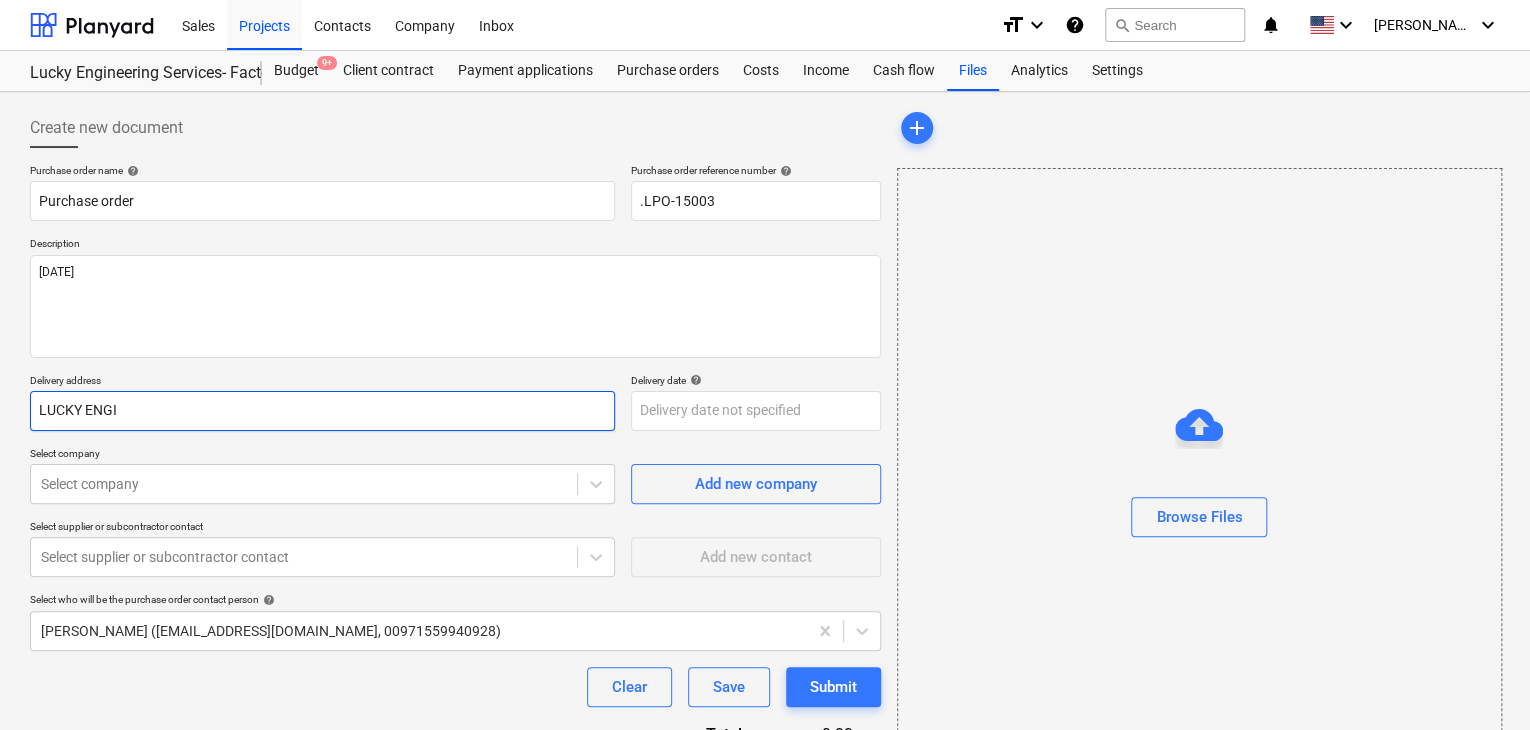 type on "x" 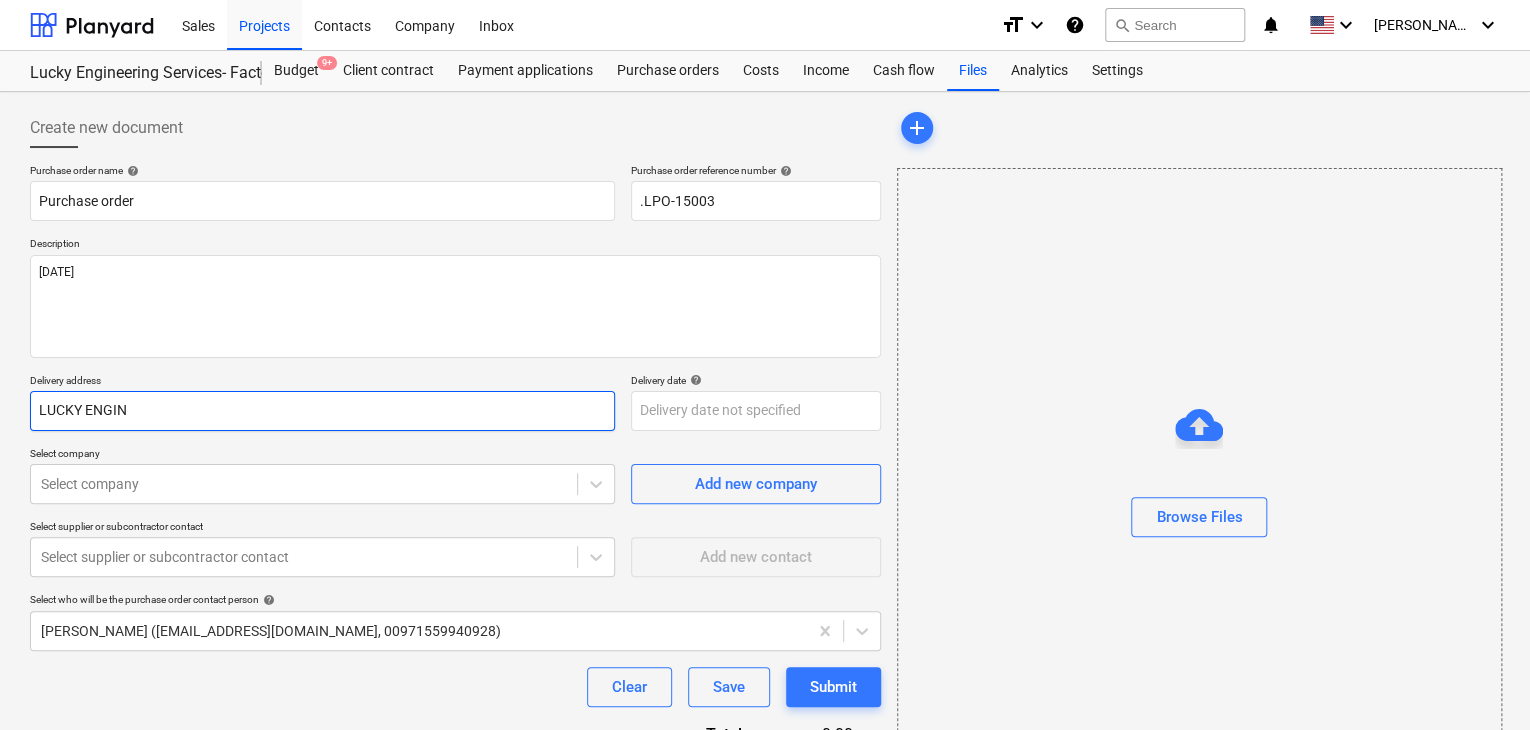 type on "x" 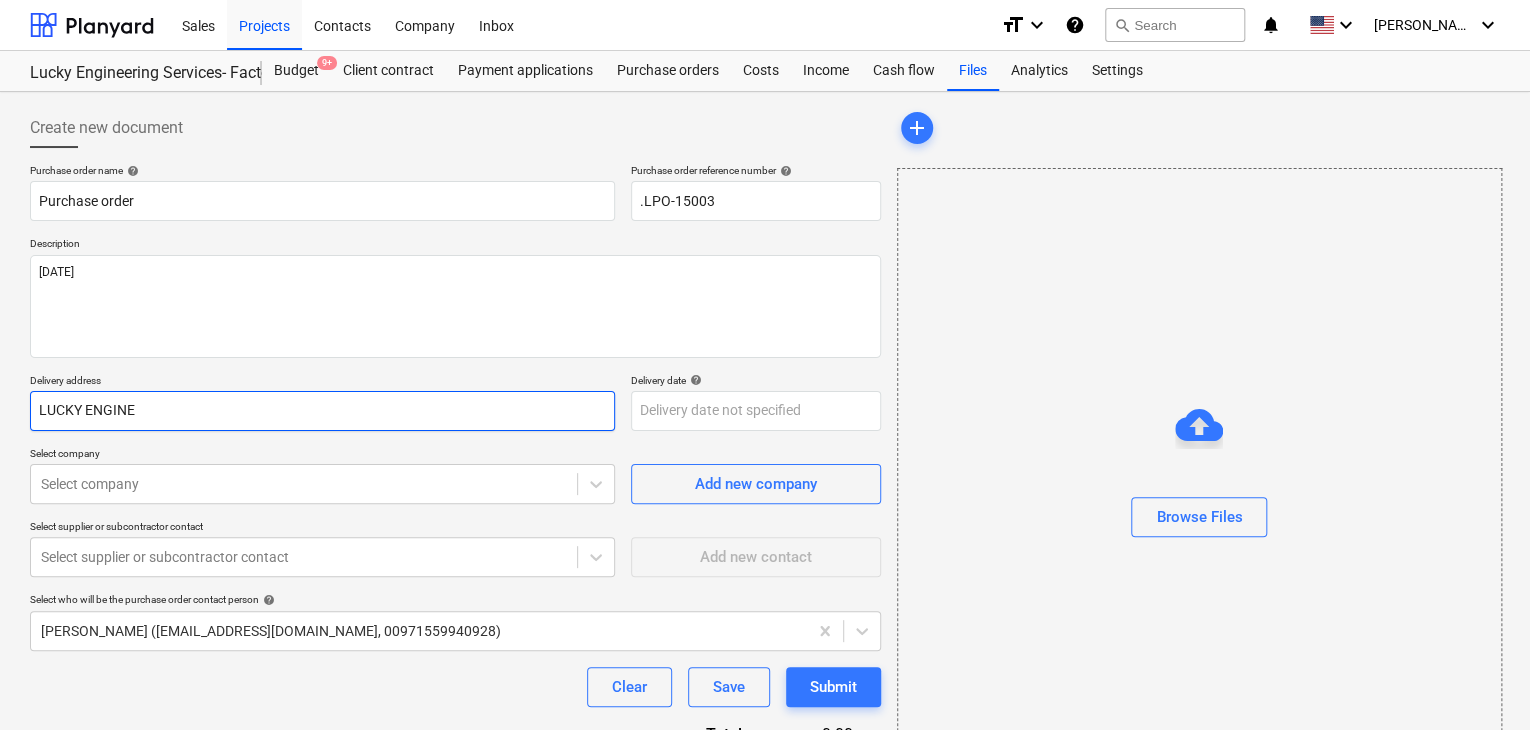 type on "x" 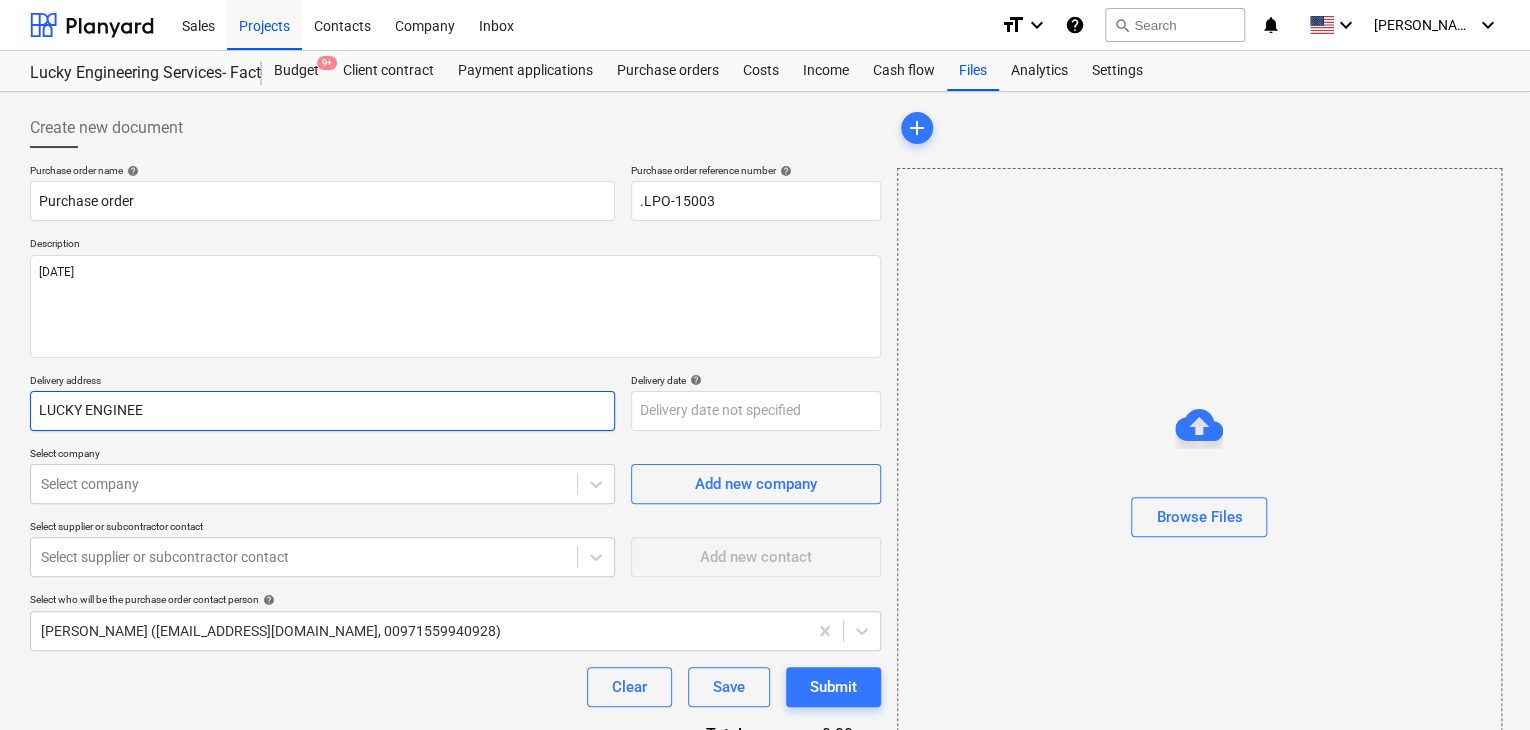 type on "x" 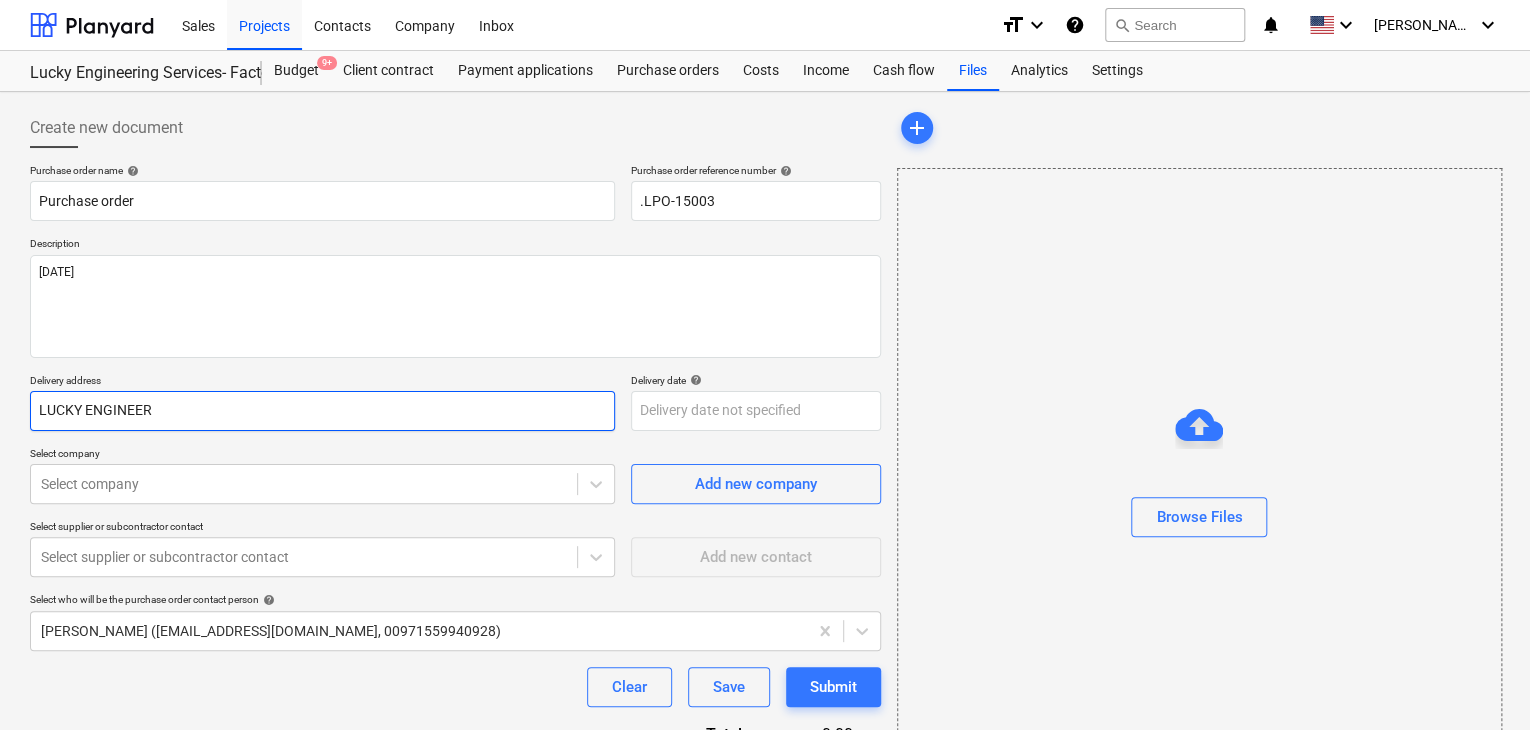type on "x" 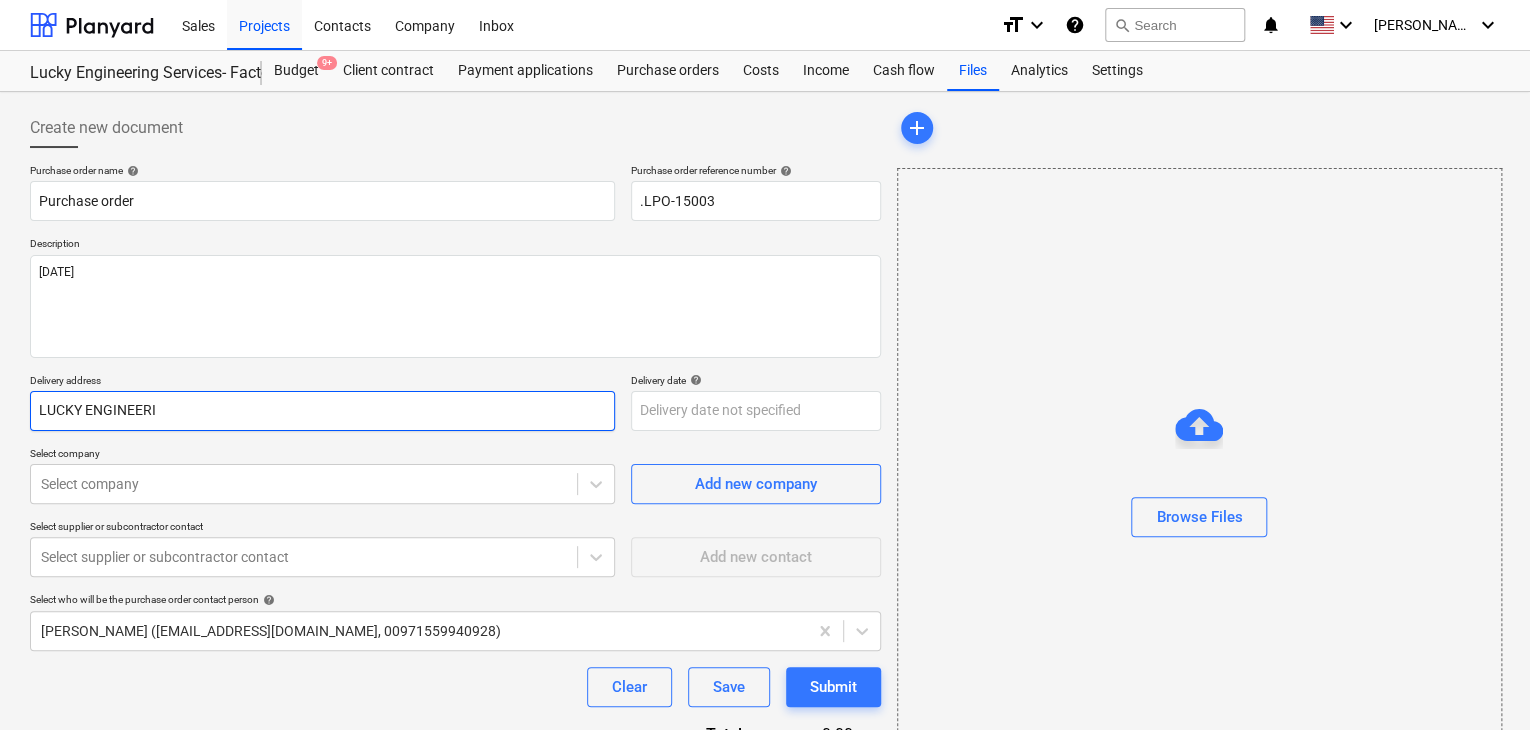 type on "x" 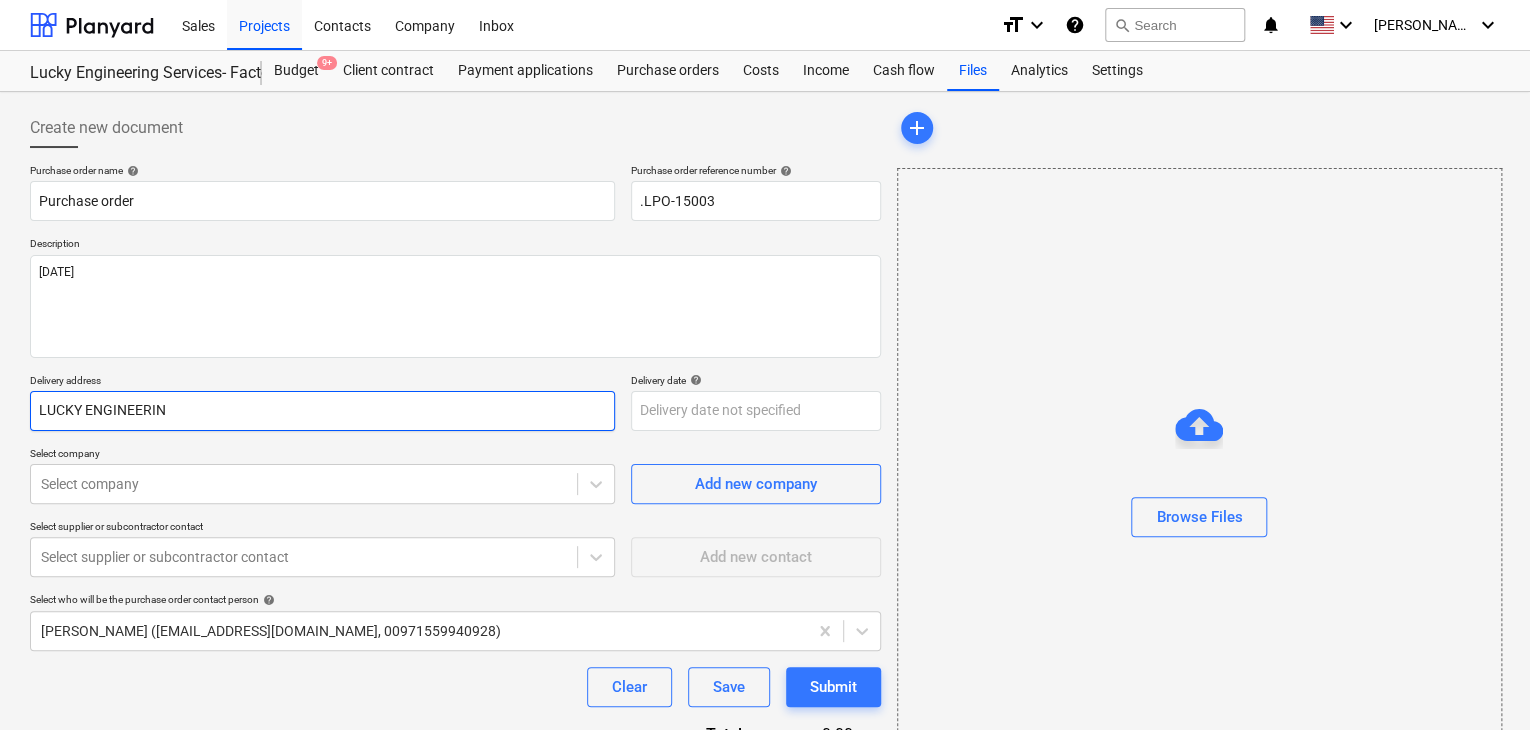 type on "x" 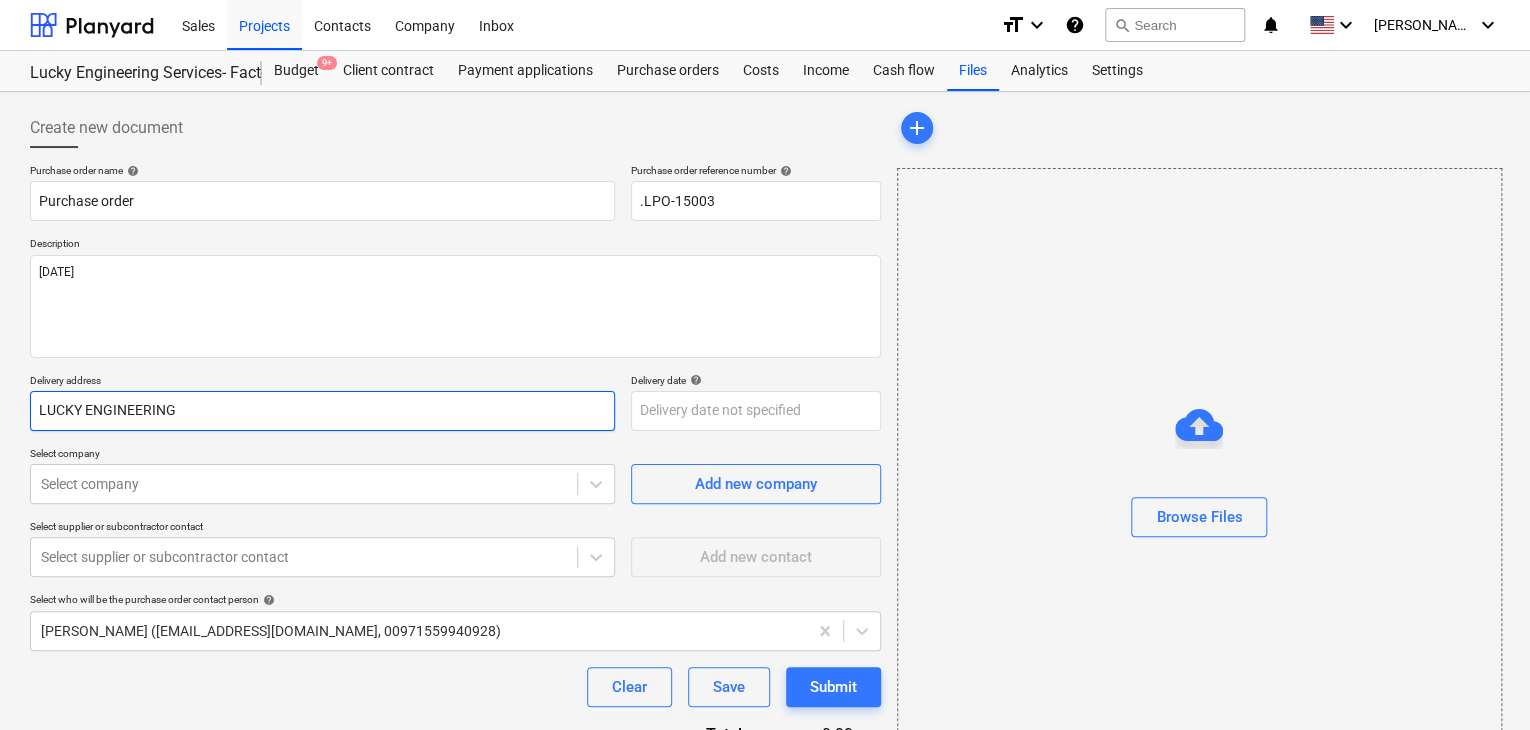 type on "x" 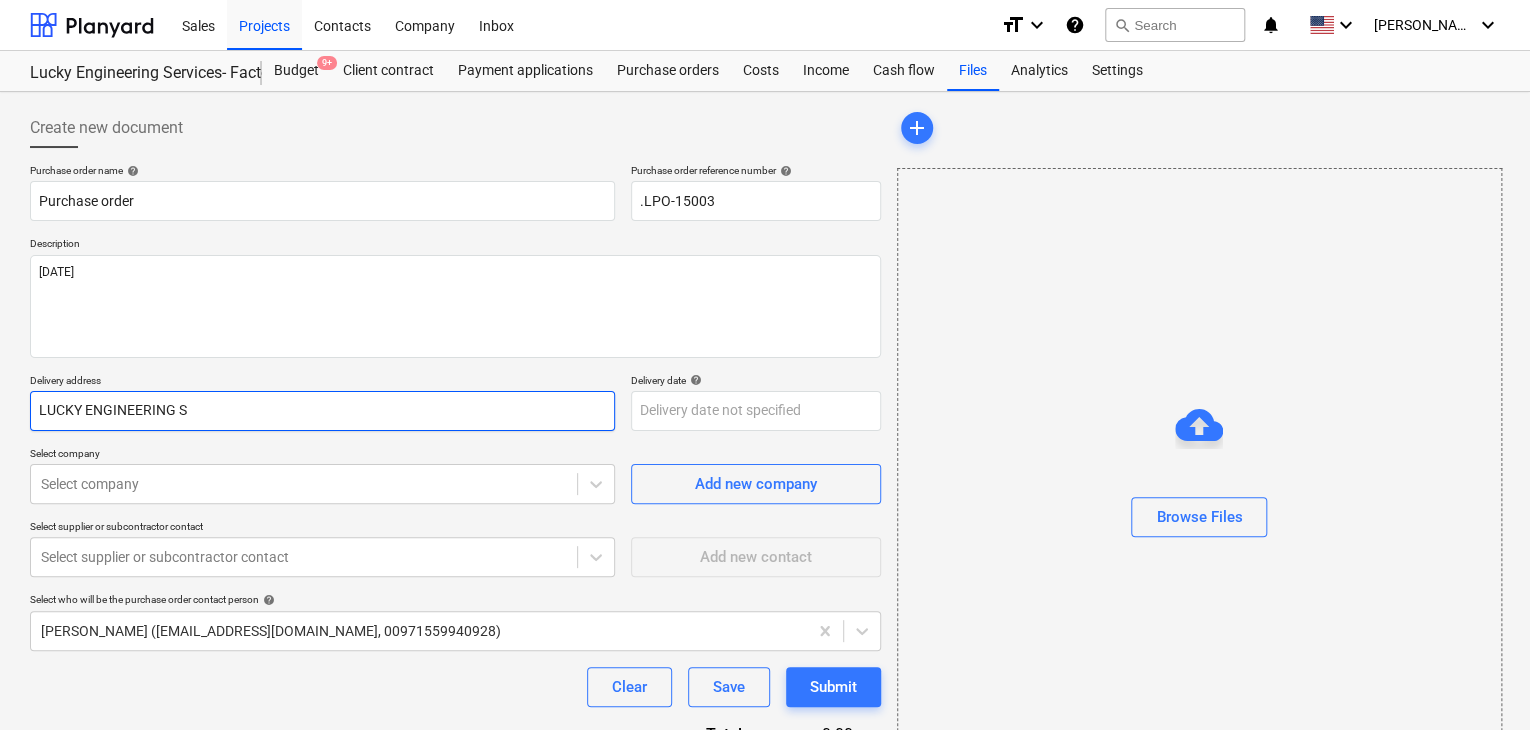 type on "x" 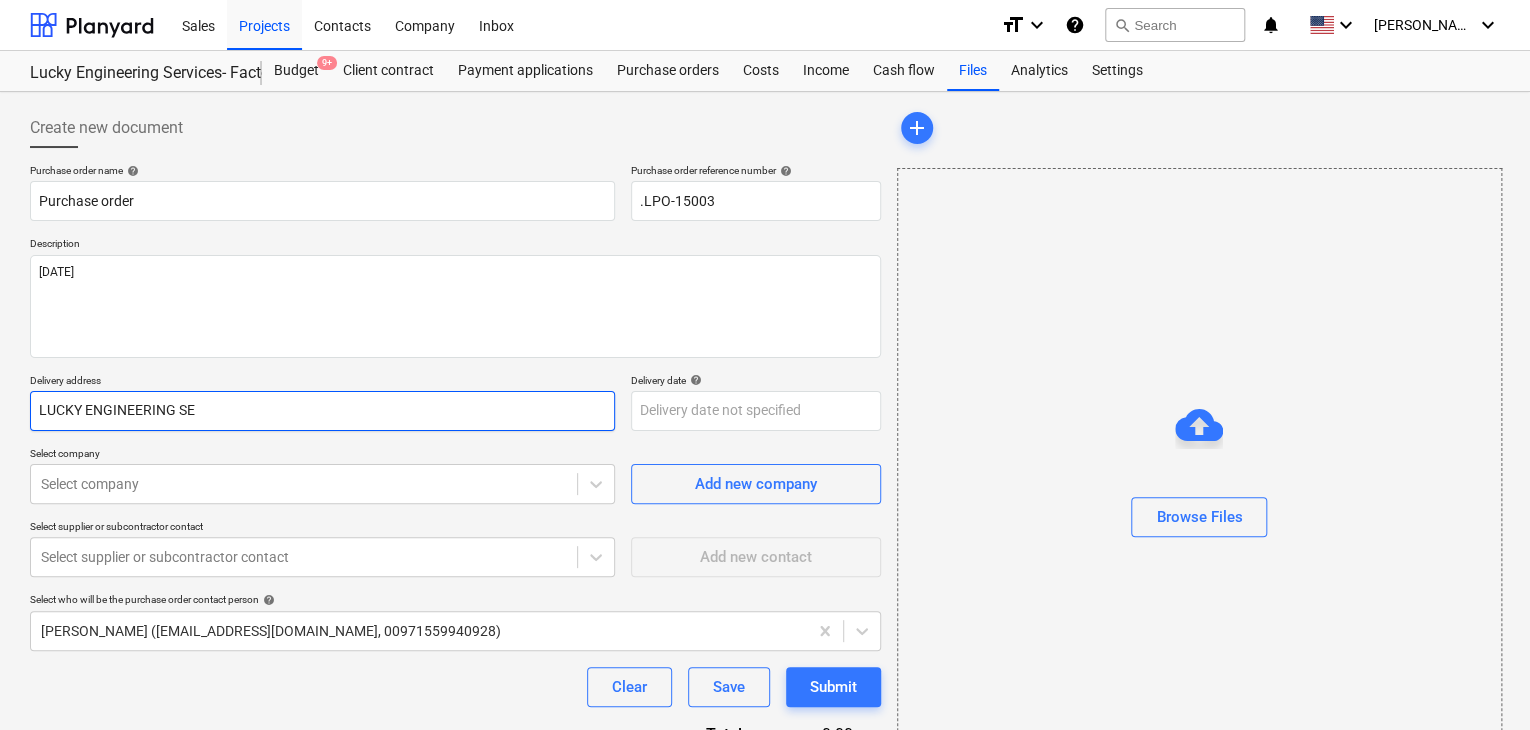 type on "x" 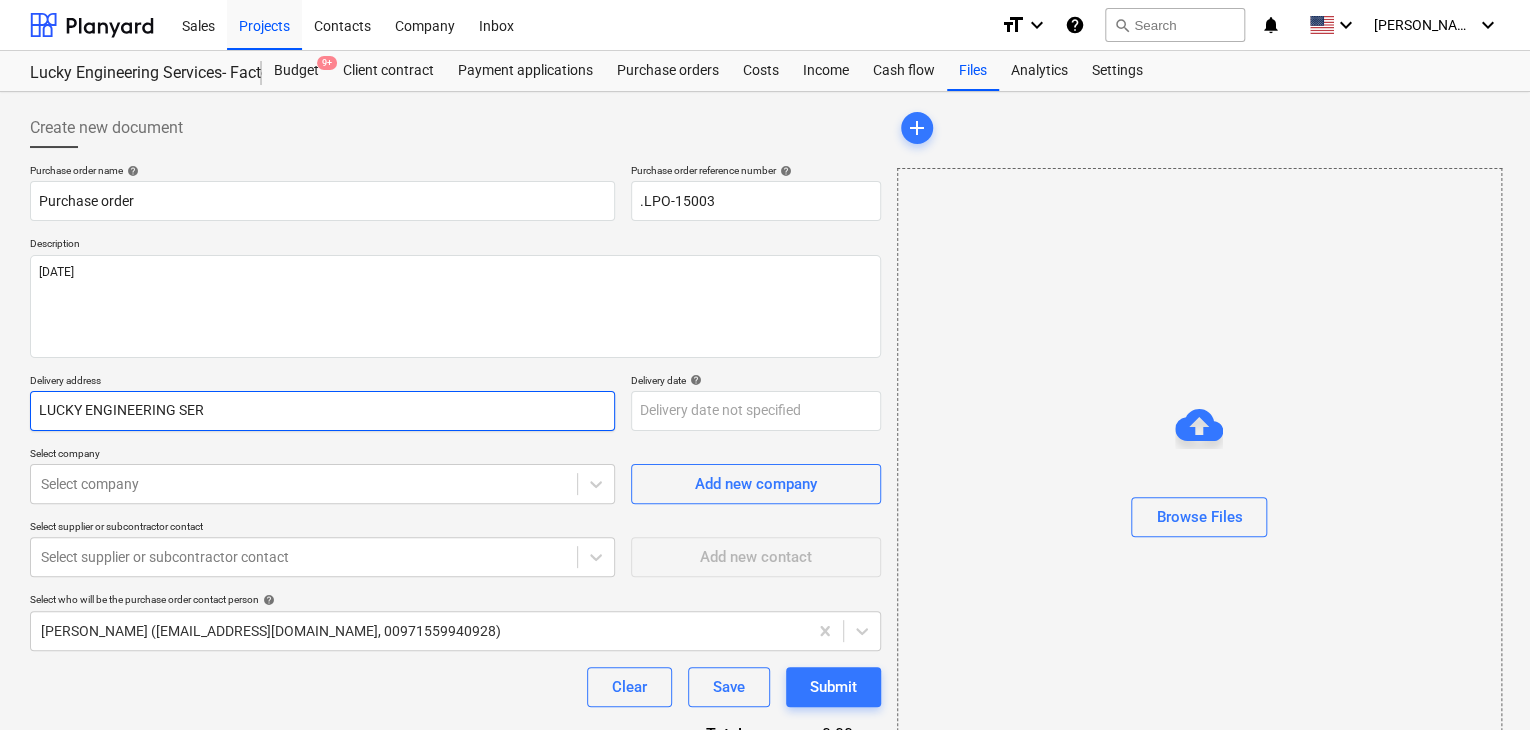 type on "x" 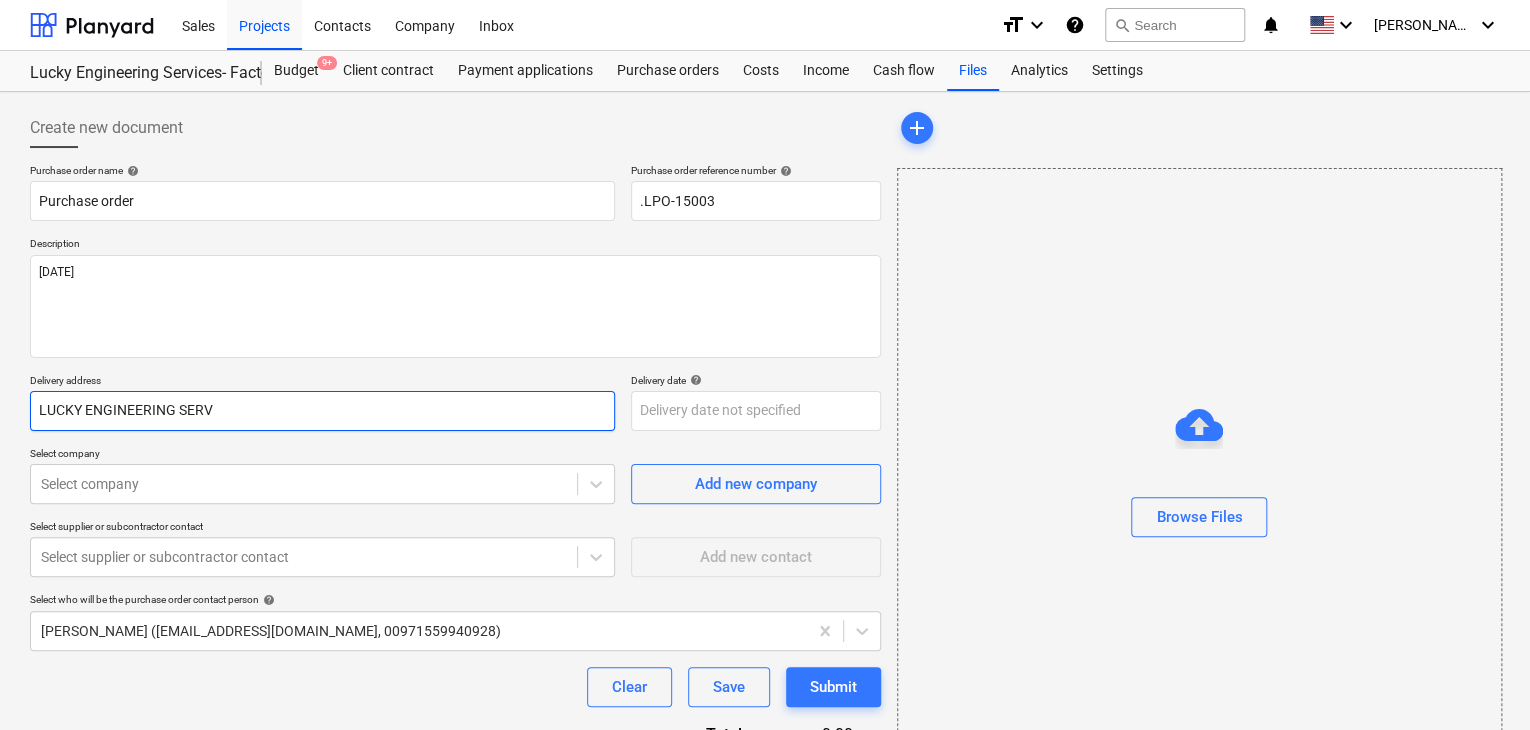 type on "x" 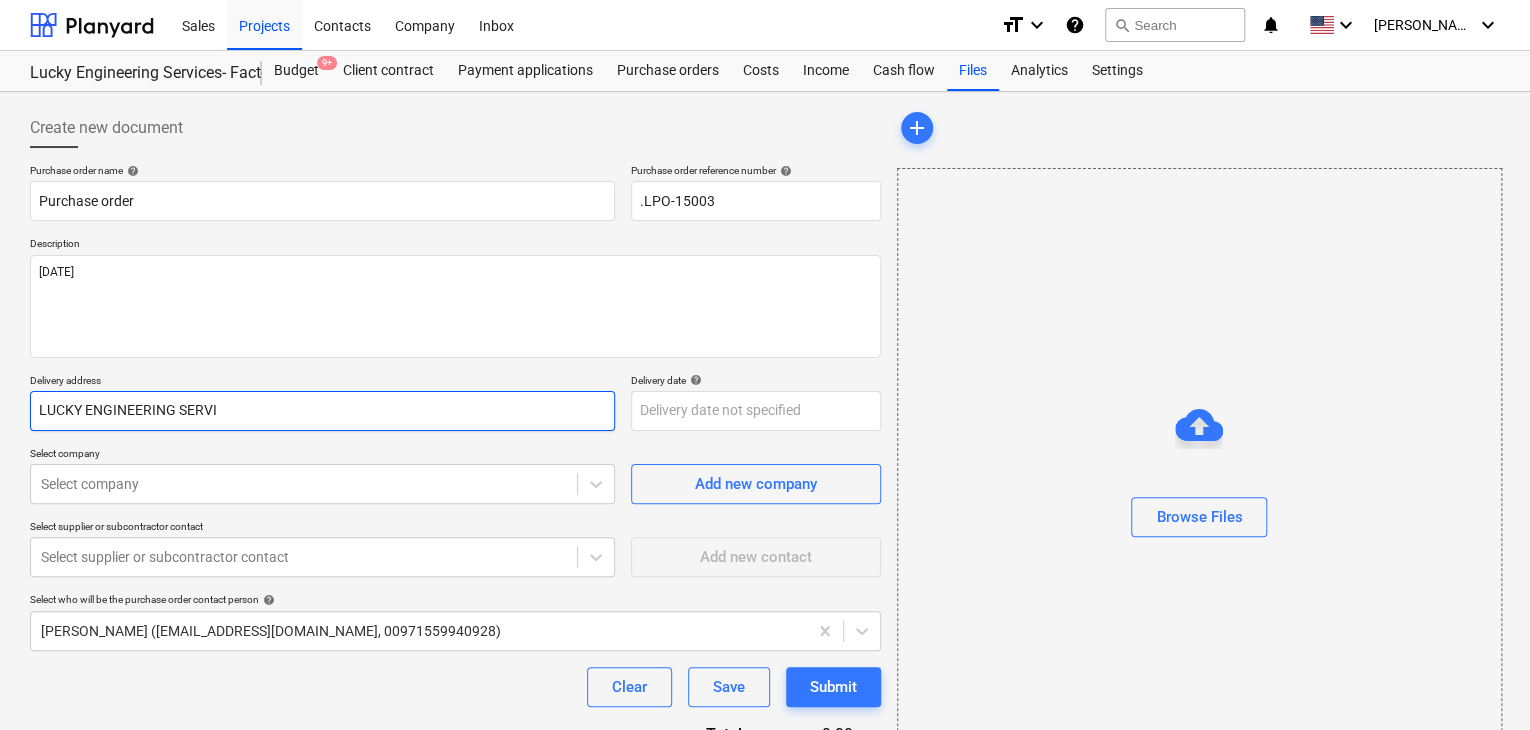 type on "x" 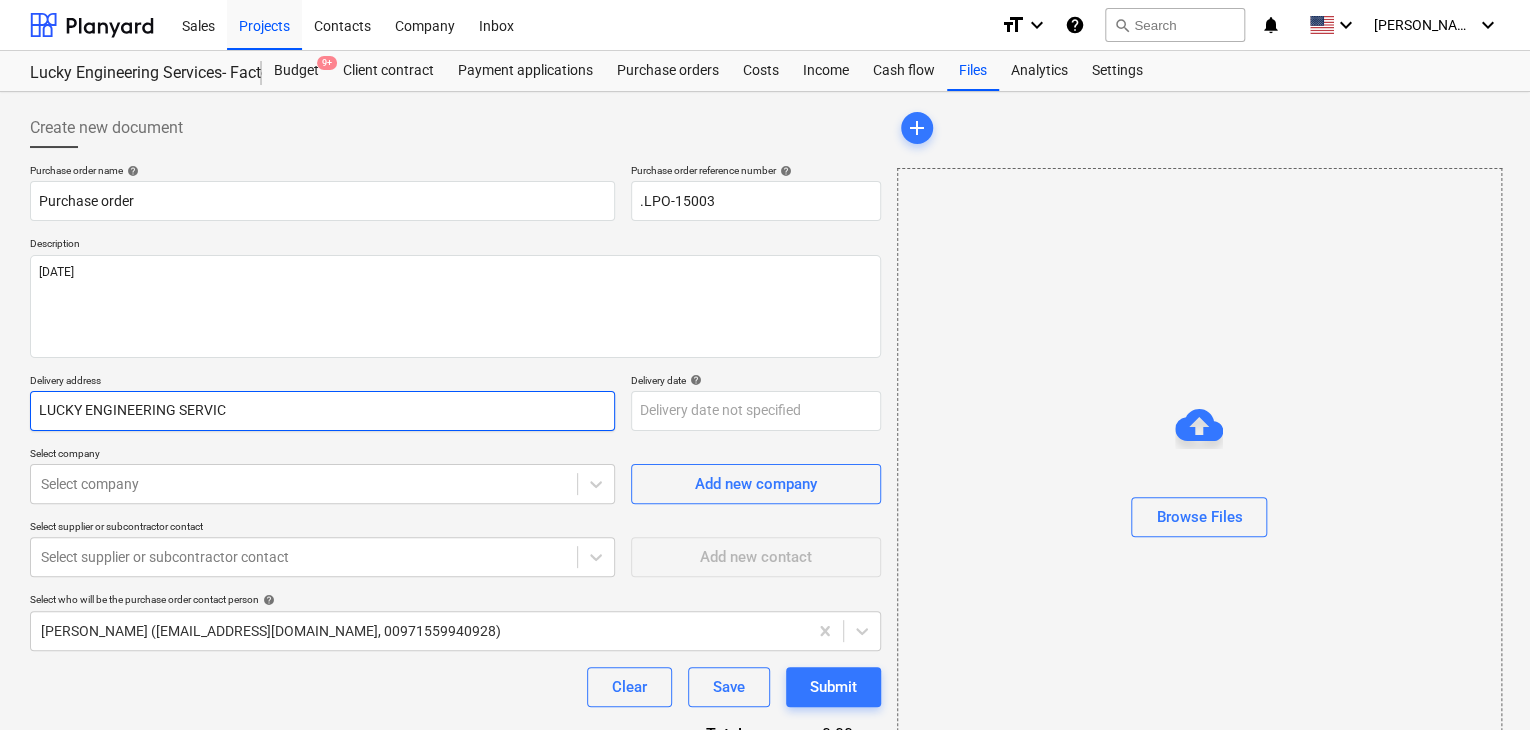 type on "x" 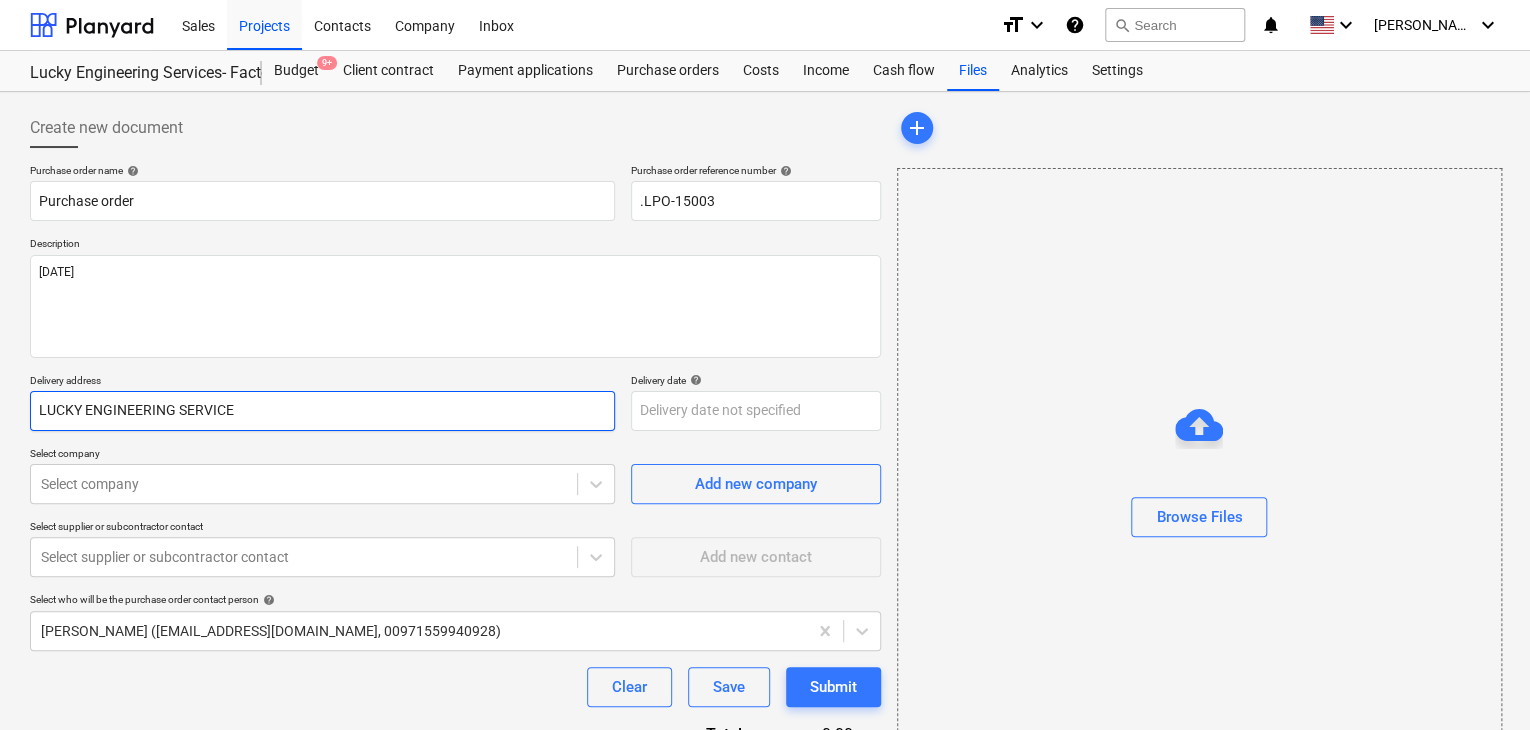 type on "x" 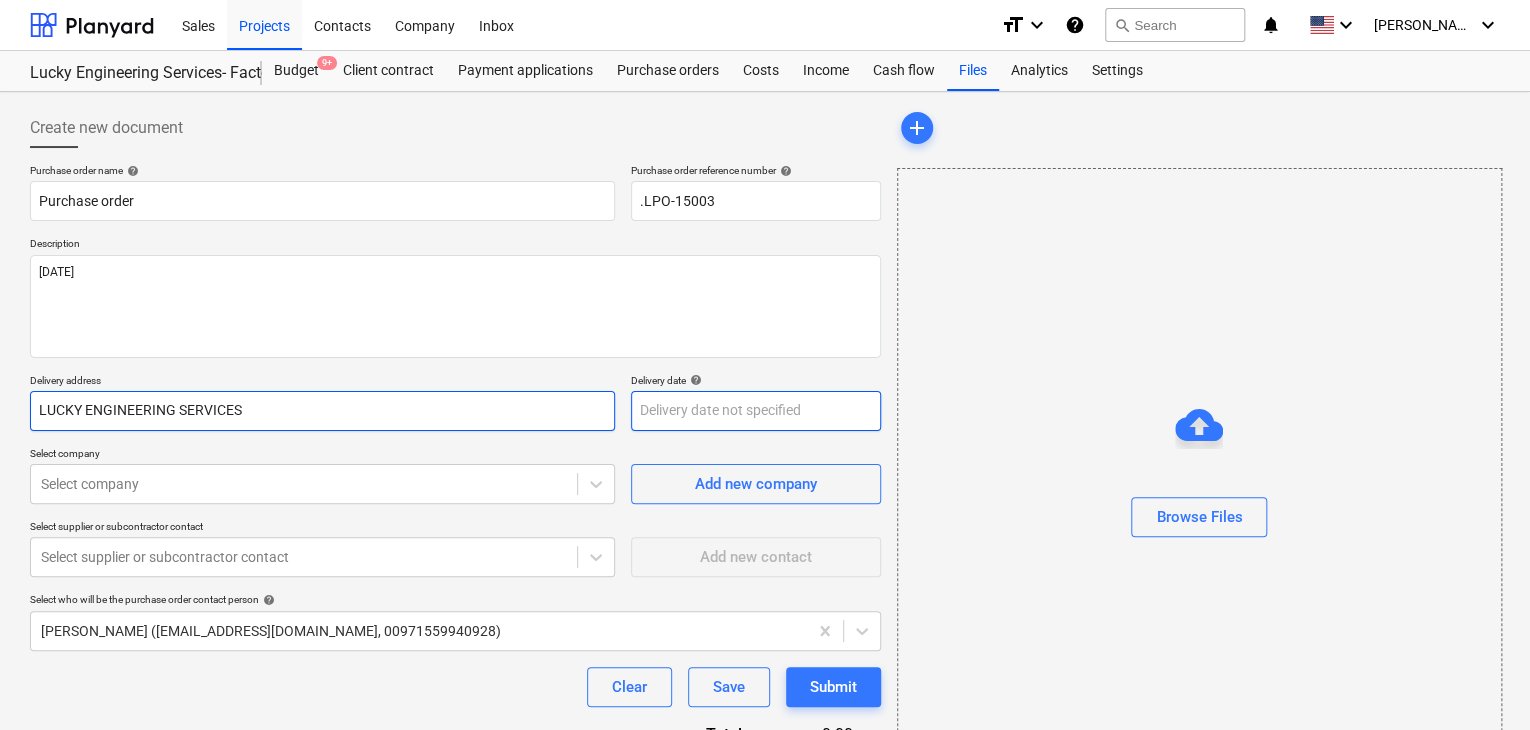 type on "LUCKY ENGINEERING SERVICES" 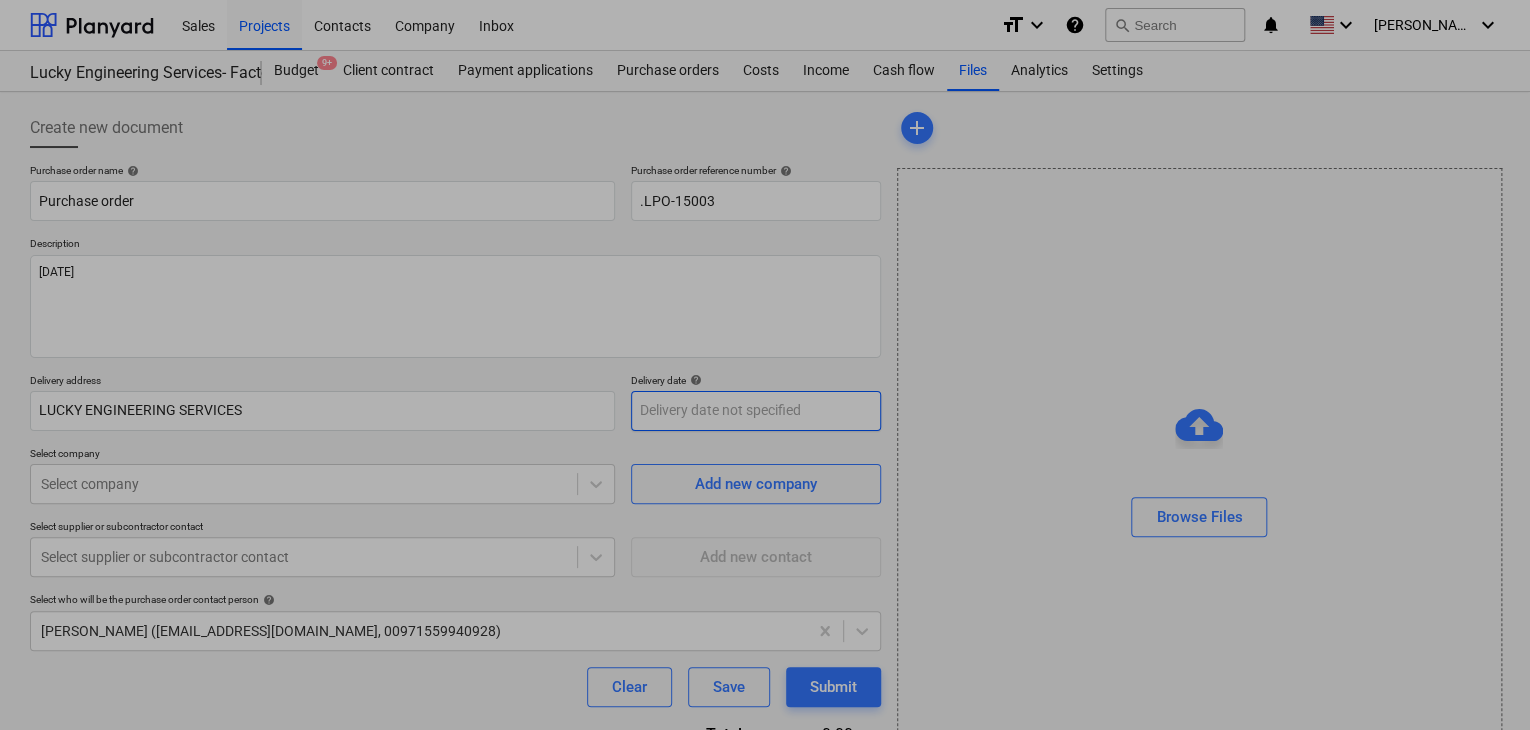 click on "Sales Projects Contacts Company Inbox format_size keyboard_arrow_down help search Search notifications 0 keyboard_arrow_down z. abbas keyboard_arrow_down Lucky Engineering Services- Factory/Office Budget 9+ Client contract Payment applications Purchase orders Costs Income Cash flow Files Analytics Settings Create new document Purchase order name help Purchase order Purchase order reference number help .LPO-15003 Description 03/JUL/2025 Delivery address LUCKY ENGINEERING SERVICES Delivery date help Press the down arrow key to interact with the calendar and
select a date. Press the question mark key to get the keyboard shortcuts for changing dates. Select company Select company Add new company Select supplier or subcontractor contact Select supplier or subcontractor contact Add new contact Select who will be the purchase order contact person help zaheer abbas (projects@litcouae.com, 00971559940928) Clear Save Submit Total 0.00د.إ.‏ Select line-items to add help Search or select a line-item add" at bounding box center [765, 365] 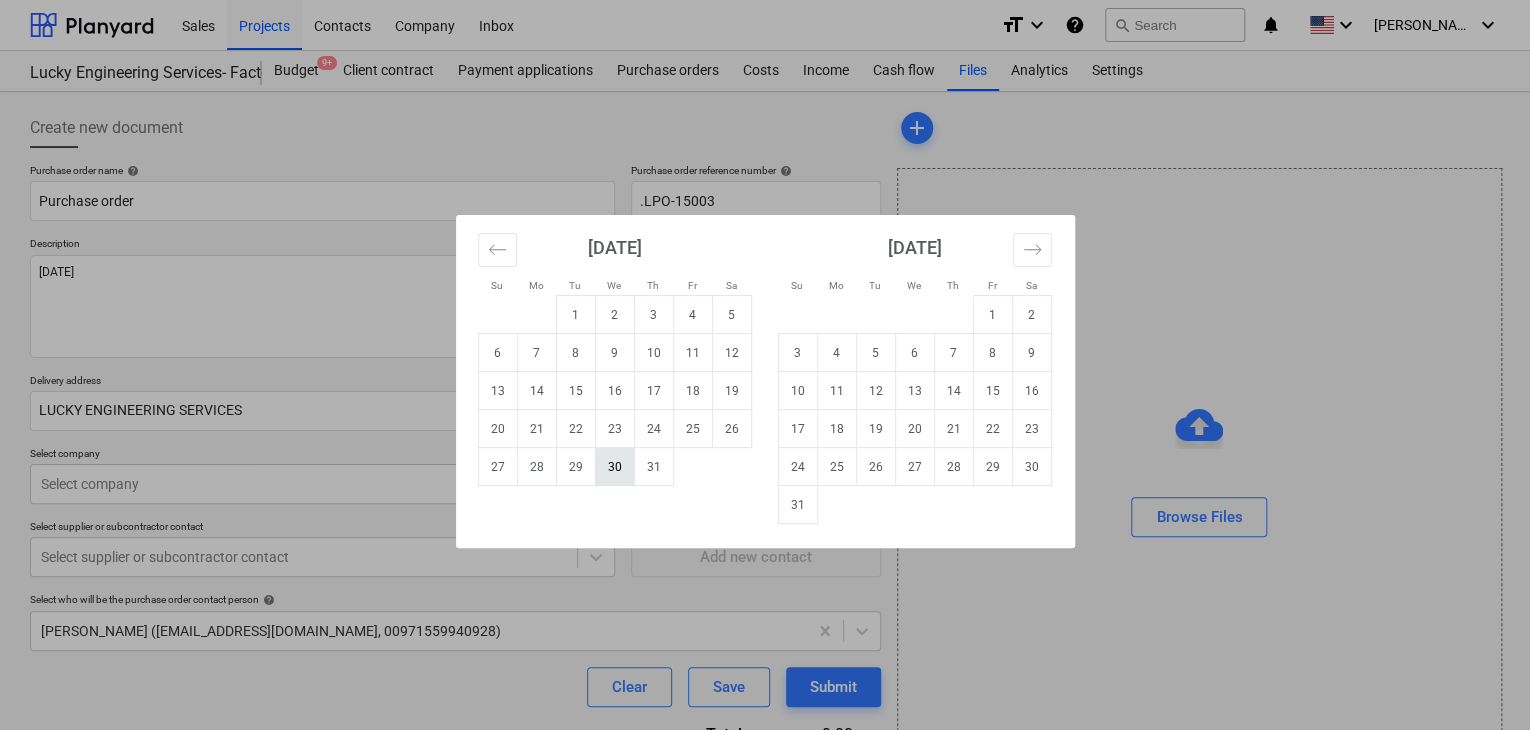 click on "30" at bounding box center (614, 467) 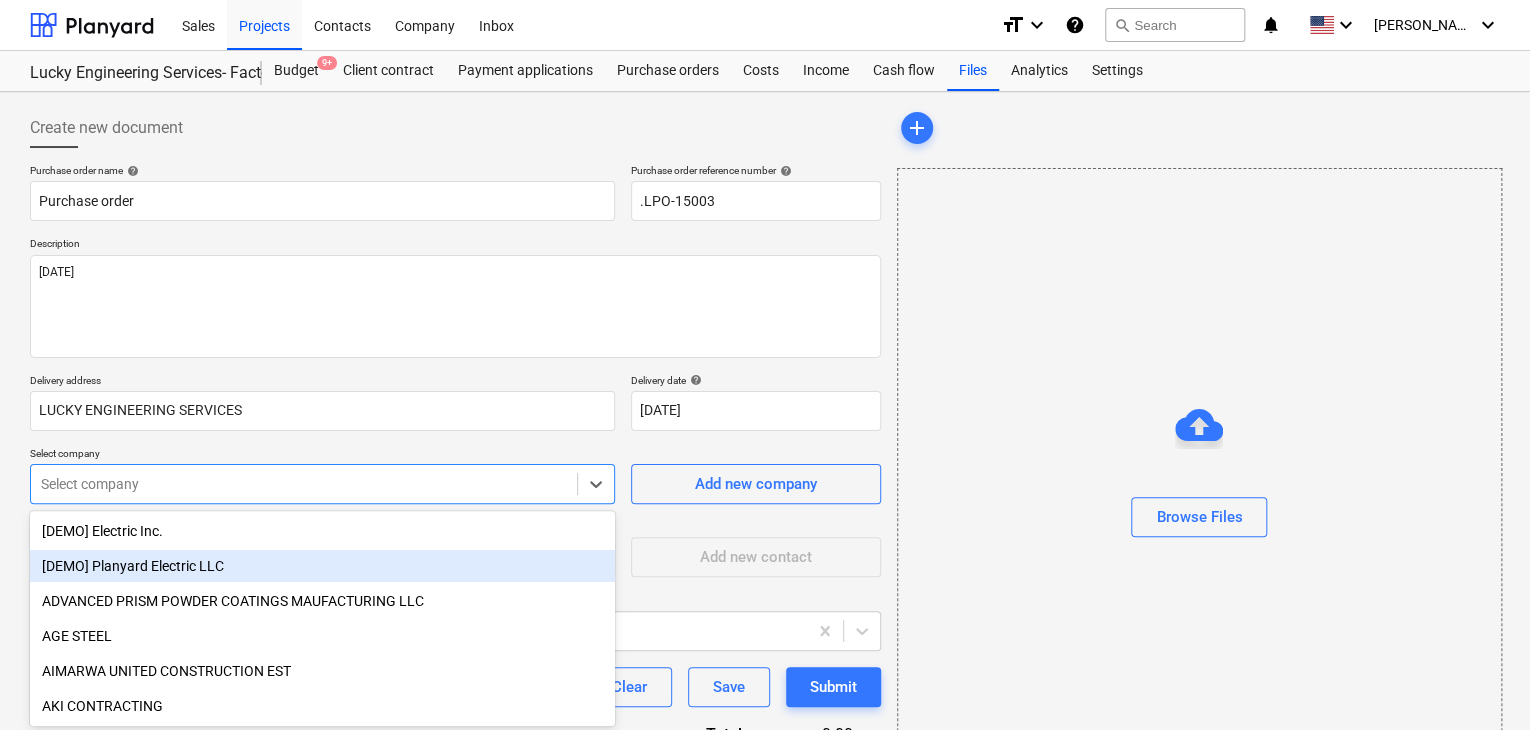 click on "Sales Projects Contacts Company Inbox format_size keyboard_arrow_down help search Search notifications 0 keyboard_arrow_down z. abbas keyboard_arrow_down Lucky Engineering Services- Factory/Office Budget 9+ Client contract Payment applications Purchase orders Costs Income Cash flow Files Analytics Settings Create new document Purchase order name help Purchase order Purchase order reference number help .LPO-15003 Description 03/JUL/2025 Delivery address LUCKY ENGINEERING SERVICES Delivery date help 30 Jul 2025 30.07.2025 Press the down arrow key to interact with the calendar and
select a date. Press the question mark key to get the keyboard shortcuts for changing dates. Select company option [DEMO] Planyard Electric LLC   focused, 2 of 199. 199 results available. Use Up and Down to choose options, press Enter to select the currently focused option, press Escape to exit the menu, press Tab to select the option and exit the menu. Select company Add new company Select supplier or subcontractor contact add" at bounding box center [765, 365] 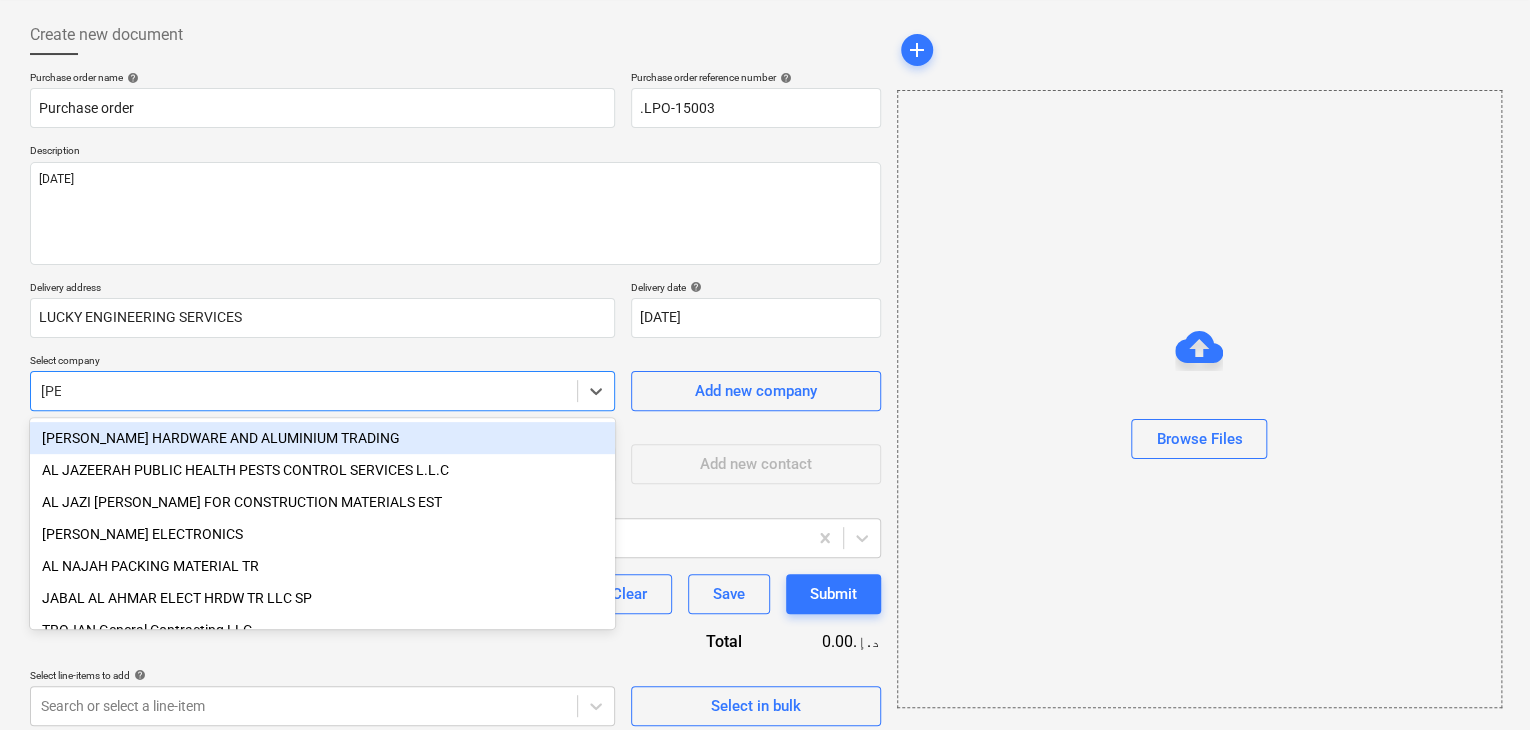 type on "JAB" 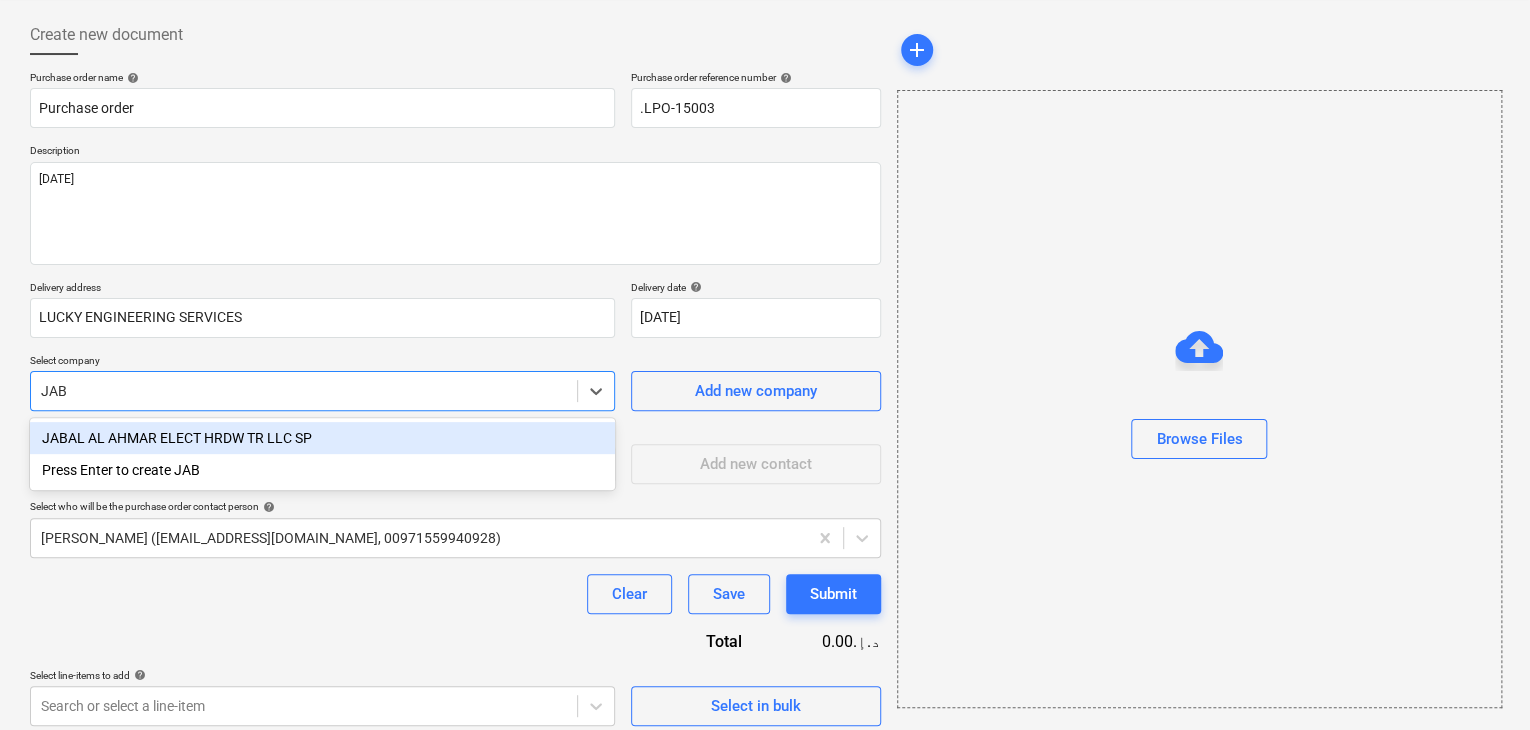 click on "JABAL AL AHMAR ELECT HRDW TR LLC SP" at bounding box center [322, 438] 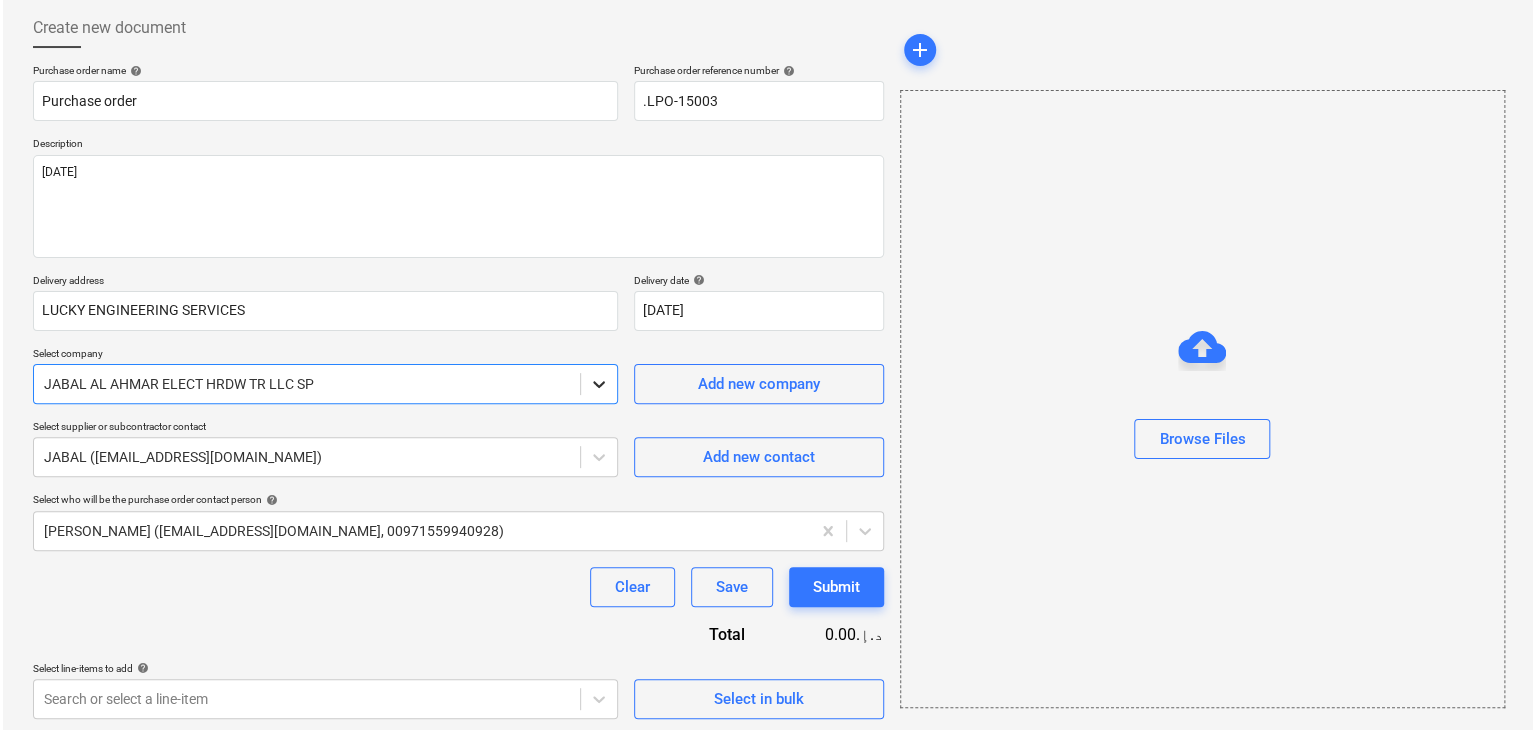 scroll, scrollTop: 104, scrollLeft: 0, axis: vertical 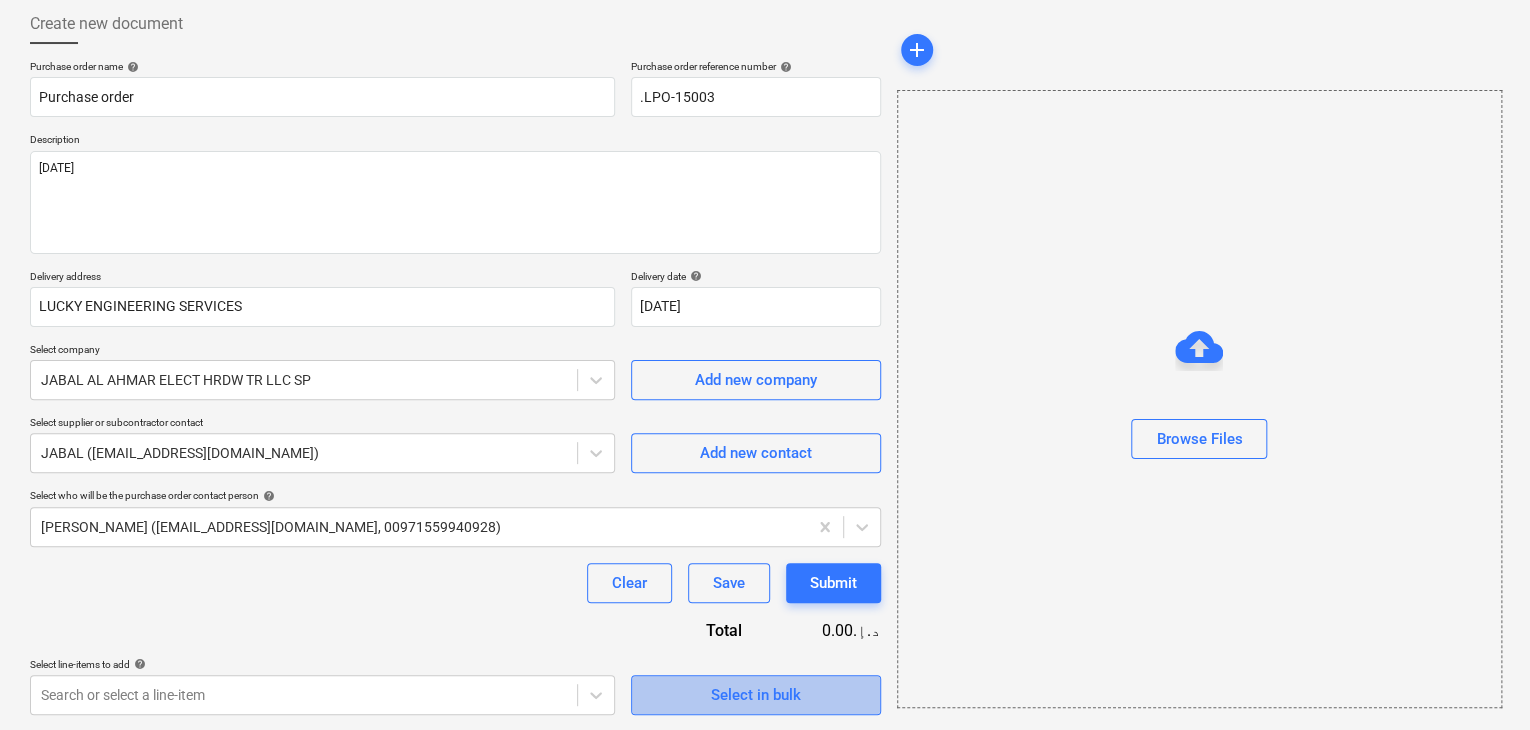 click on "Select in bulk" at bounding box center [756, 695] 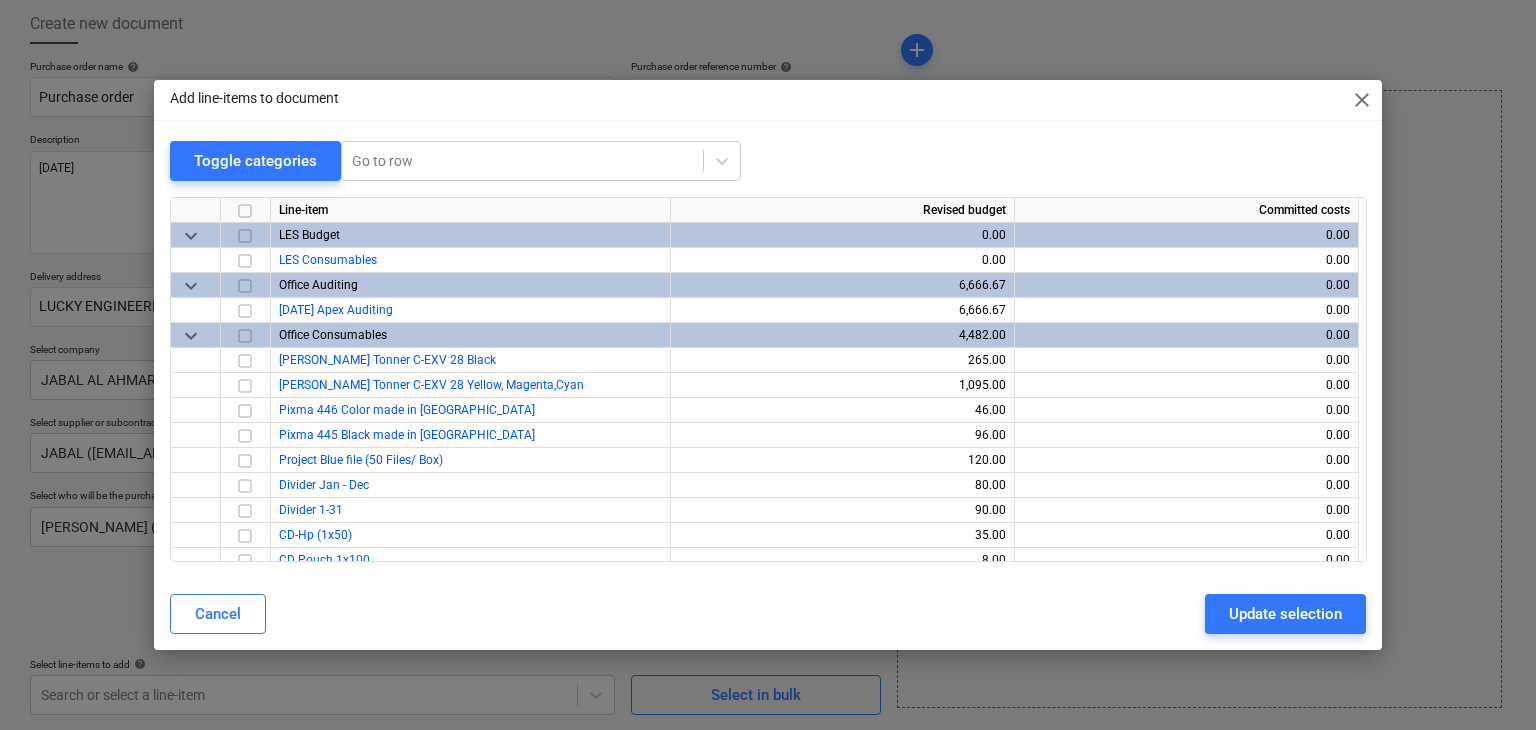drag, startPoint x: 1367, startPoint y: 198, endPoint x: 1367, endPoint y: 360, distance: 162 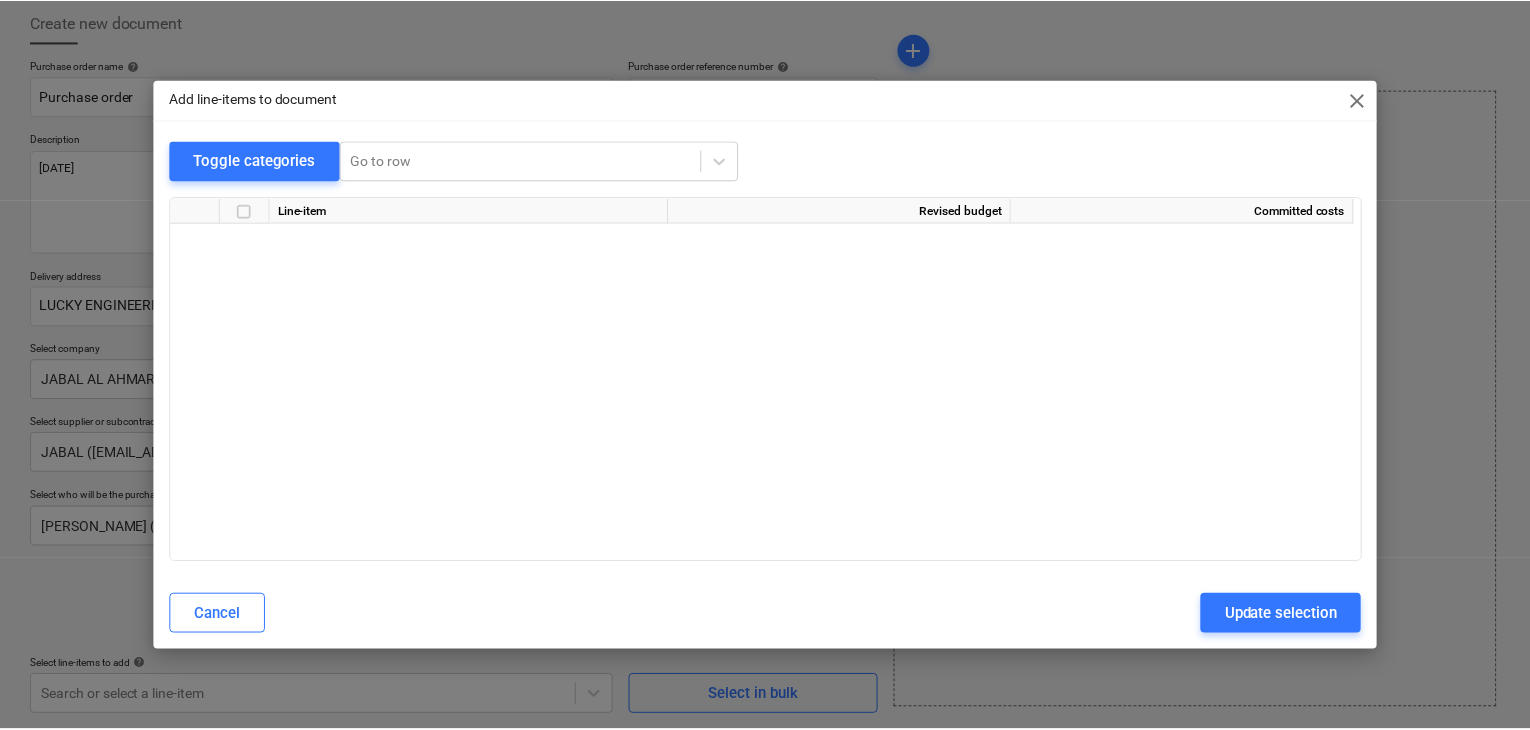 scroll, scrollTop: 35212, scrollLeft: 0, axis: vertical 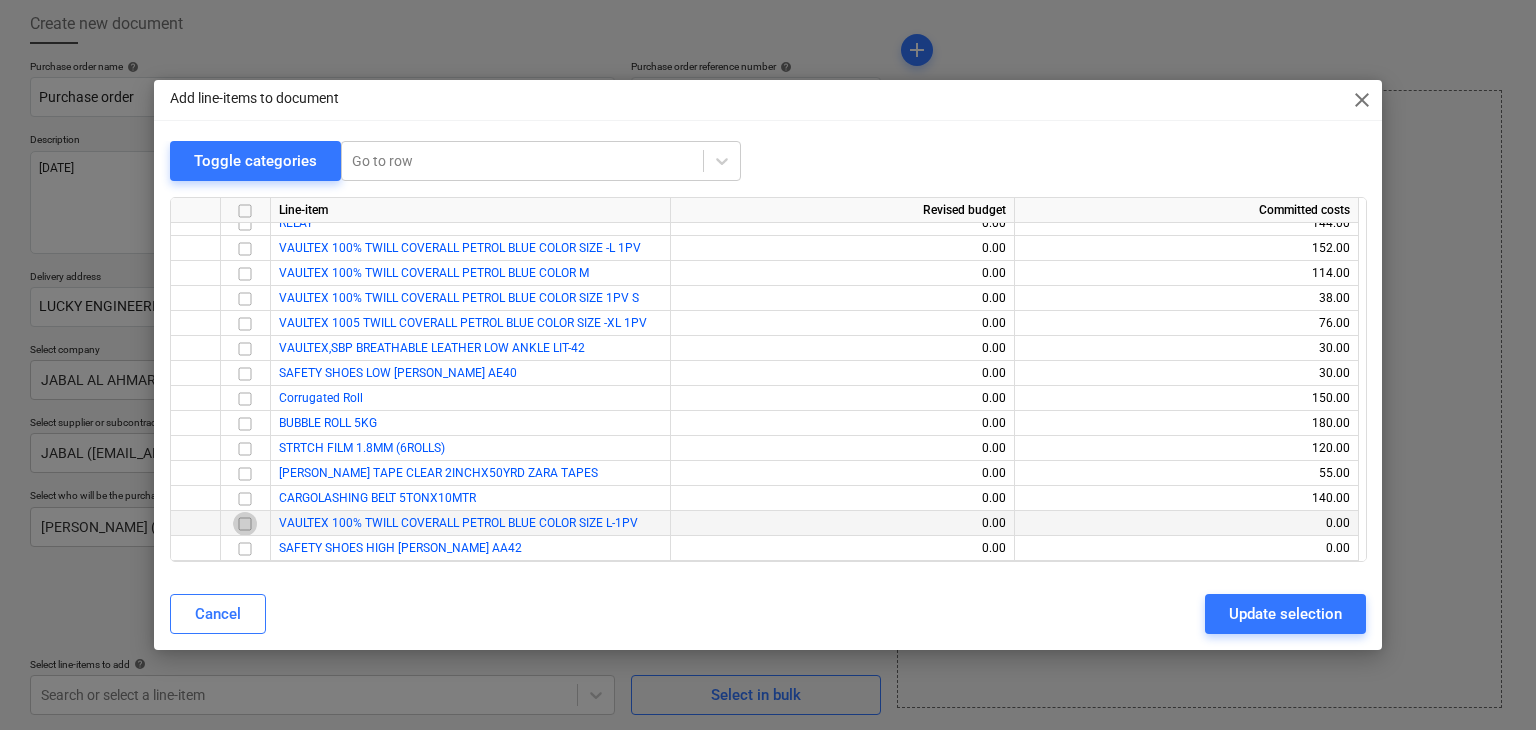 click at bounding box center (245, 524) 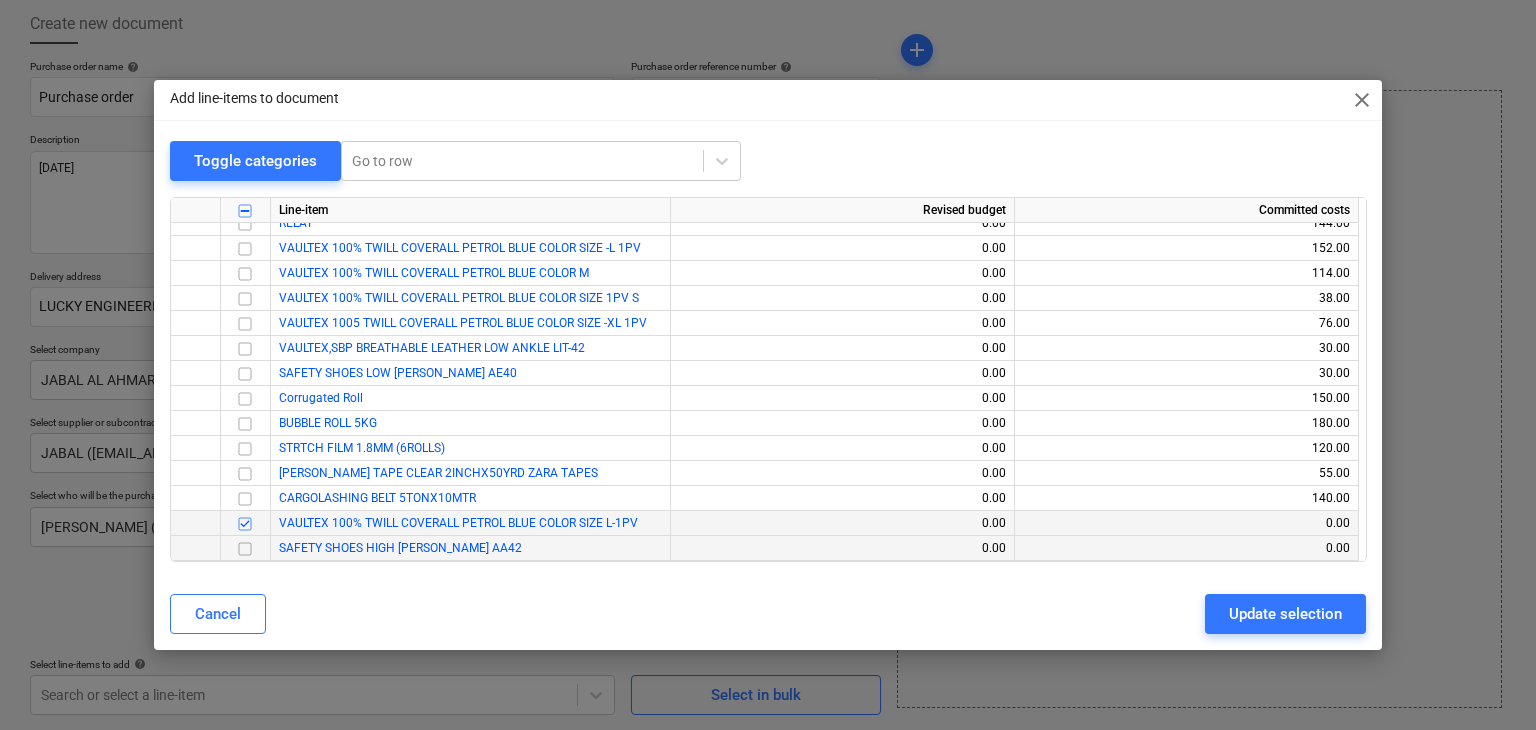 click at bounding box center (245, 549) 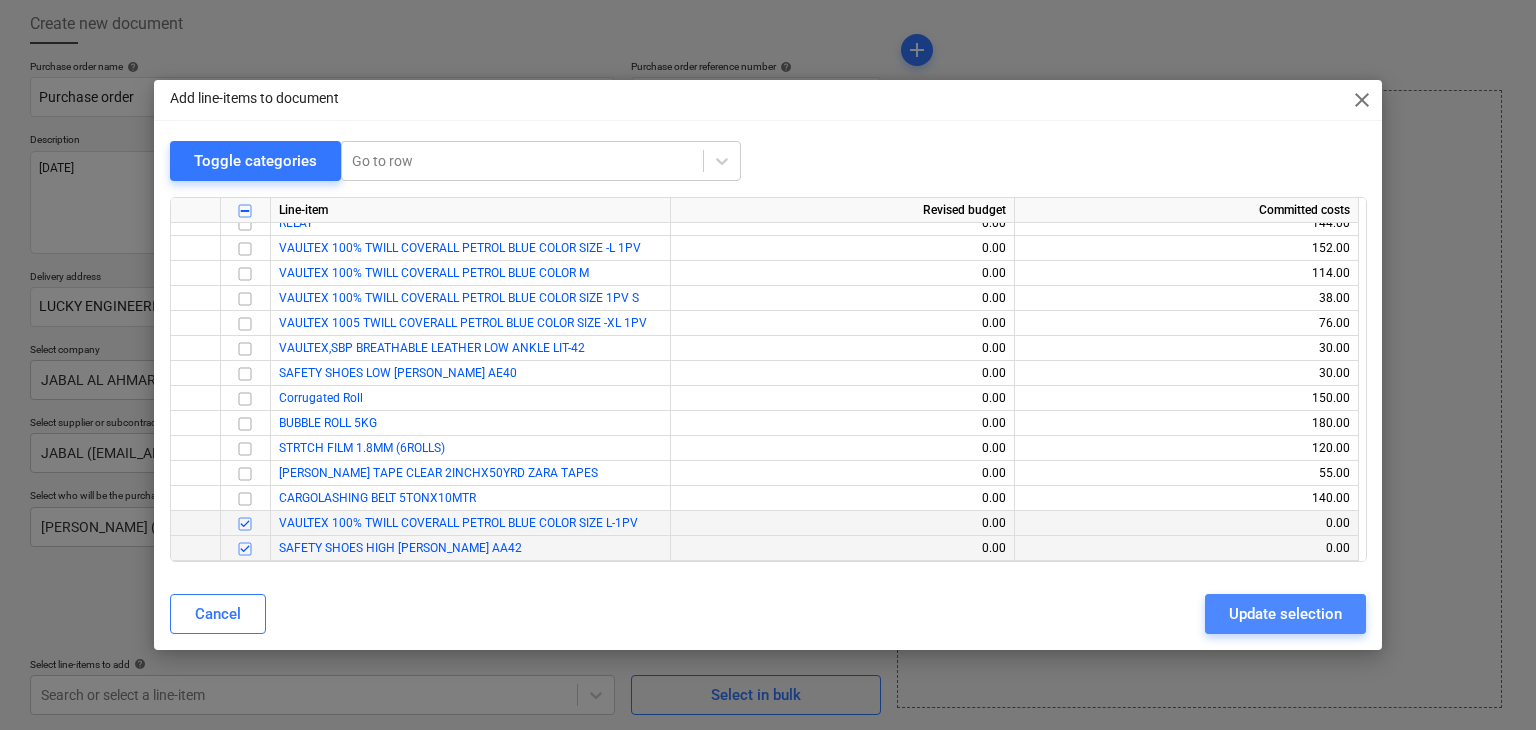 click on "Update selection" at bounding box center [1285, 614] 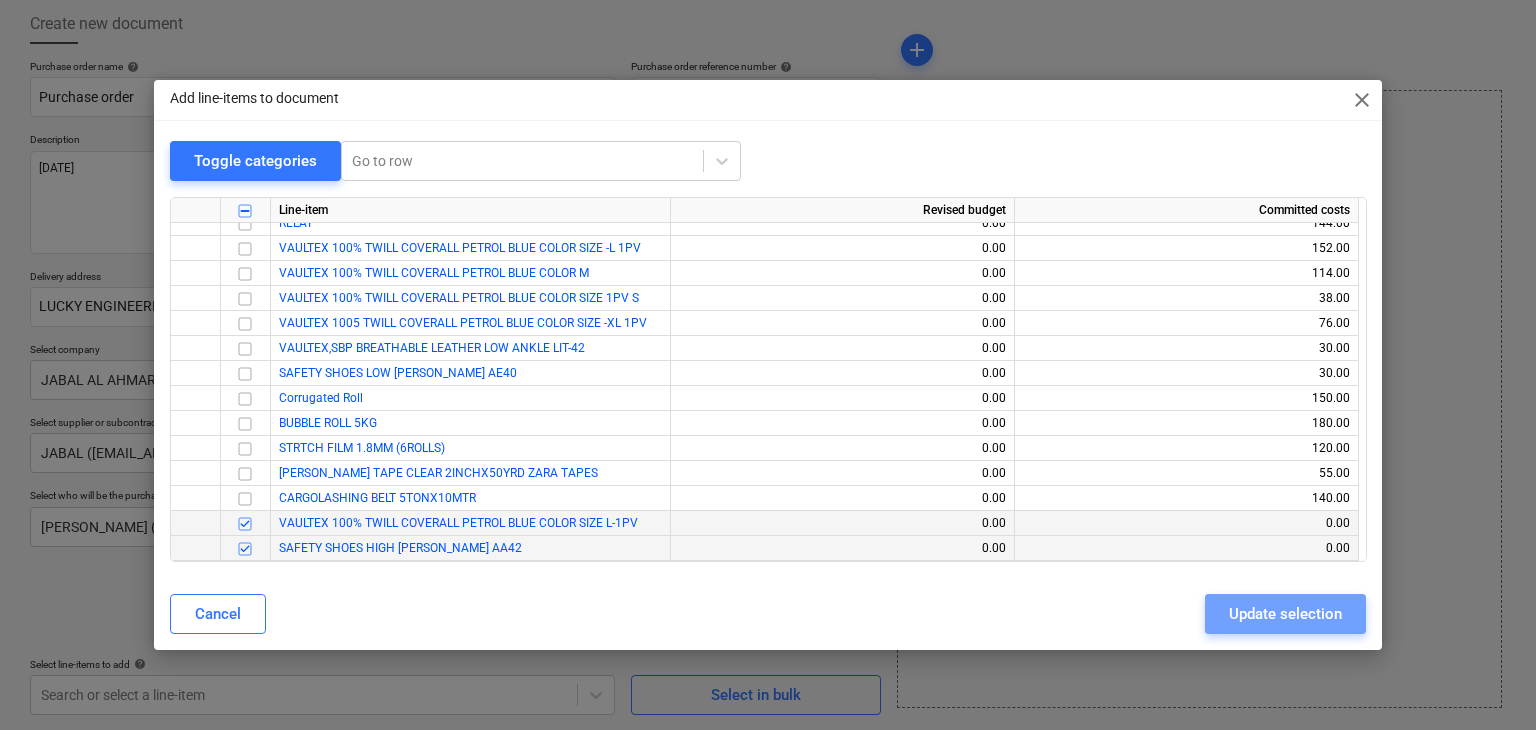 type on "x" 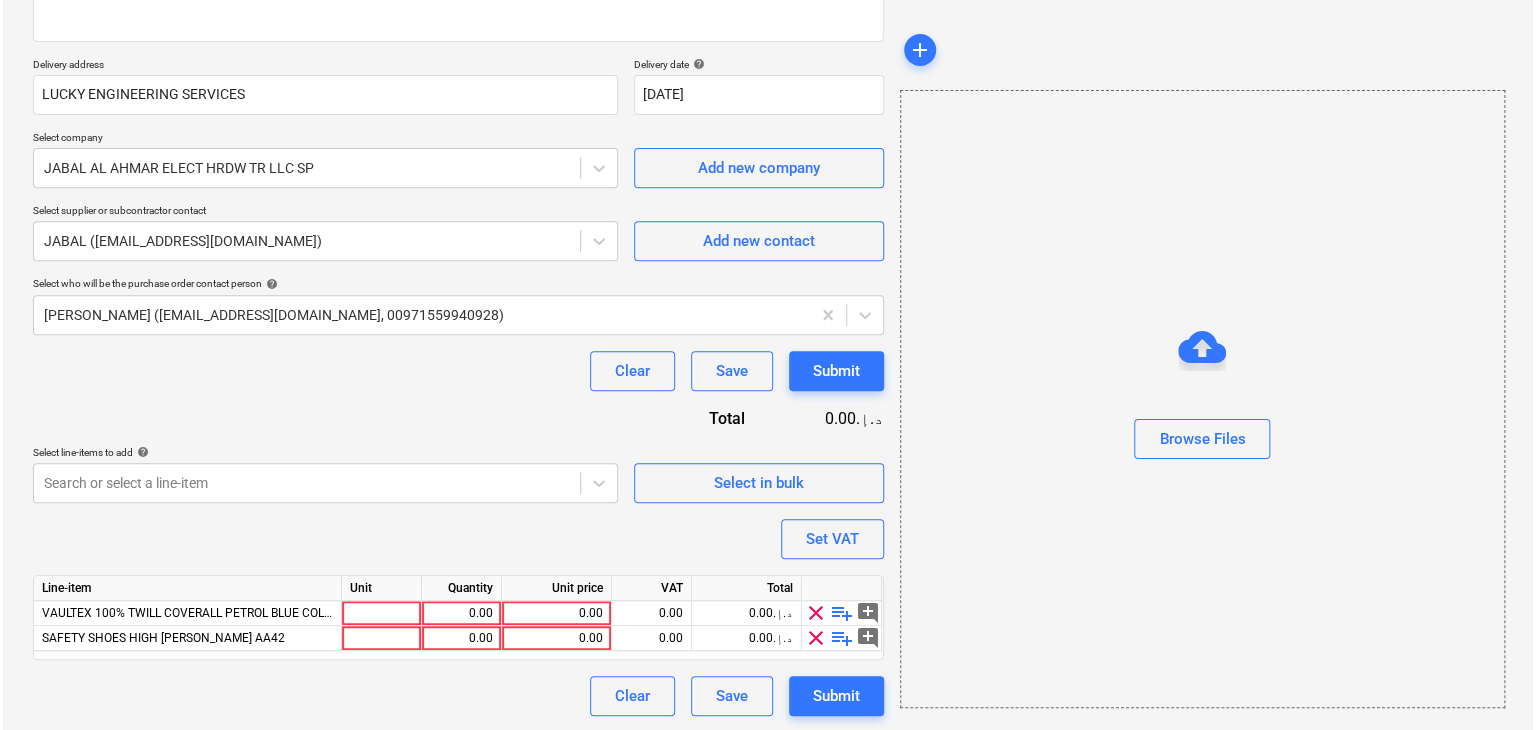 scroll, scrollTop: 317, scrollLeft: 0, axis: vertical 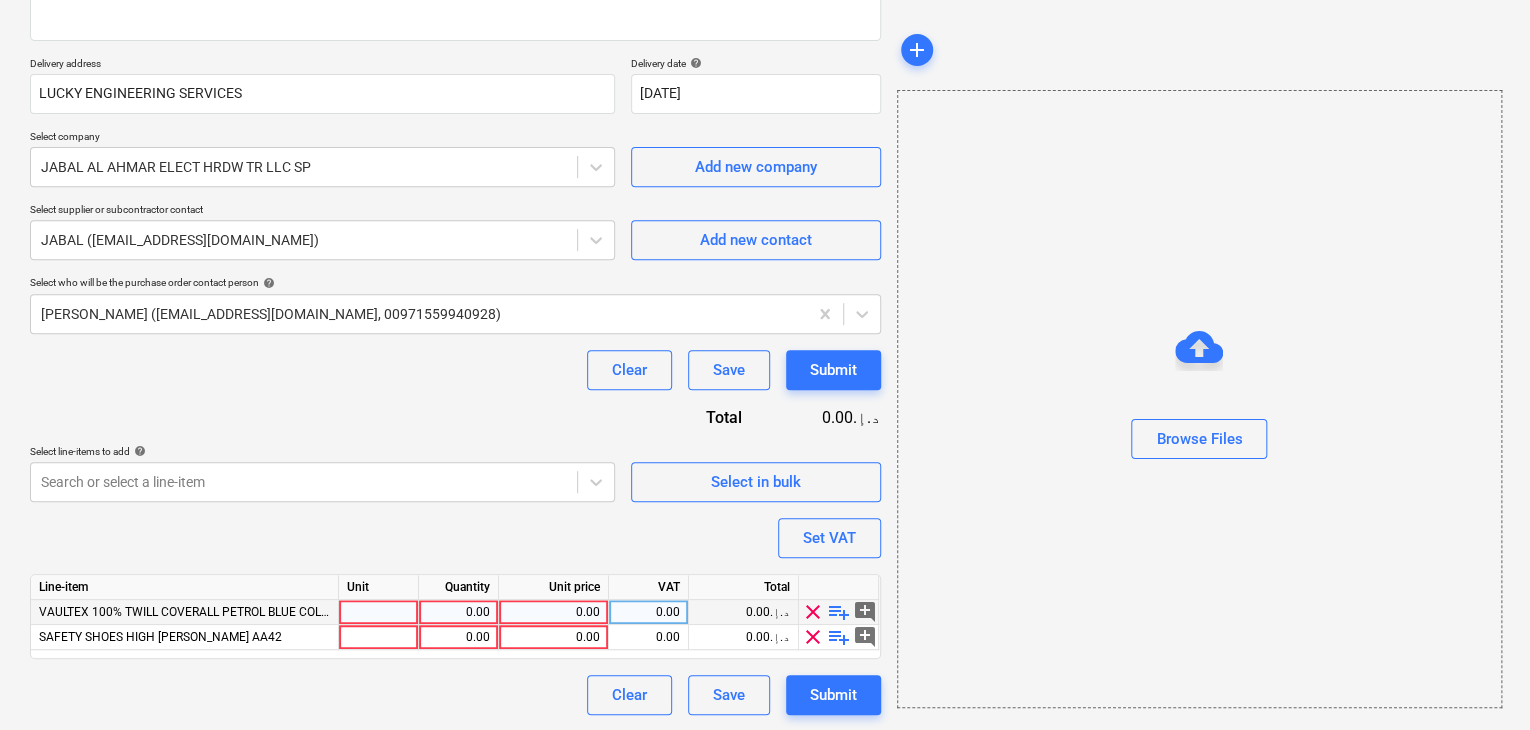 click at bounding box center (379, 612) 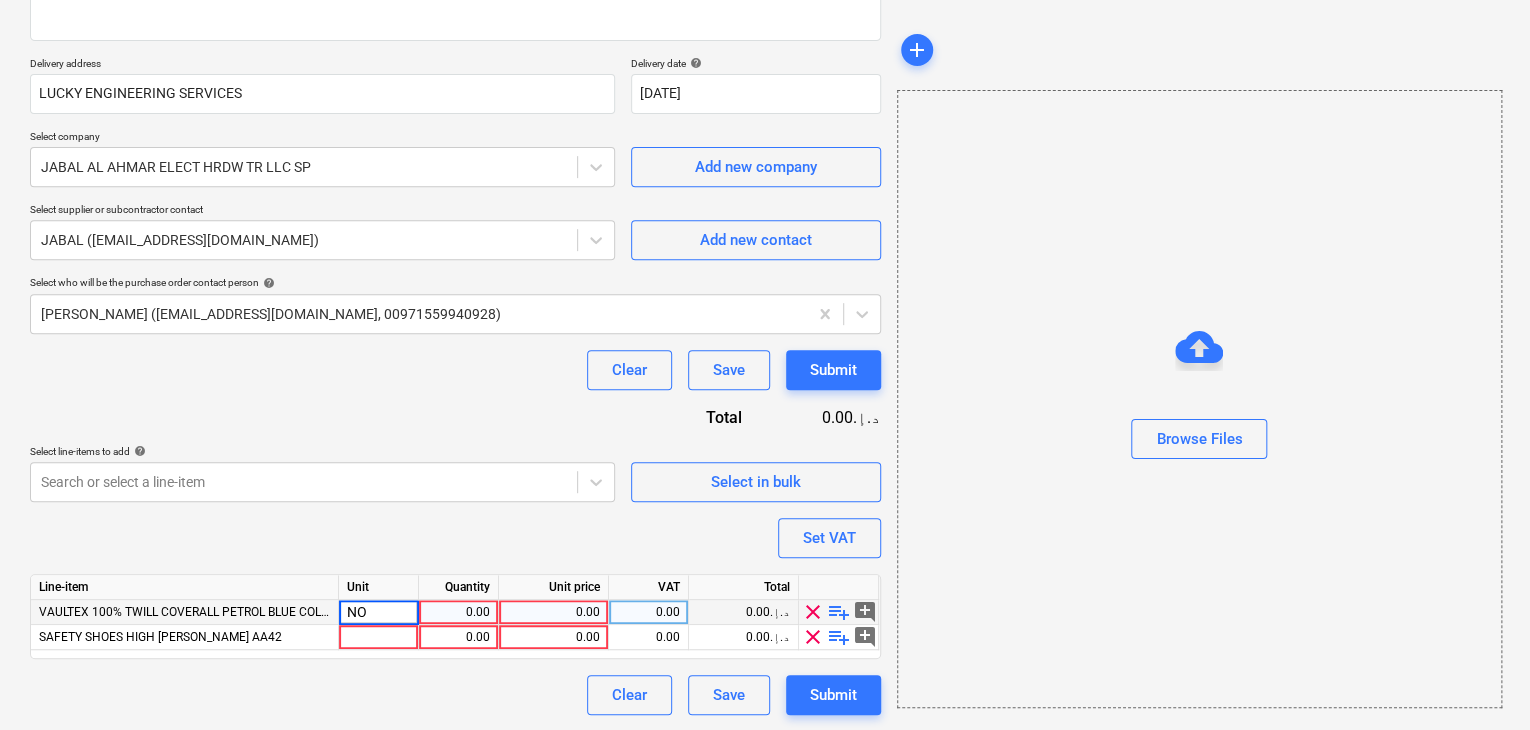 type on "NOS" 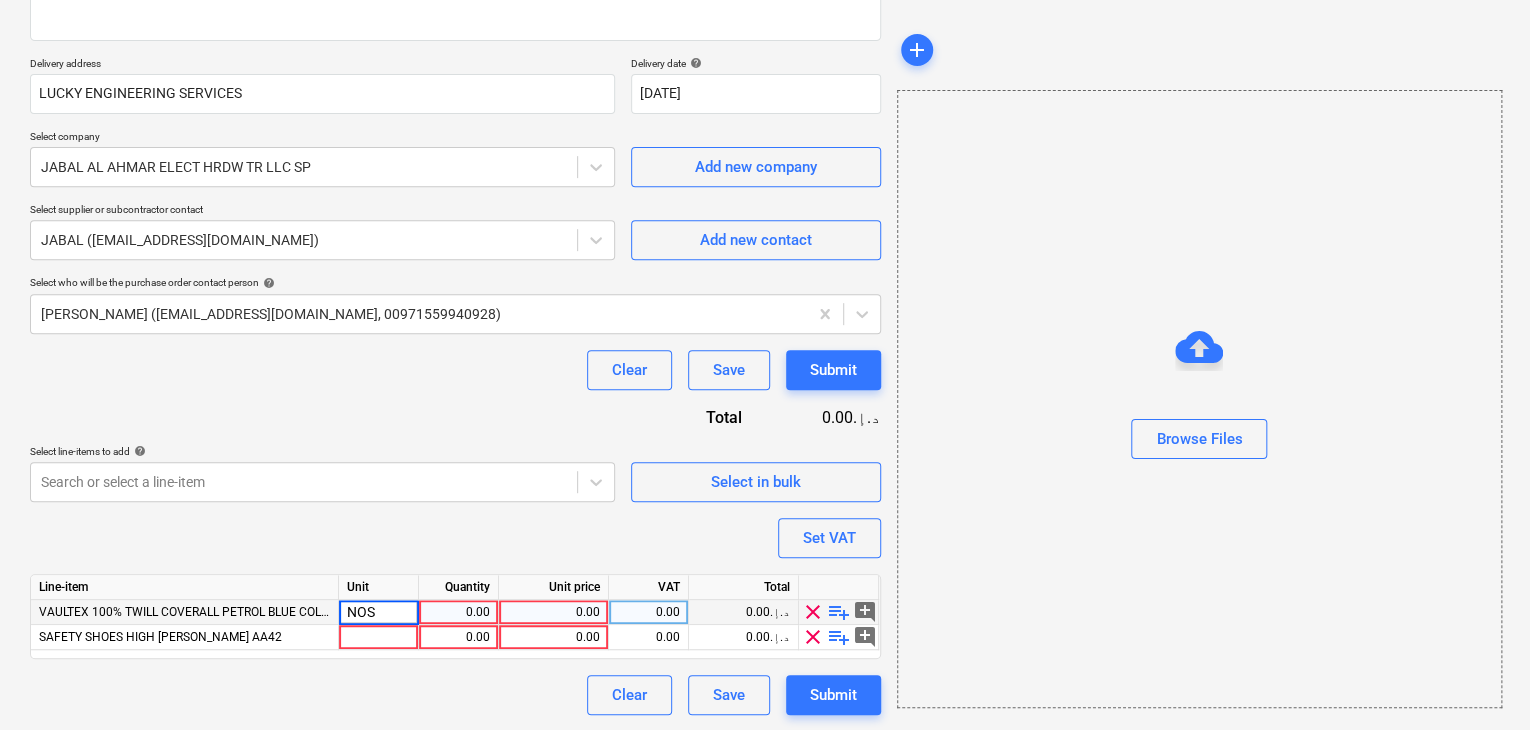 type on "x" 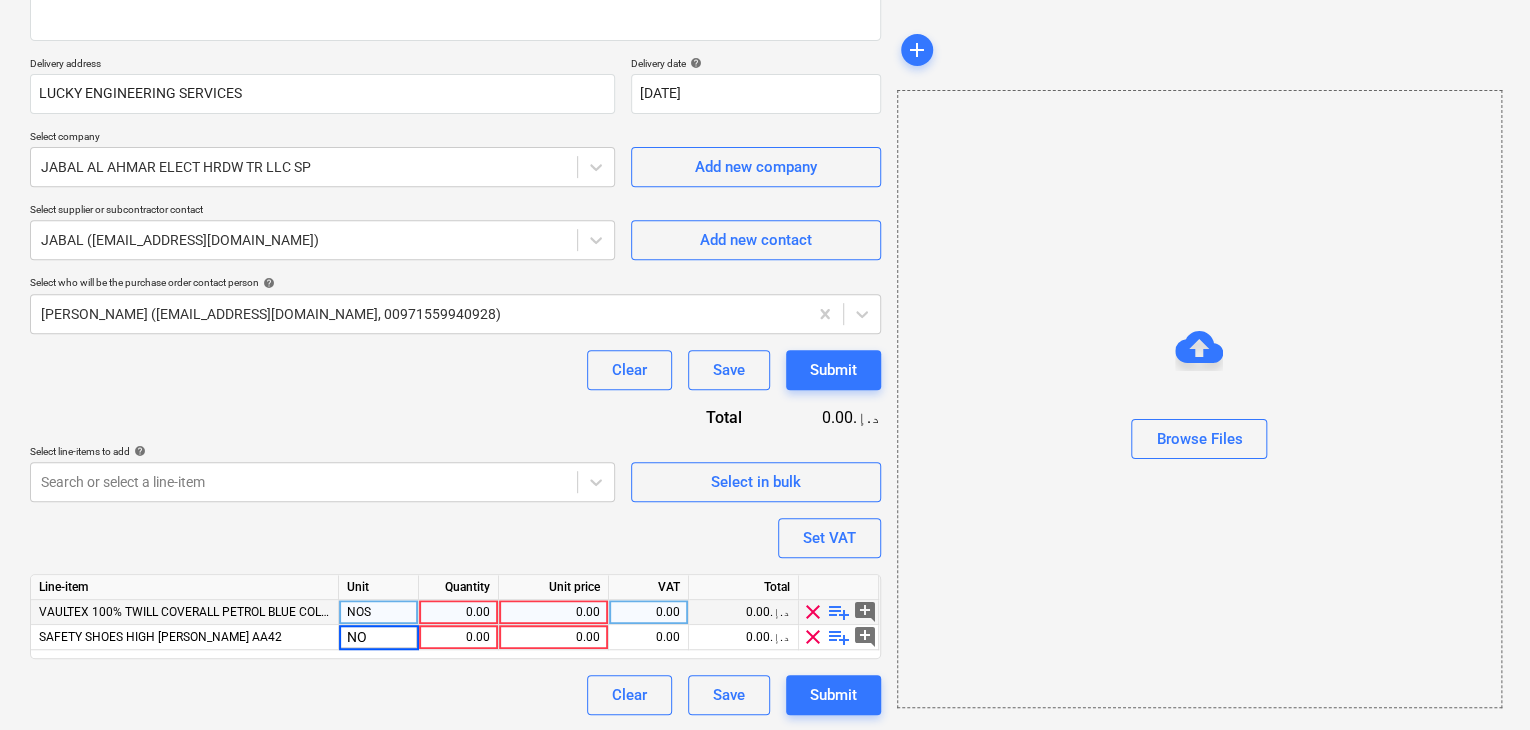 type on "NOS" 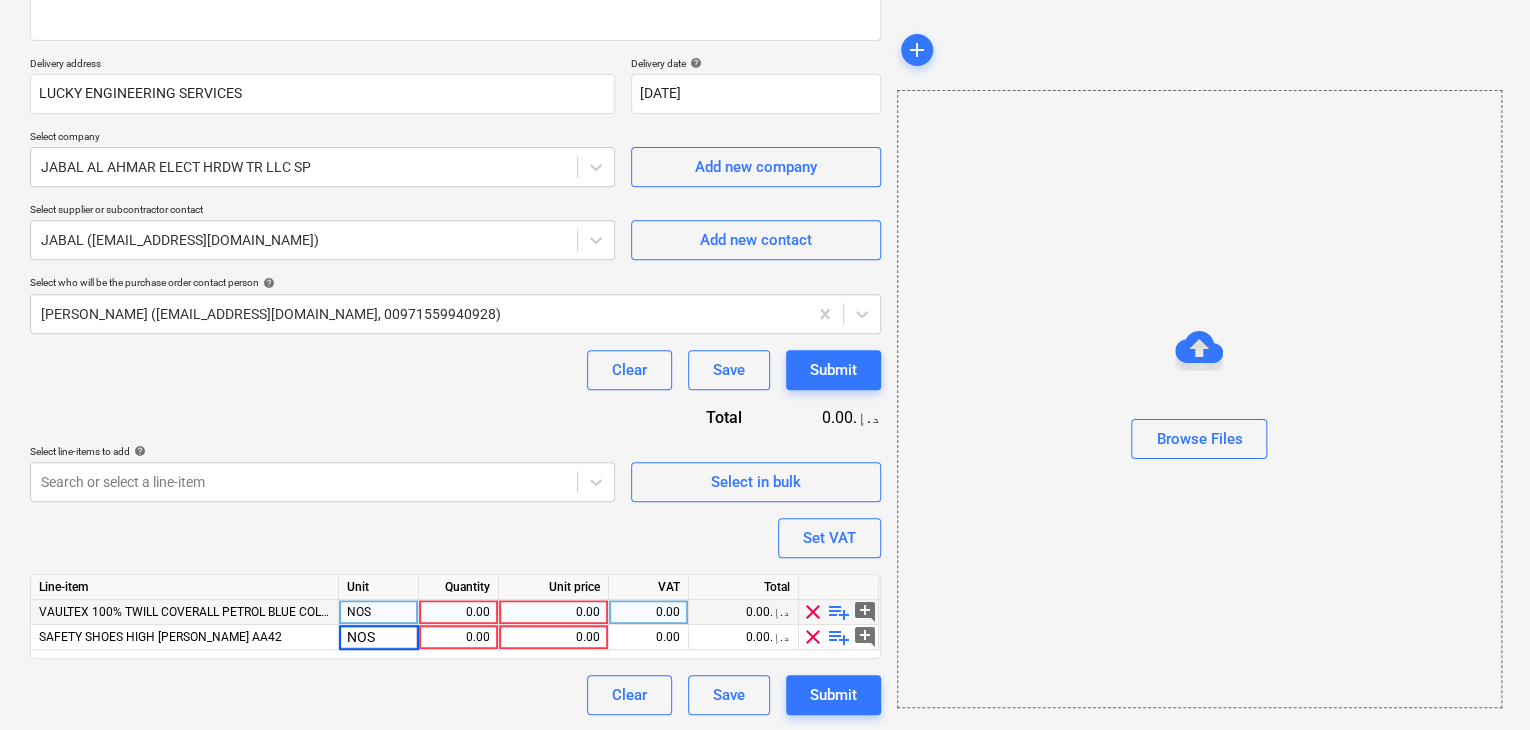 type on "x" 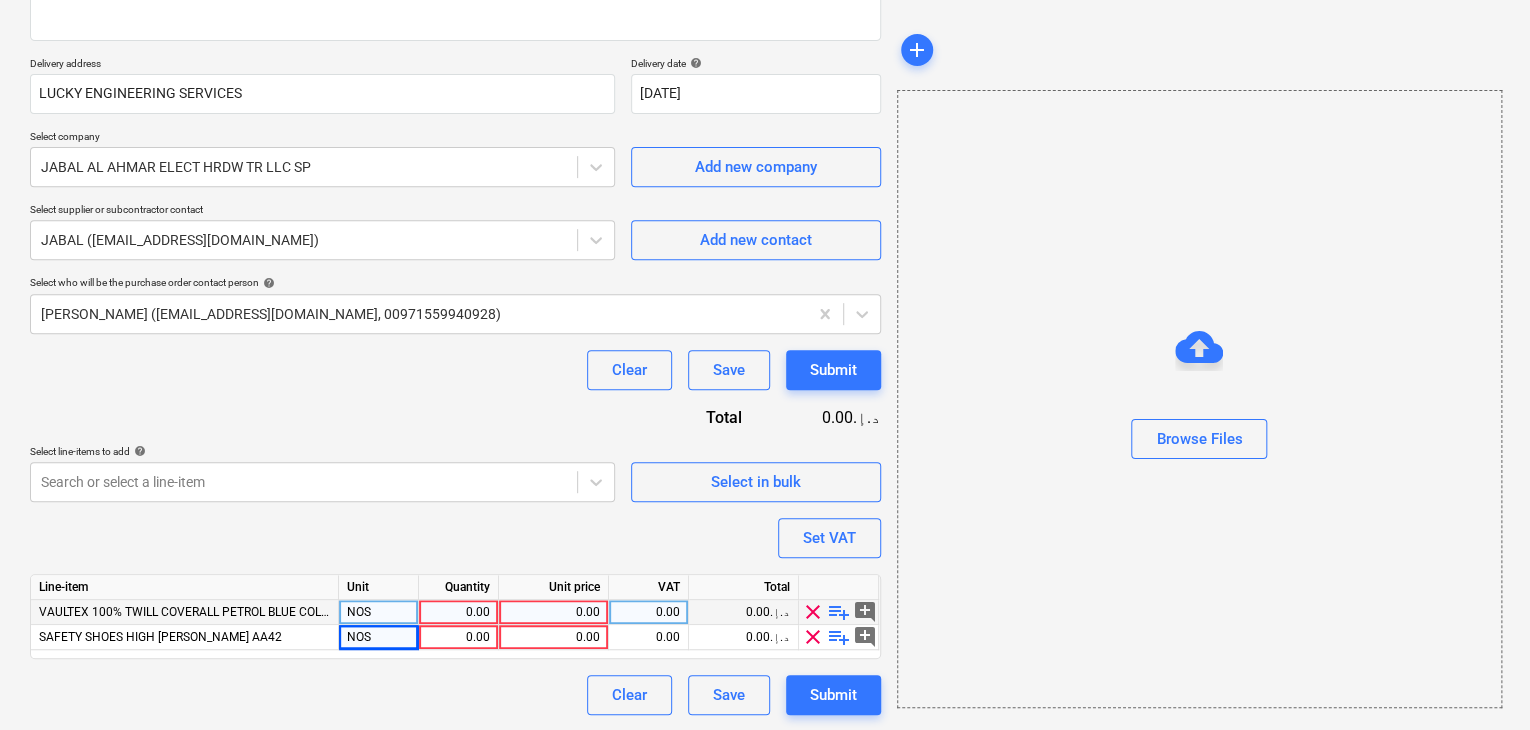 click on "0.00" at bounding box center [458, 612] 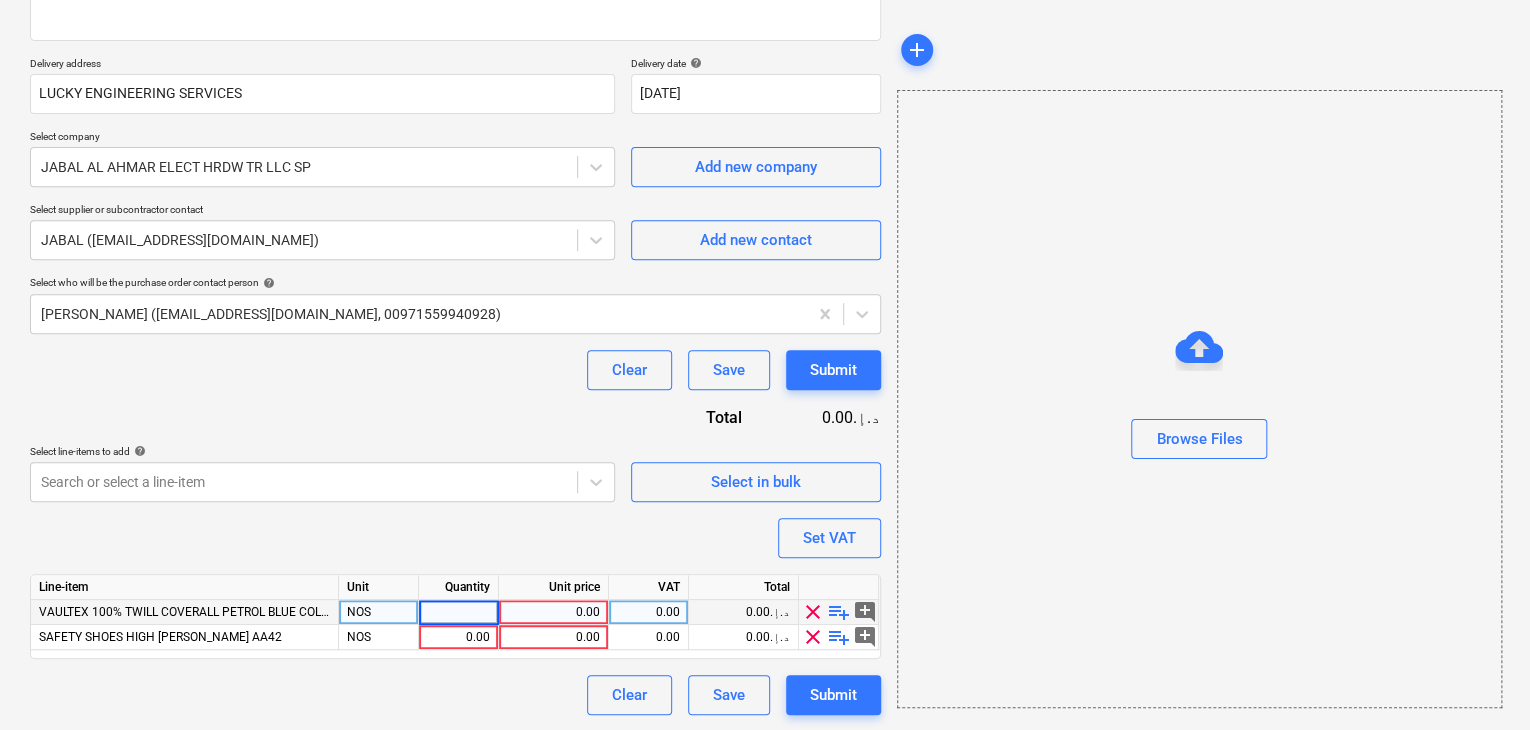 type on "2" 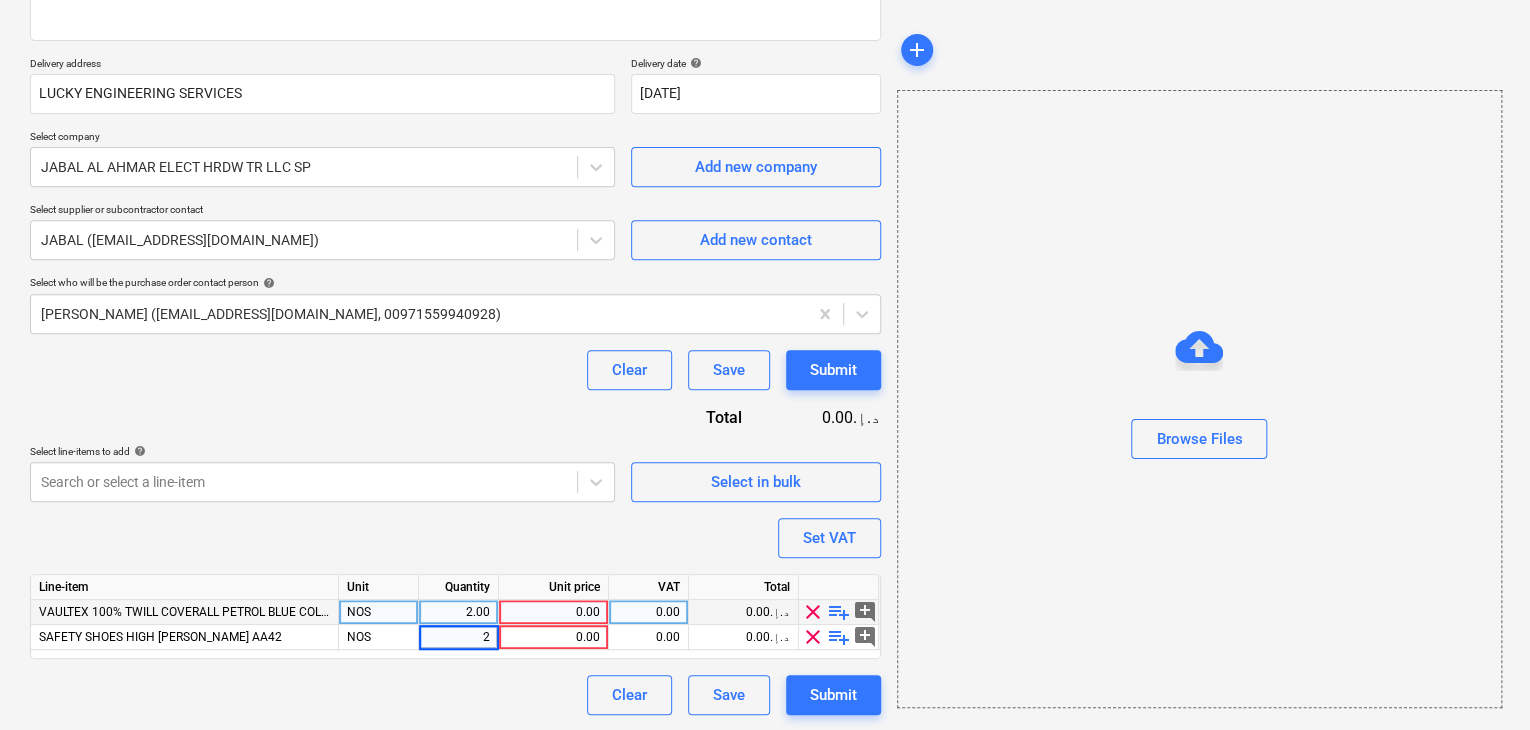 type on "x" 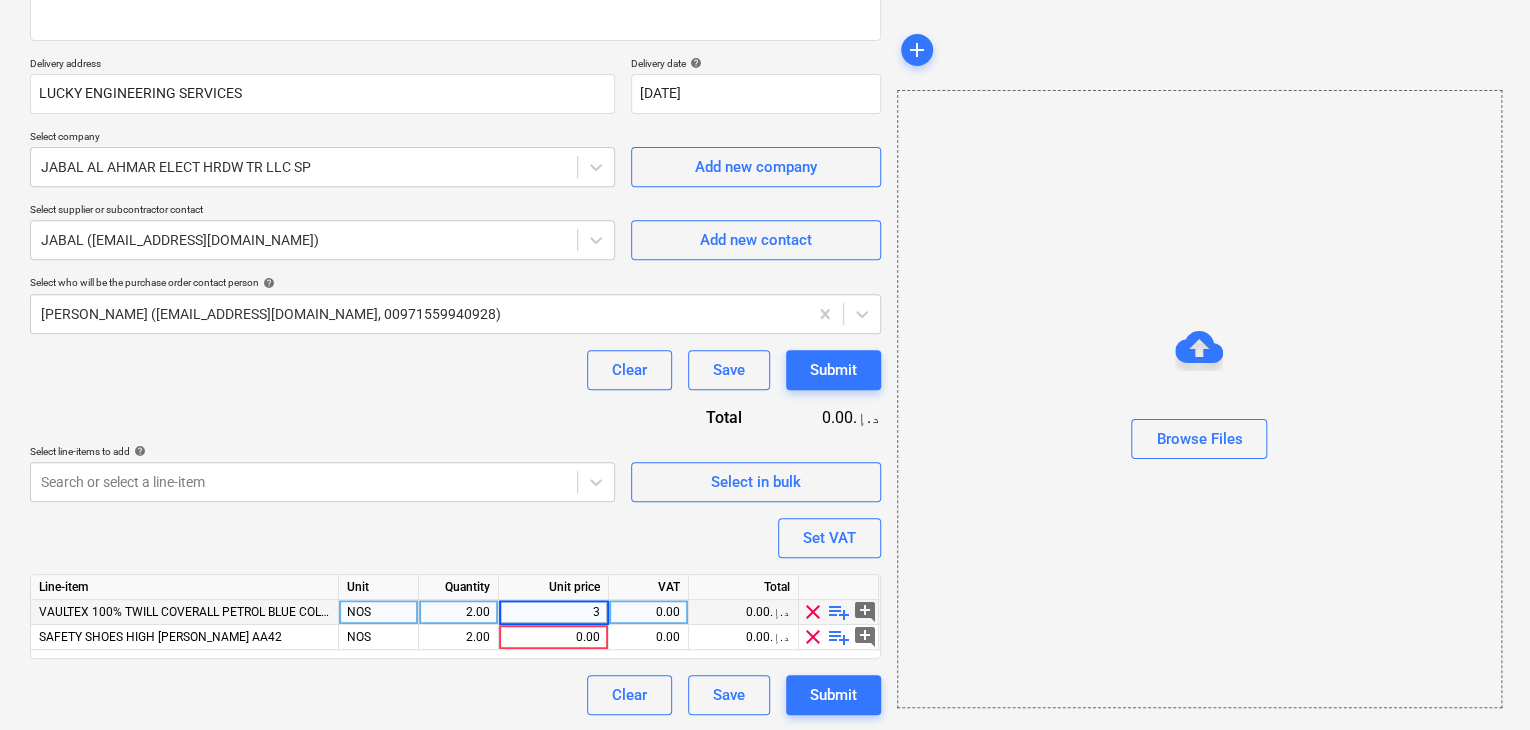 type on "38" 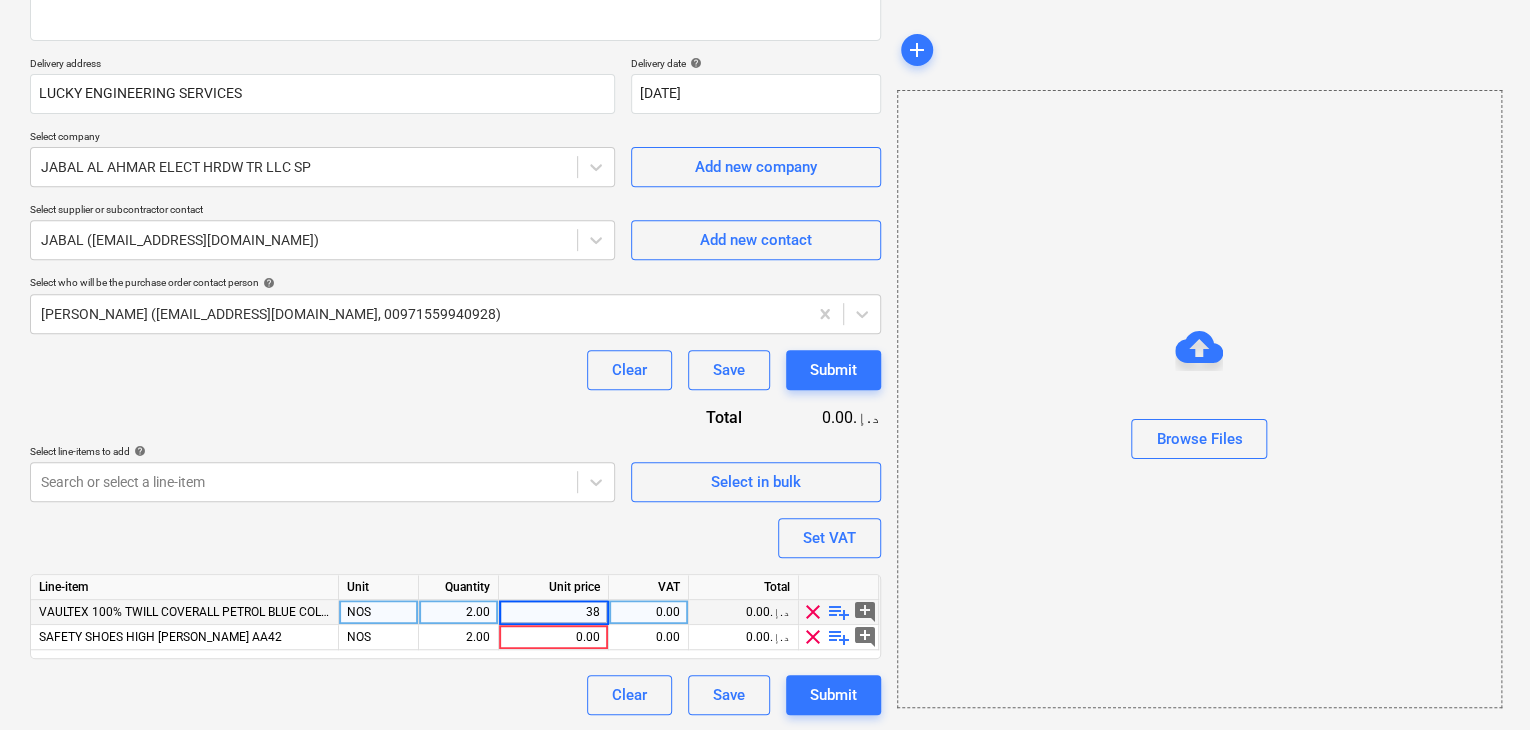 type on "x" 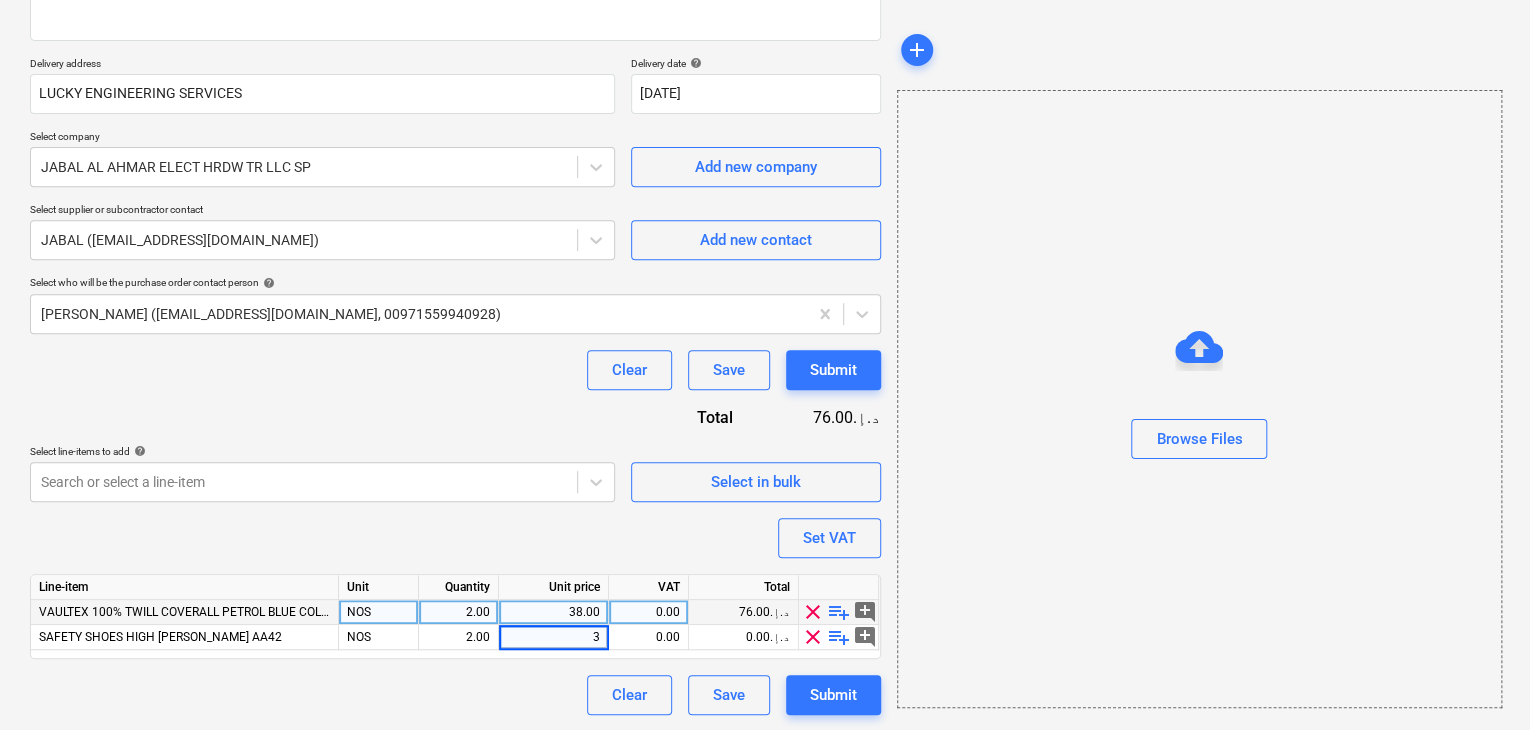 type on "30" 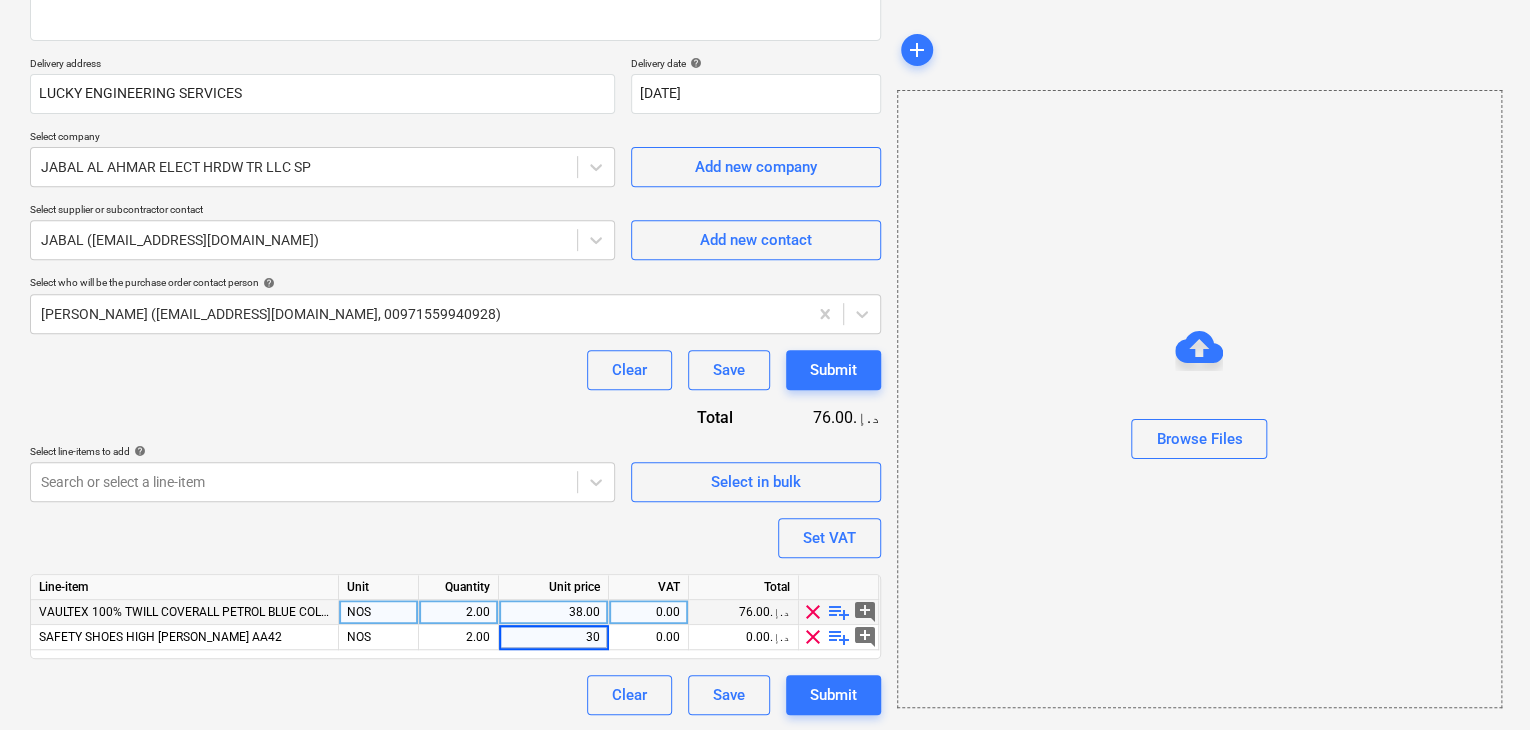 type on "x" 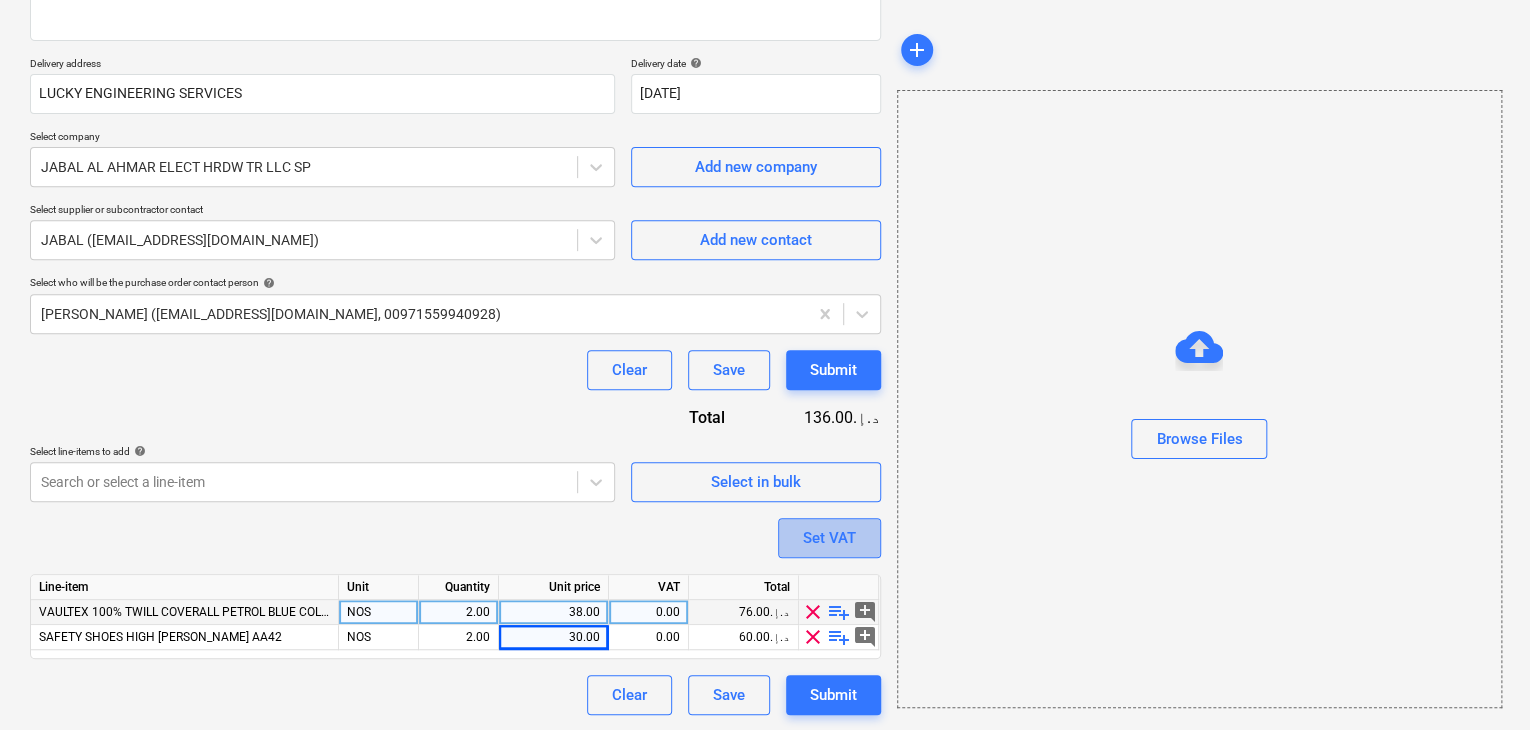 click on "Set VAT" at bounding box center [829, 538] 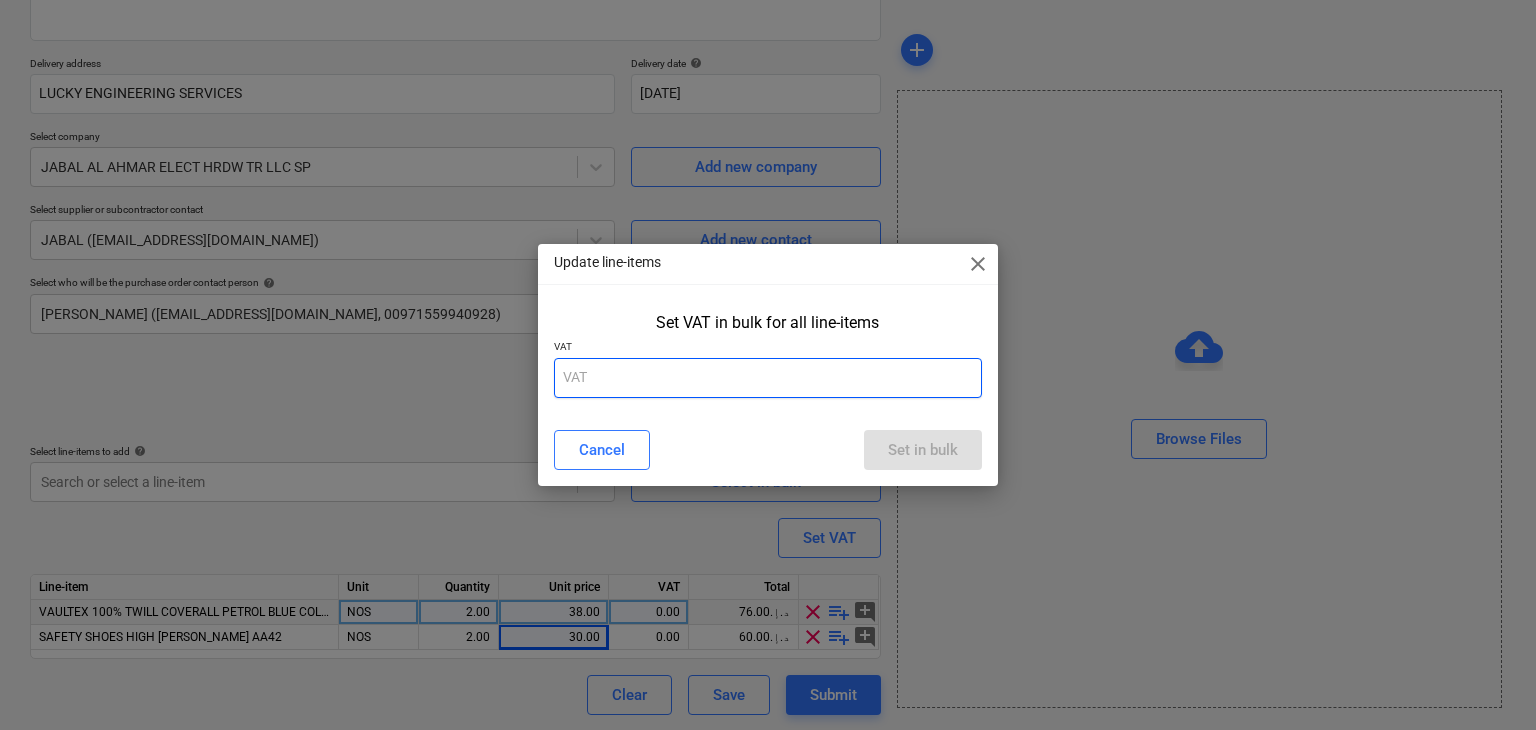 click at bounding box center (768, 378) 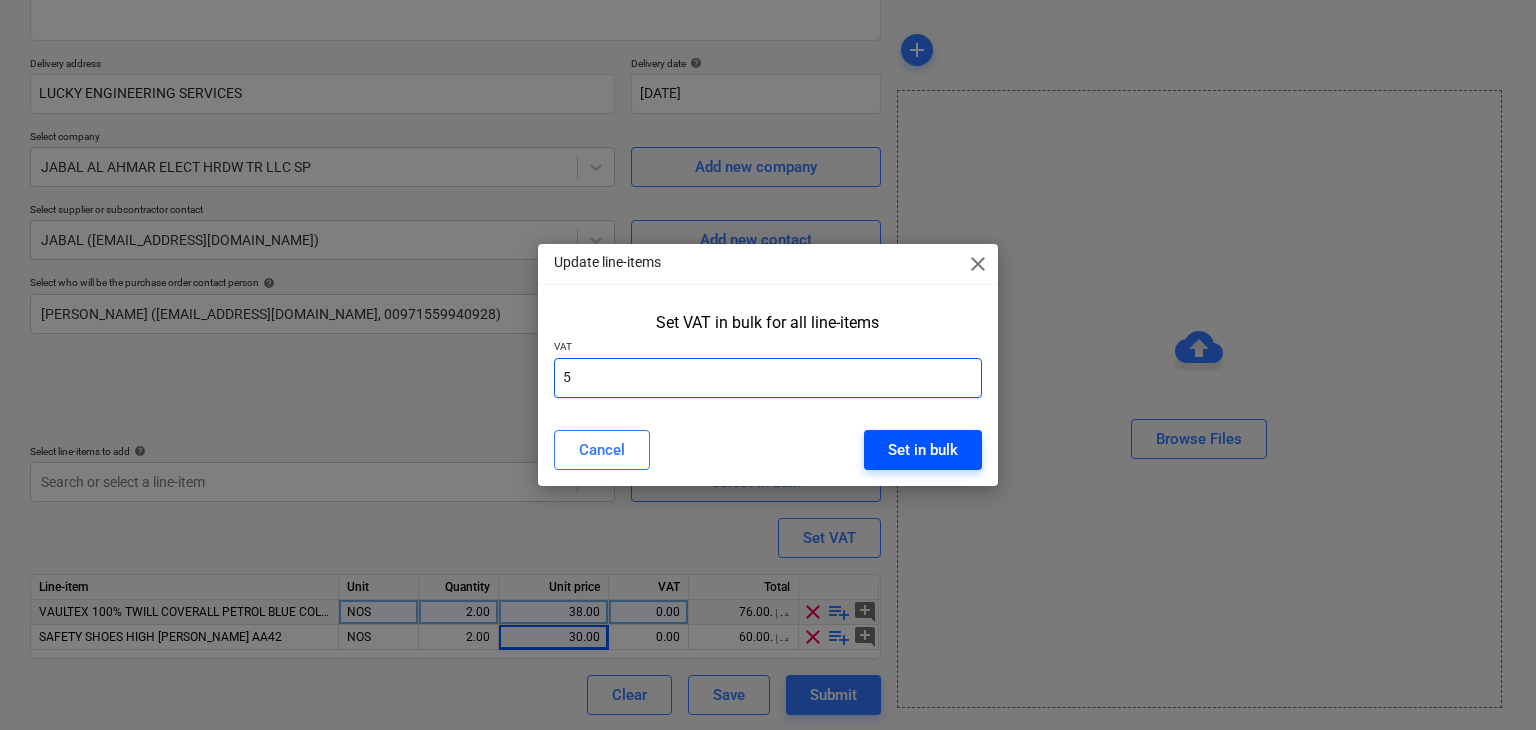 type on "5" 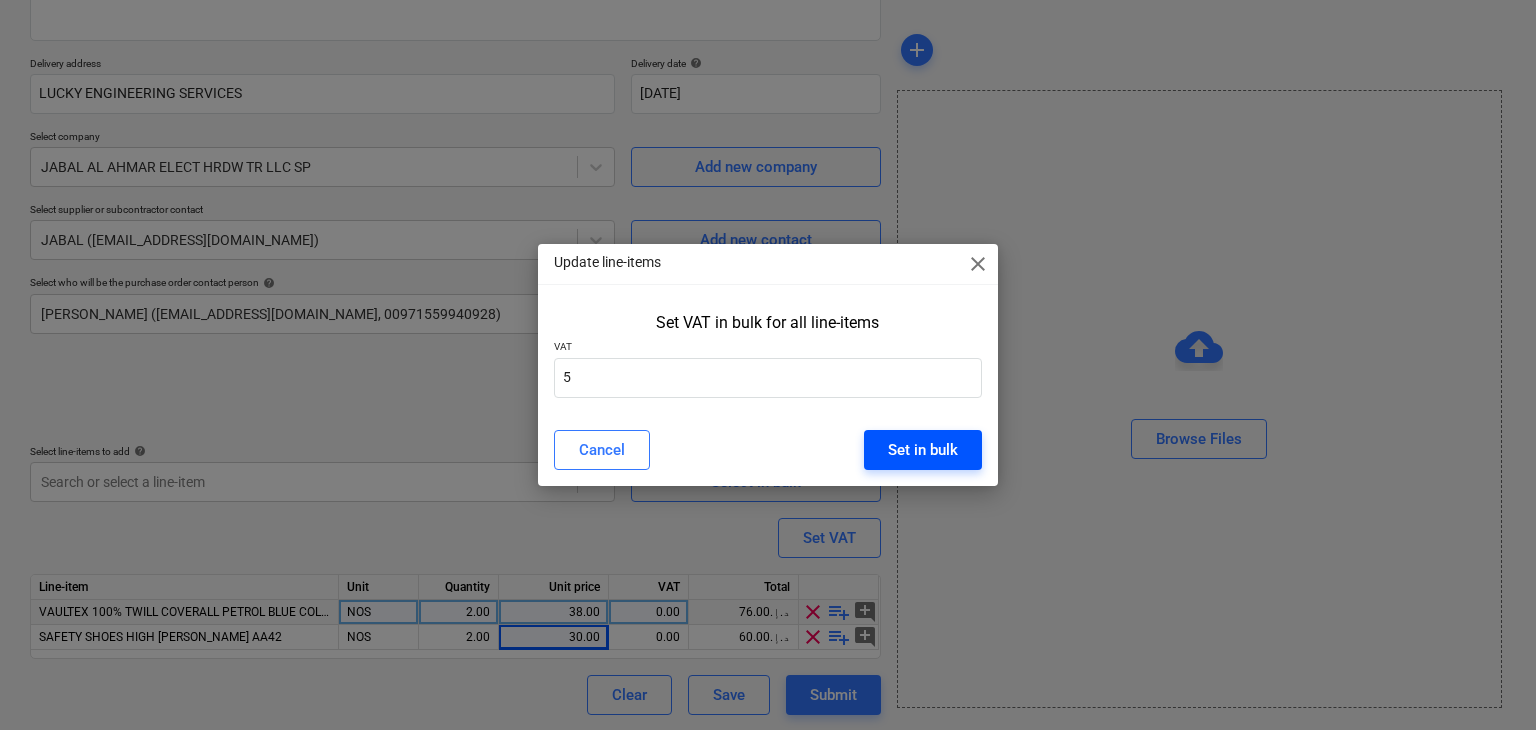 click on "Set in bulk" at bounding box center (923, 450) 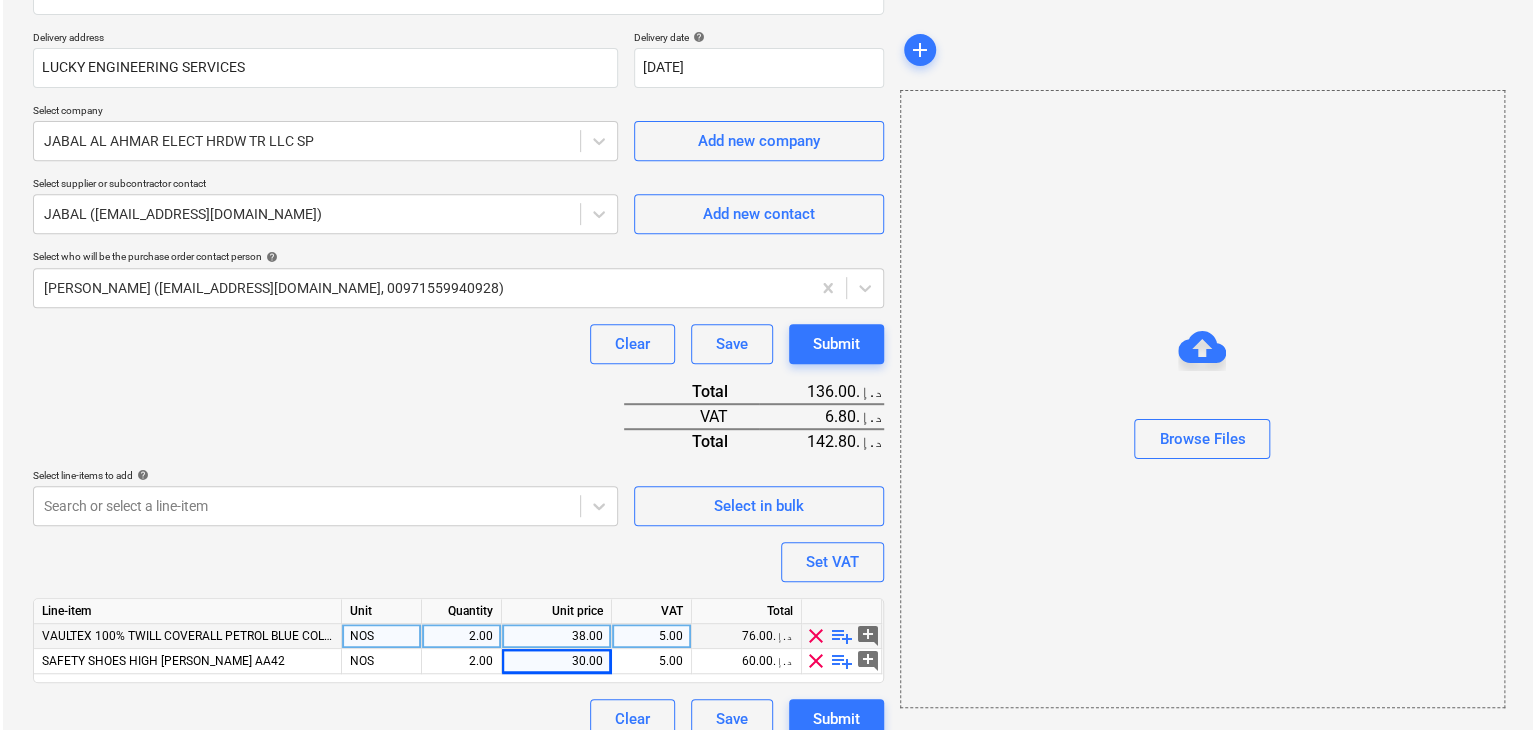 scroll, scrollTop: 367, scrollLeft: 0, axis: vertical 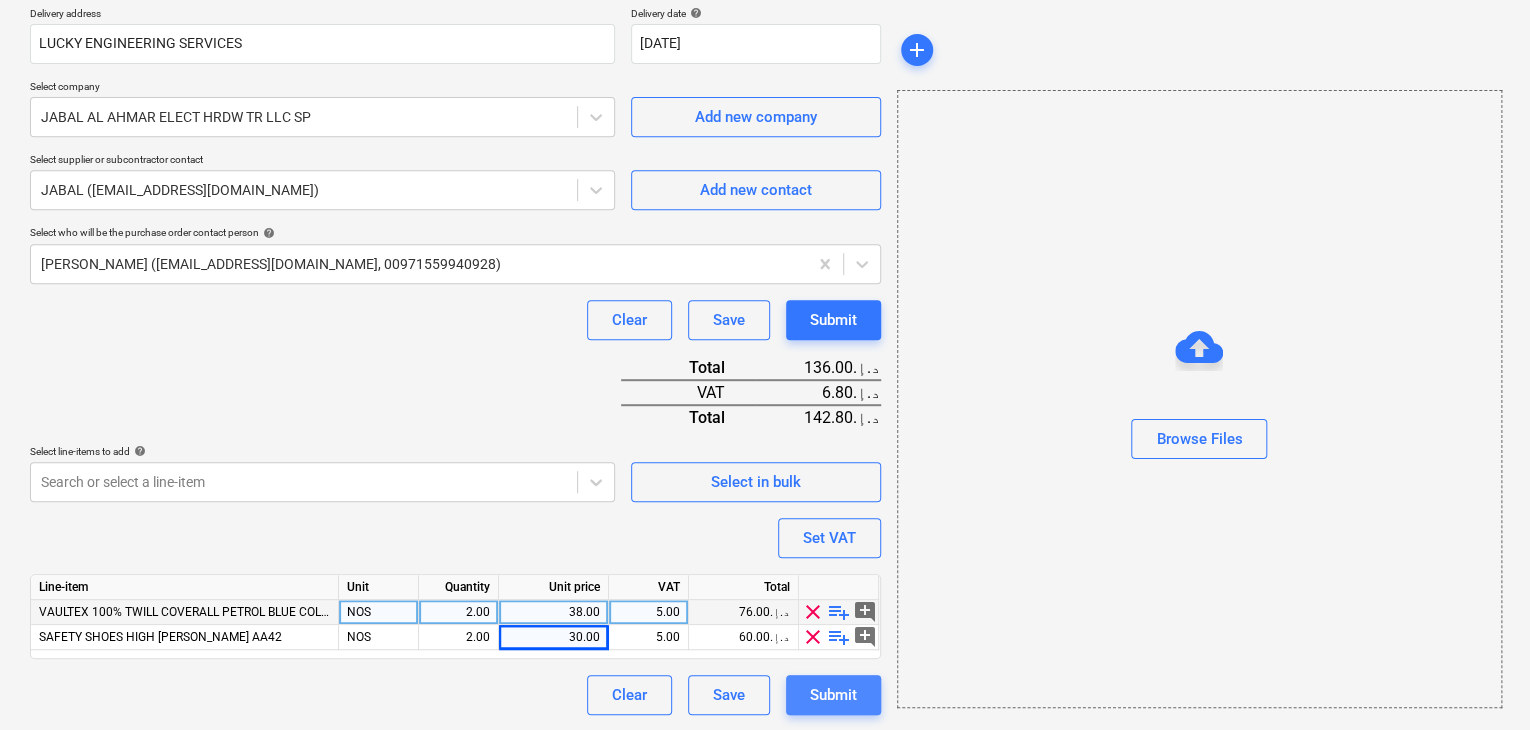 click on "Submit" at bounding box center (833, 695) 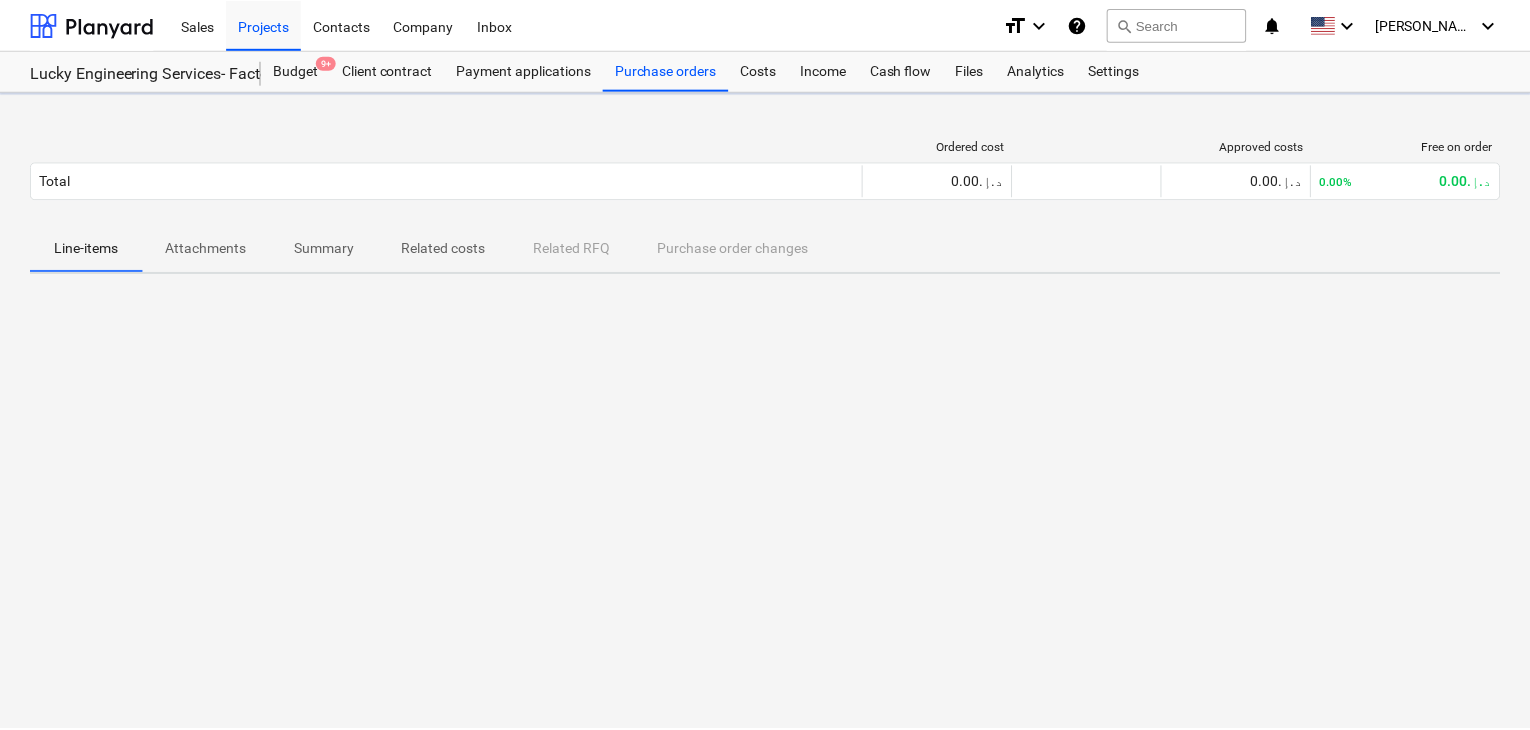 scroll, scrollTop: 0, scrollLeft: 0, axis: both 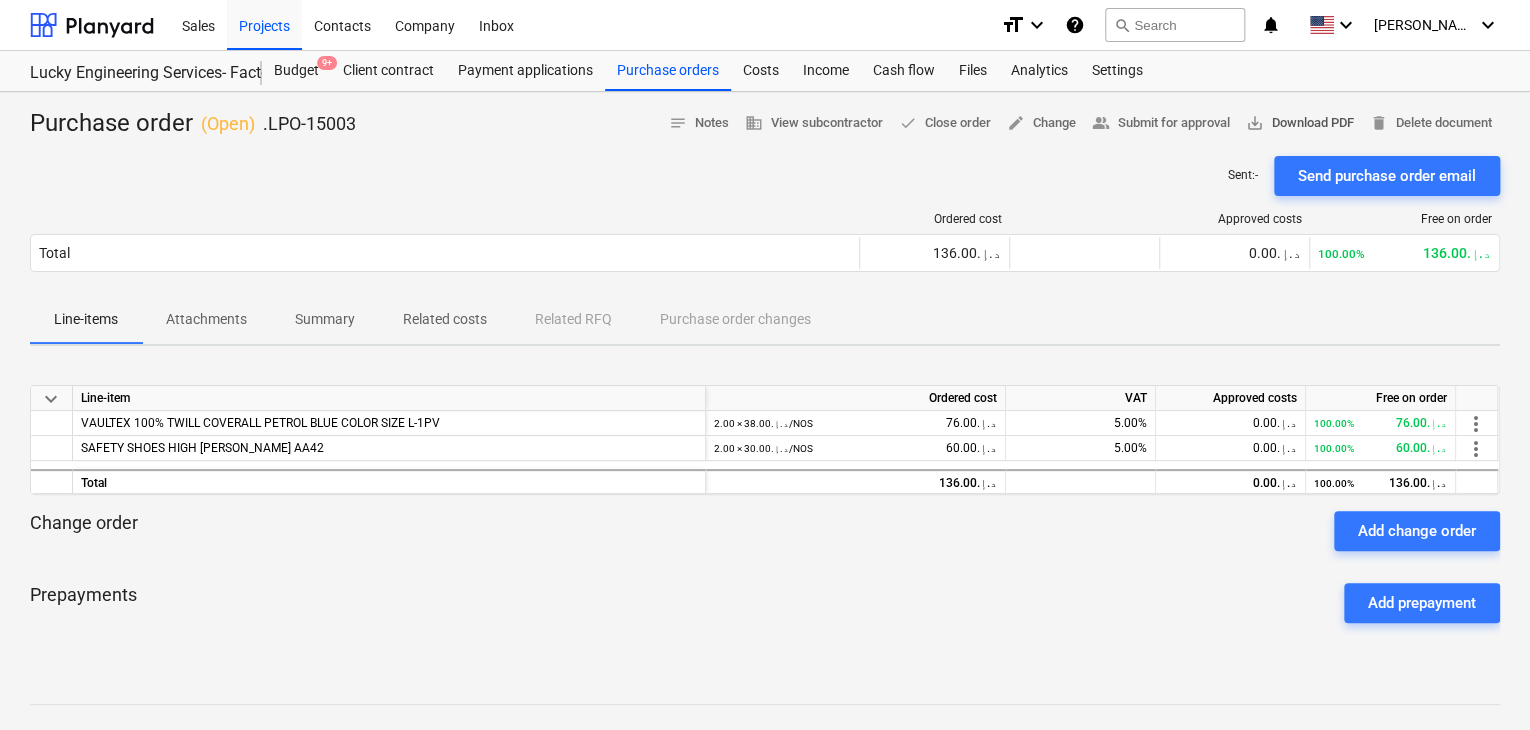 click on "save_alt Download PDF" at bounding box center (1300, 123) 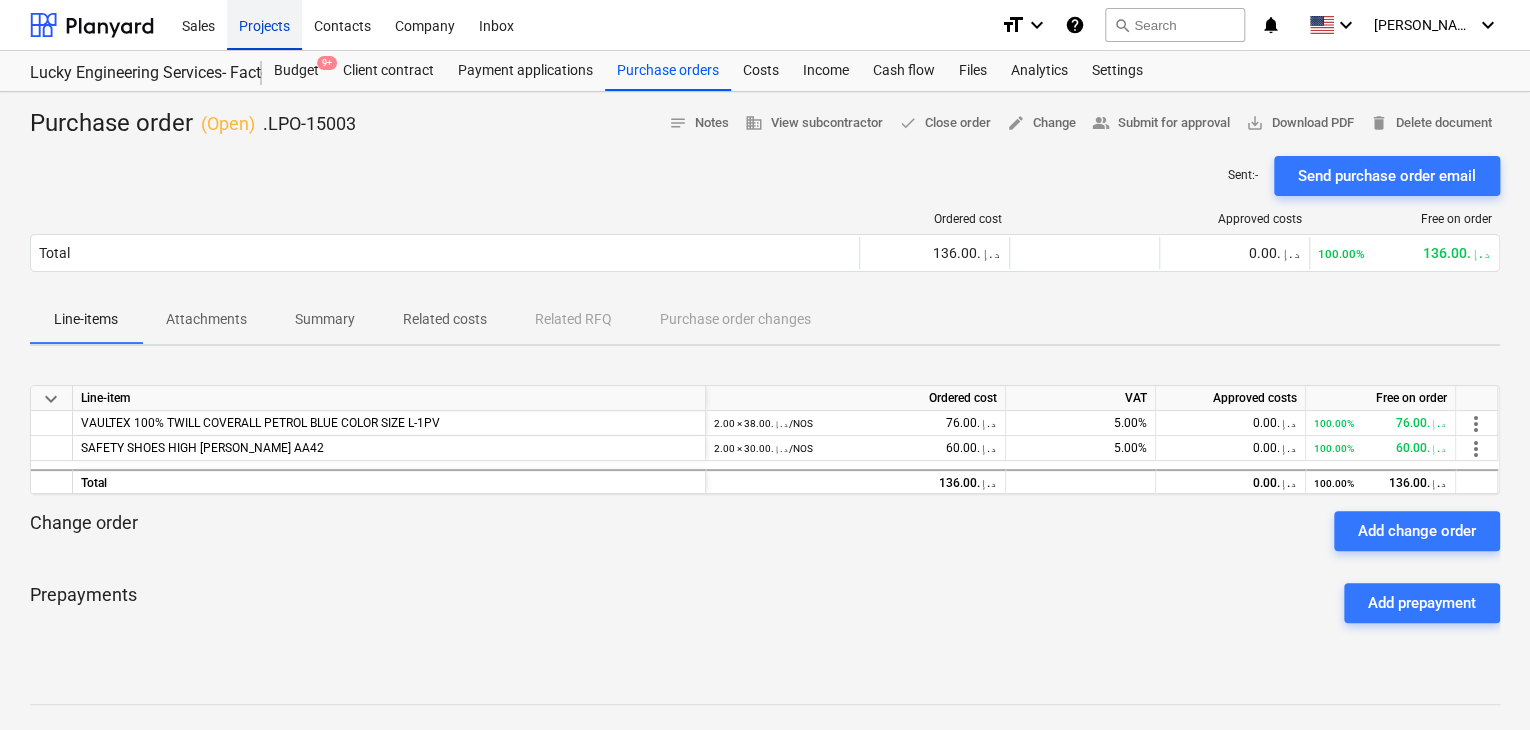 click on "Projects" at bounding box center [264, 24] 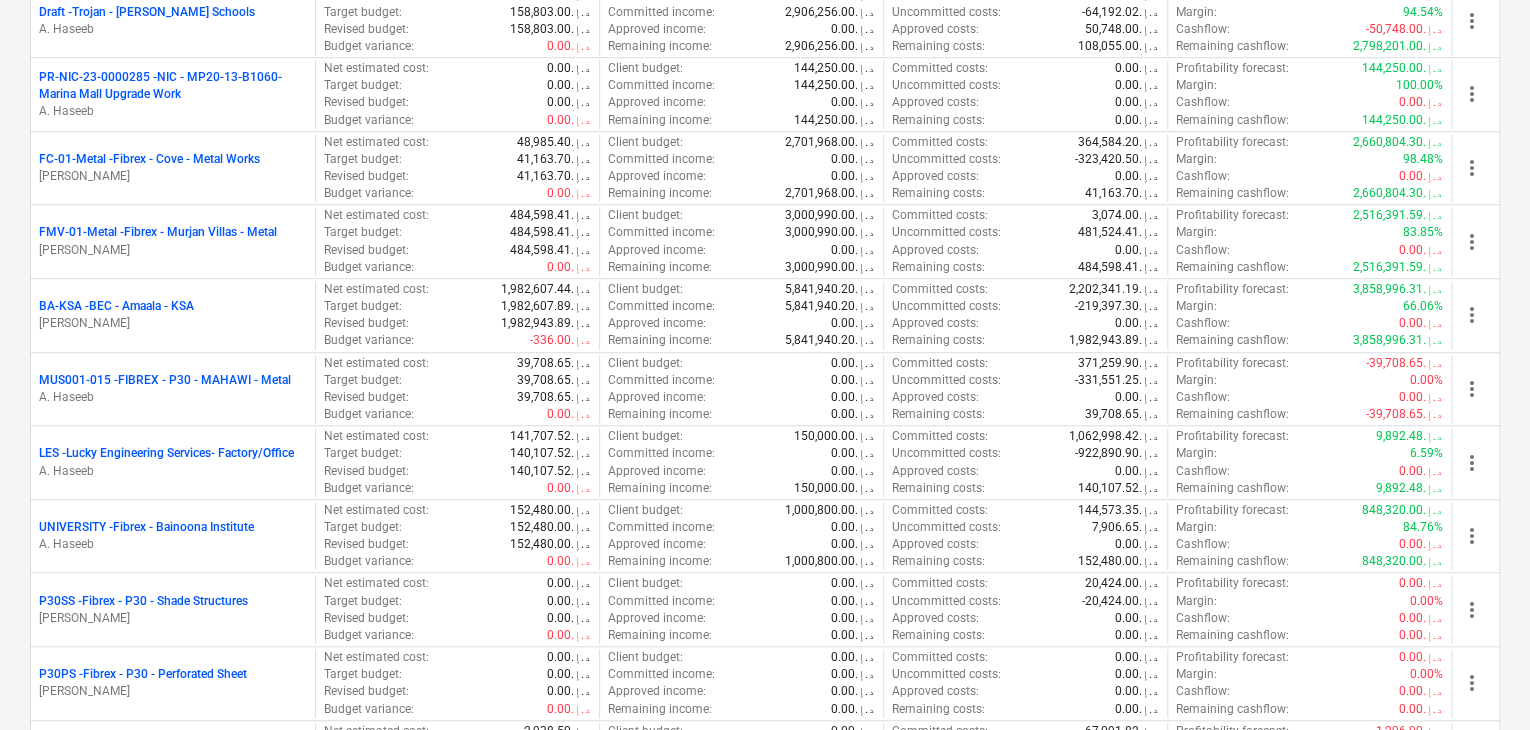 scroll, scrollTop: 700, scrollLeft: 0, axis: vertical 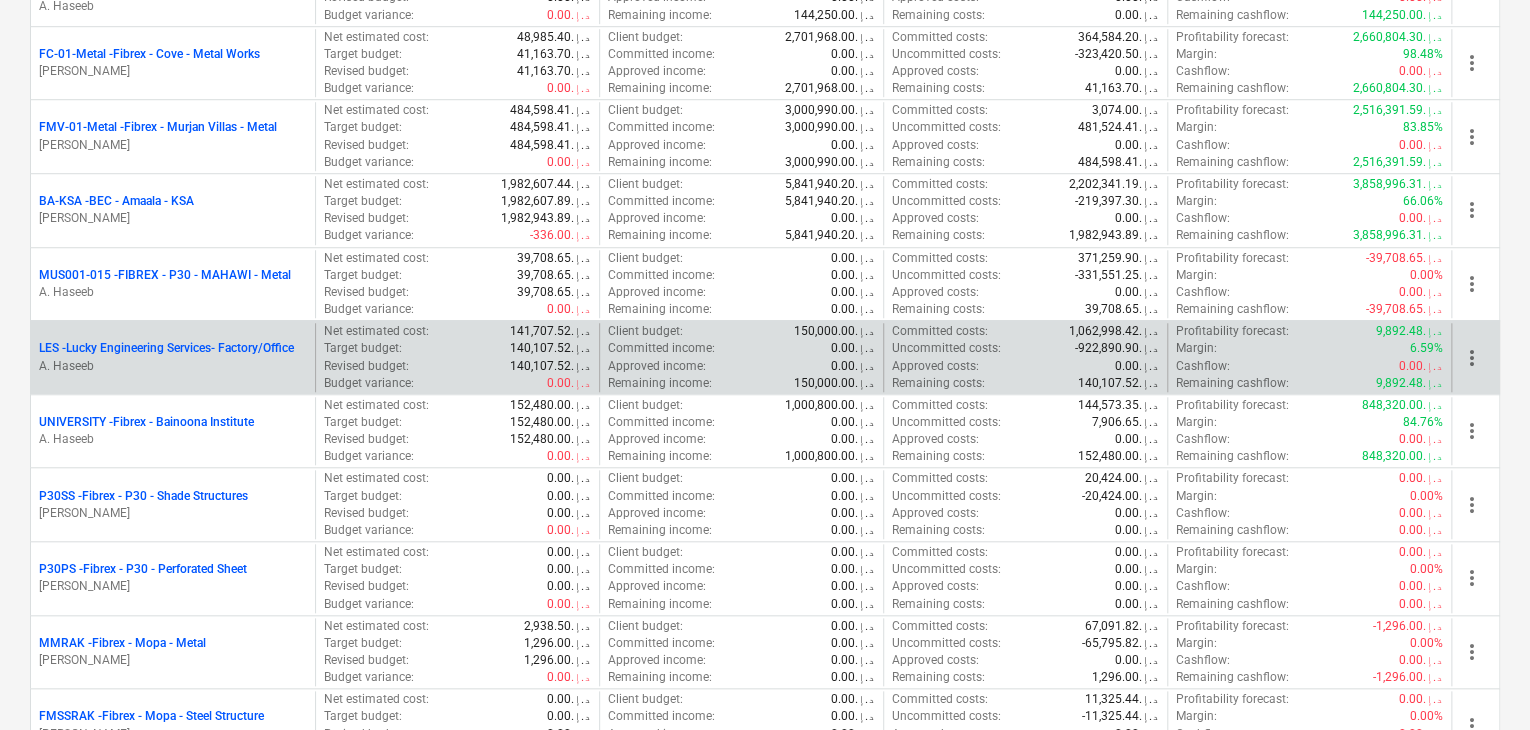 click on "LES -  Lucky Engineering Services- Factory/Office A. Haseeb" at bounding box center (173, 357) 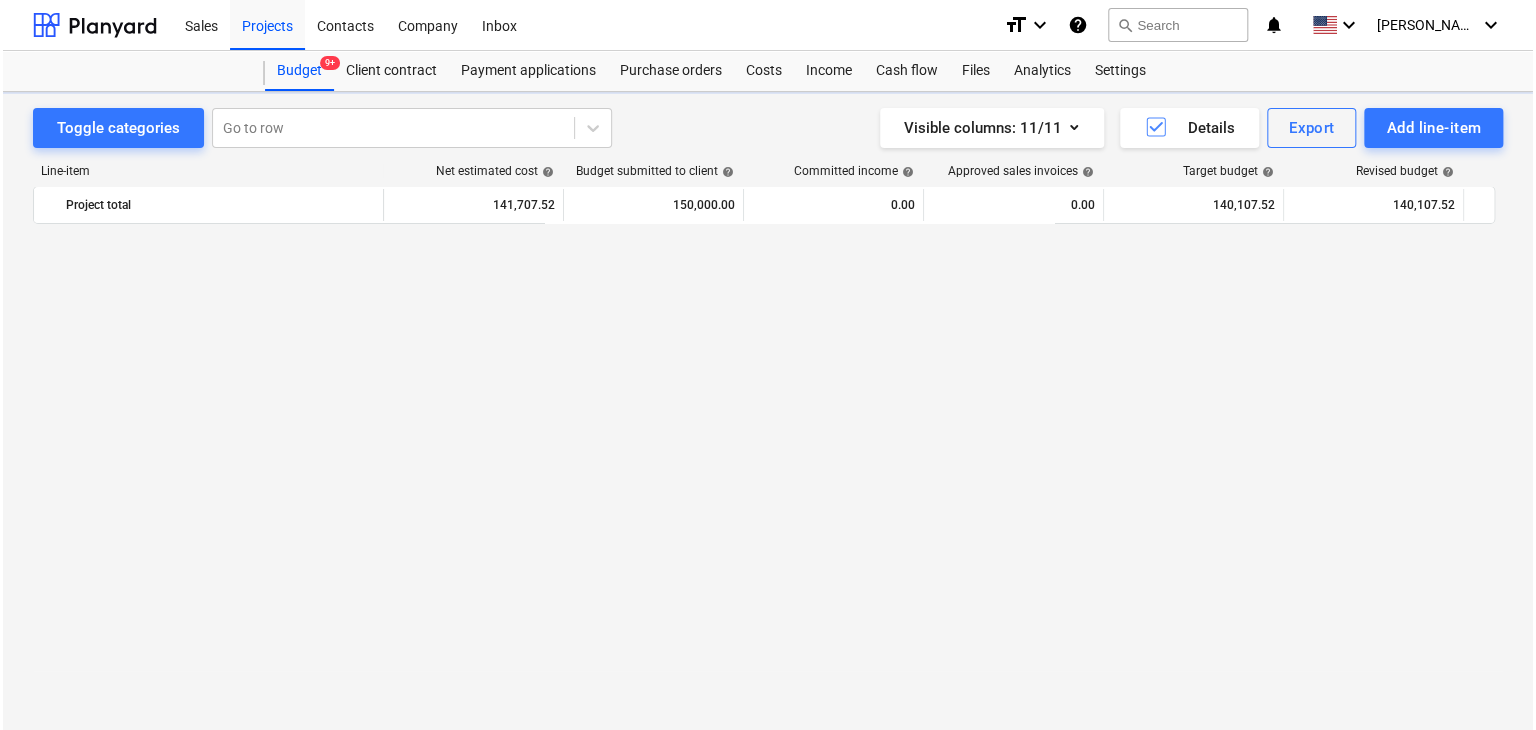 scroll, scrollTop: 0, scrollLeft: 0, axis: both 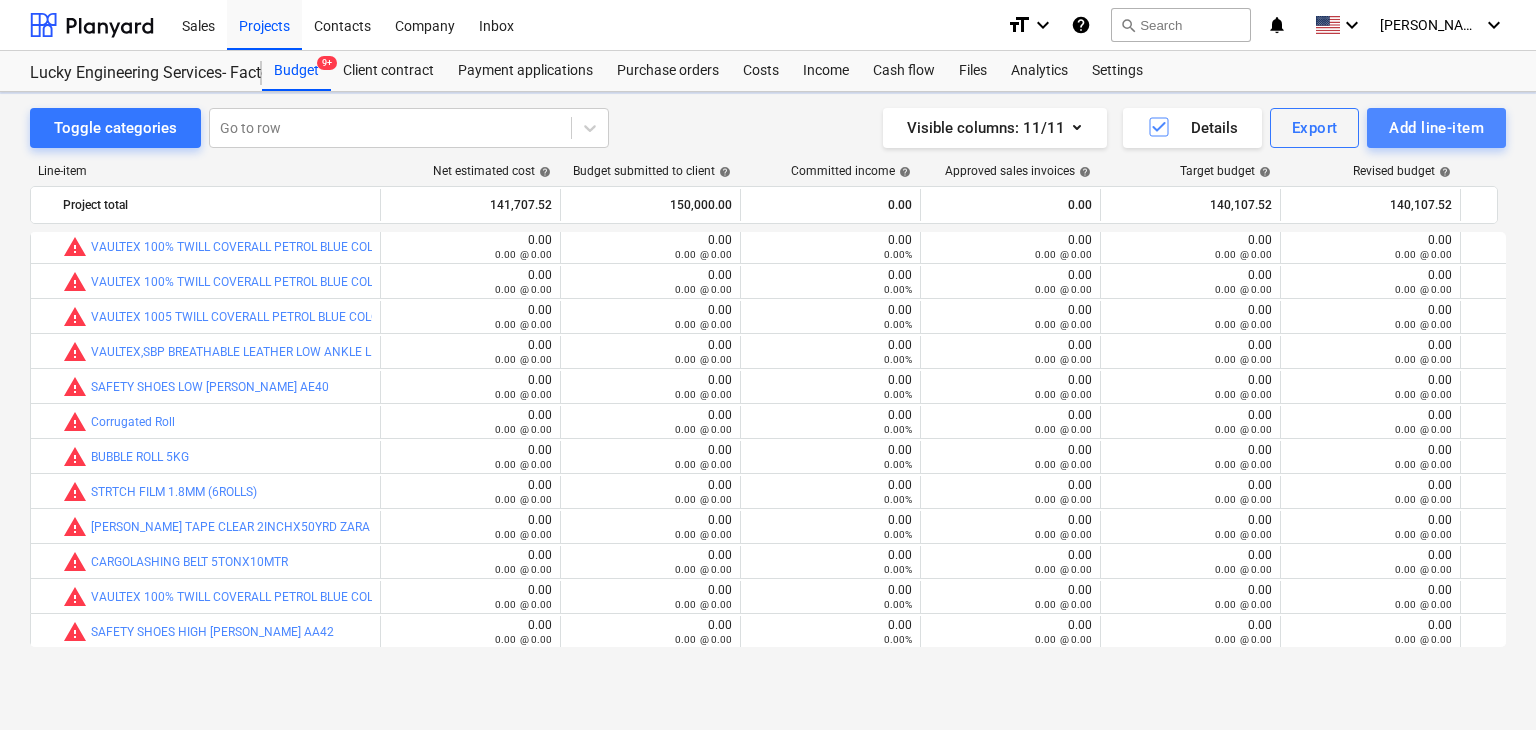 click on "Add line-item" at bounding box center (1436, 128) 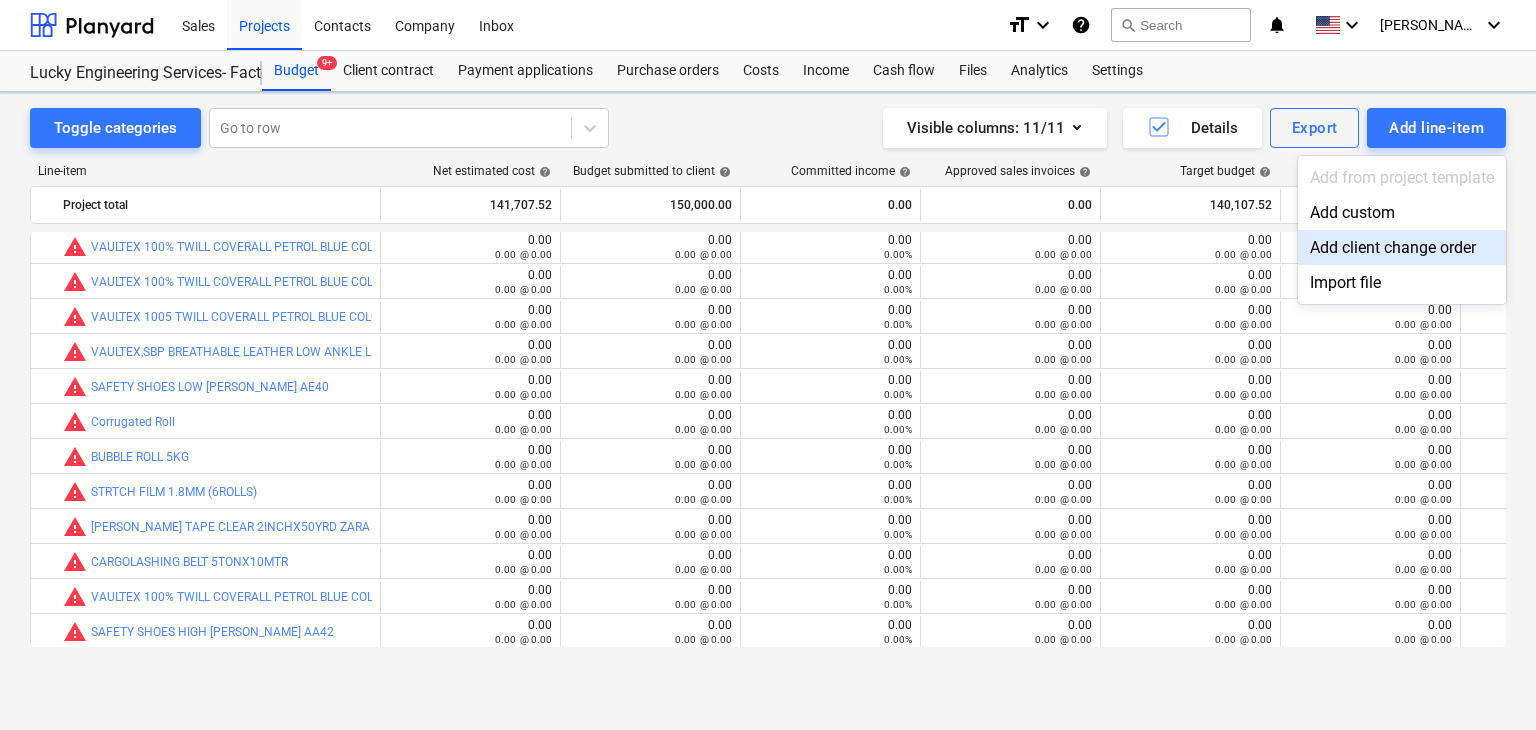 click on "Add custom" at bounding box center (1402, 212) 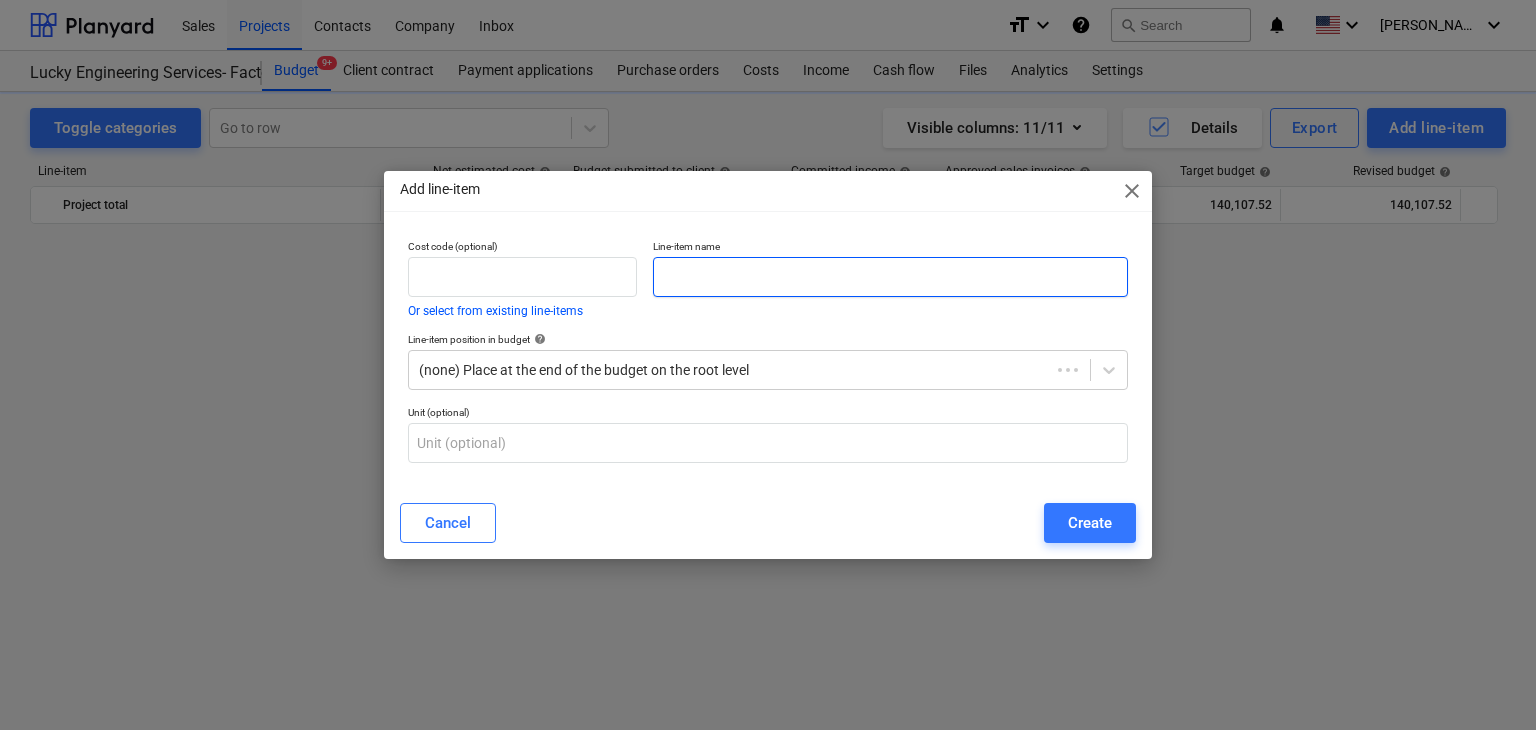 scroll, scrollTop: 45504, scrollLeft: 0, axis: vertical 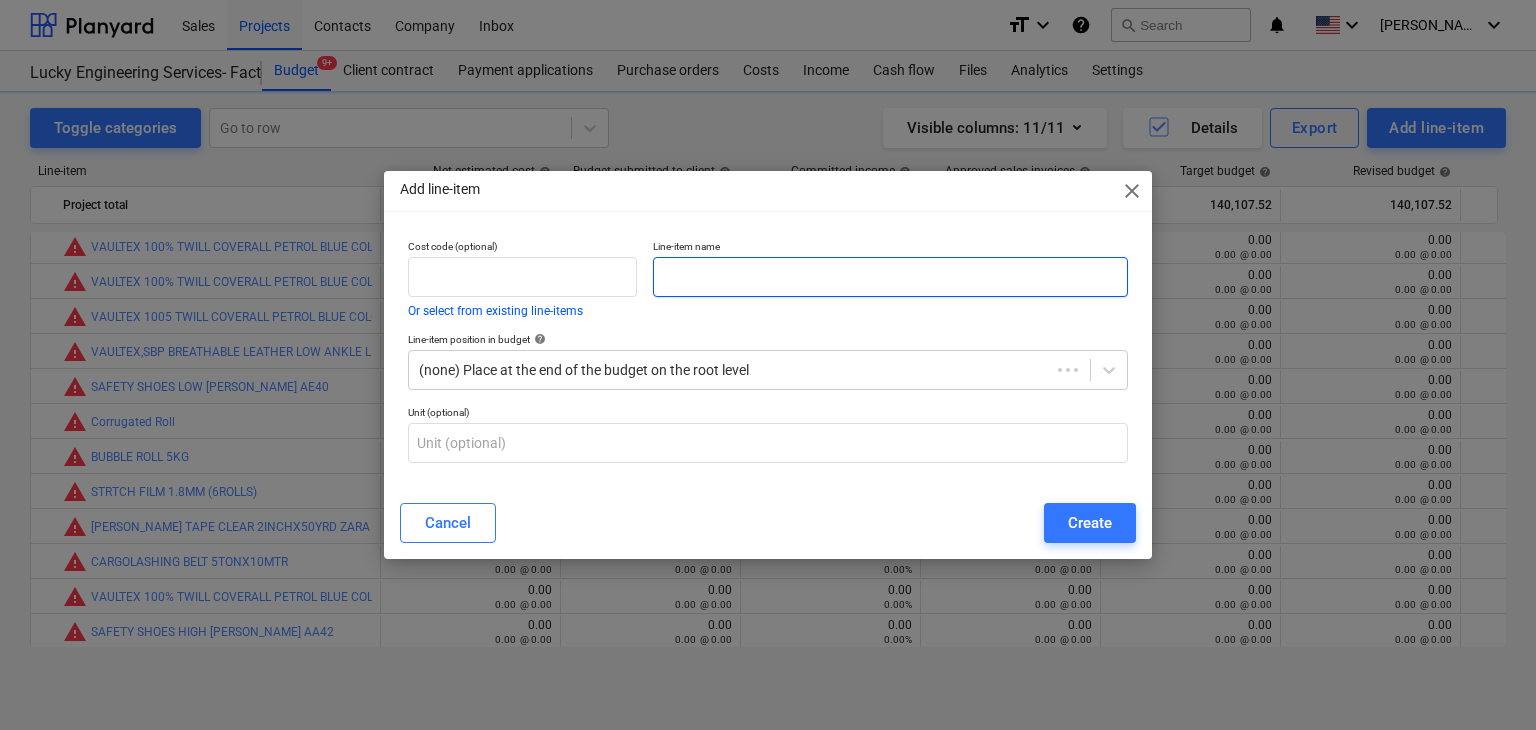 click at bounding box center [890, 277] 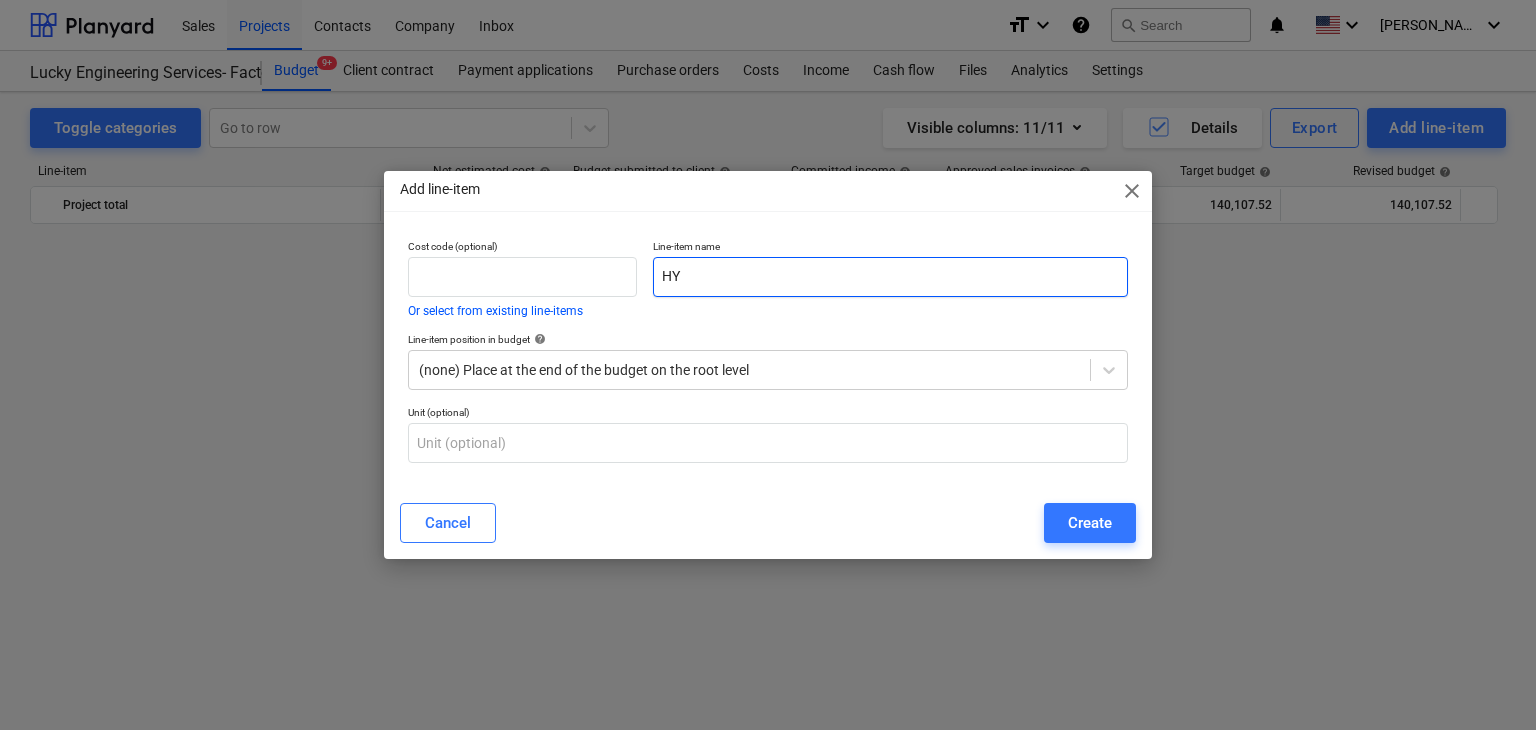 scroll, scrollTop: 45504, scrollLeft: 0, axis: vertical 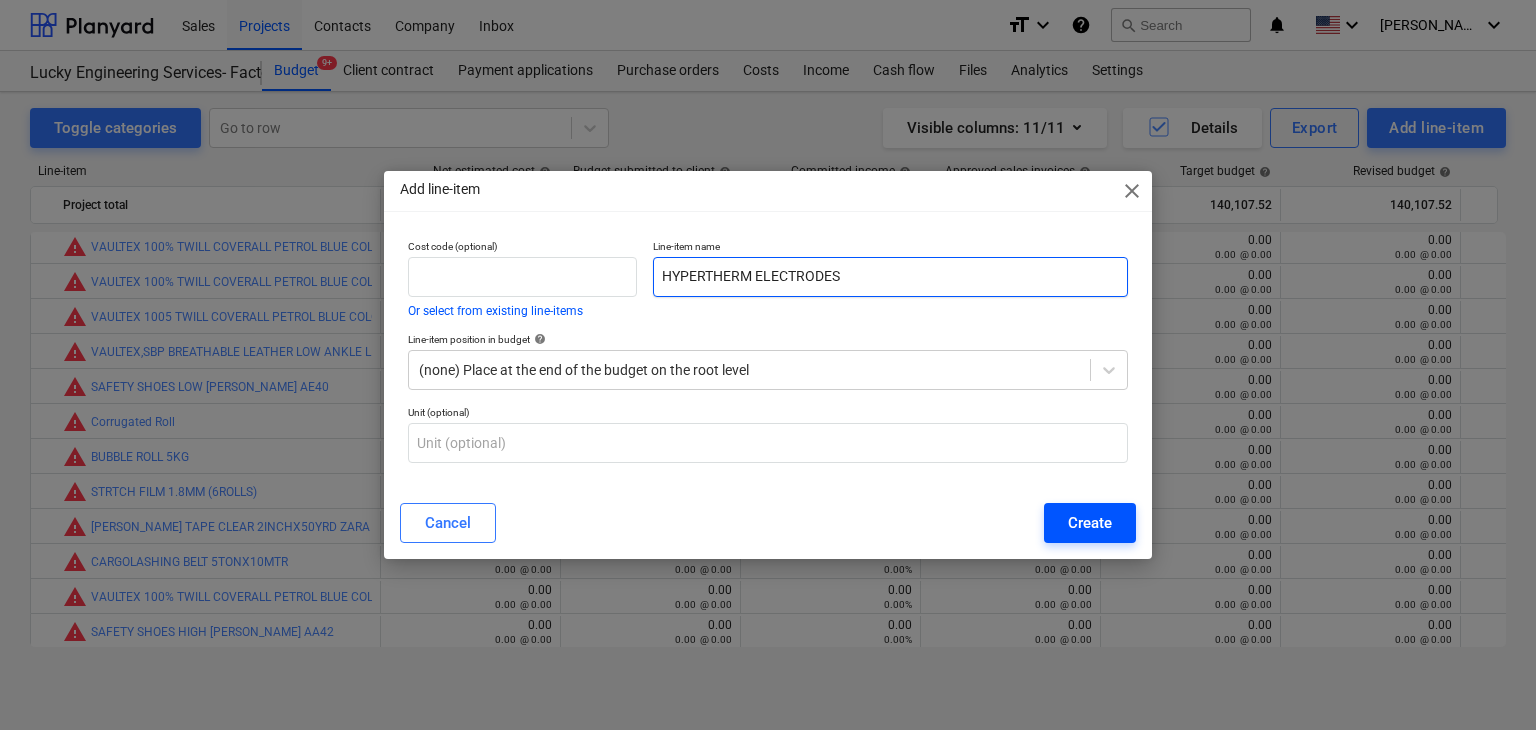 type on "HYPERTHERM ELECTRODES" 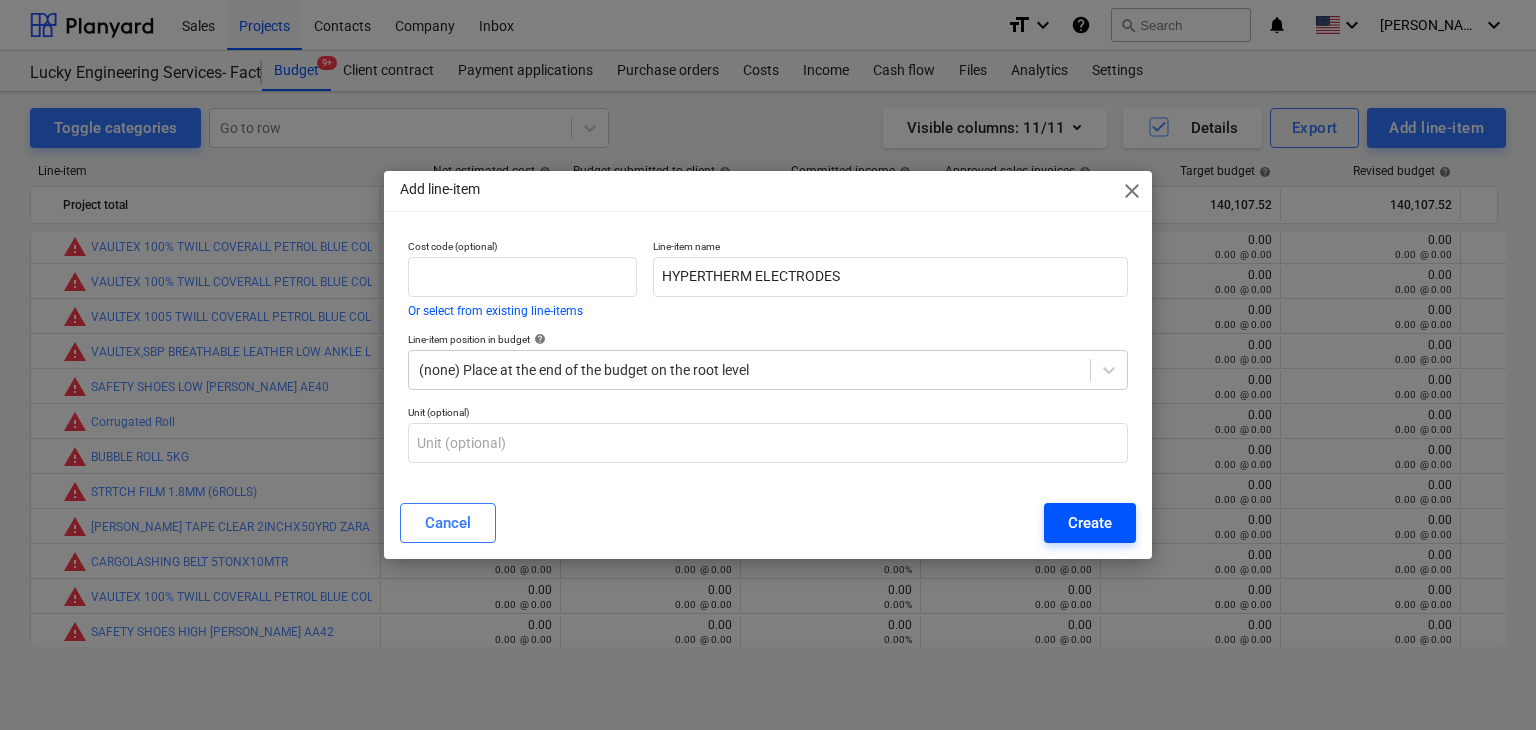 click on "Create" at bounding box center (1090, 523) 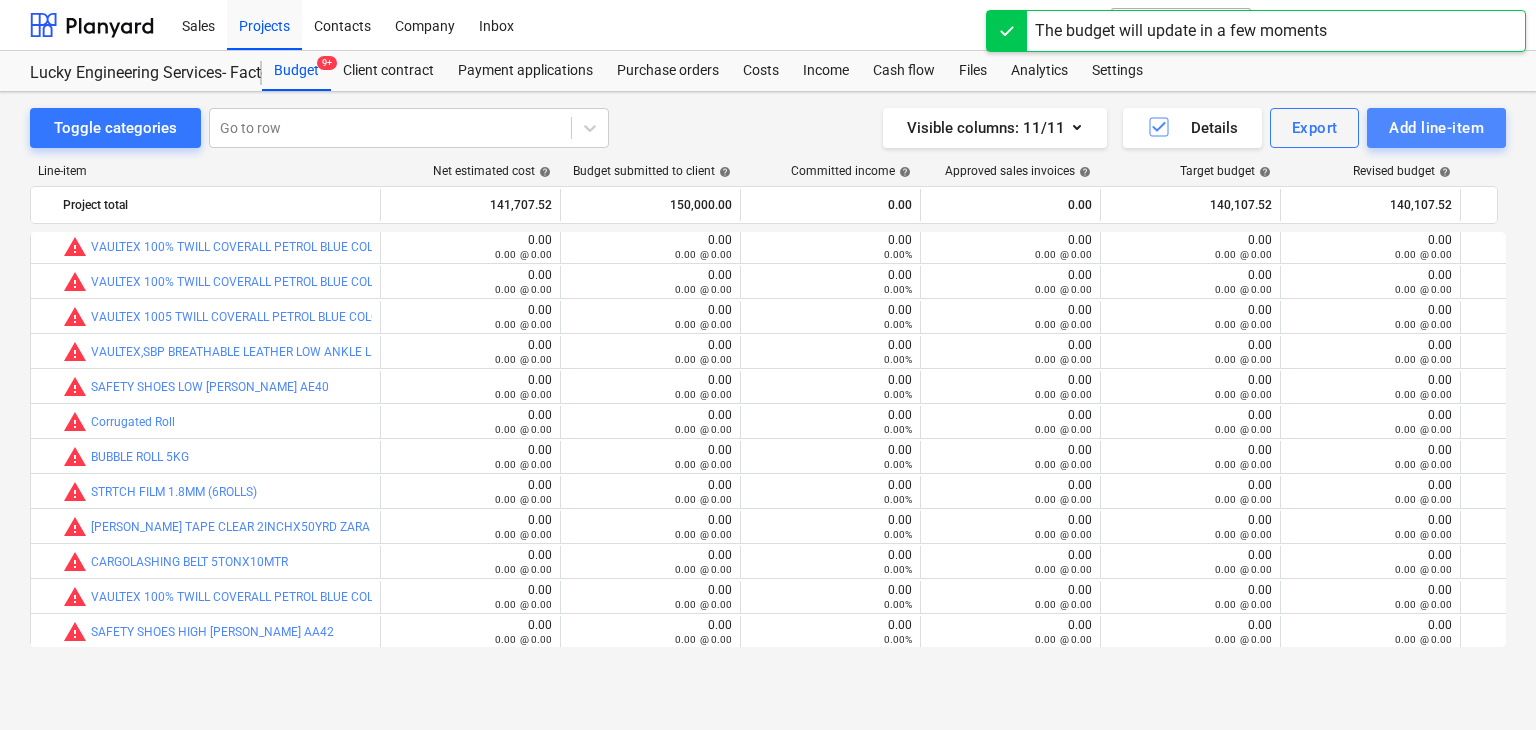click on "Add line-item" at bounding box center [1436, 128] 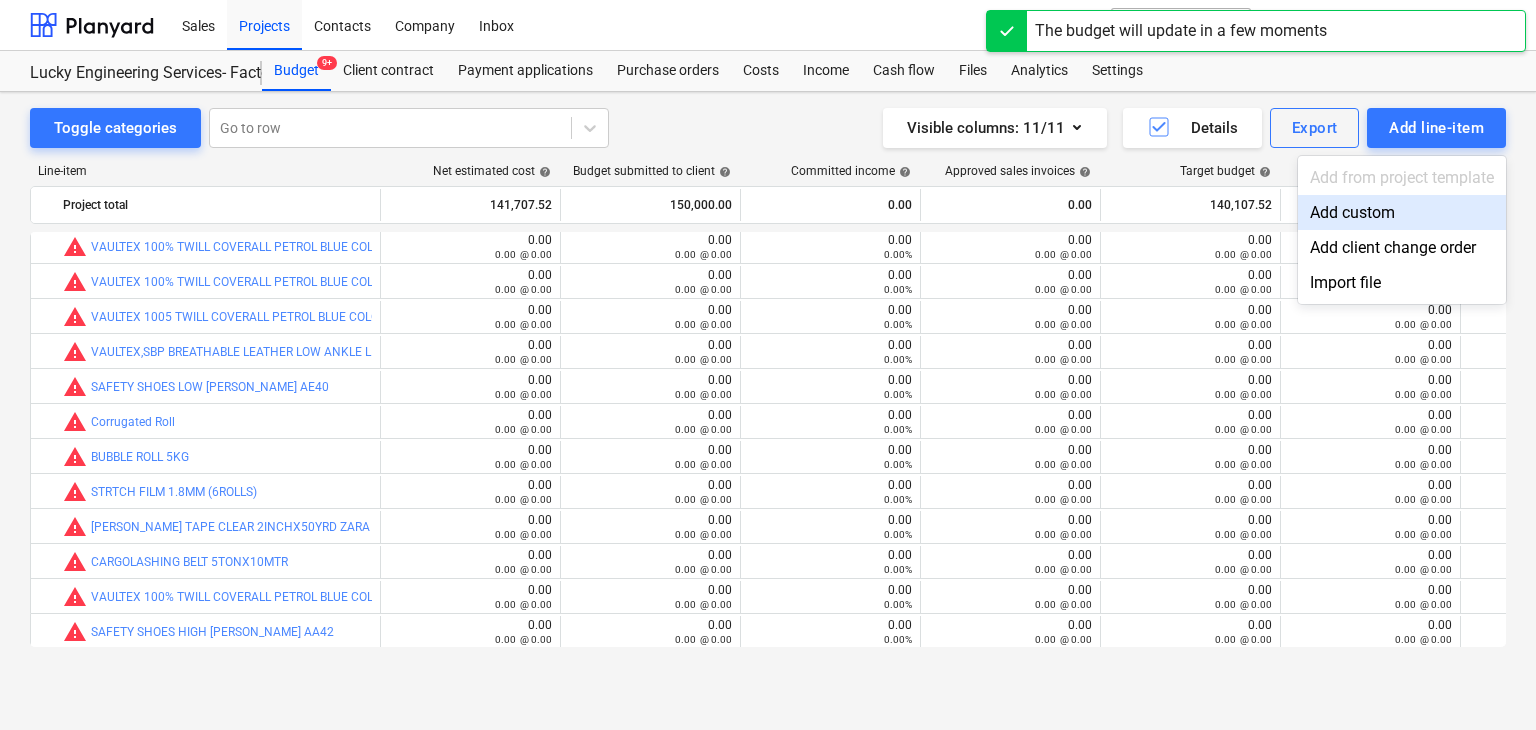 click on "Add custom" at bounding box center [1402, 212] 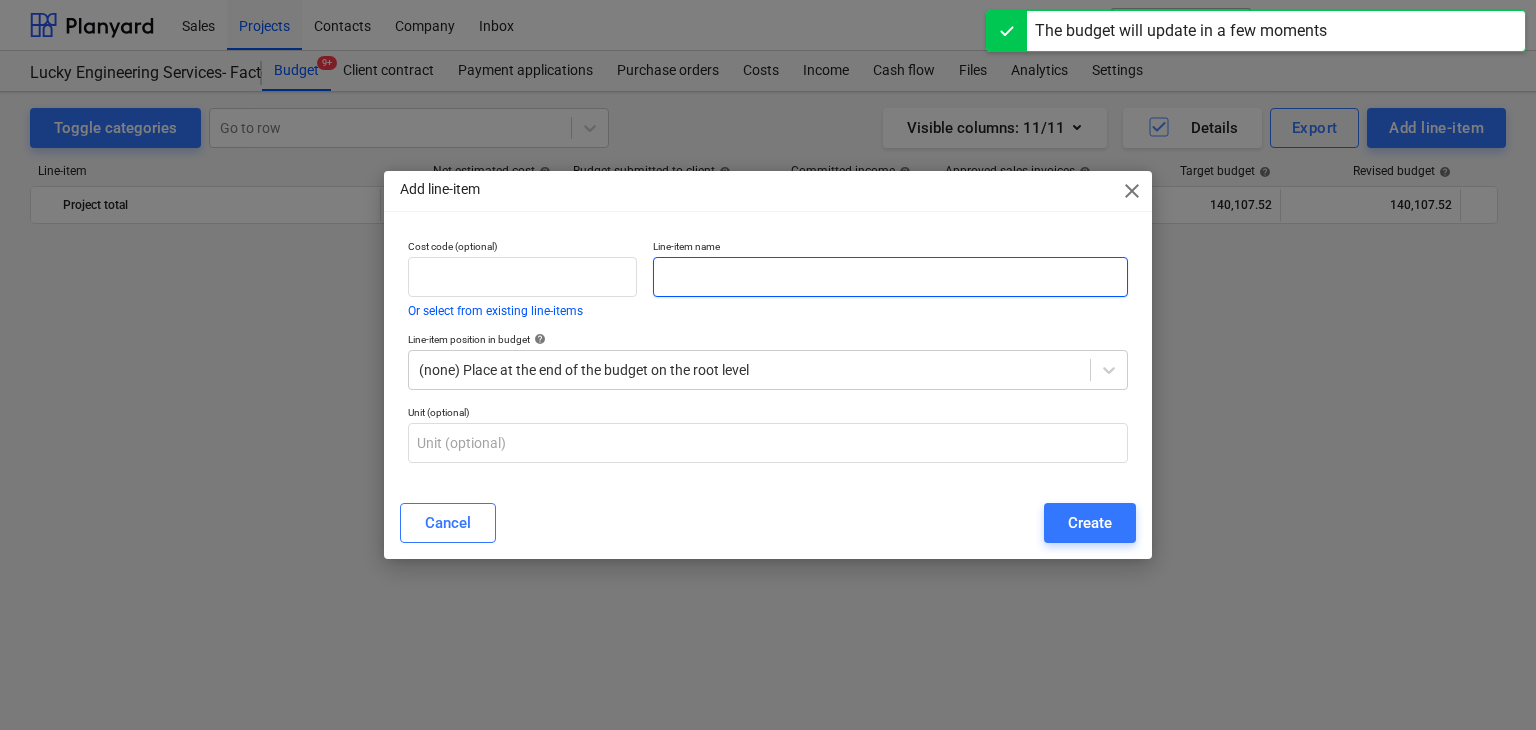 click at bounding box center (890, 277) 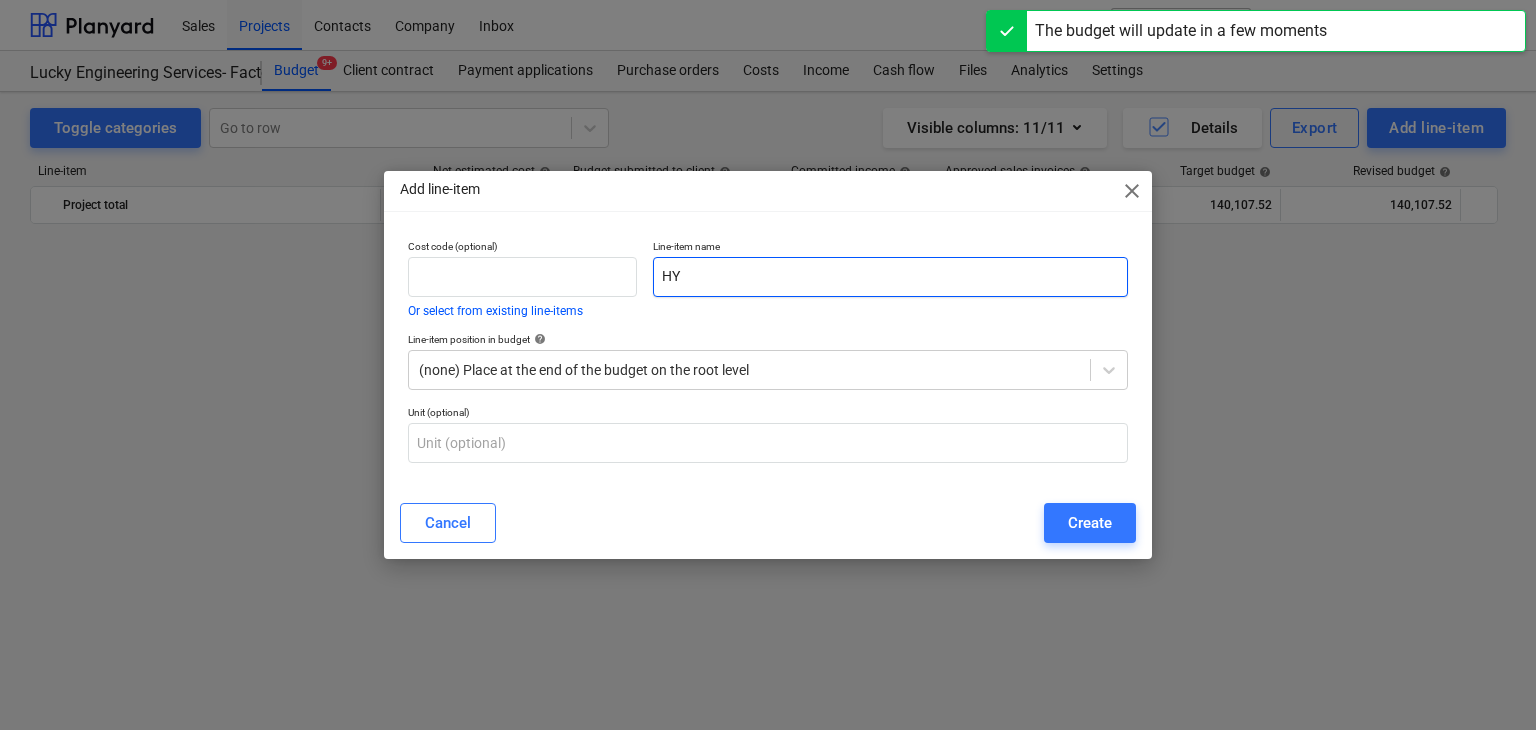 scroll, scrollTop: 45504, scrollLeft: 0, axis: vertical 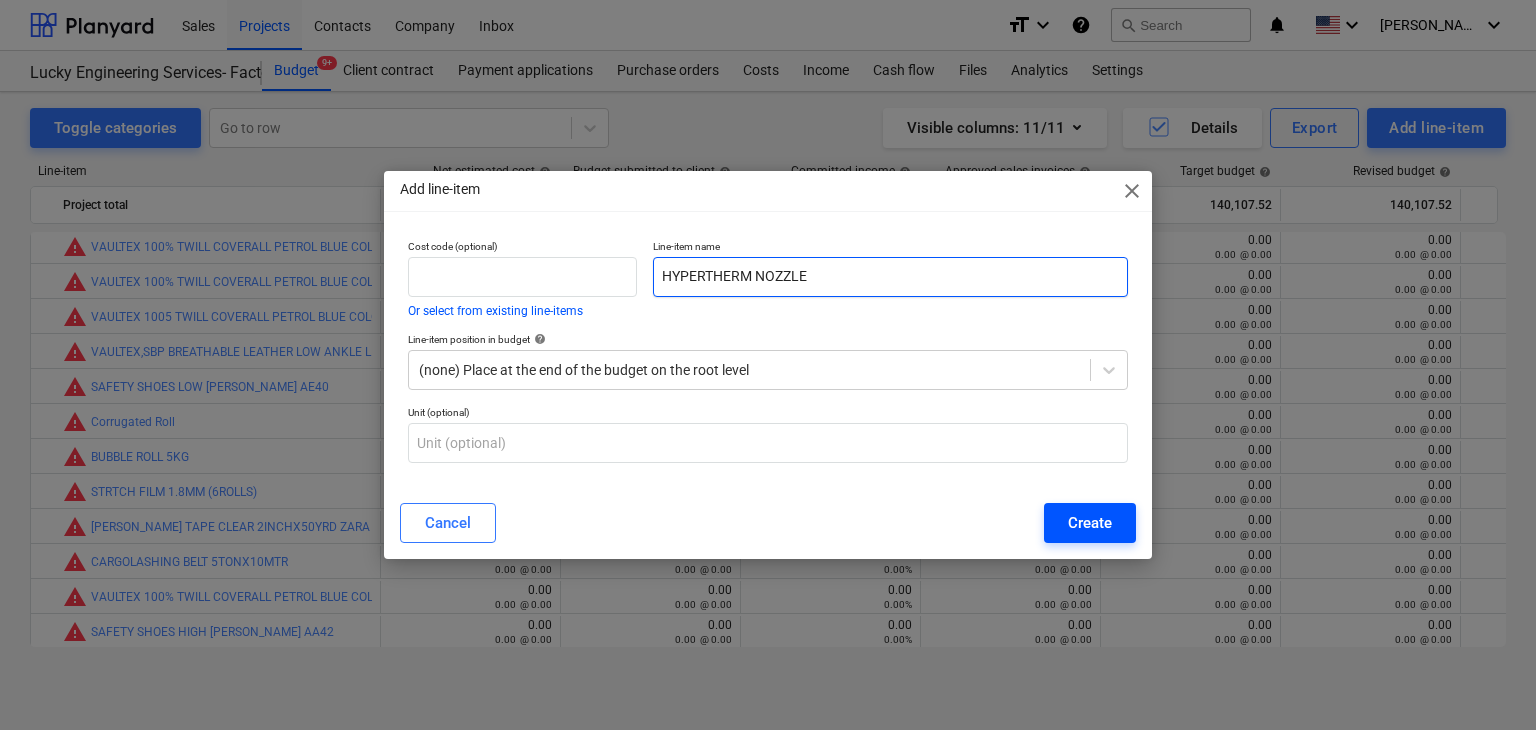 type on "HYPERTHERM NOZZLE" 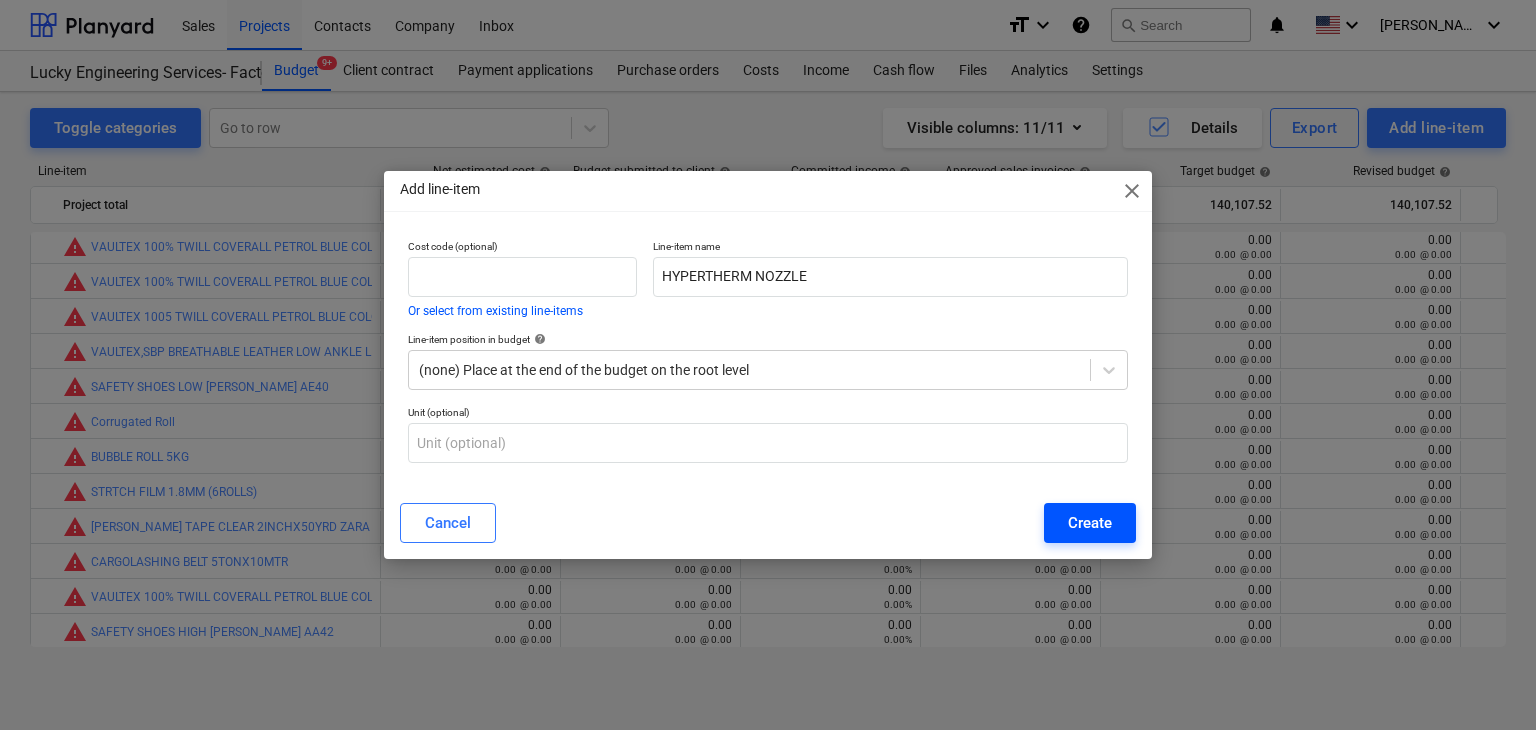 click on "Create" at bounding box center (1090, 523) 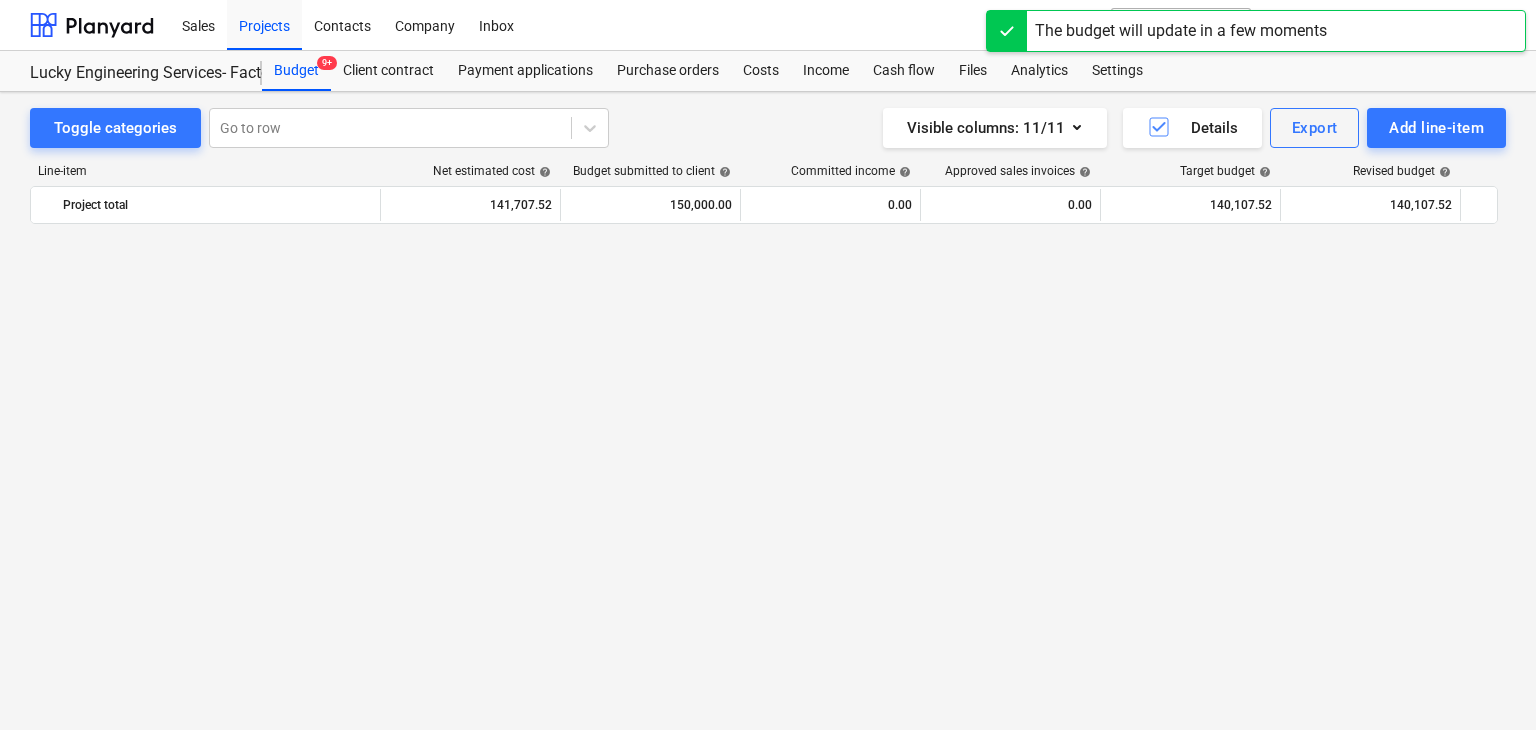 scroll, scrollTop: 45504, scrollLeft: 0, axis: vertical 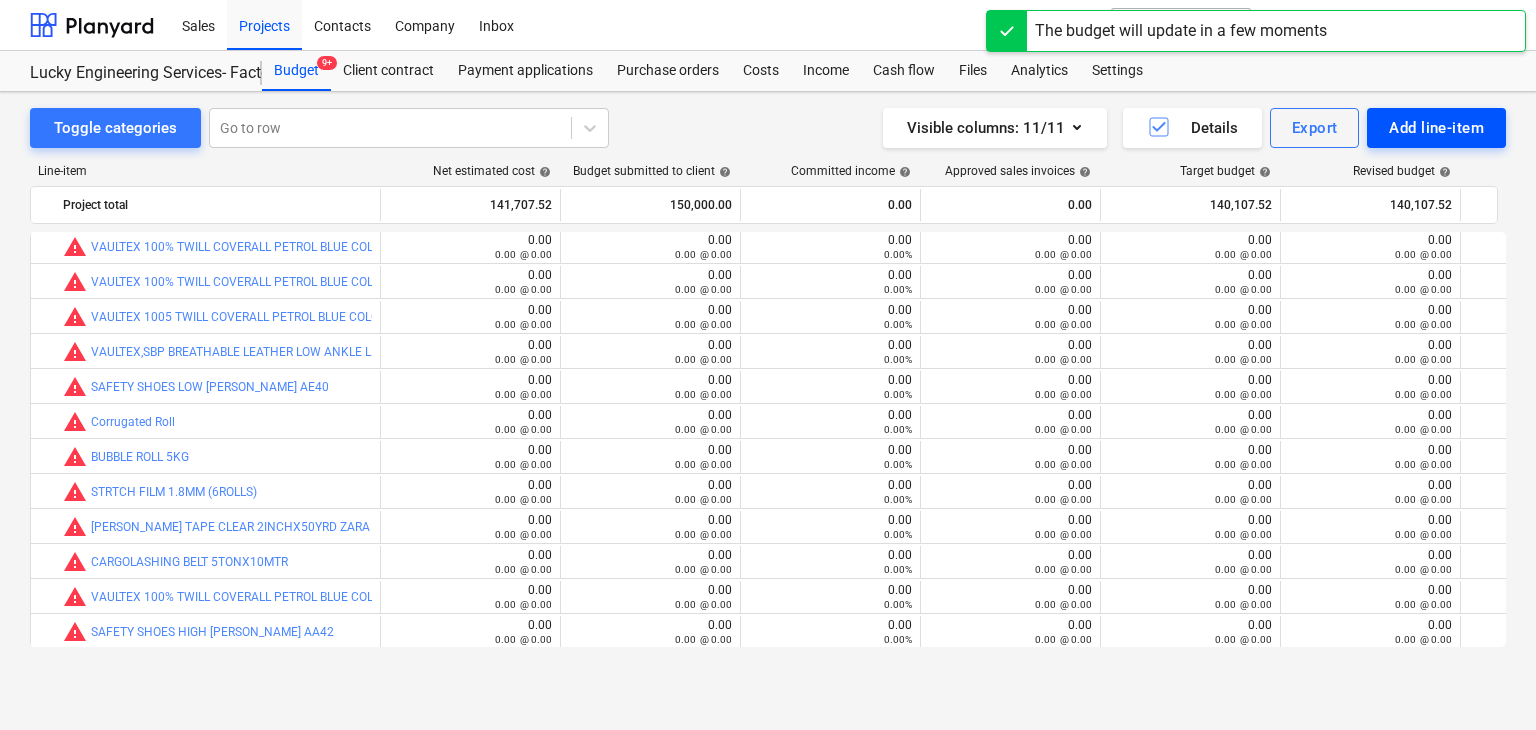 click on "Add line-item" at bounding box center (1436, 128) 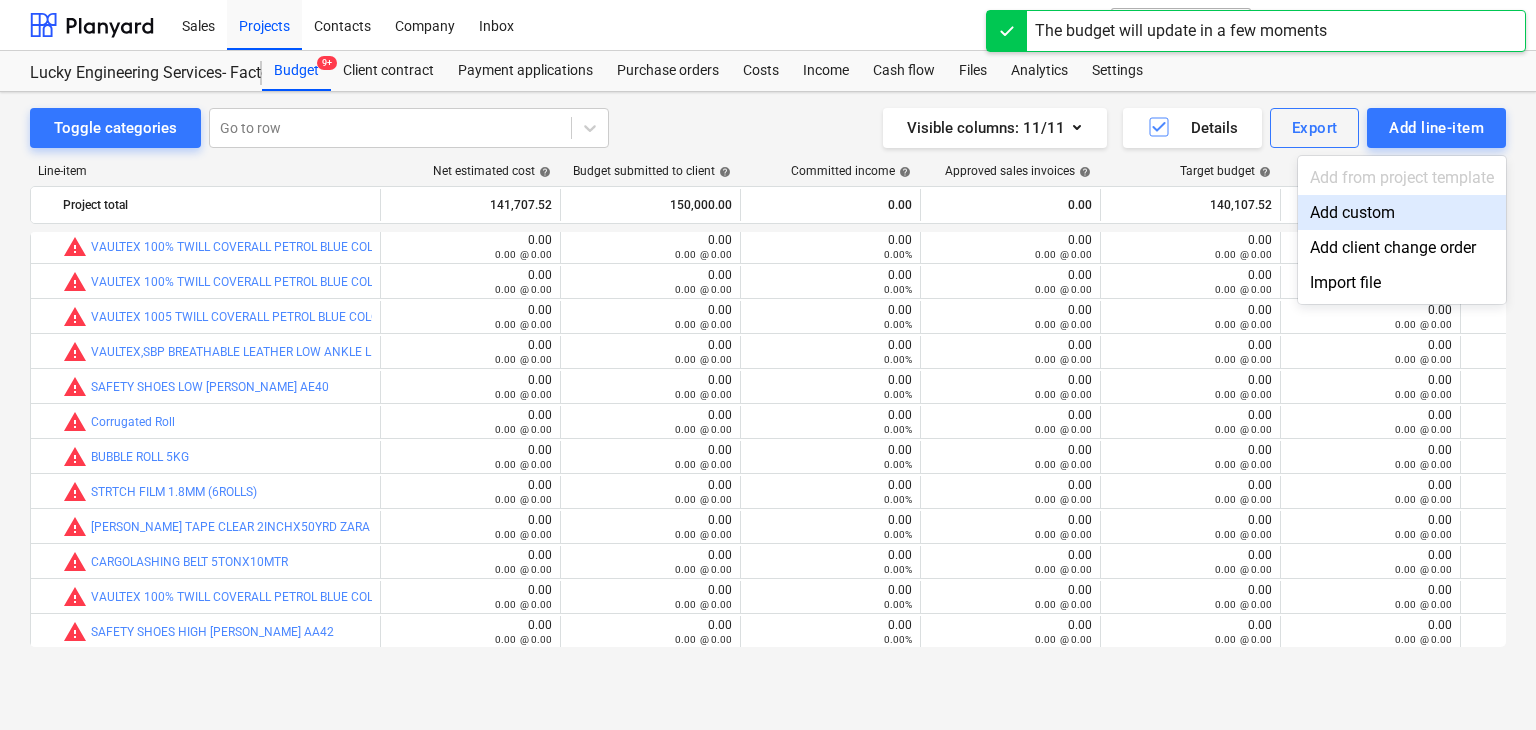 click on "Add custom" at bounding box center (1402, 212) 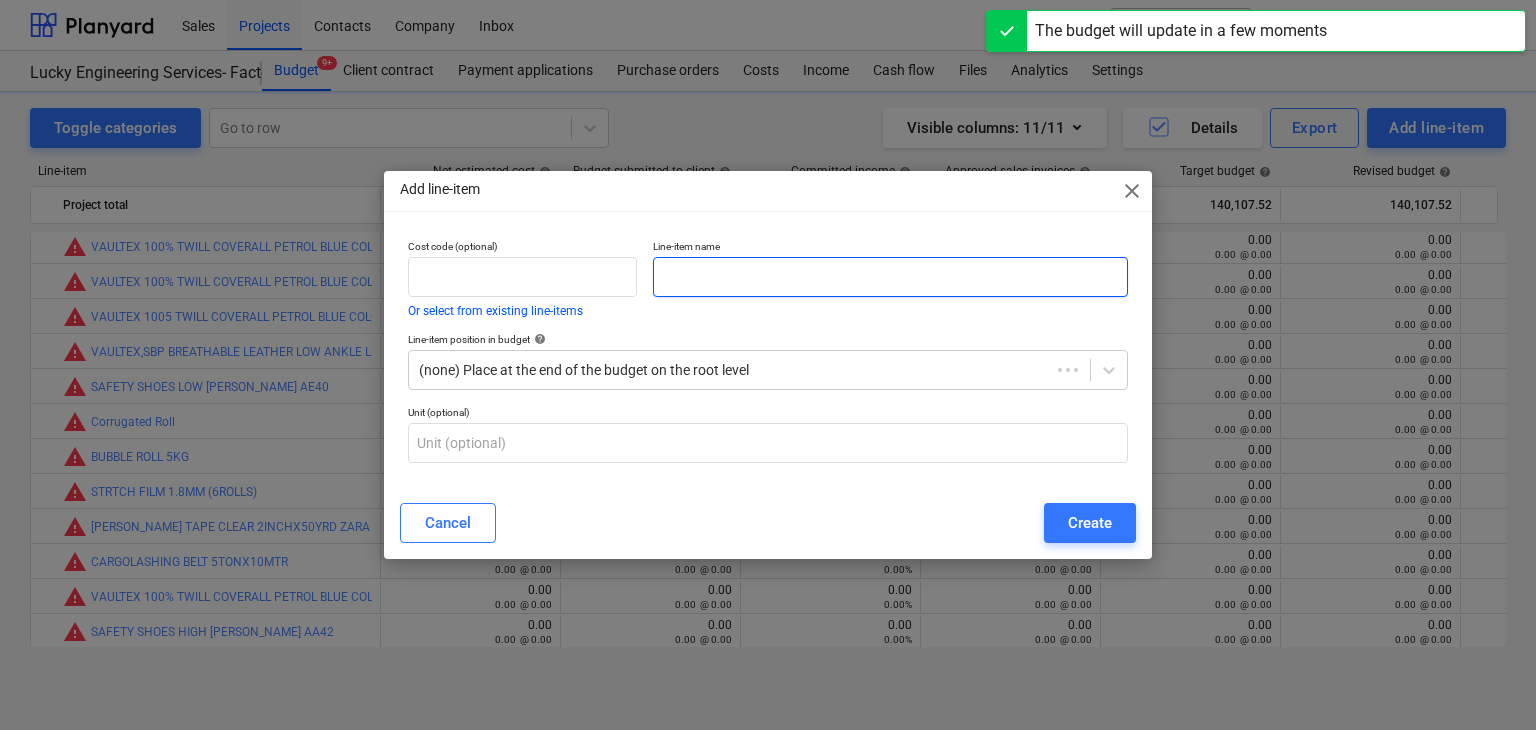 click at bounding box center (890, 277) 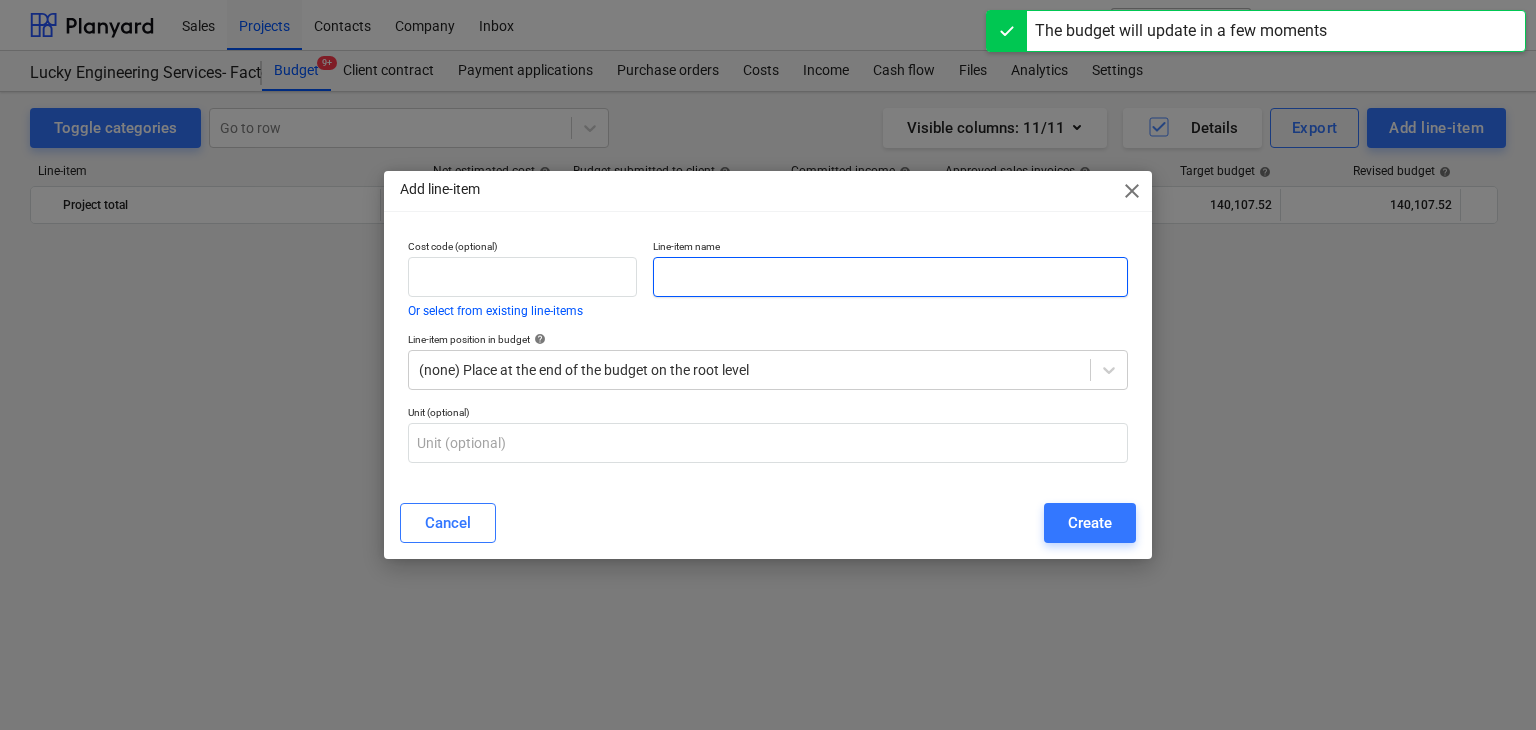 scroll, scrollTop: 45504, scrollLeft: 0, axis: vertical 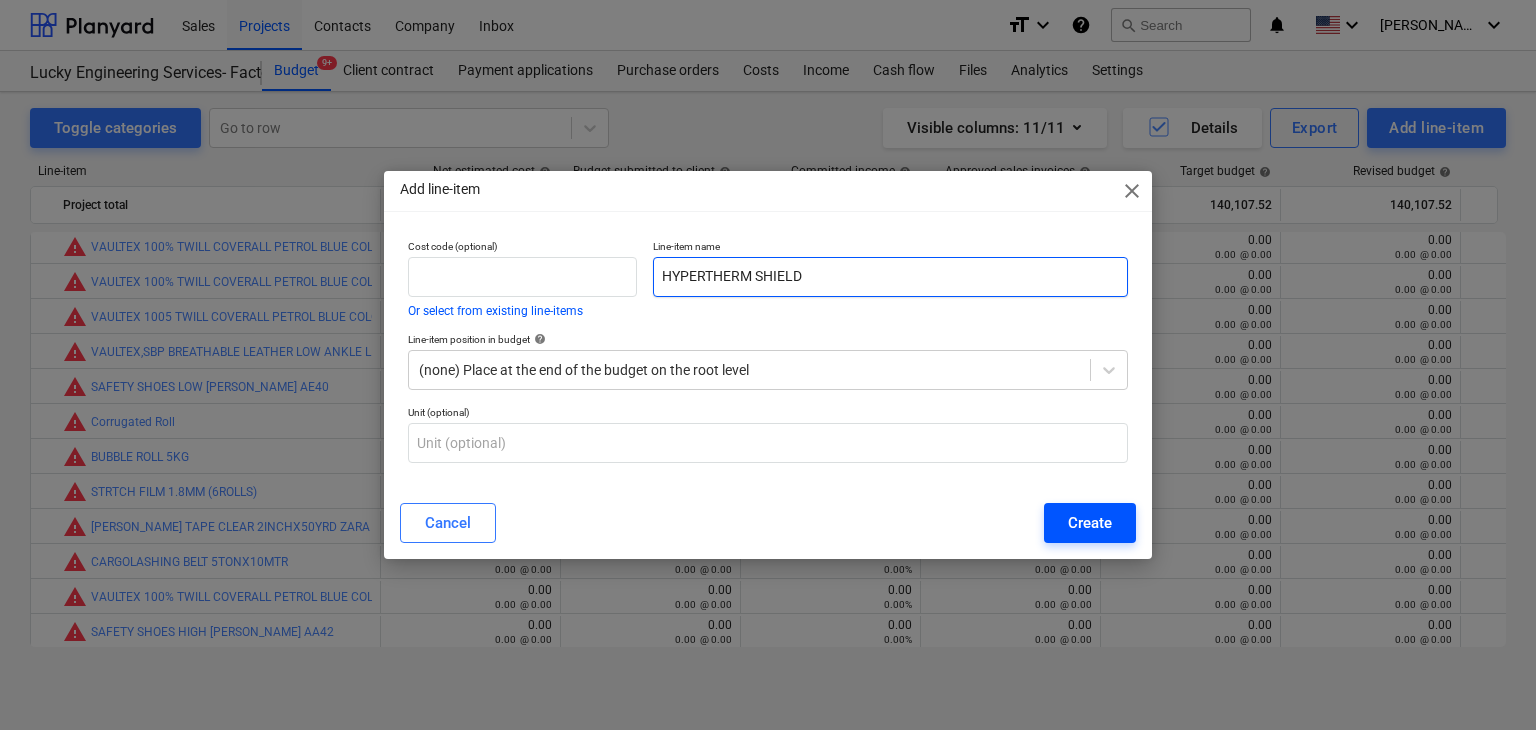 type on "HYPERTHERM SHIELD" 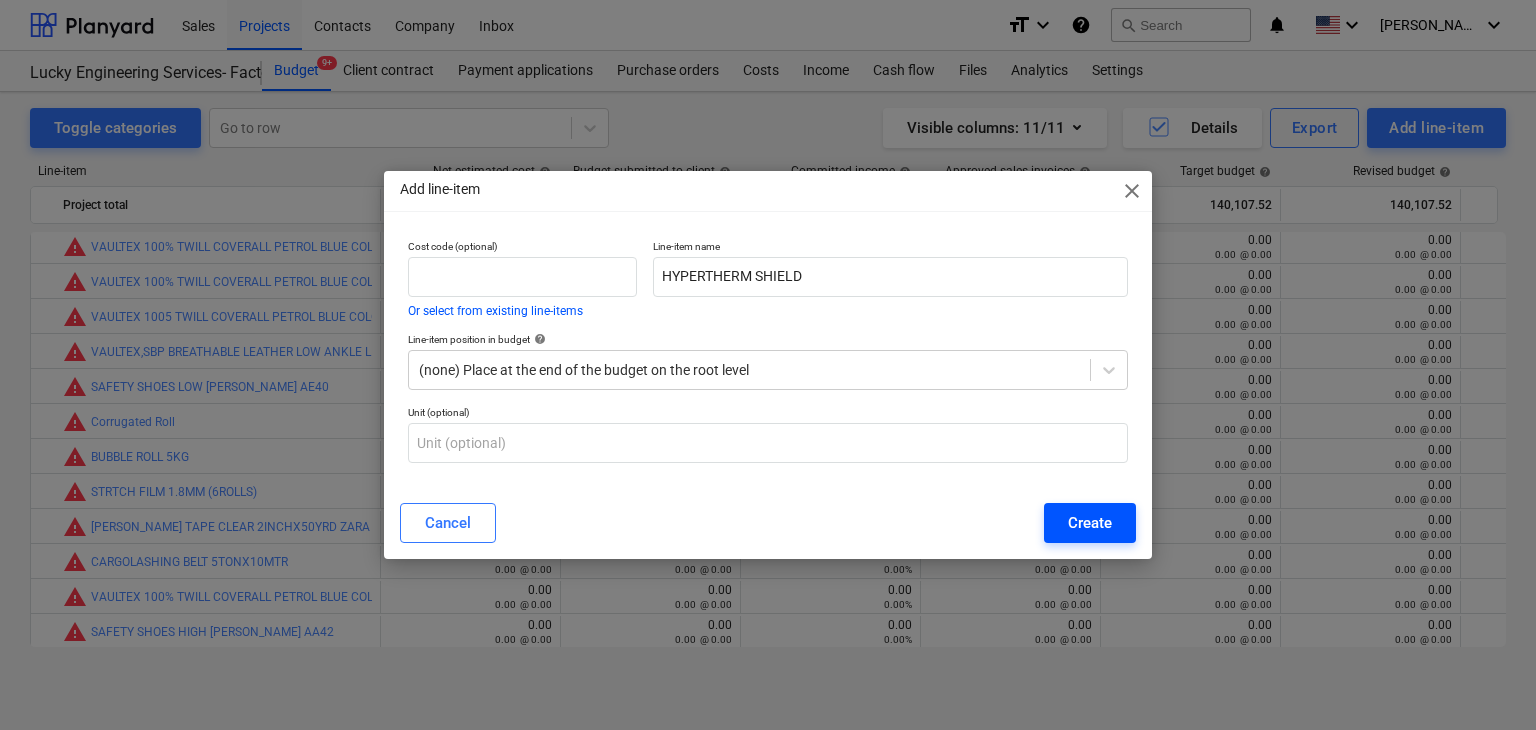 click on "Create" at bounding box center [1090, 523] 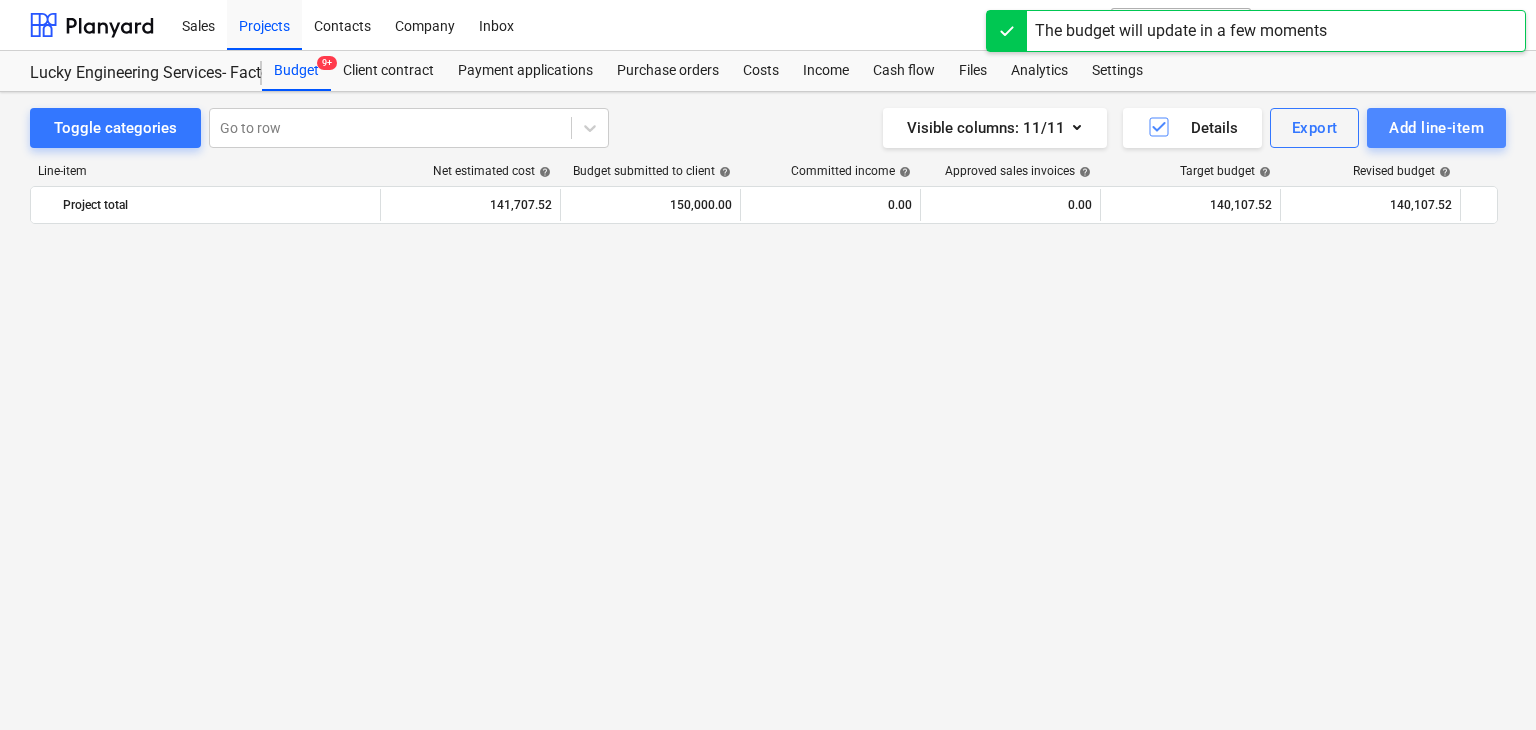 click on "Add line-item" at bounding box center [1436, 128] 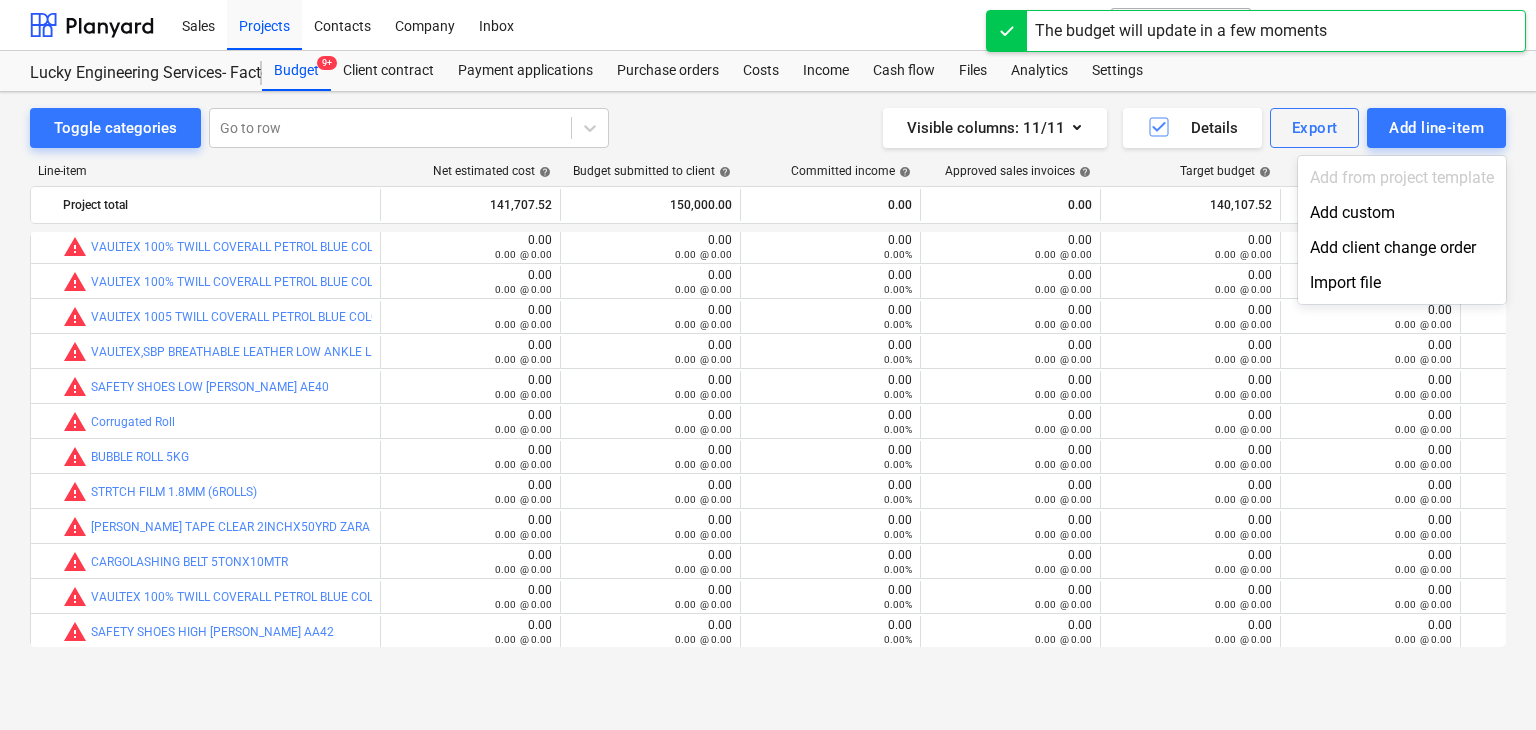 click on "Add custom" at bounding box center [1402, 212] 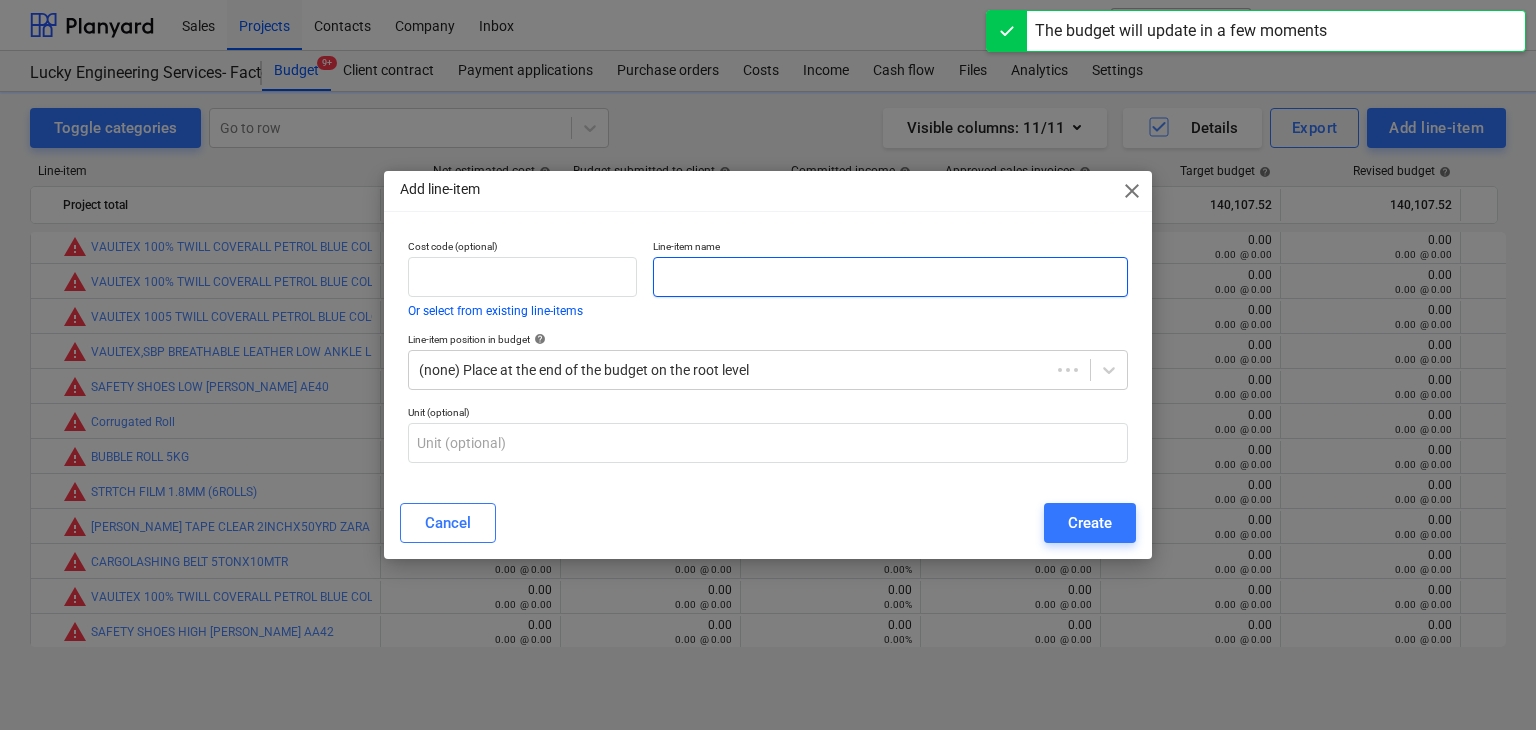 click at bounding box center [890, 277] 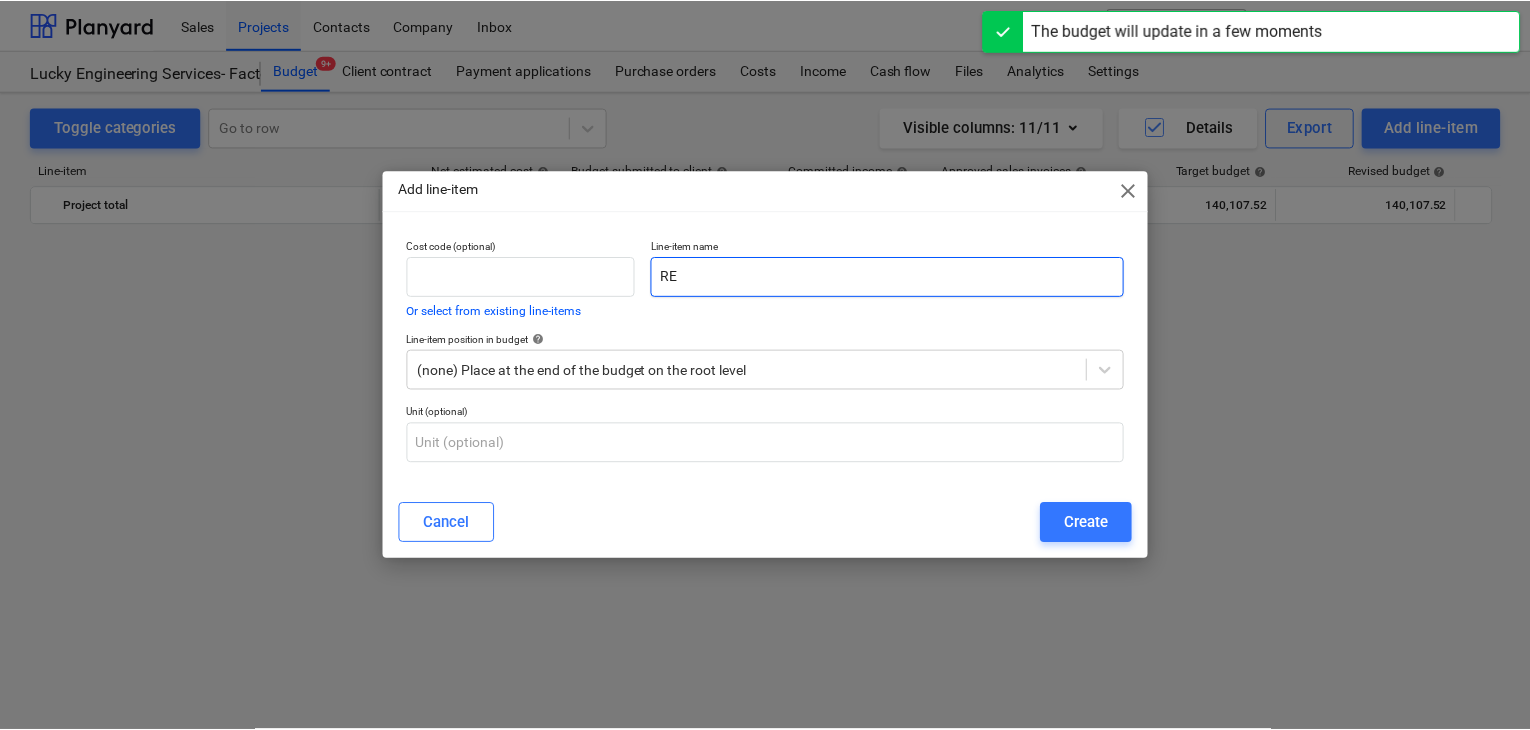 scroll, scrollTop: 45504, scrollLeft: 0, axis: vertical 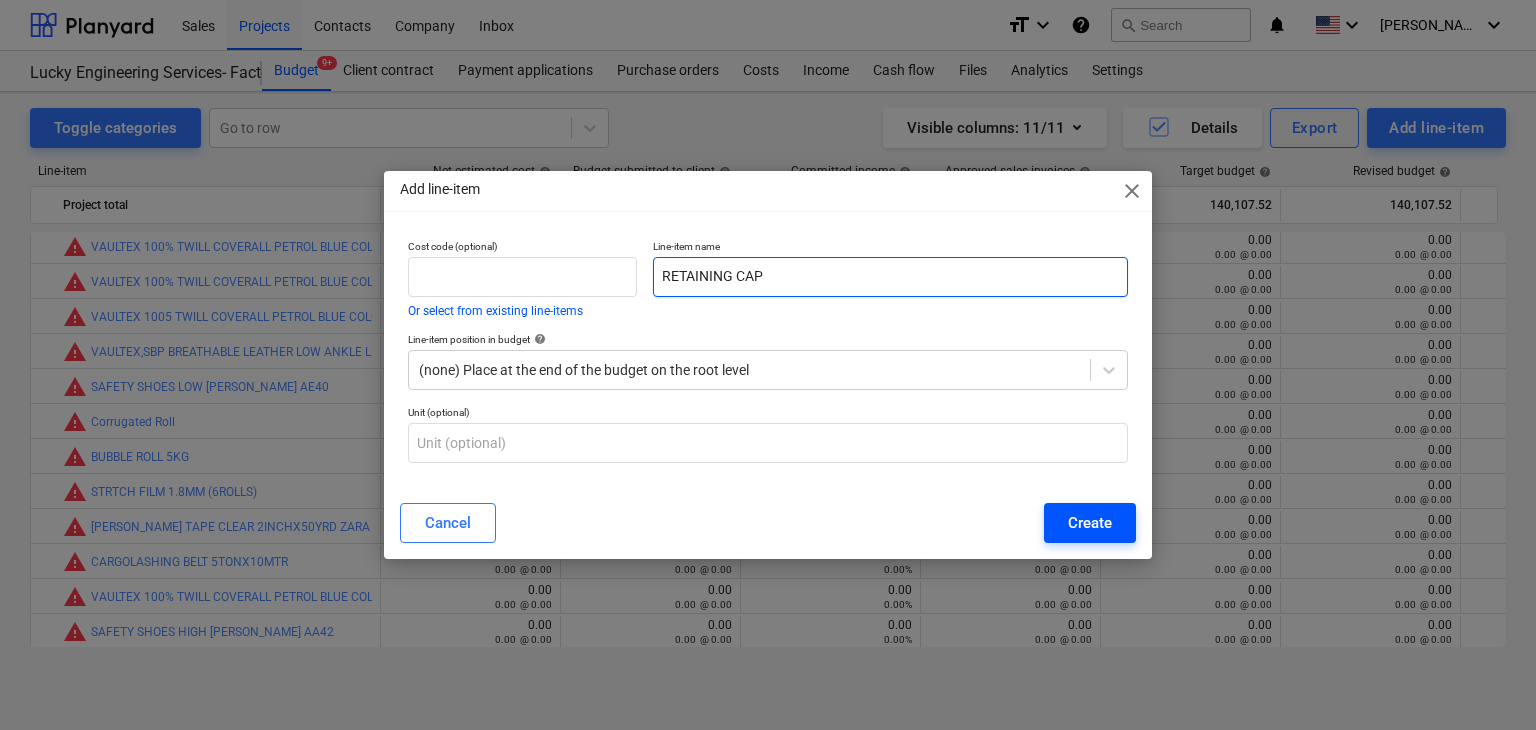 type on "RETAINING CAP" 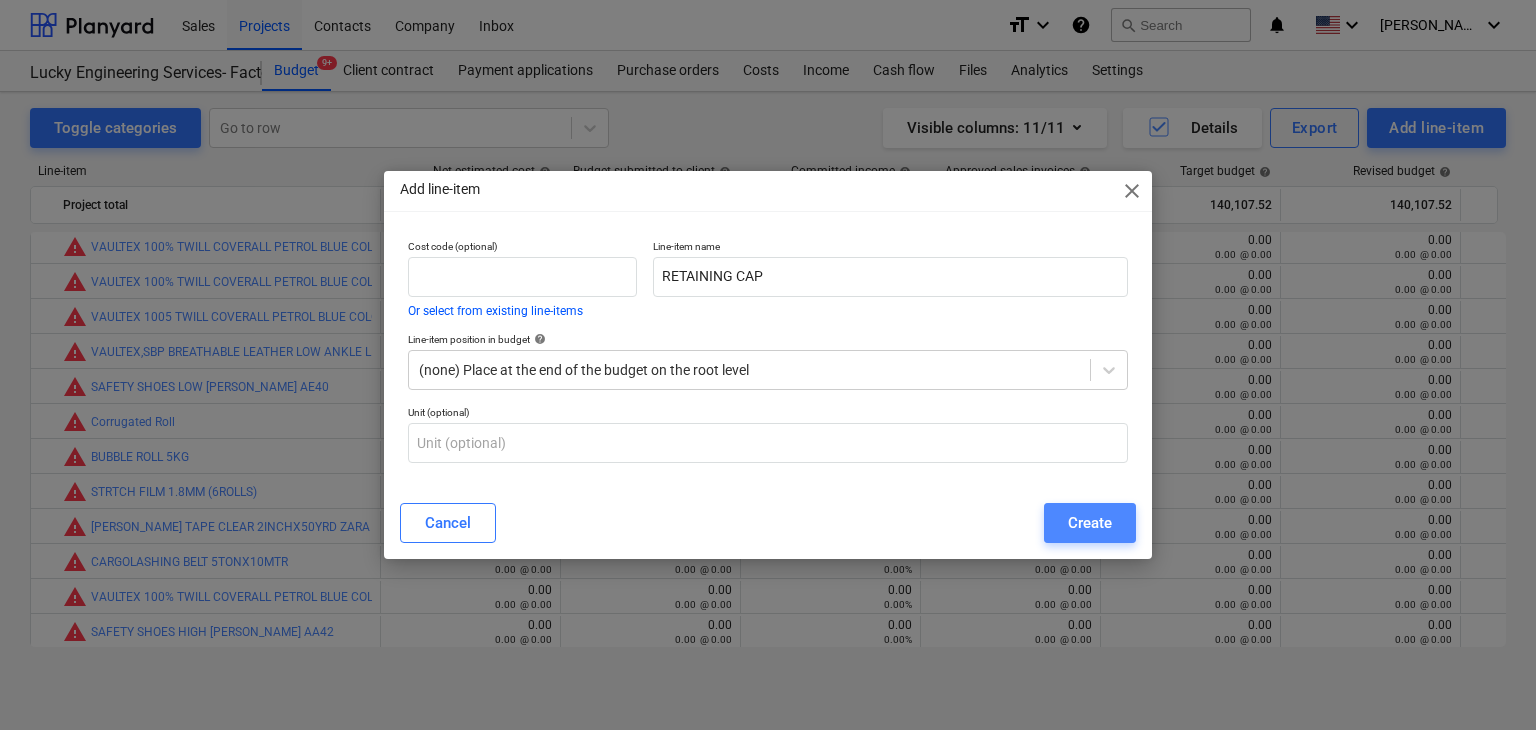 click on "Create" at bounding box center (1090, 523) 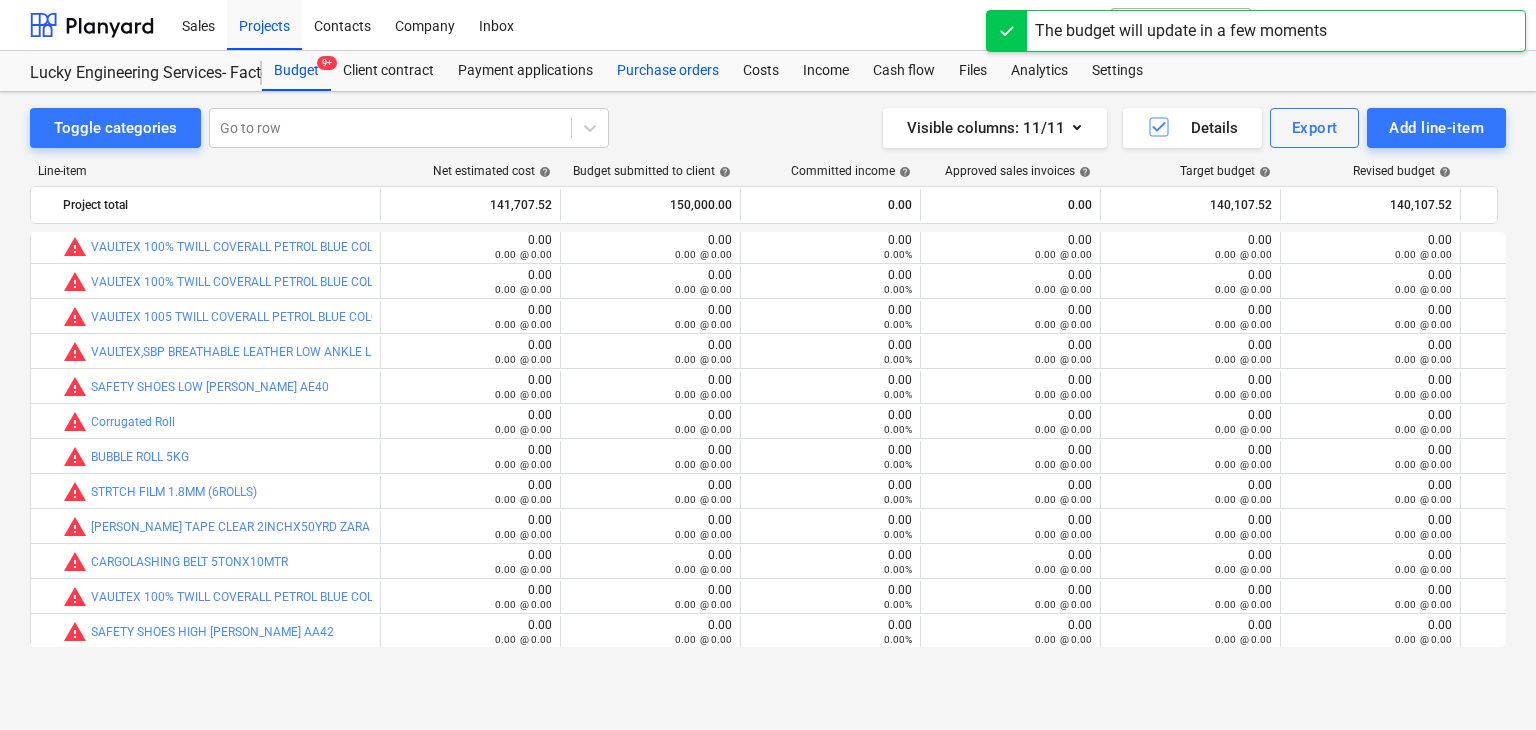 click on "Purchase orders" at bounding box center [668, 71] 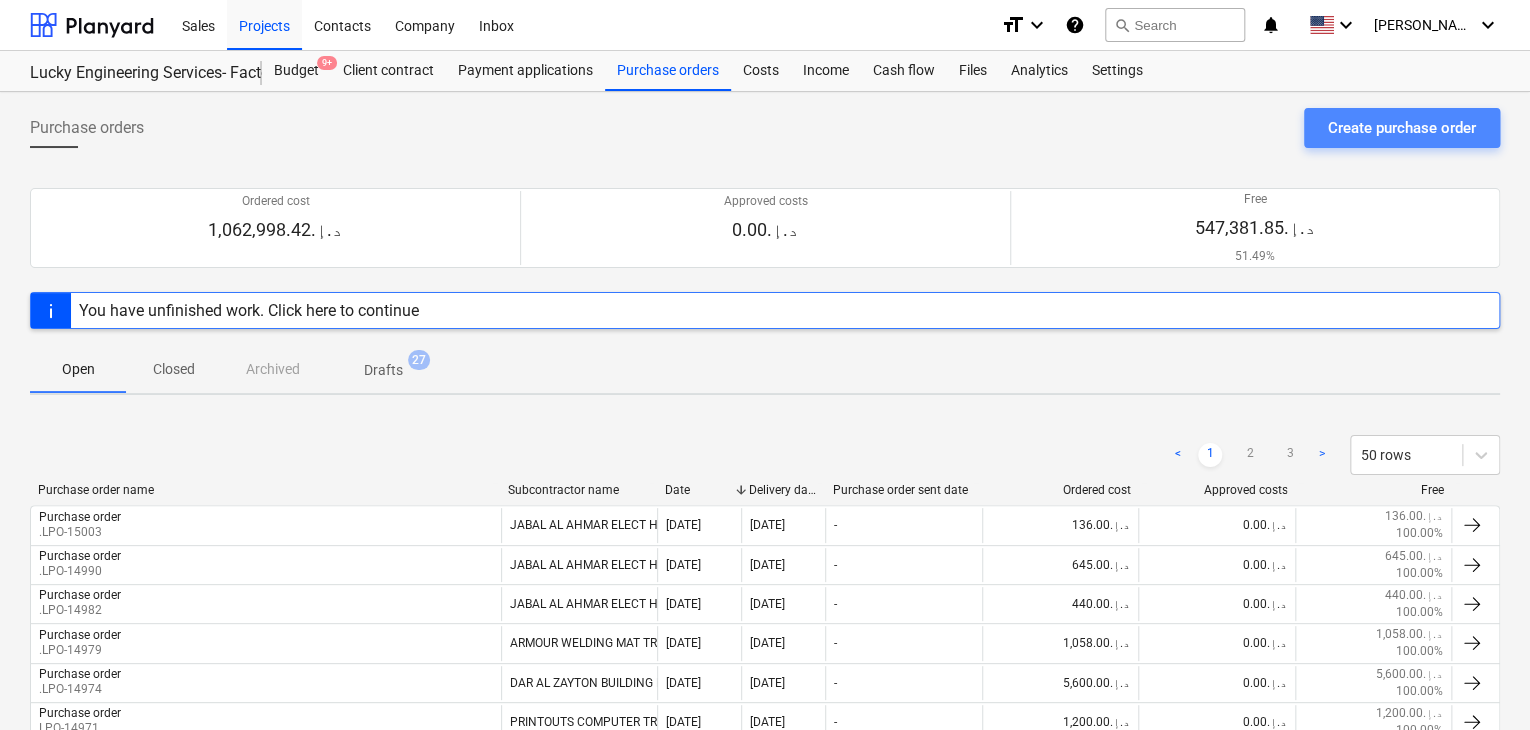 click on "Create purchase order" at bounding box center (1402, 128) 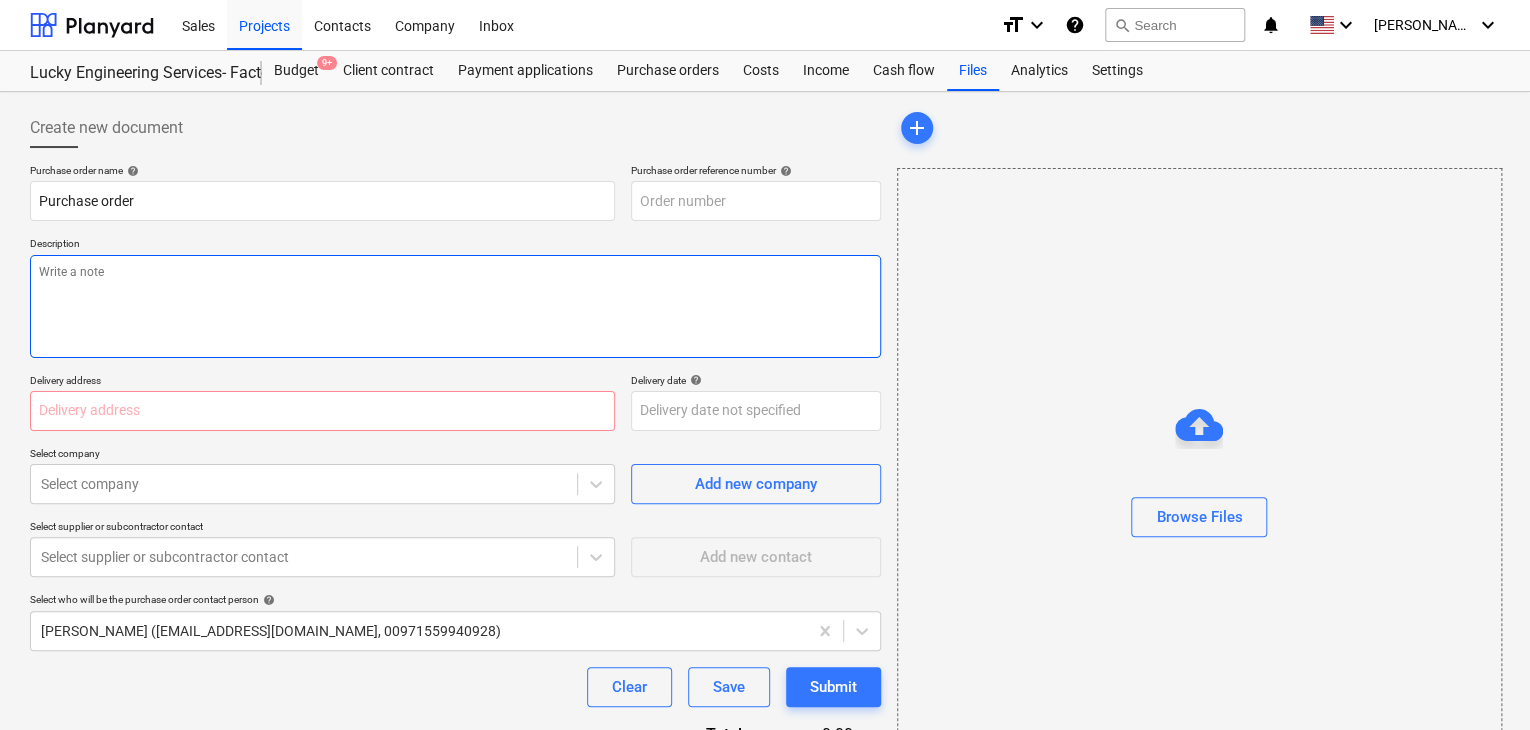 click at bounding box center [455, 306] 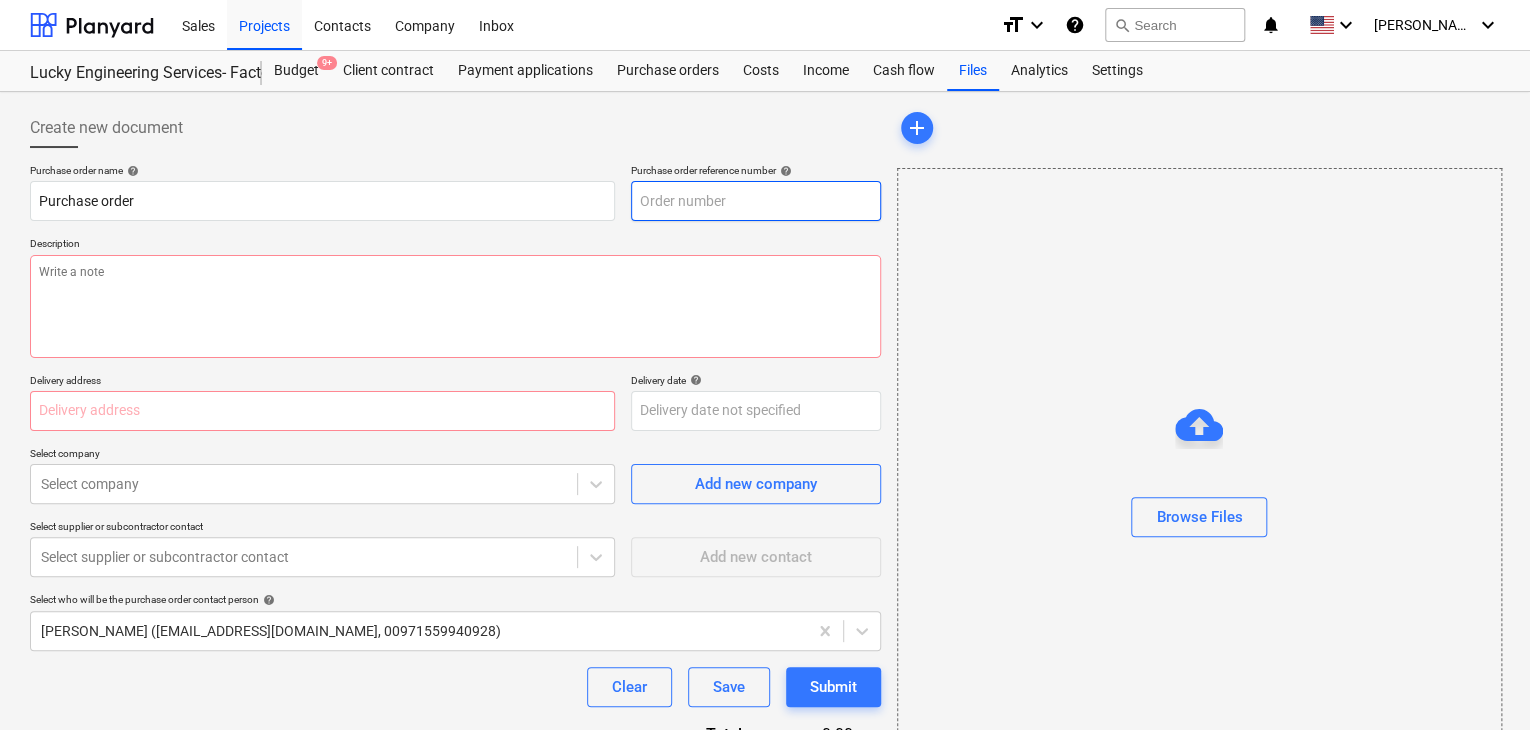 click at bounding box center [756, 201] 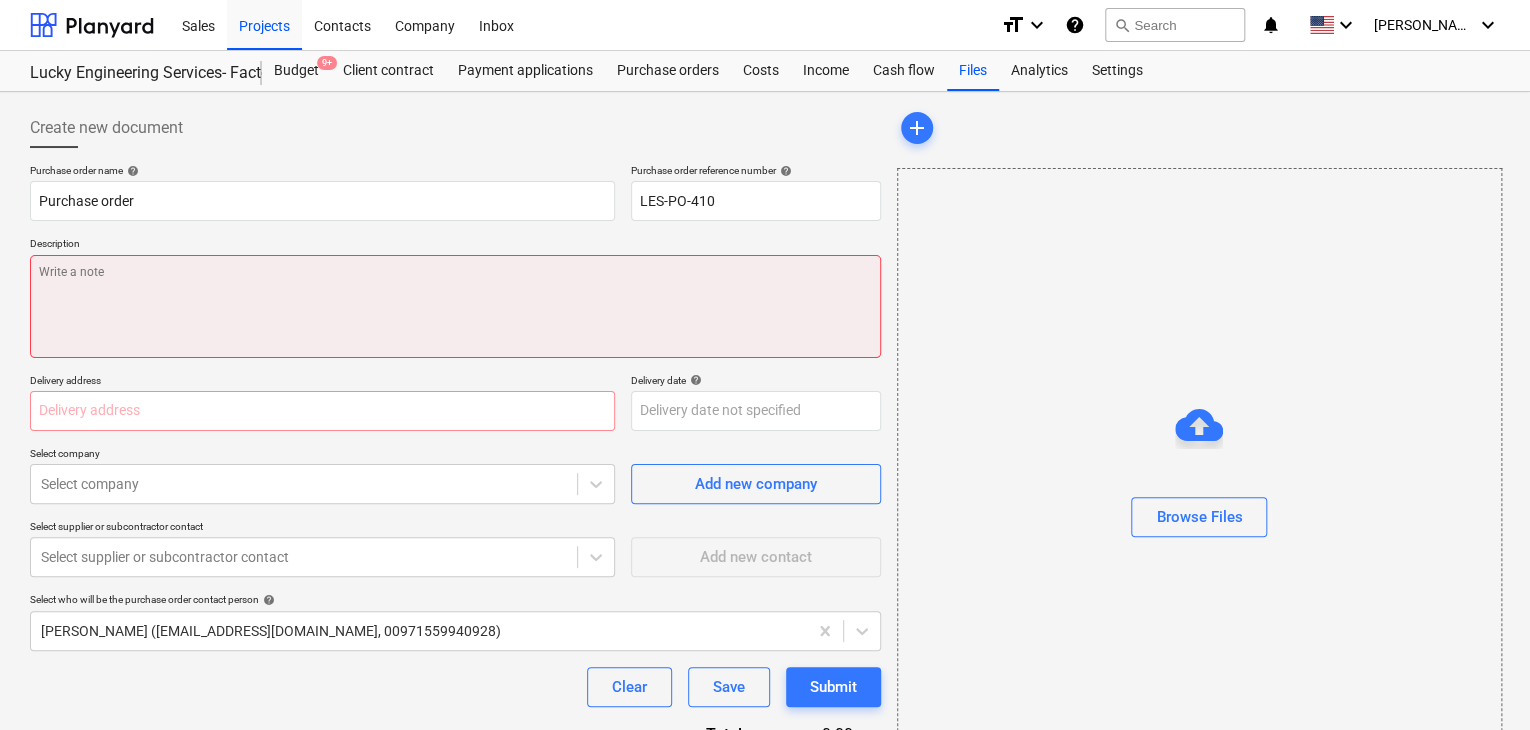 click at bounding box center [455, 306] 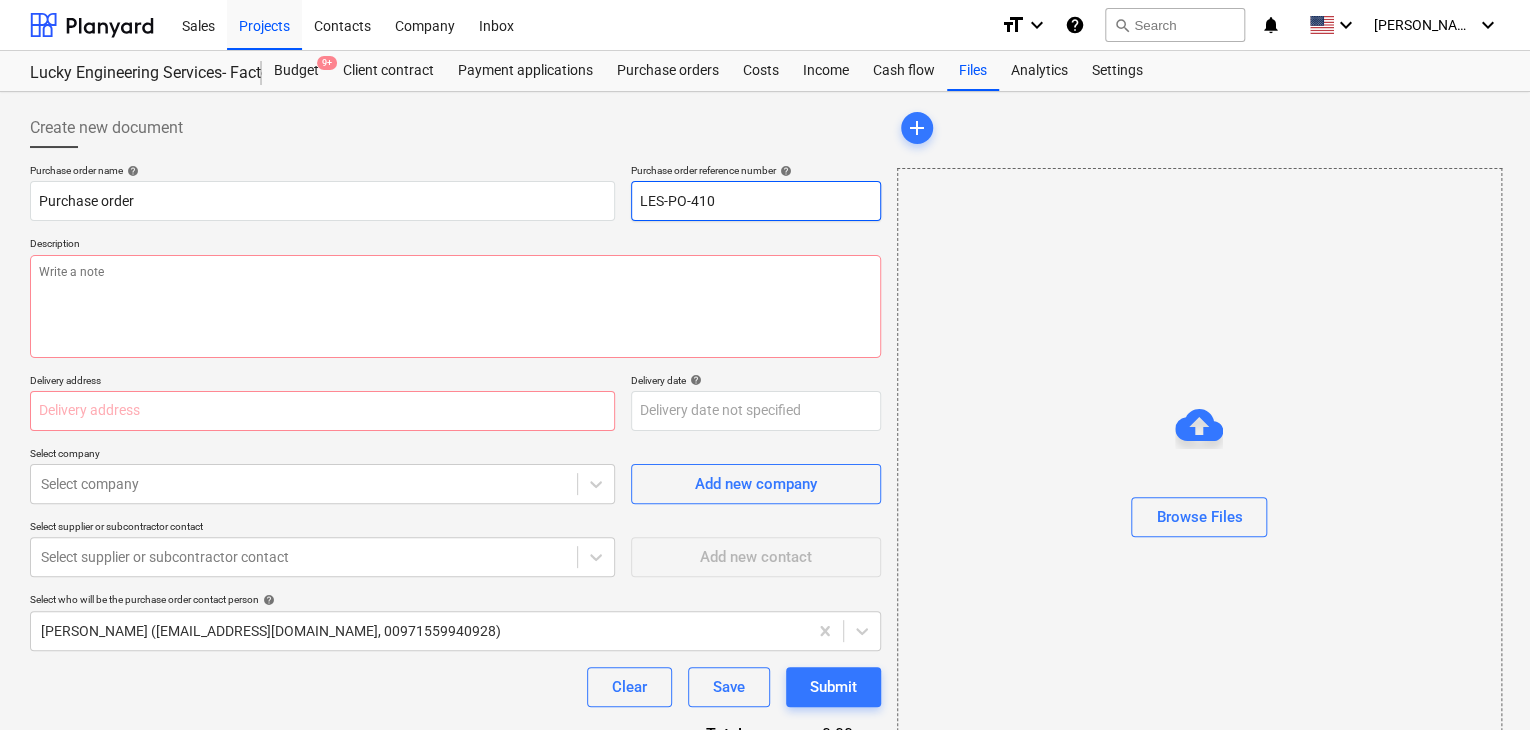 drag, startPoint x: 730, startPoint y: 206, endPoint x: 617, endPoint y: 201, distance: 113.110565 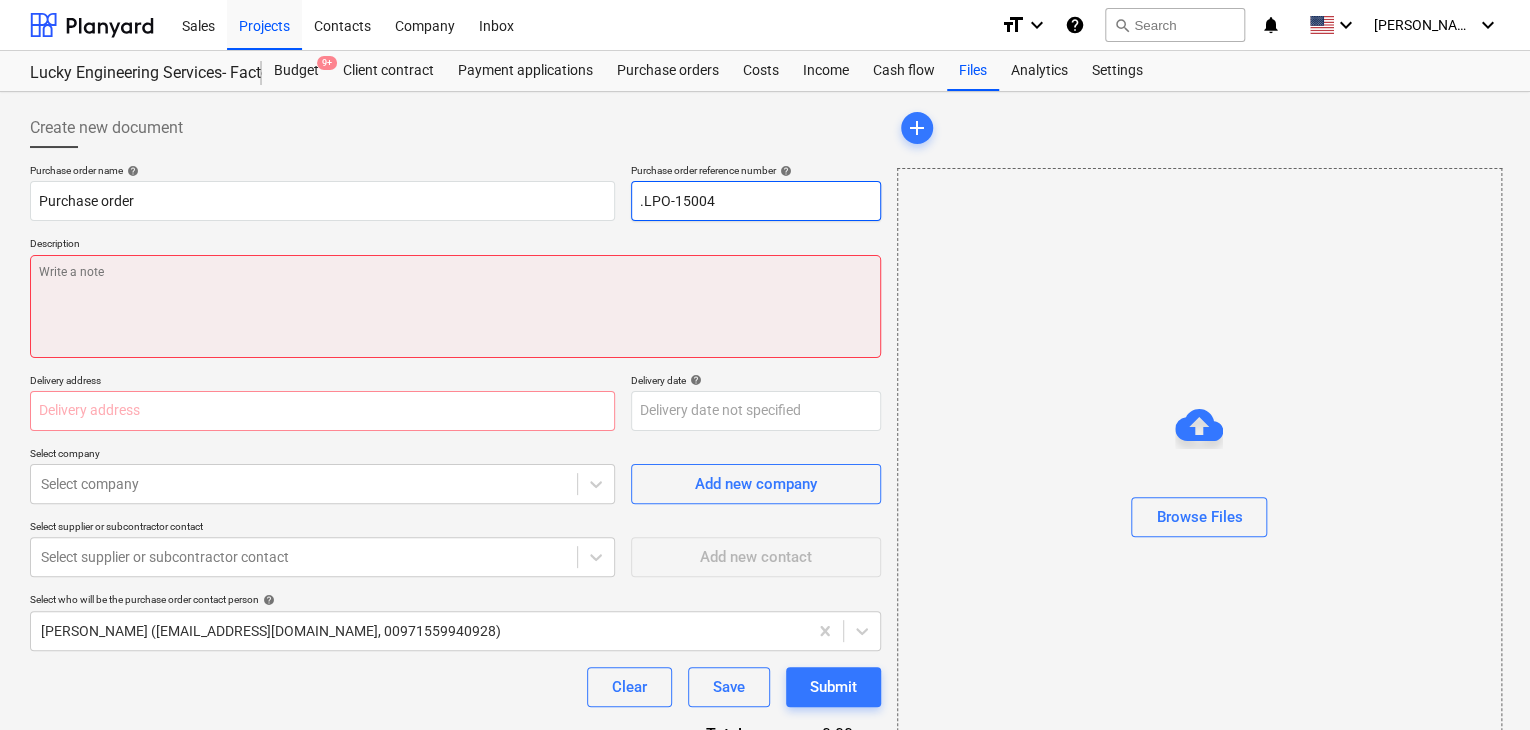 type on ".LPO-15004" 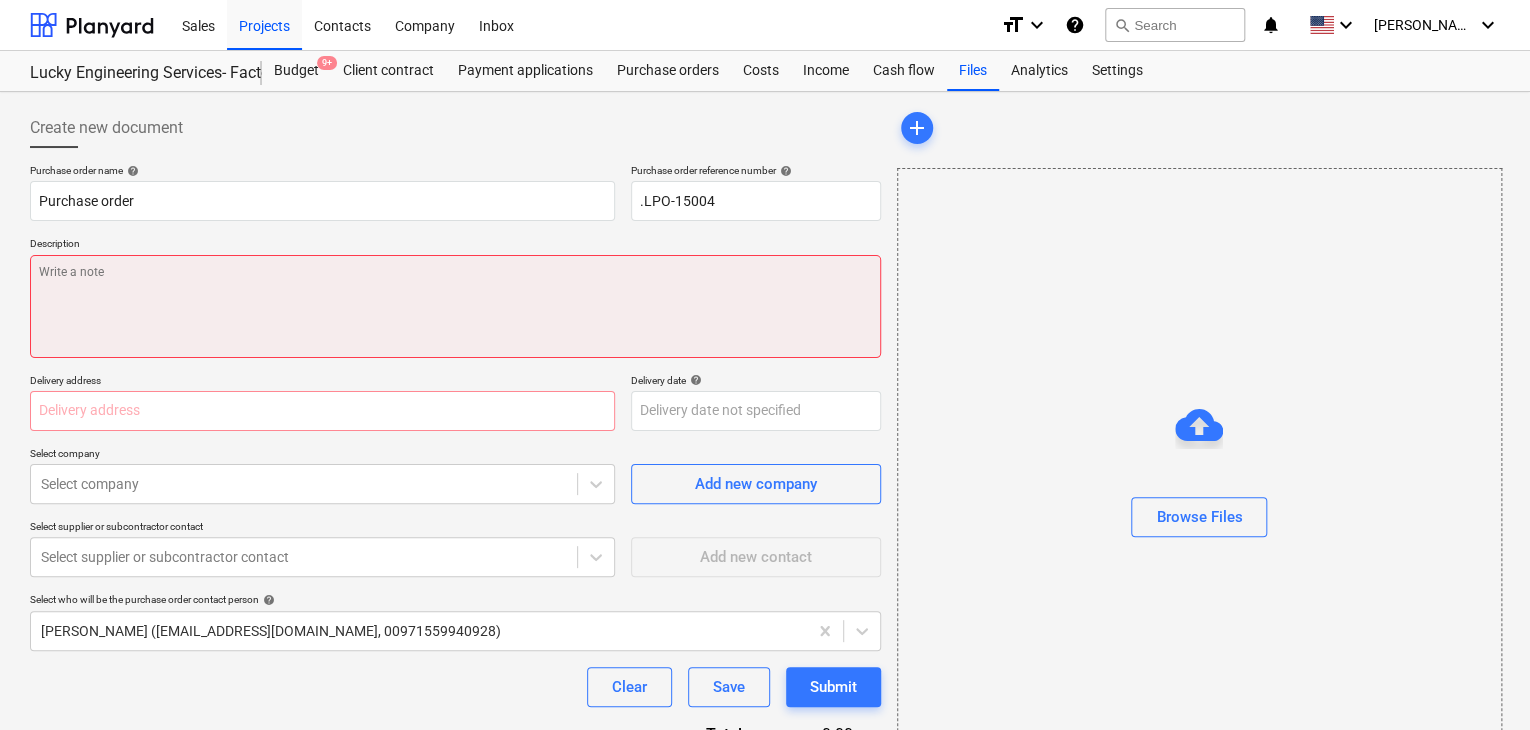 click at bounding box center [455, 306] 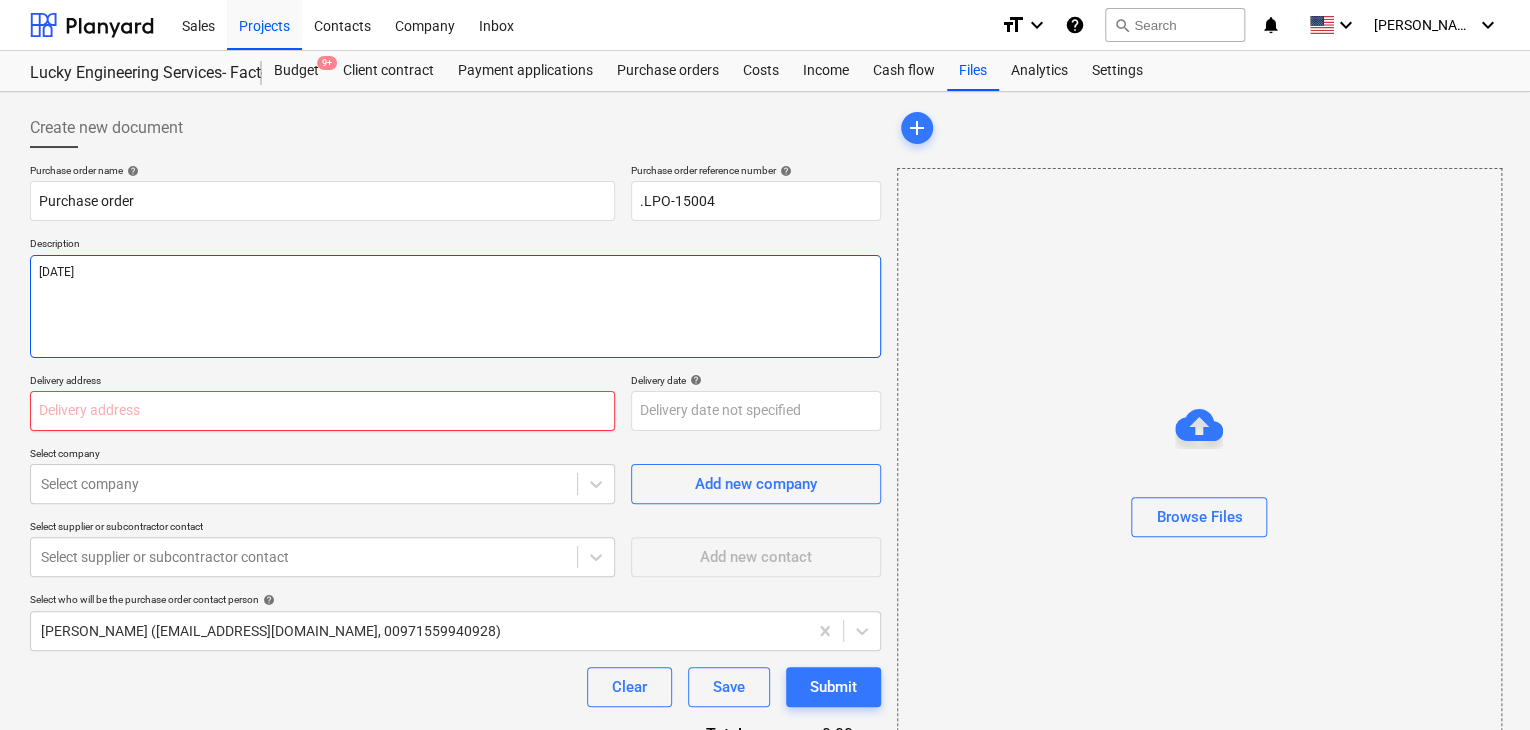 type on "03/JUL/2025" 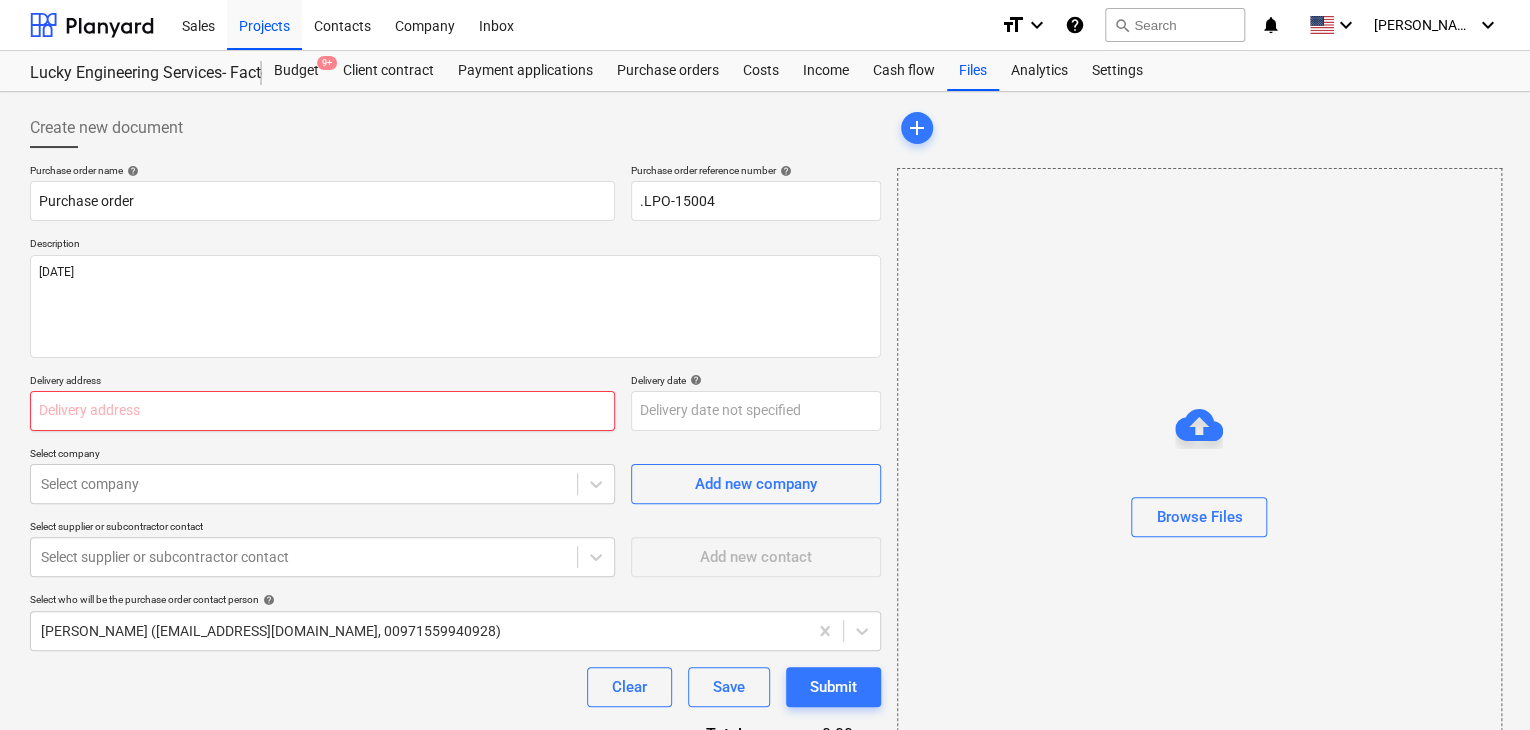 click at bounding box center (322, 411) 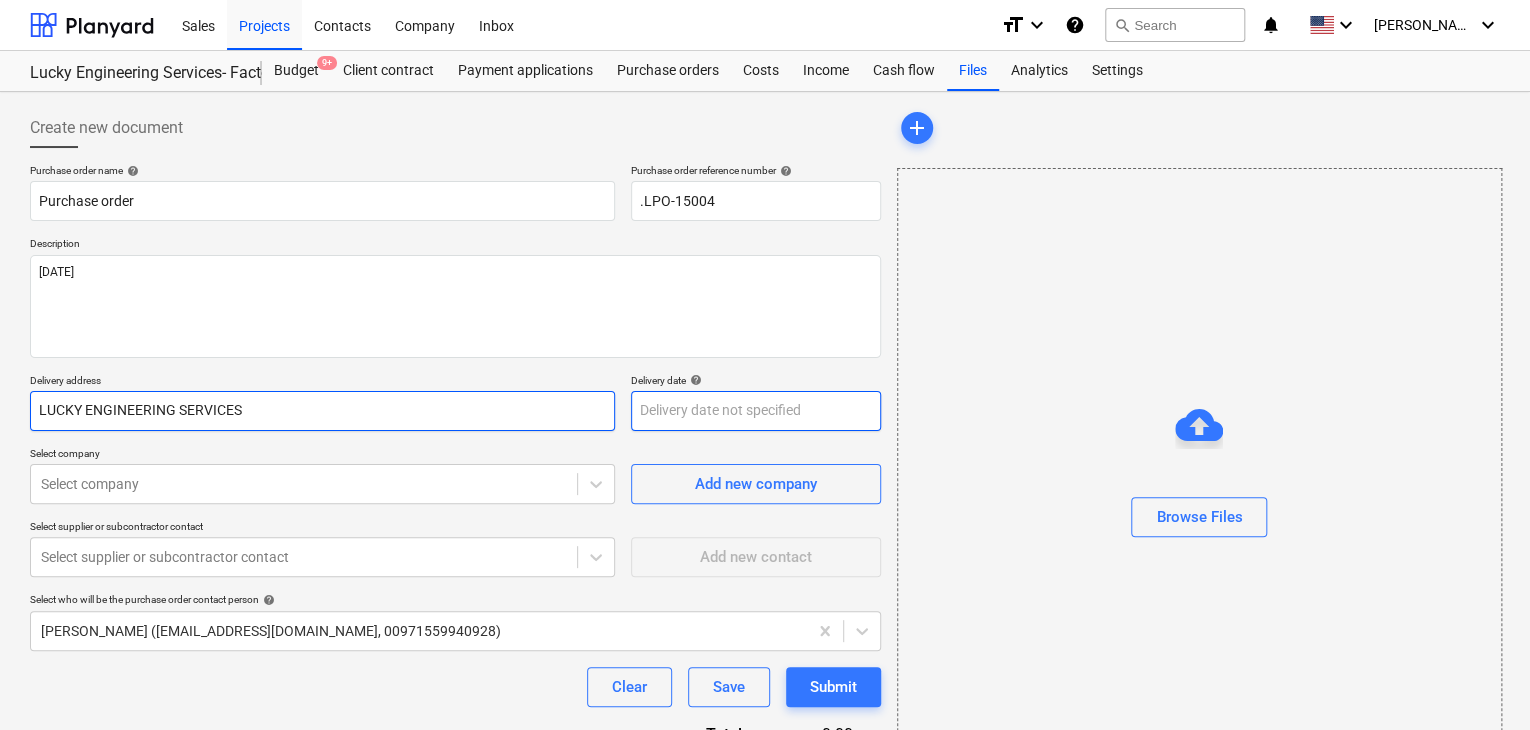 type on "LUCKY ENGINEERING SERVICES" 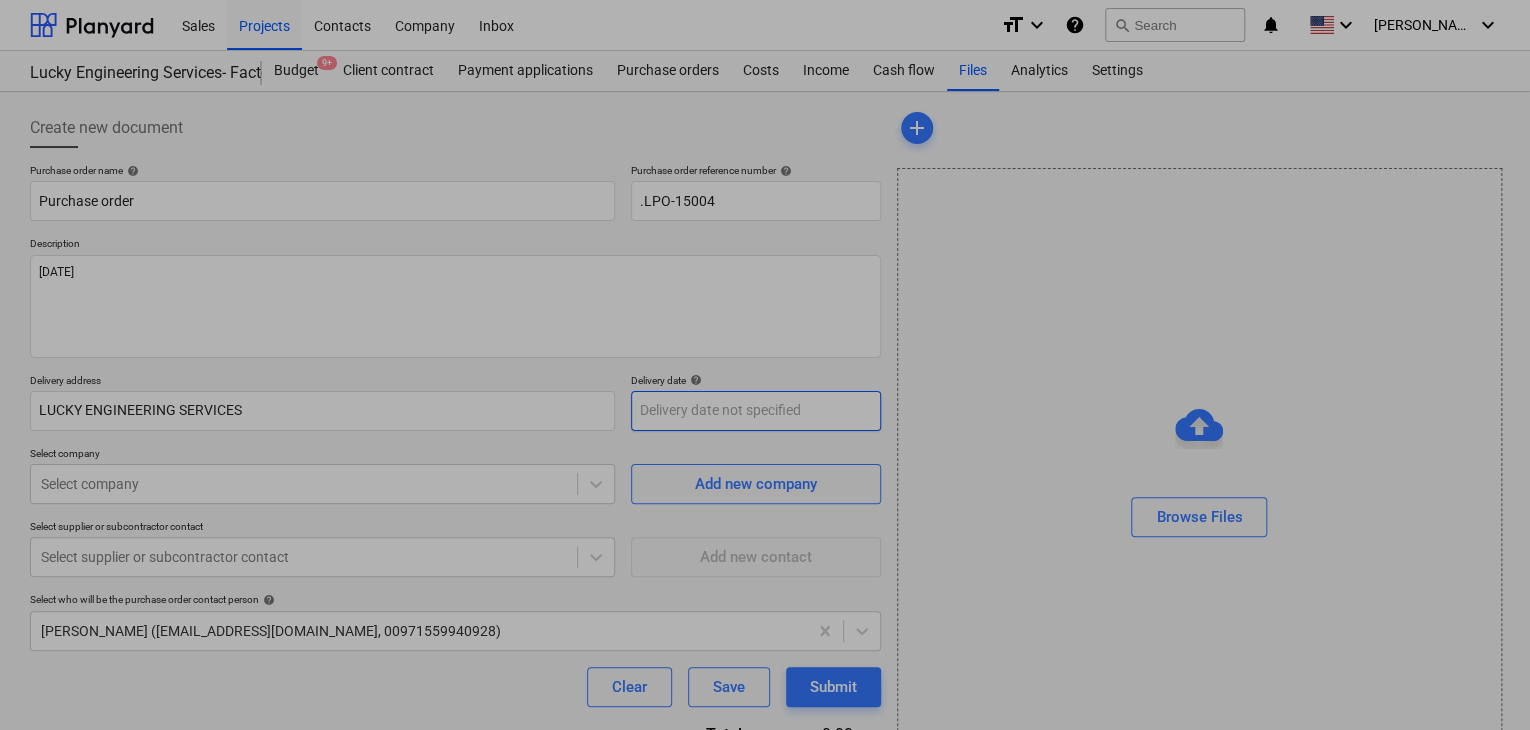 click on "Sales Projects Contacts Company Inbox format_size keyboard_arrow_down help search Search notifications 0 keyboard_arrow_down z. abbas keyboard_arrow_down Lucky Engineering Services- Factory/Office Budget 9+ Client contract Payment applications Purchase orders Costs Income Cash flow Files Analytics Settings Create new document Purchase order name help Purchase order Purchase order reference number help .LPO-15004 Description 03/JUL/2025 Delivery address LUCKY ENGINEERING SERVICES Delivery date help Press the down arrow key to interact with the calendar and
select a date. Press the question mark key to get the keyboard shortcuts for changing dates. Select company Select company Add new company Select supplier or subcontractor contact Select supplier or subcontractor contact Add new contact Select who will be the purchase order contact person help zaheer abbas (projects@litcouae.com, 00971559940928) Clear Save Submit Total 0.00د.إ.‏ Select line-items to add help Search or select a line-item add" at bounding box center [765, 365] 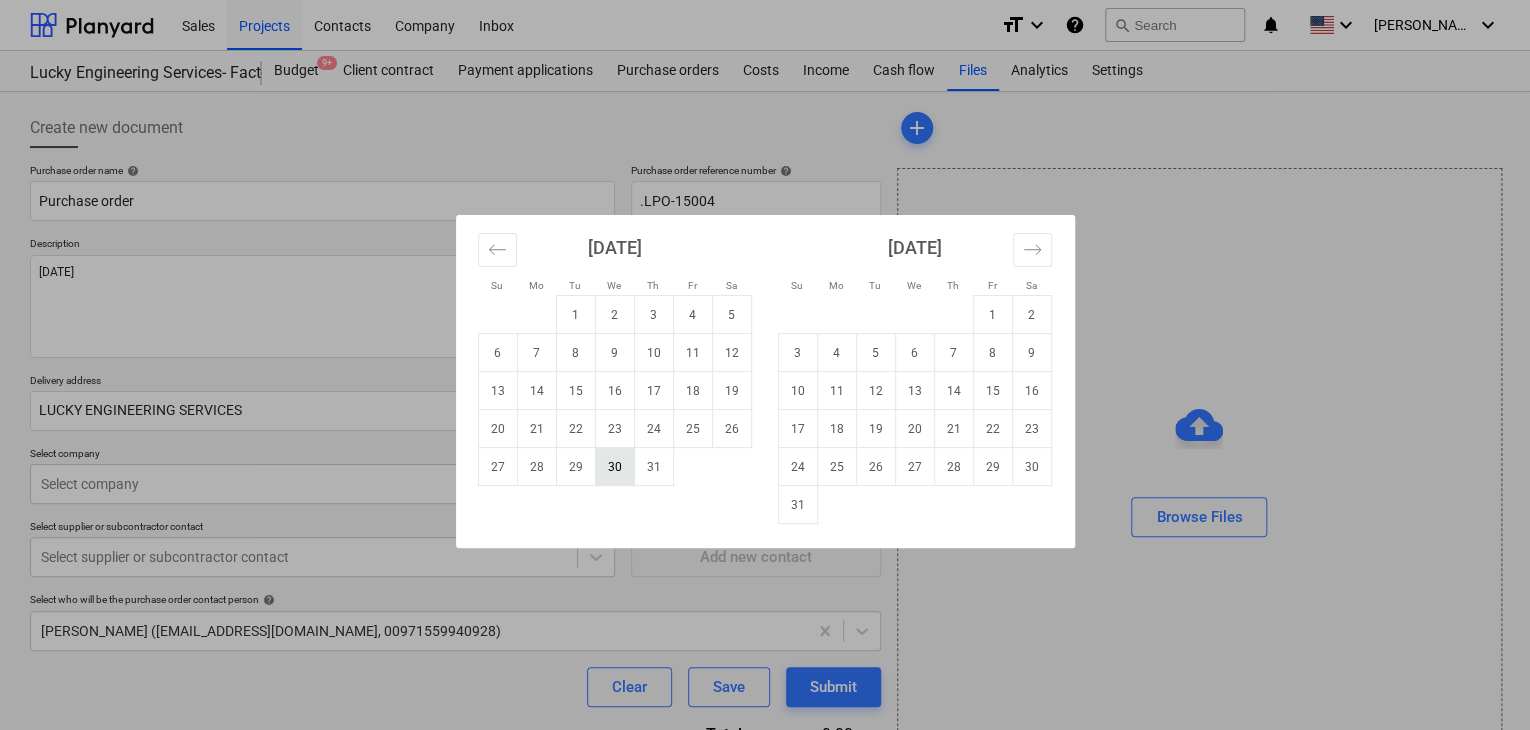 click on "30" at bounding box center [614, 467] 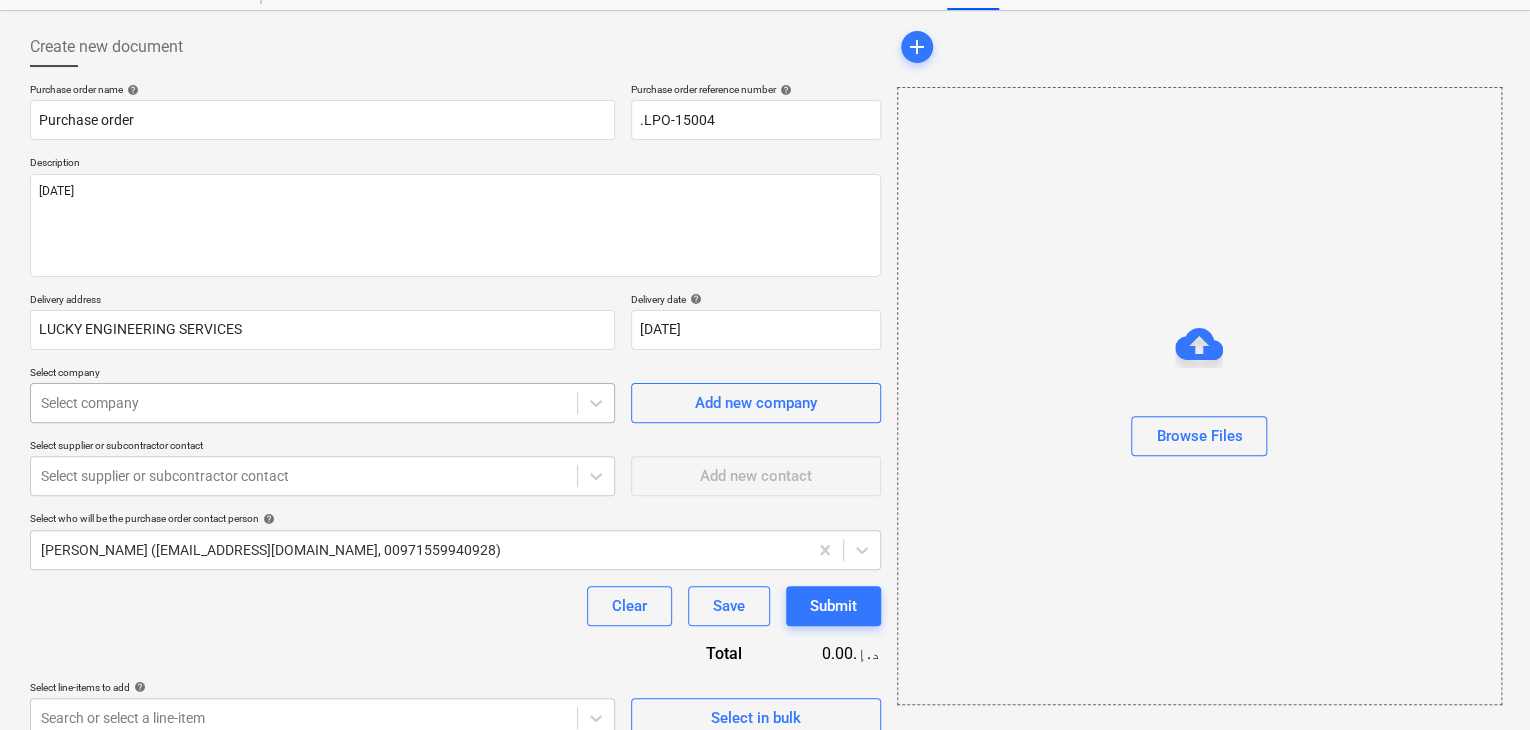 click on "Sales Projects Contacts Company Inbox format_size keyboard_arrow_down help search Search notifications 0 keyboard_arrow_down z. abbas keyboard_arrow_down Lucky Engineering Services- Factory/Office Budget 9+ Client contract Payment applications Purchase orders Costs Income Cash flow Files Analytics Settings Create new document Purchase order name help Purchase order Purchase order reference number help .LPO-15004 Description 03/JUL/2025 Delivery address LUCKY ENGINEERING SERVICES Delivery date help 30 Jul 2025 30.07.2025 Press the down arrow key to interact with the calendar and
select a date. Press the question mark key to get the keyboard shortcuts for changing dates. Select company Select company Add new company Select supplier or subcontractor contact Select supplier or subcontractor contact Add new contact Select who will be the purchase order contact person help zaheer abbas (projects@litcouae.com, 00971559940928) Clear Save Submit Total 0.00د.إ.‏ Select line-items to add help Select in bulk" at bounding box center (765, 284) 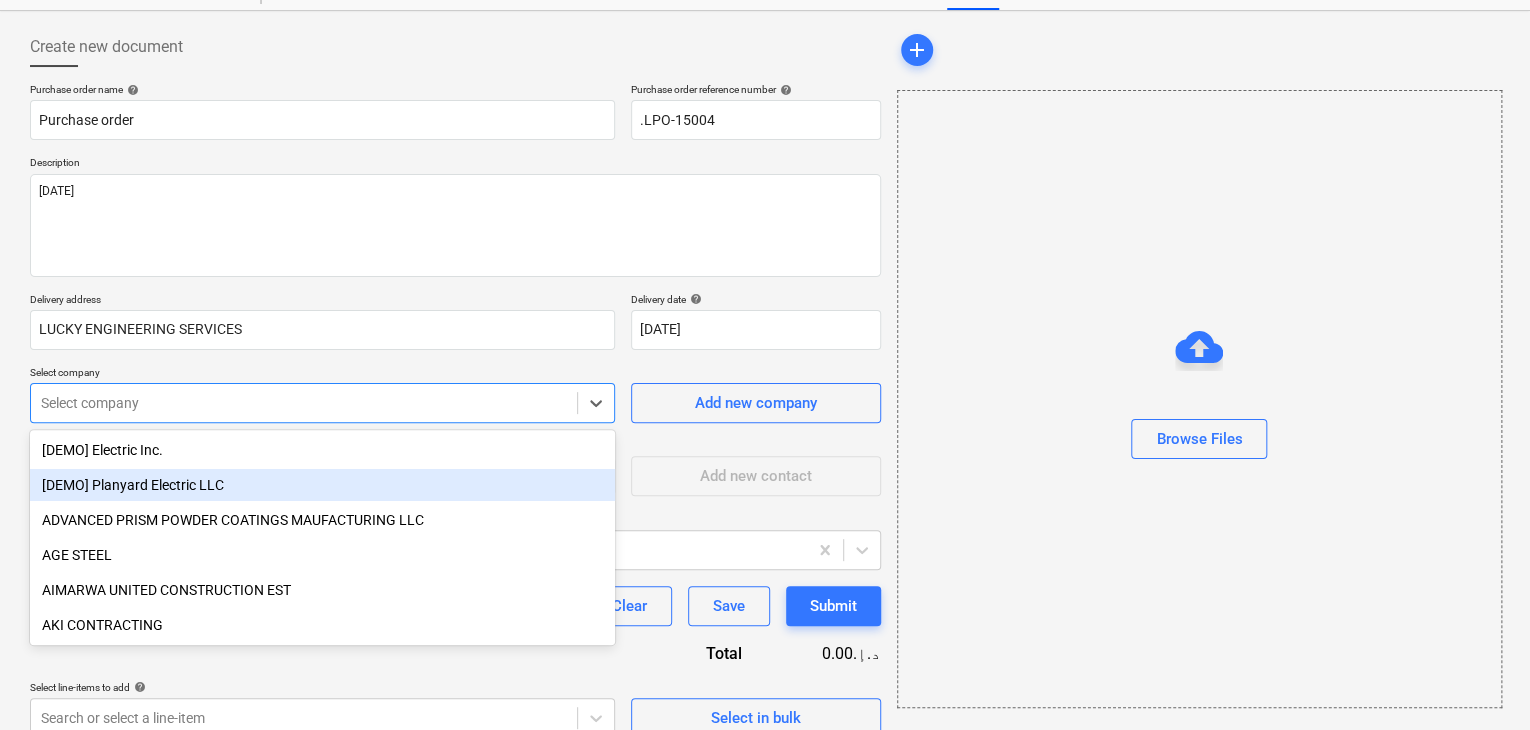 scroll, scrollTop: 93, scrollLeft: 0, axis: vertical 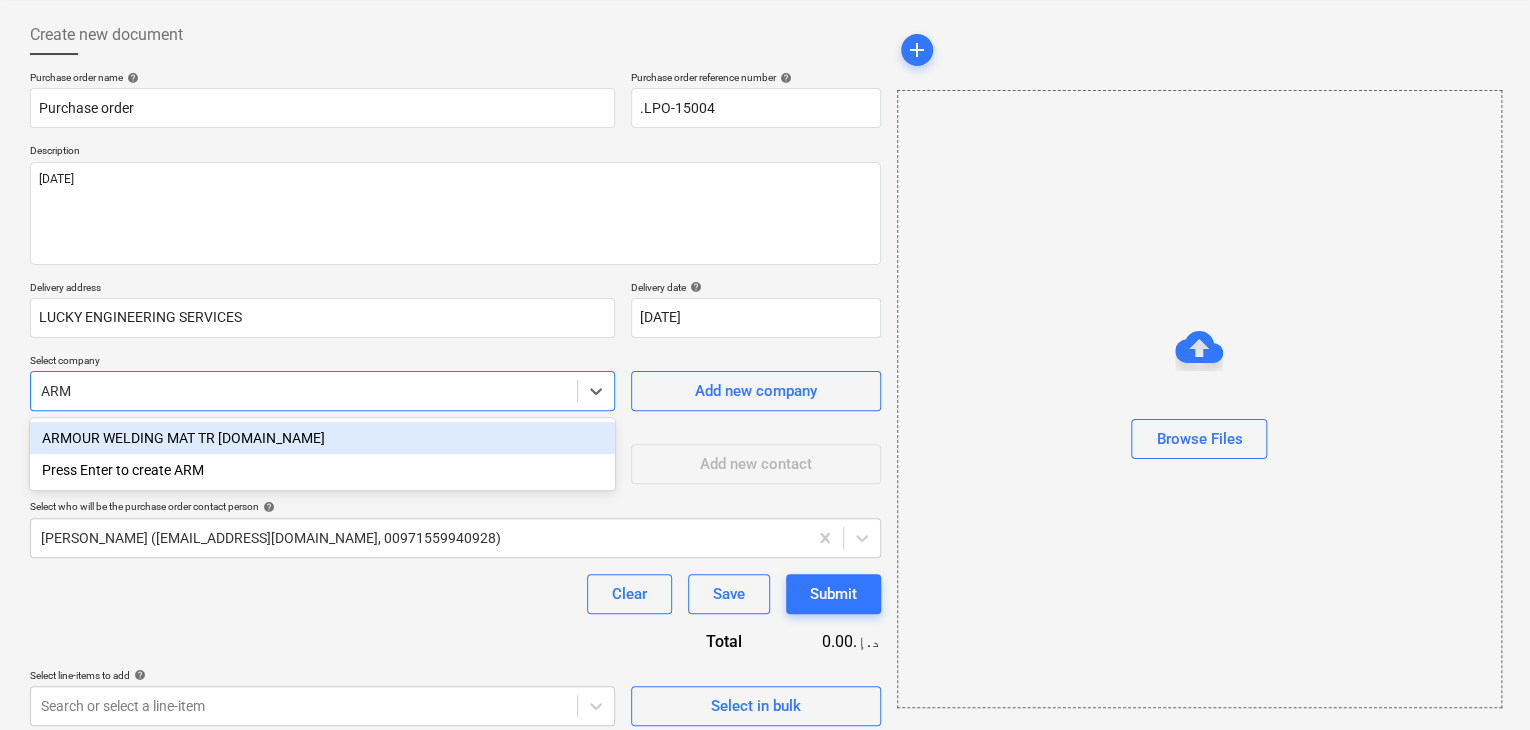 type on "ARMO" 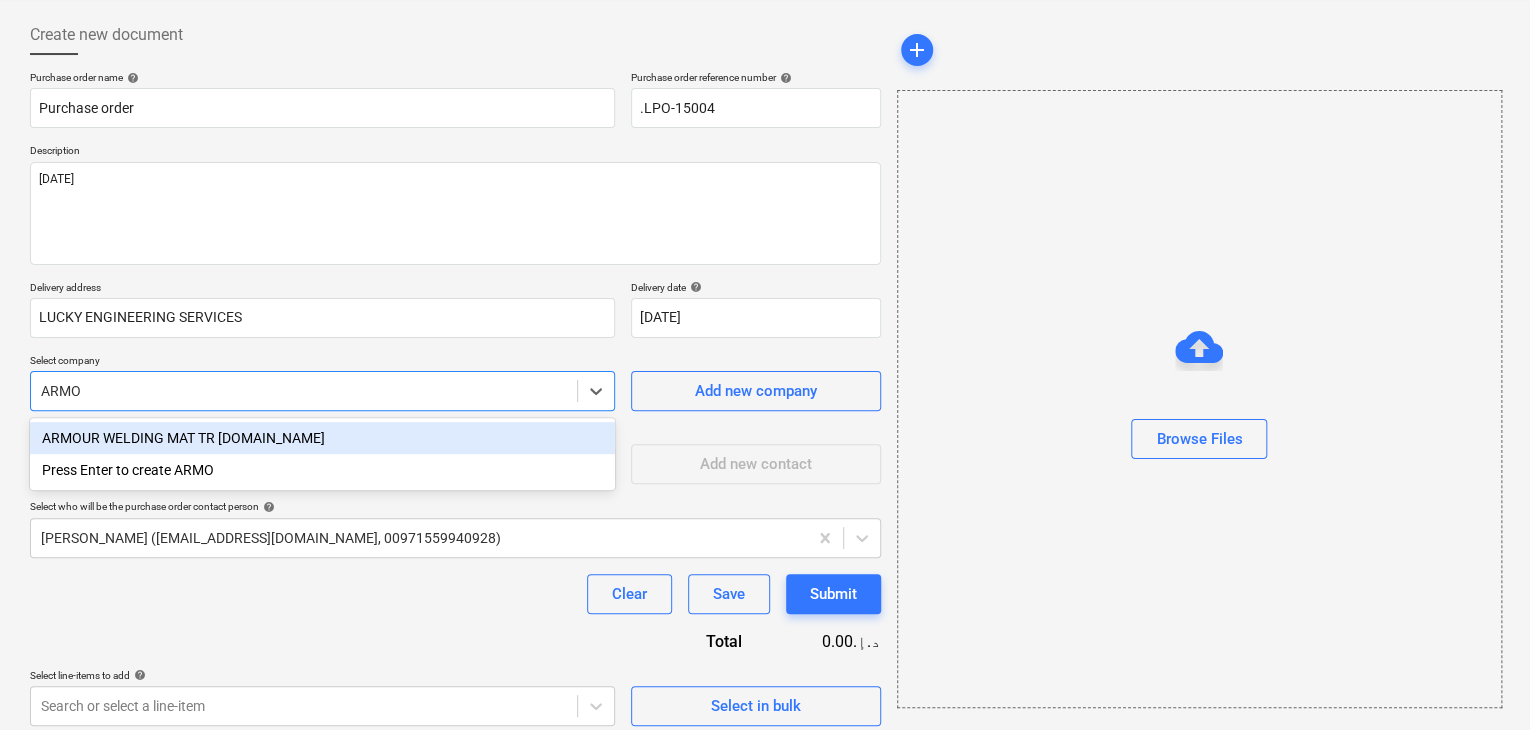 click on "ARMOUR WELDING MAT TR L.LC" at bounding box center (322, 438) 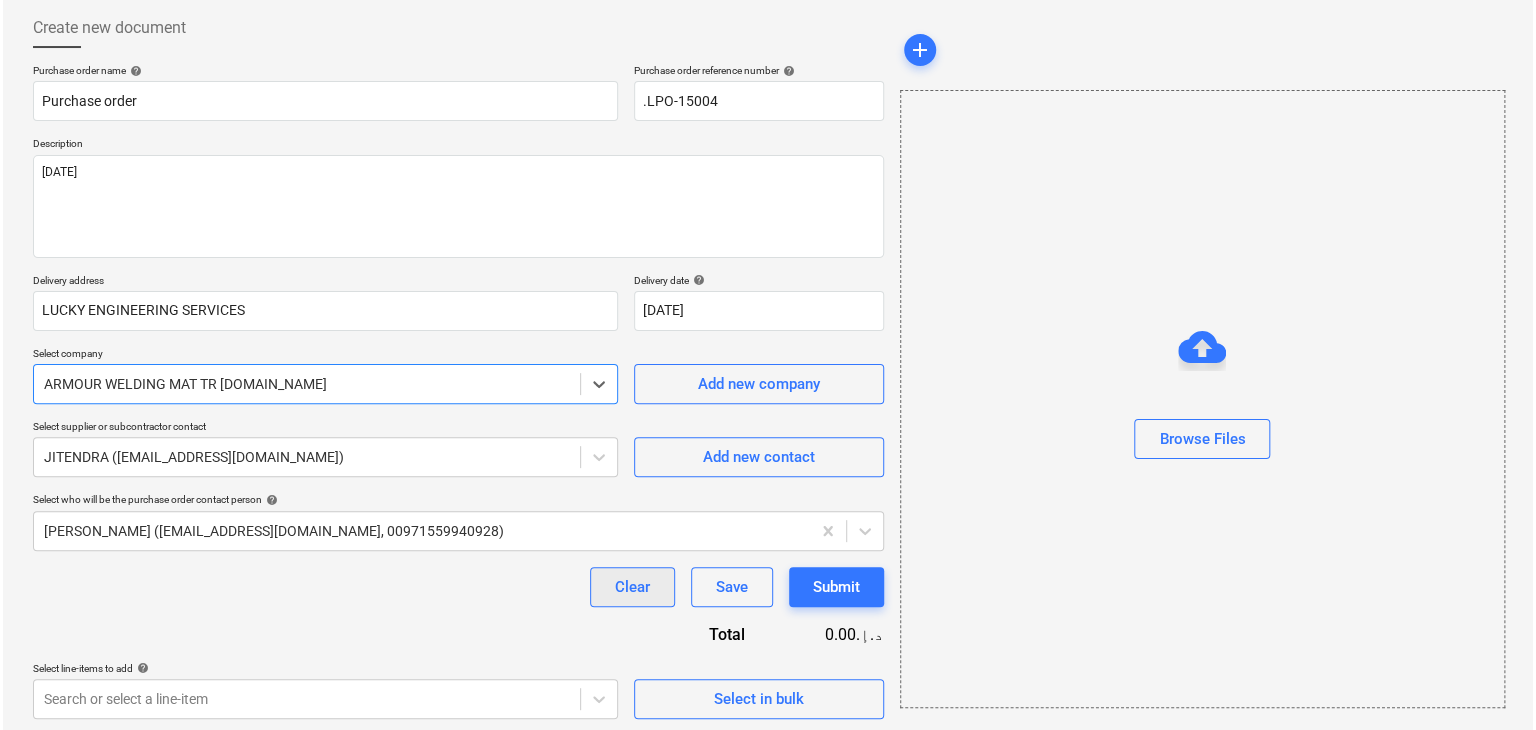 scroll, scrollTop: 104, scrollLeft: 0, axis: vertical 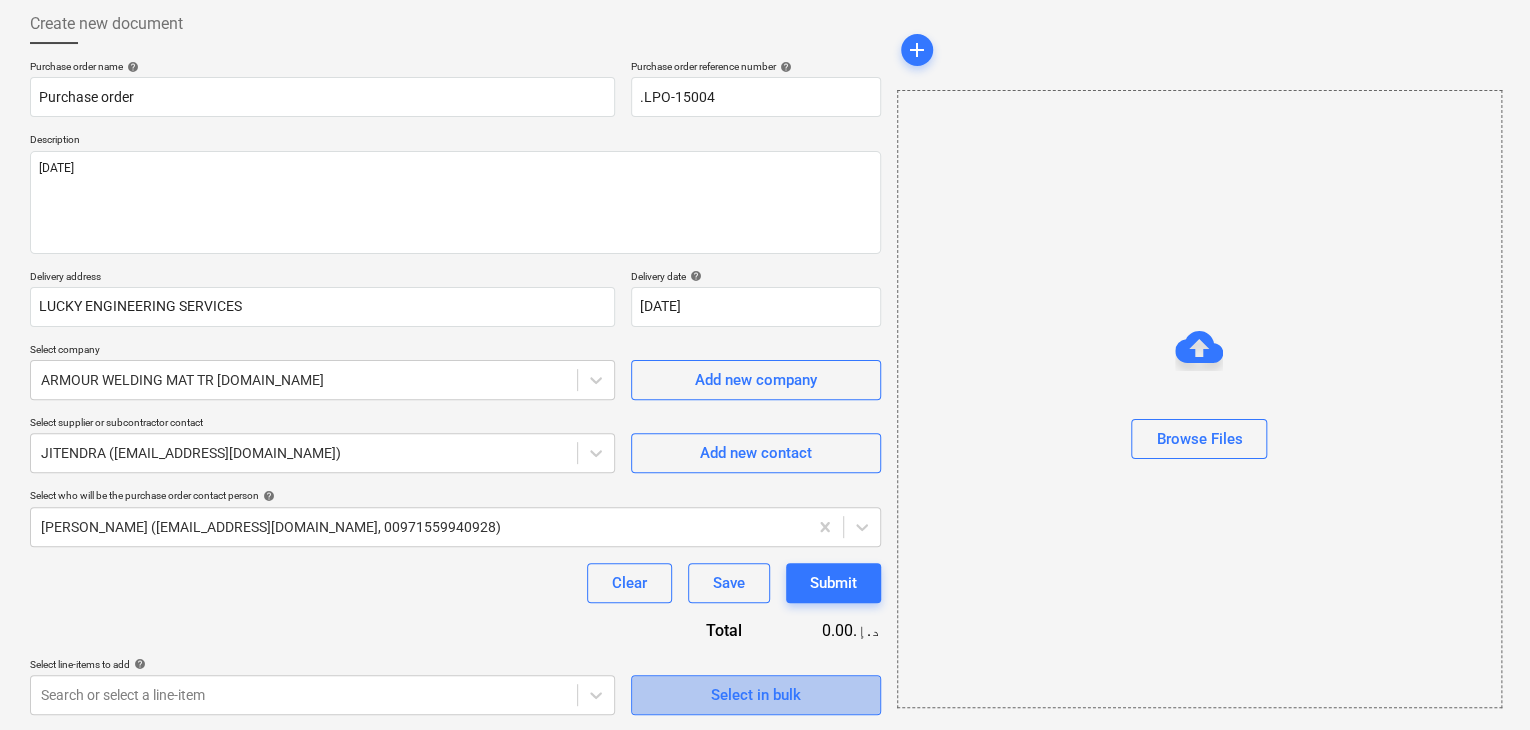 click on "Select in bulk" at bounding box center (756, 695) 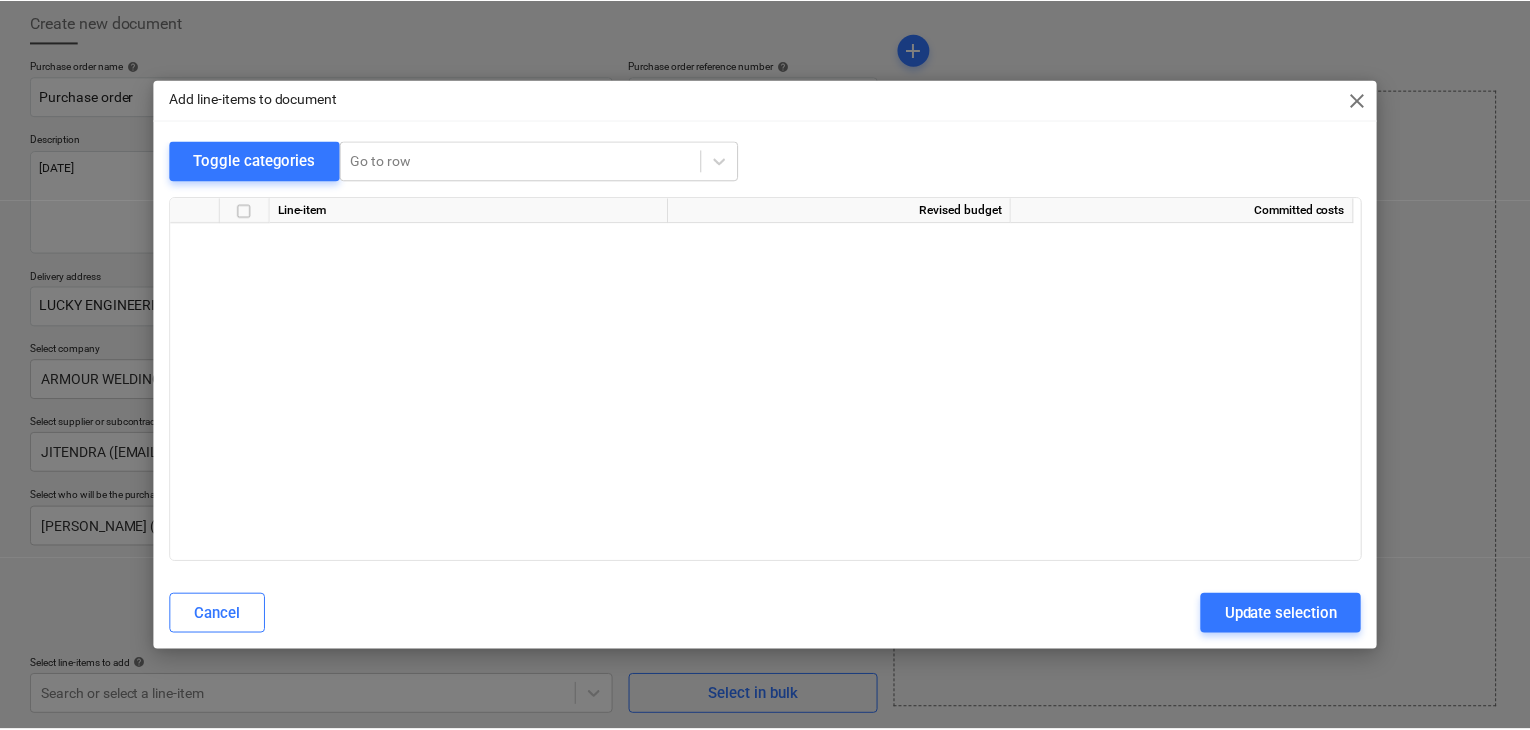 scroll, scrollTop: 35312, scrollLeft: 0, axis: vertical 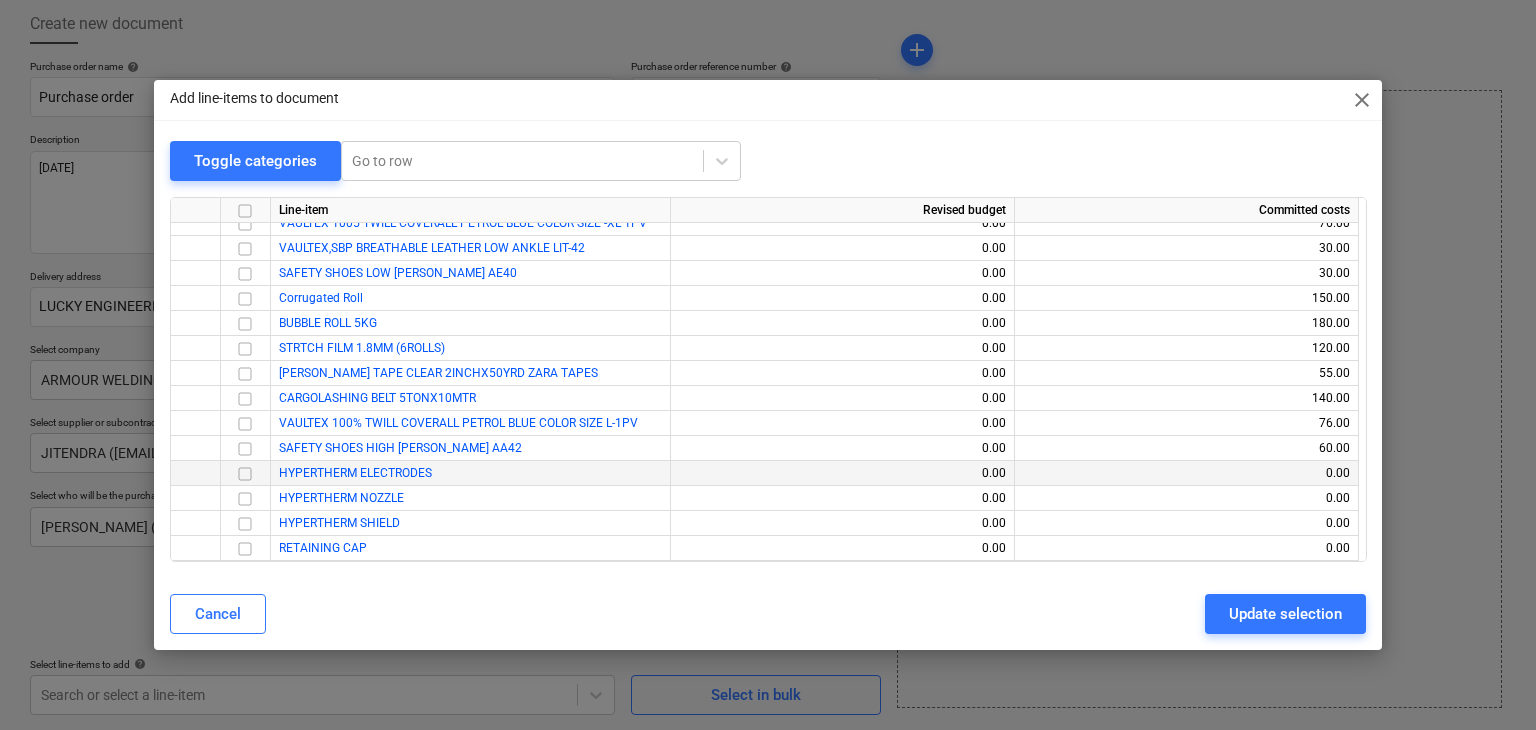 click at bounding box center (245, 474) 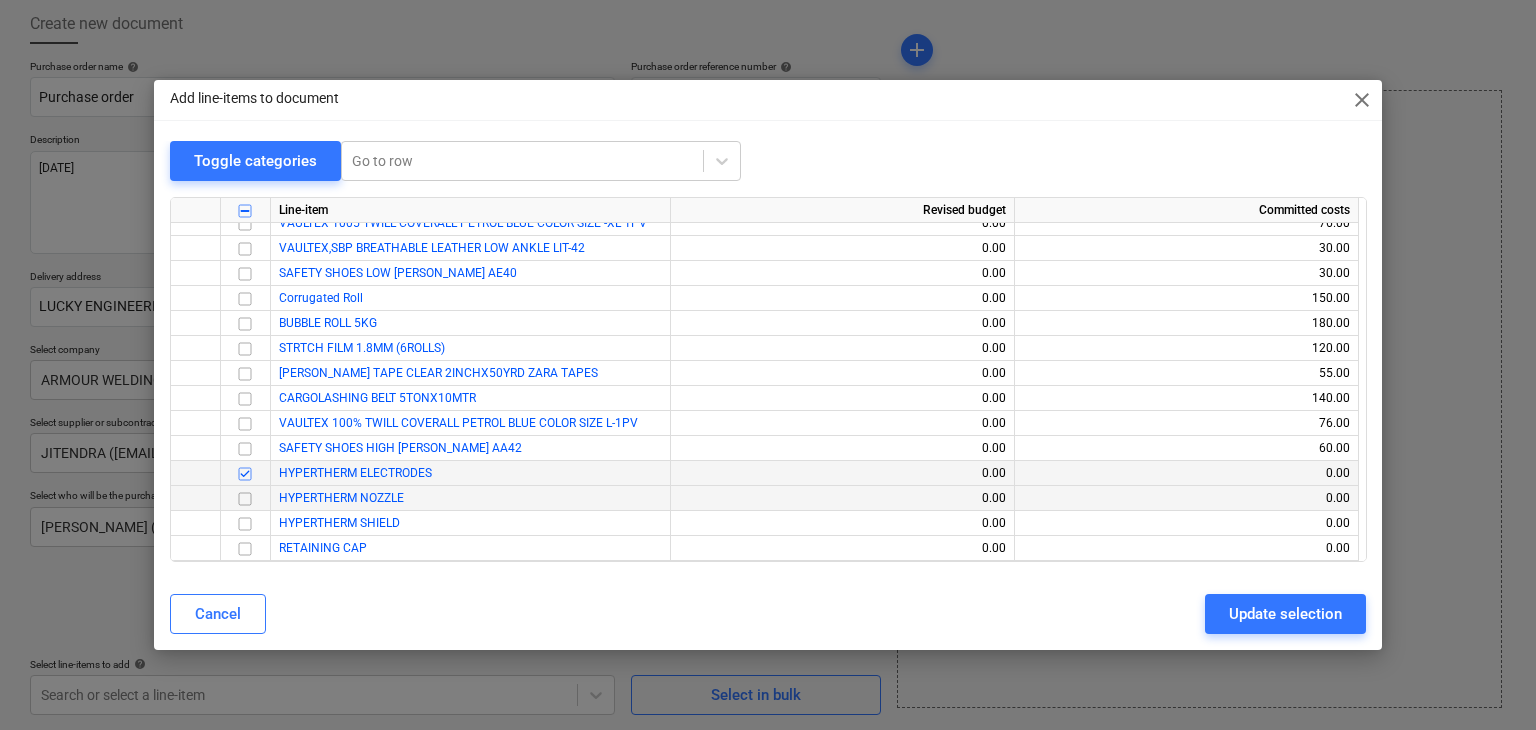 click at bounding box center (245, 499) 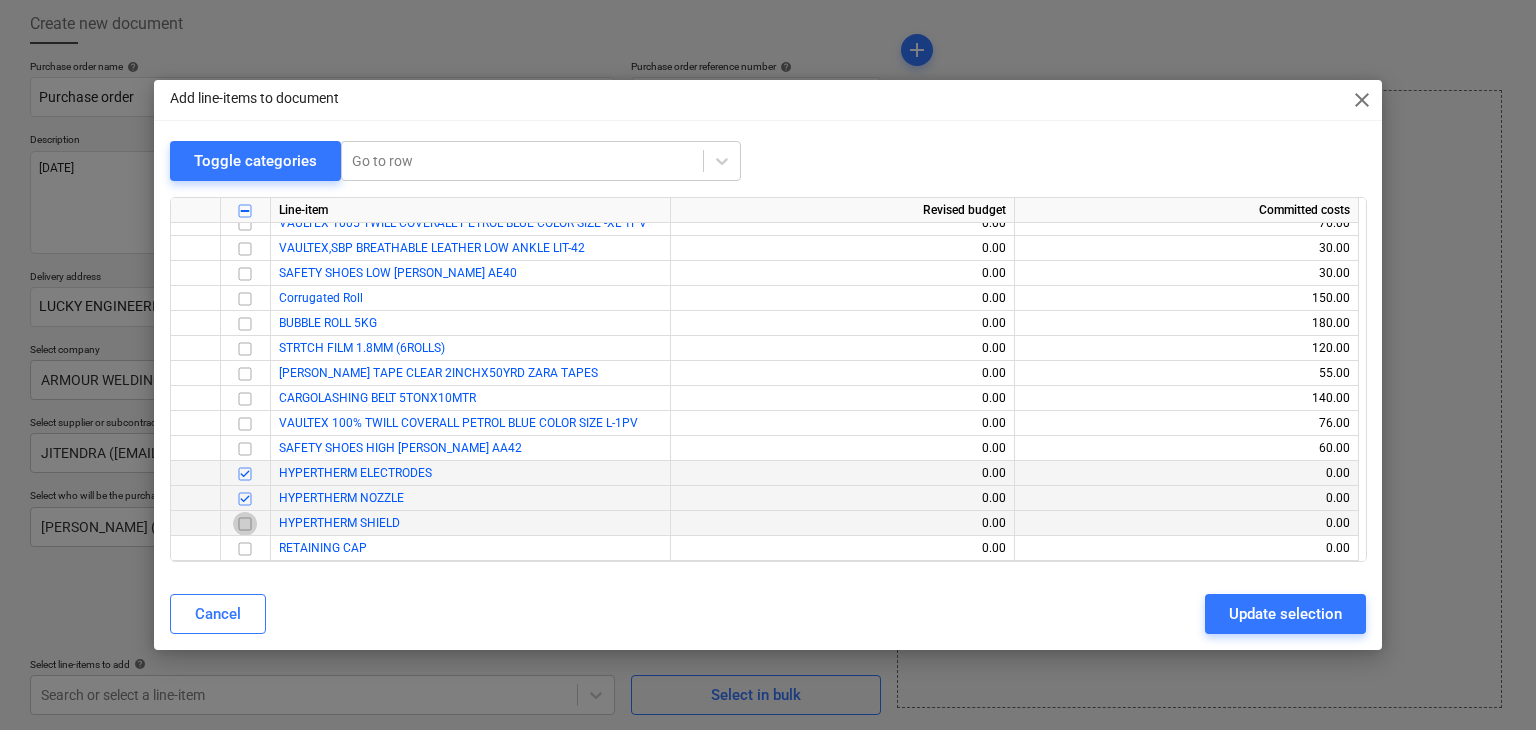 click at bounding box center (245, 524) 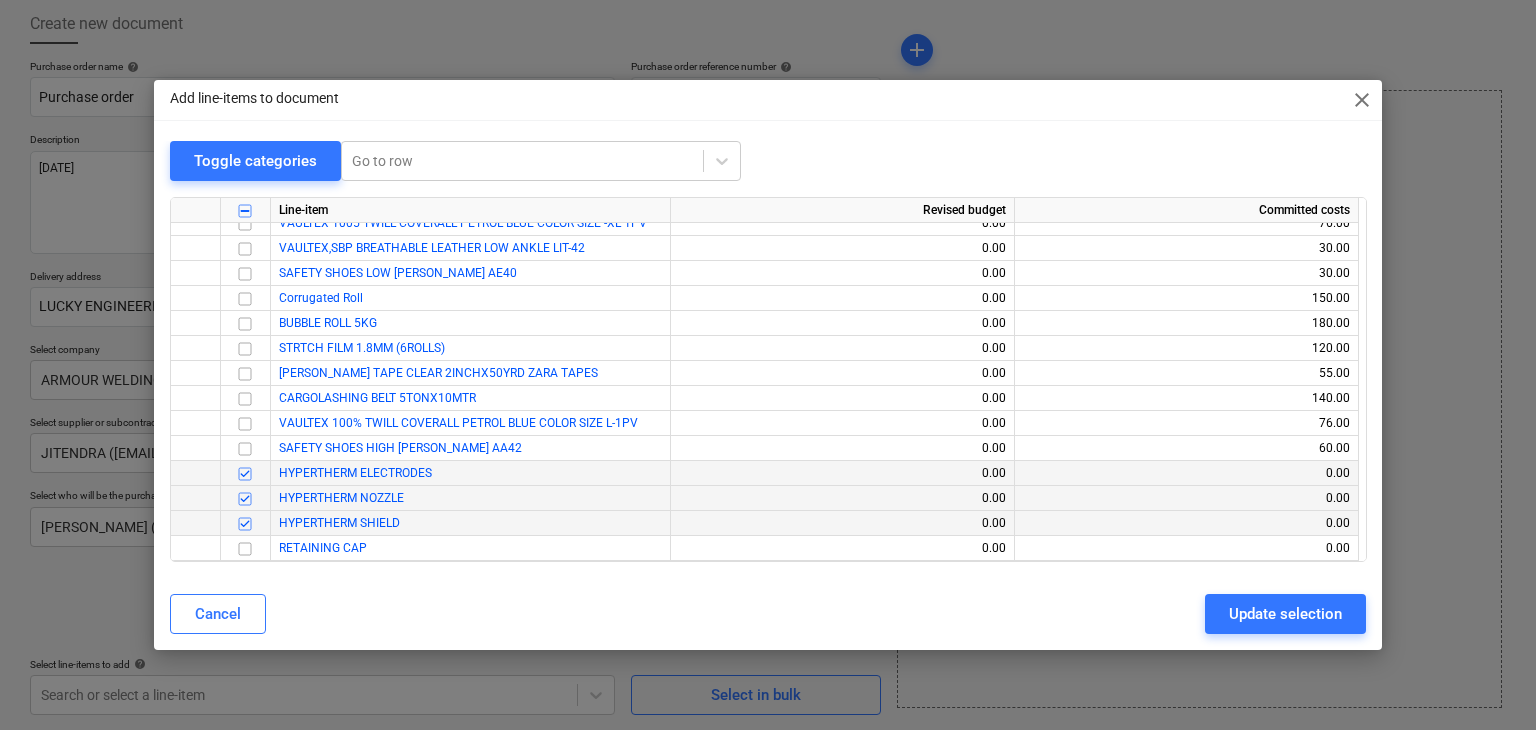 click at bounding box center (245, 549) 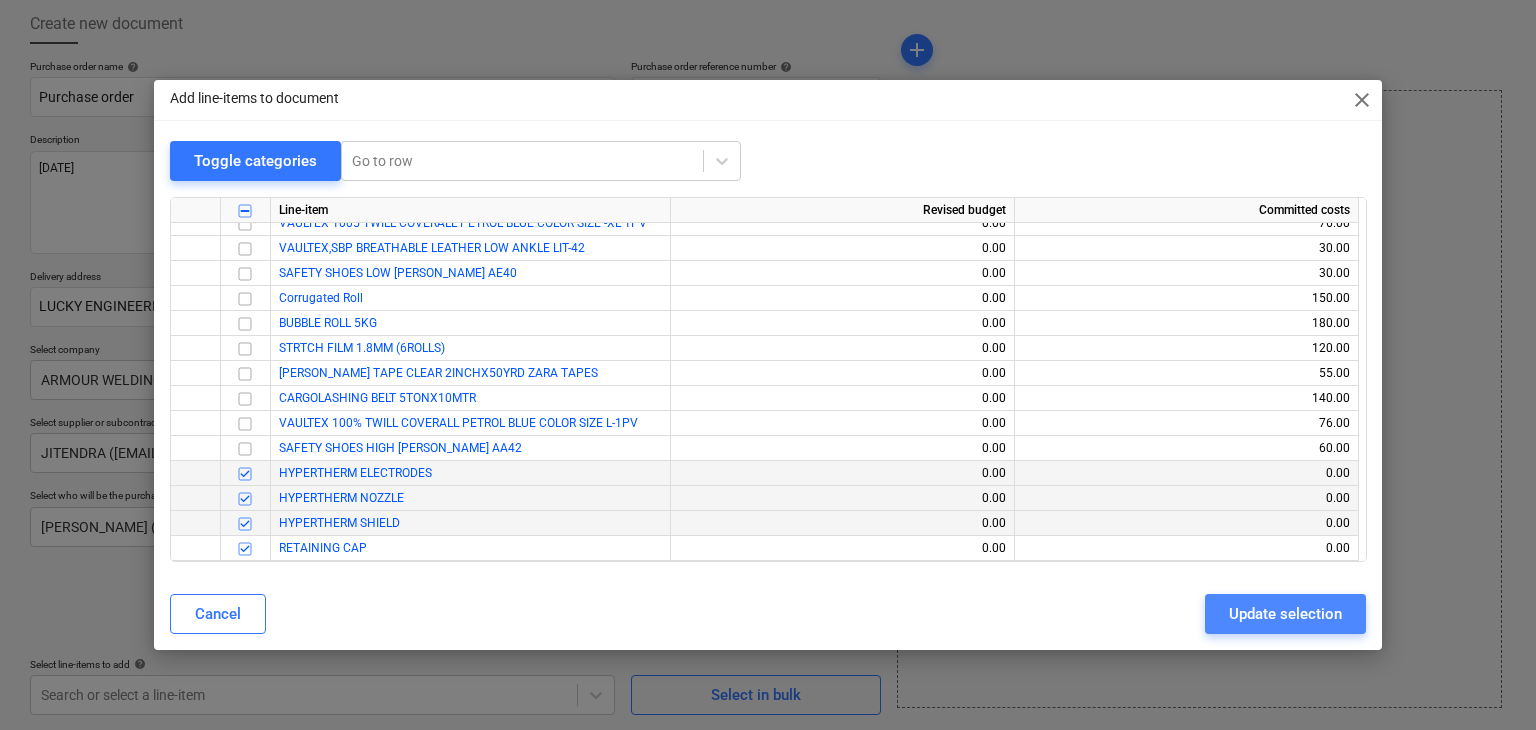 click on "Update selection" at bounding box center (1285, 614) 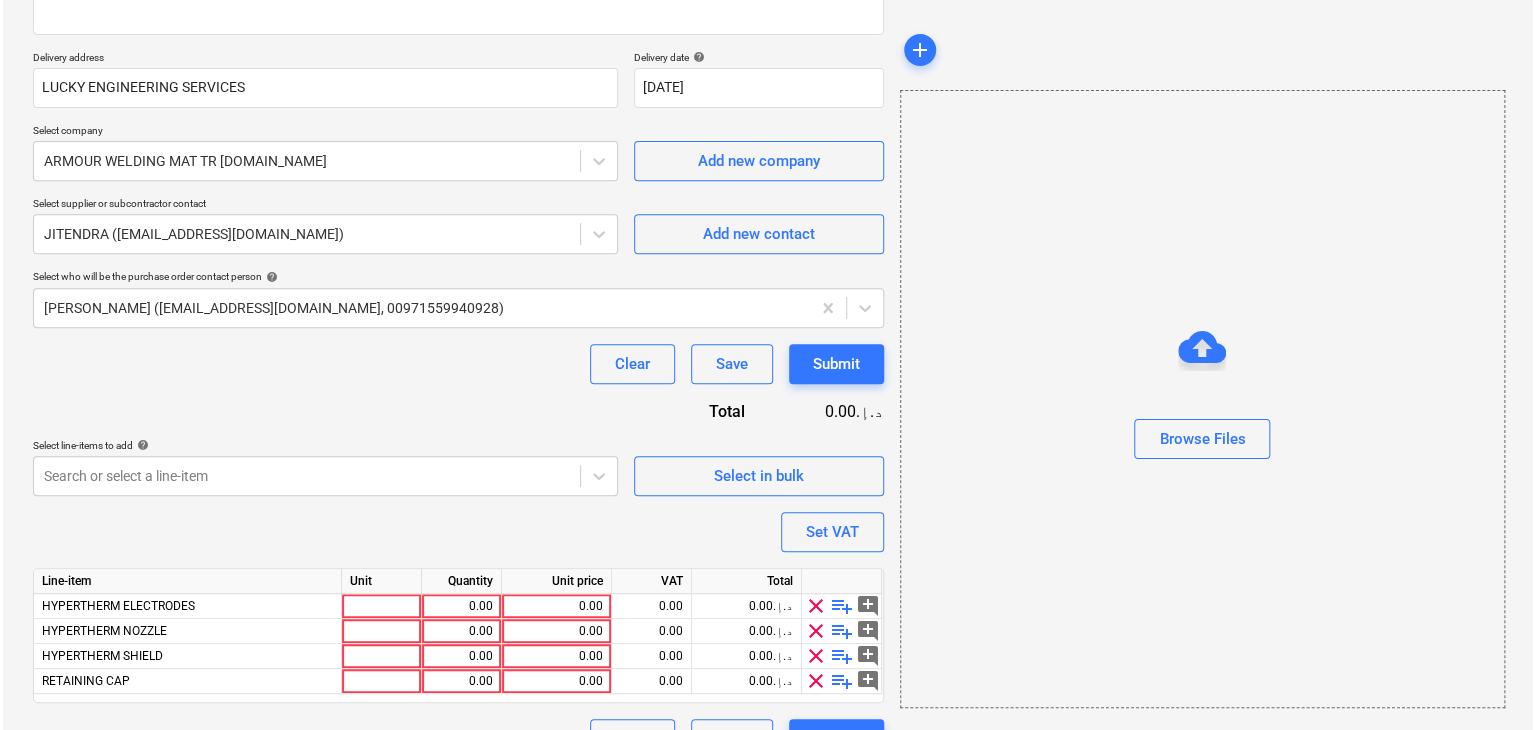 scroll, scrollTop: 368, scrollLeft: 0, axis: vertical 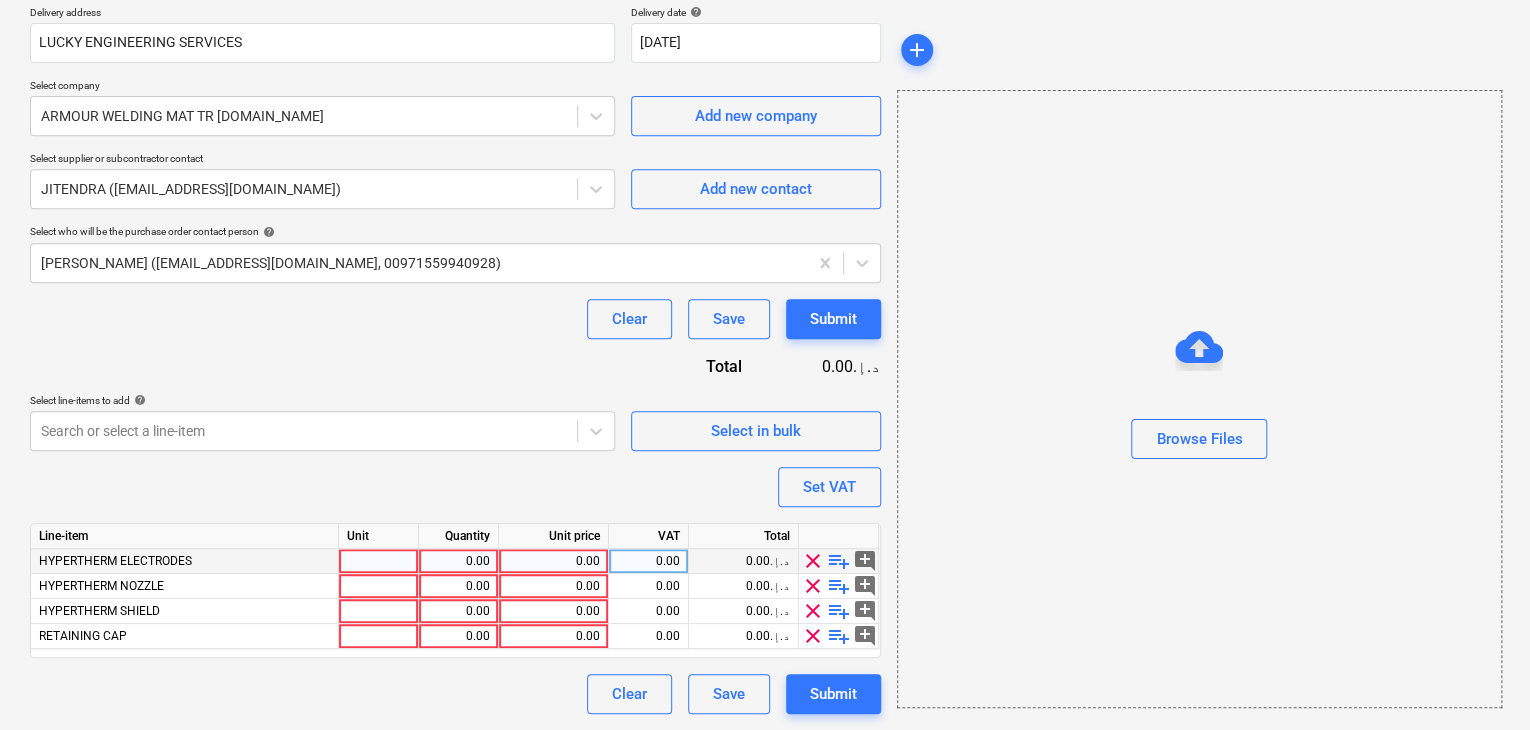 click at bounding box center [379, 561] 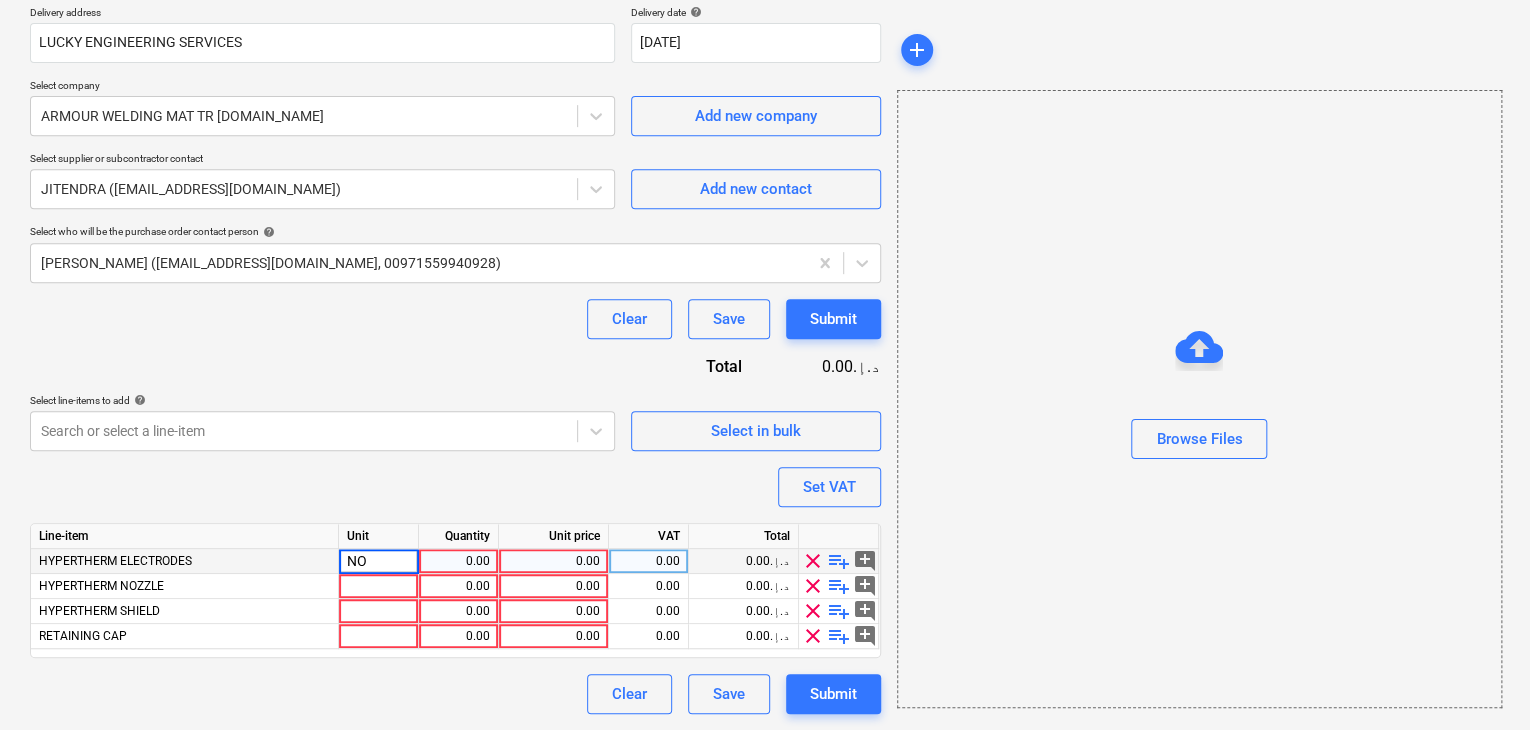 type on "NOS" 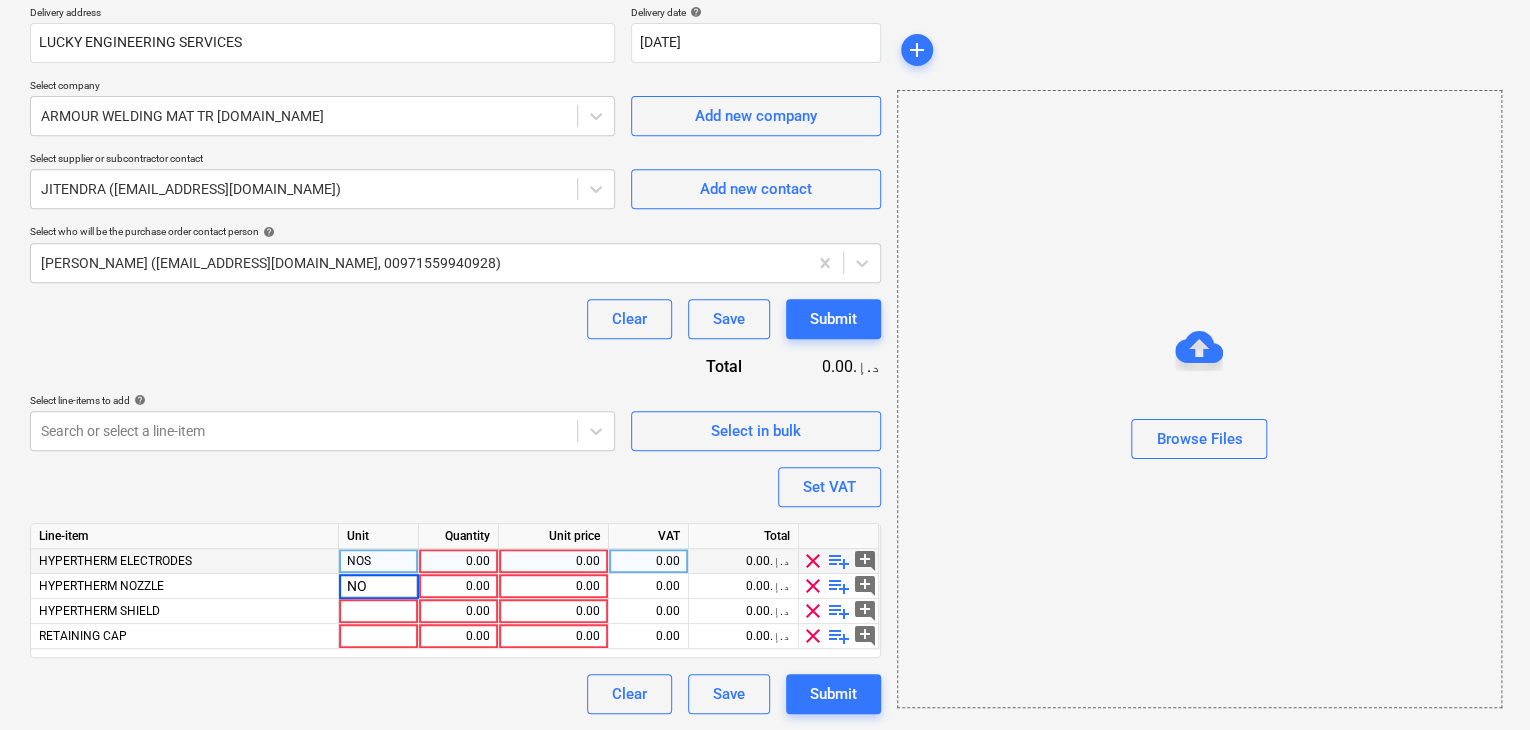 type on "NOS" 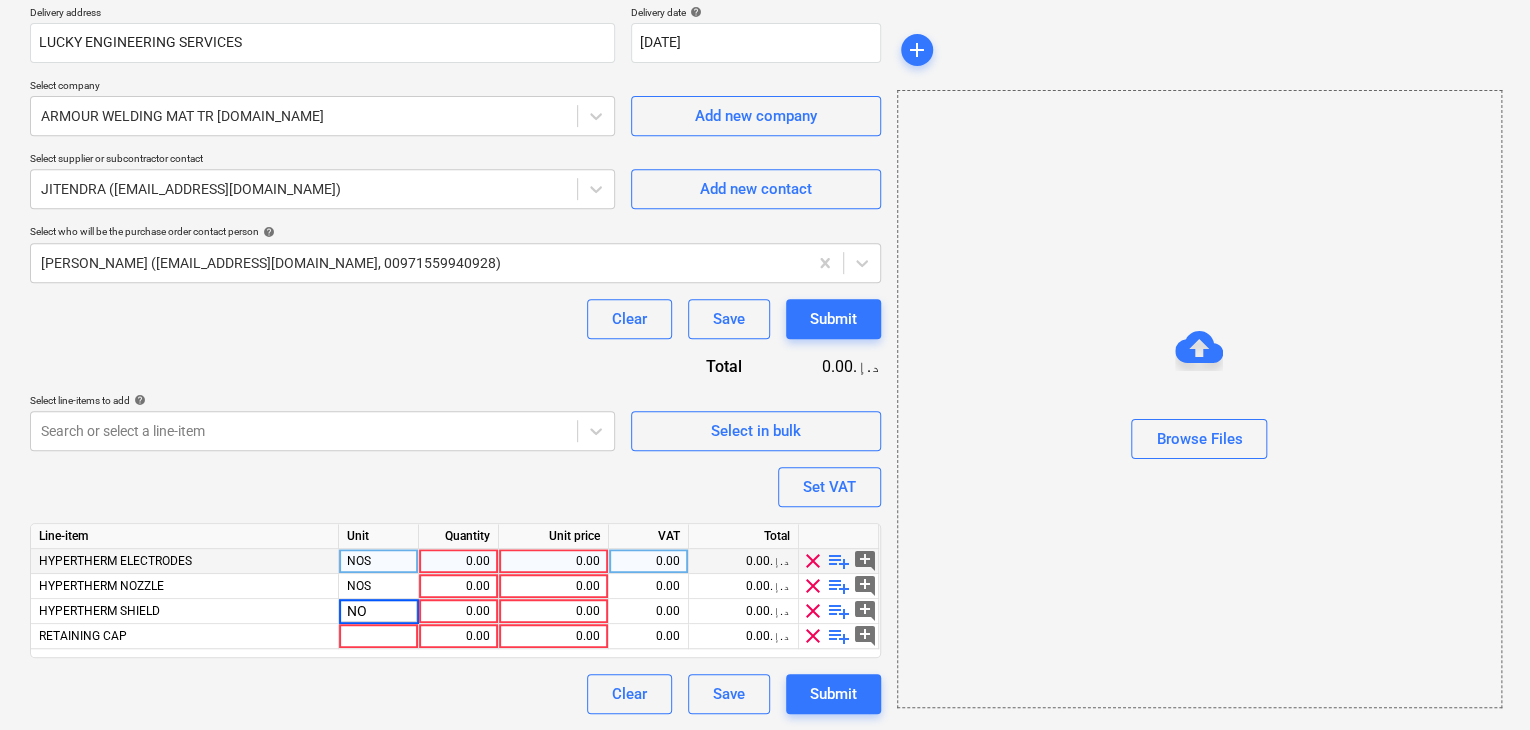 type on "NOS" 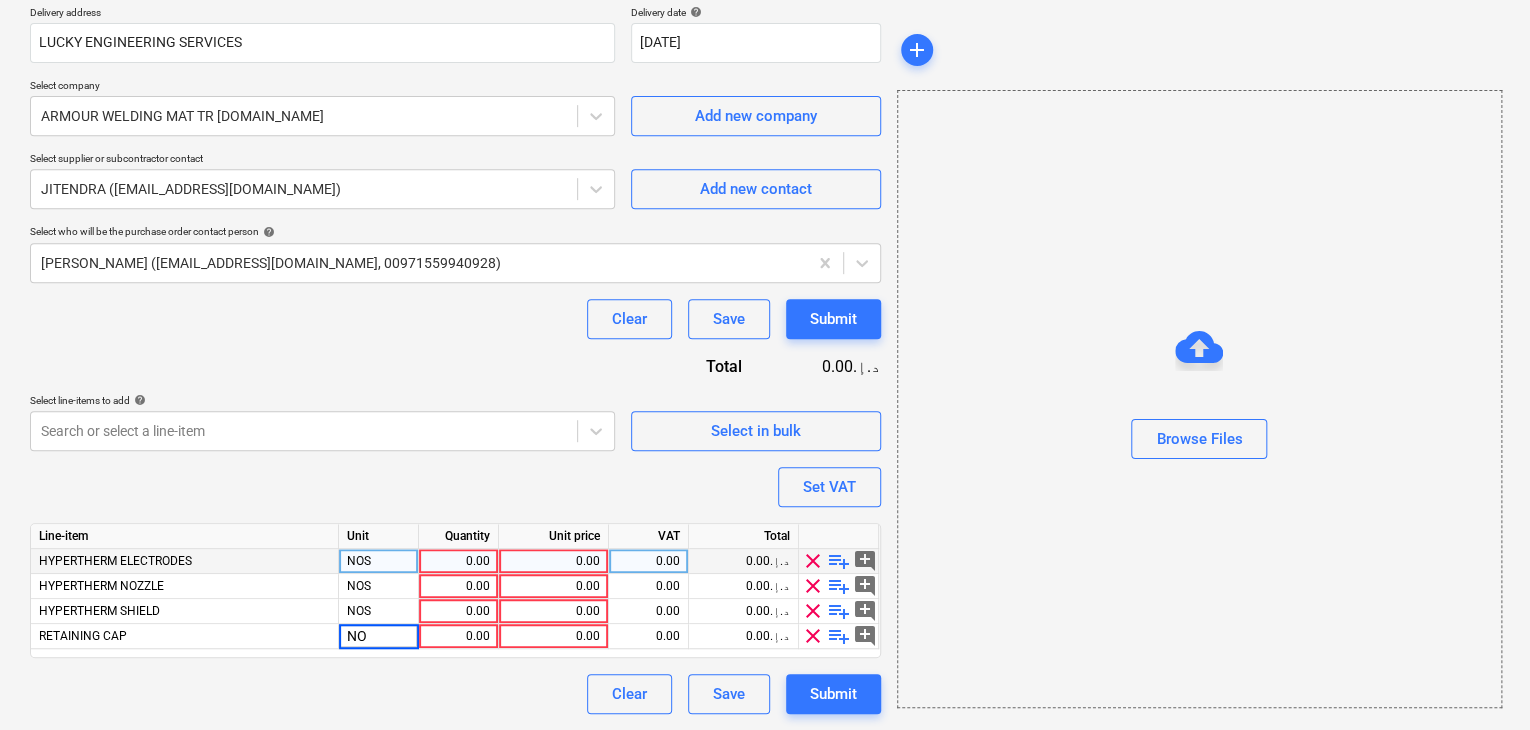 type on "NOS" 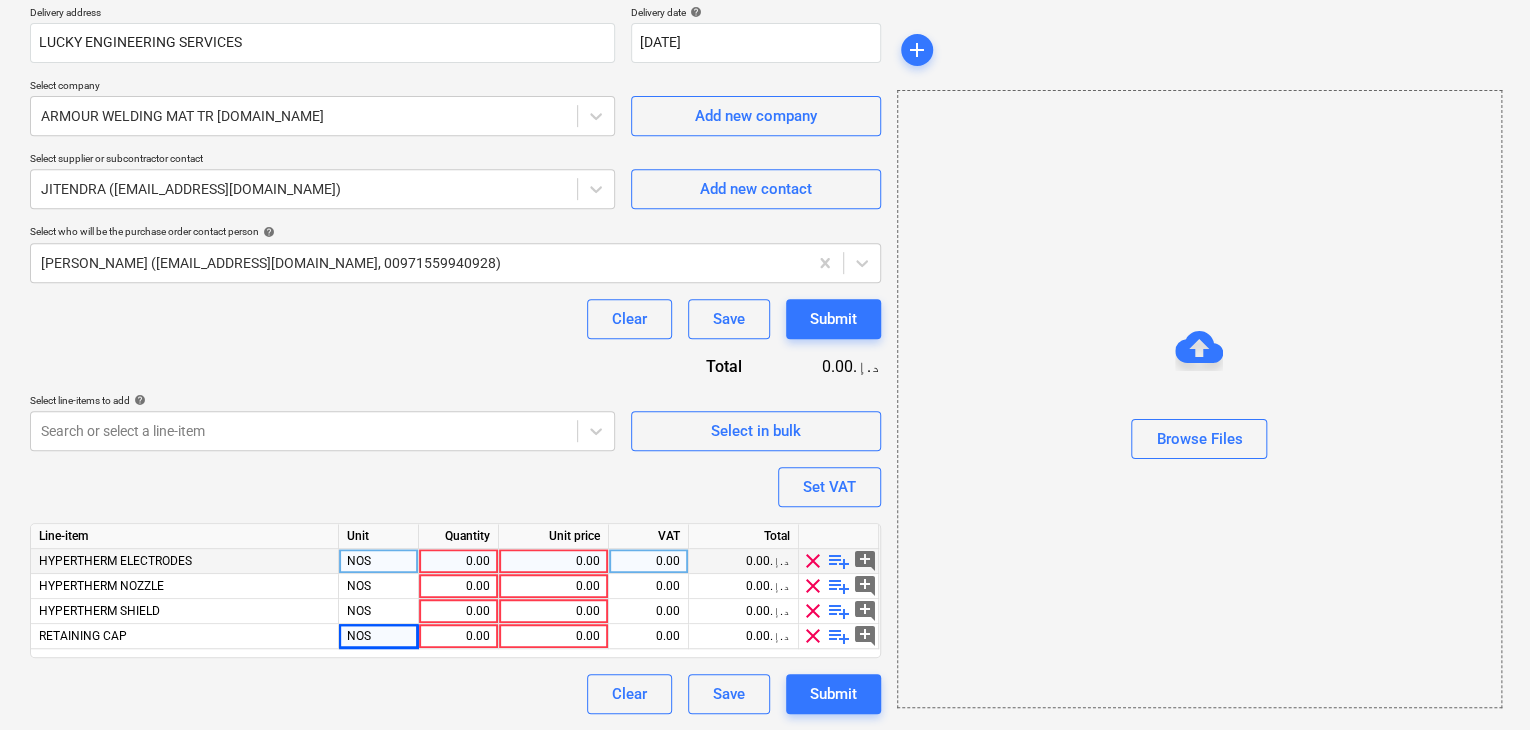 click on "0.00" at bounding box center [458, 561] 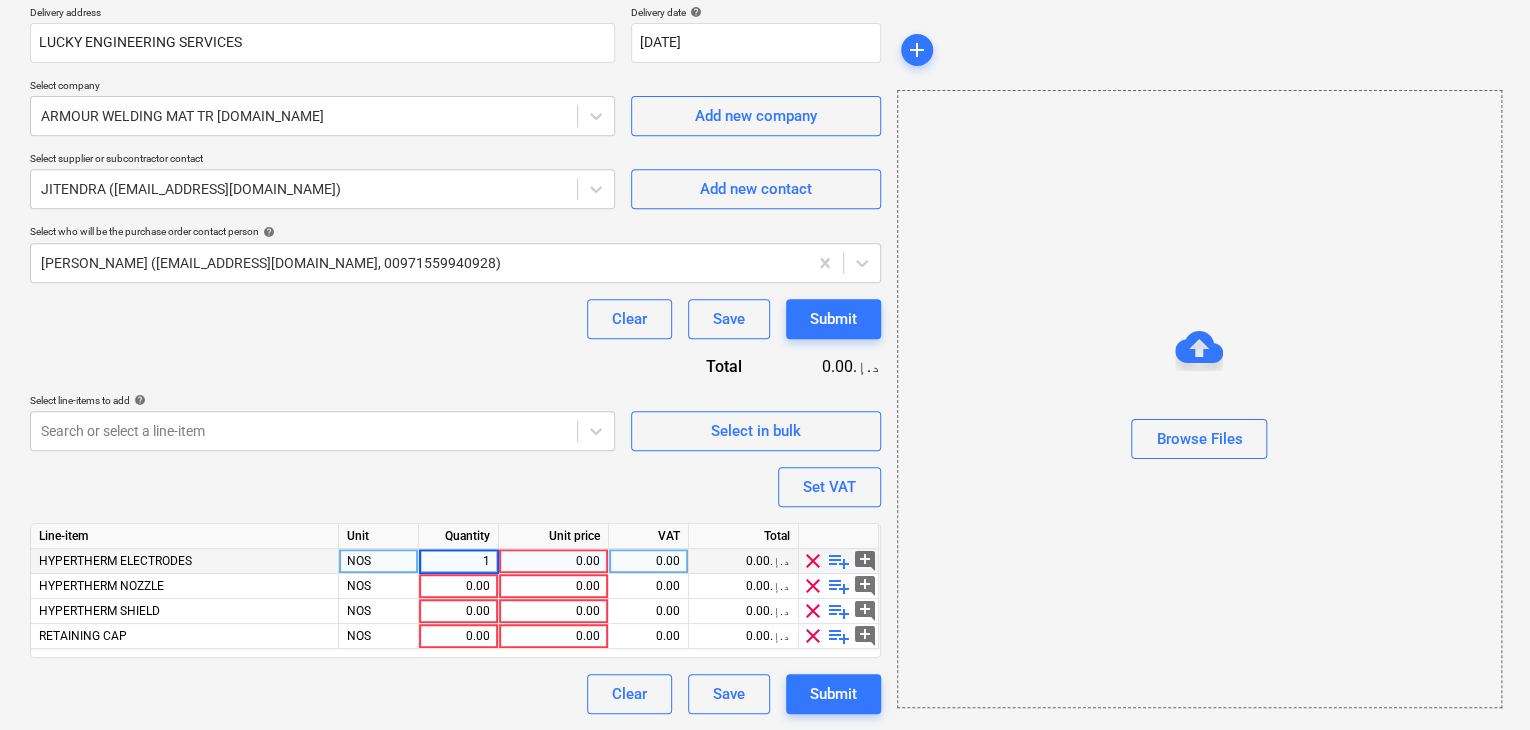 type on "15" 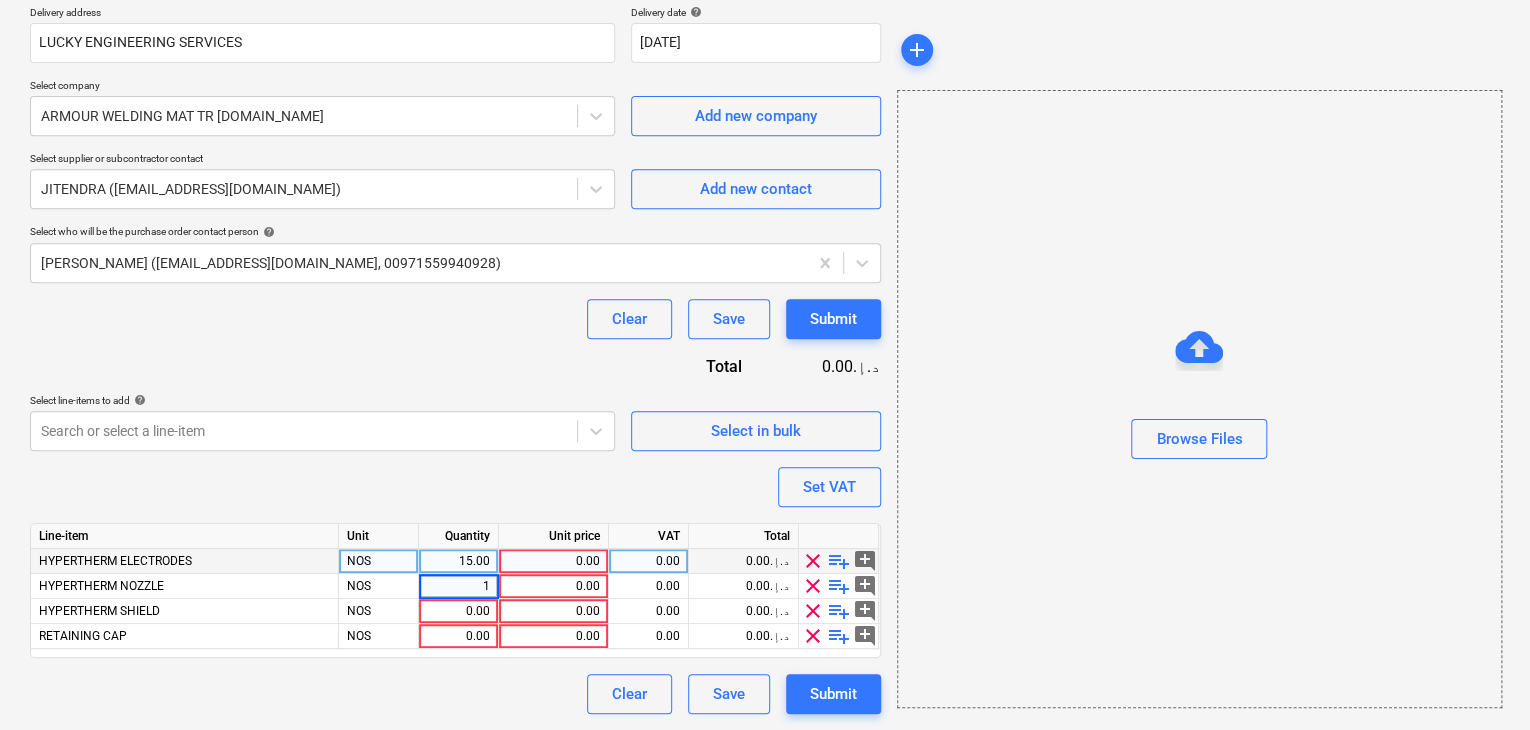 type on "15" 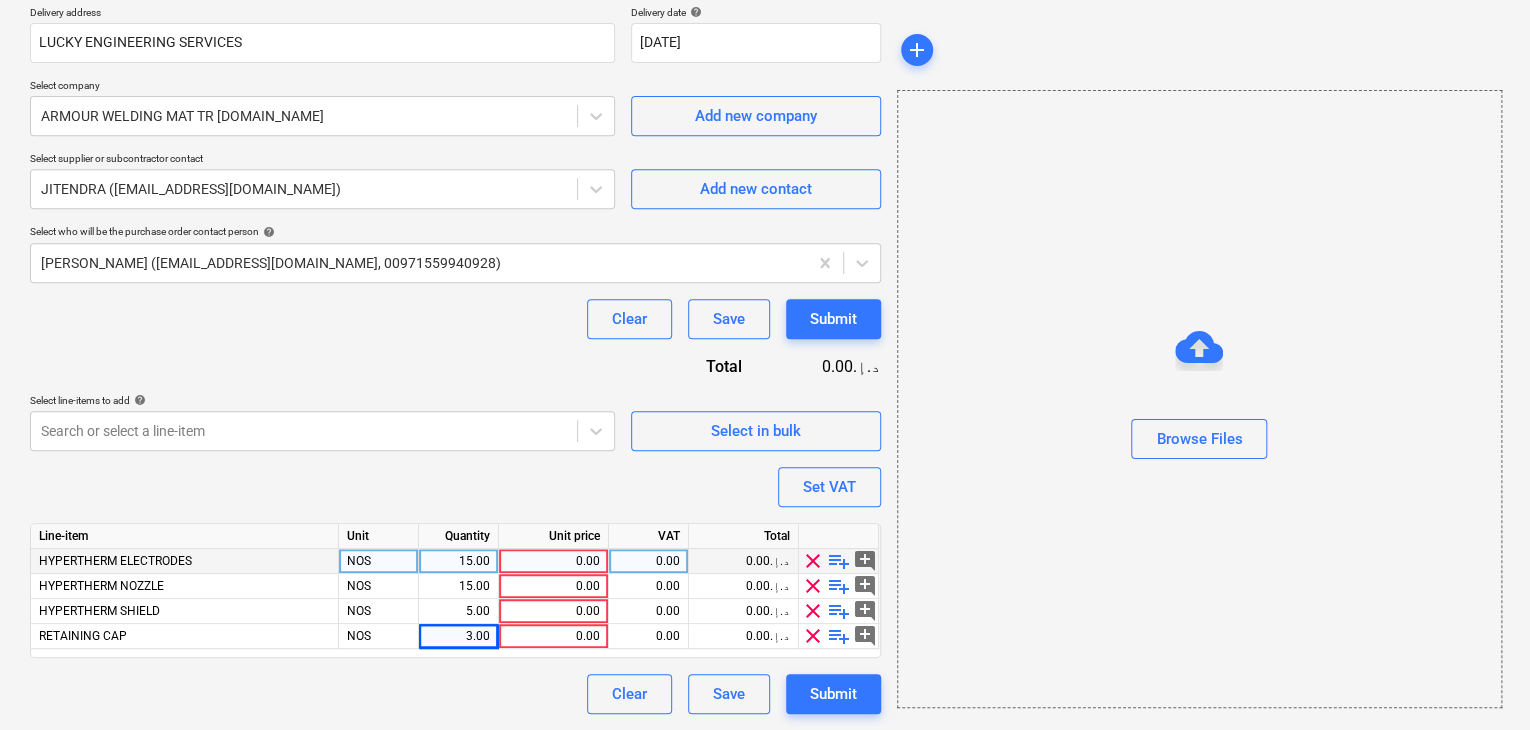 click on "0.00" at bounding box center [553, 561] 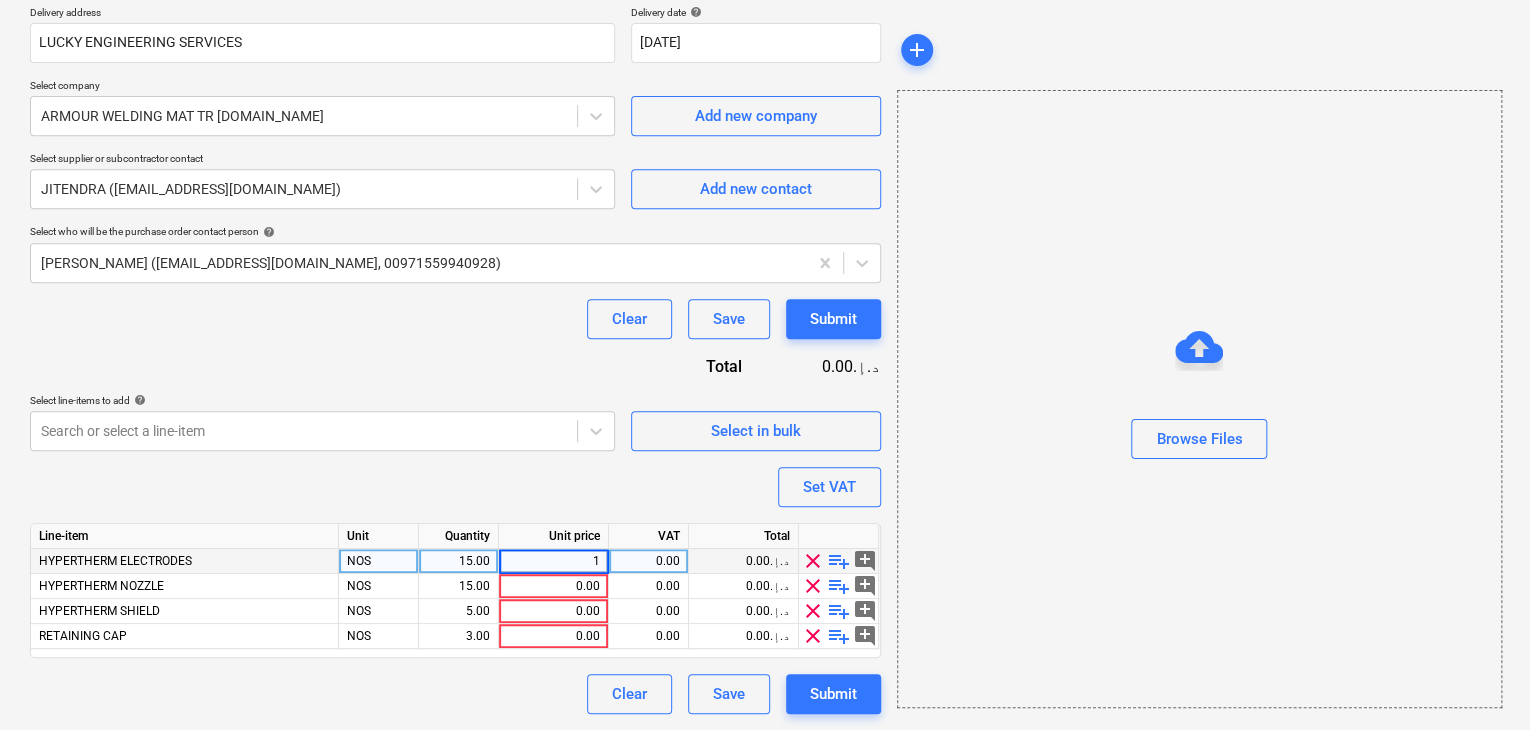 type on "15" 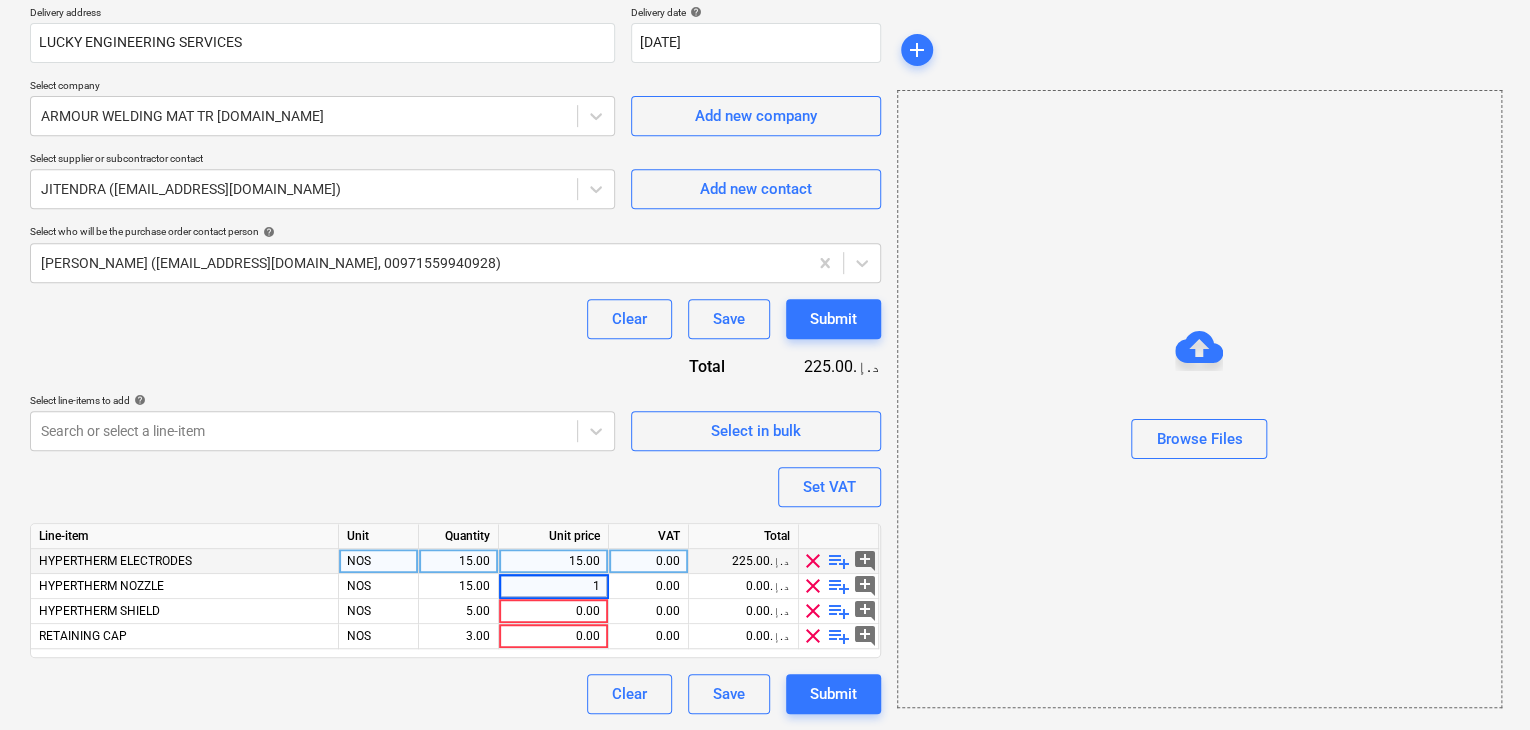 type on "15" 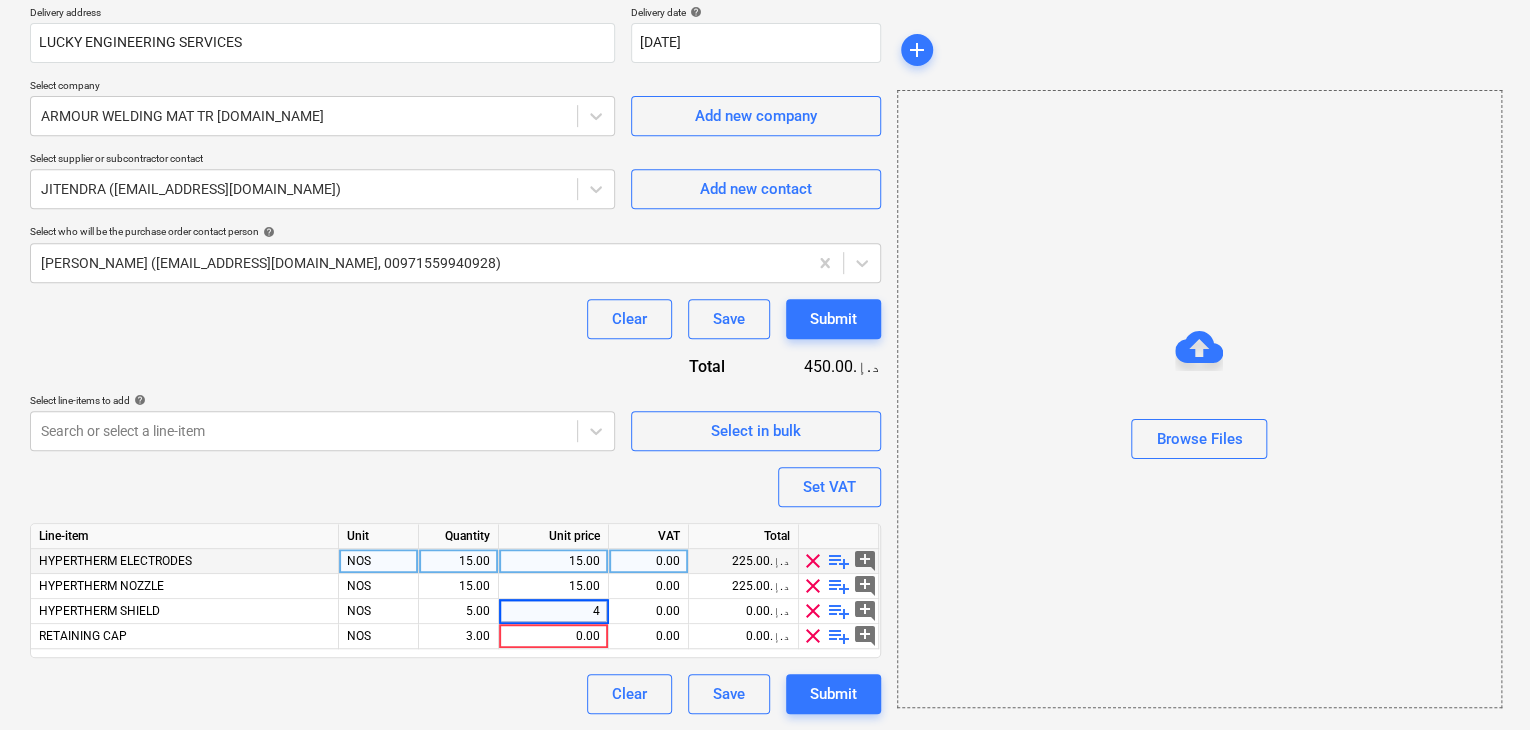 type on "45" 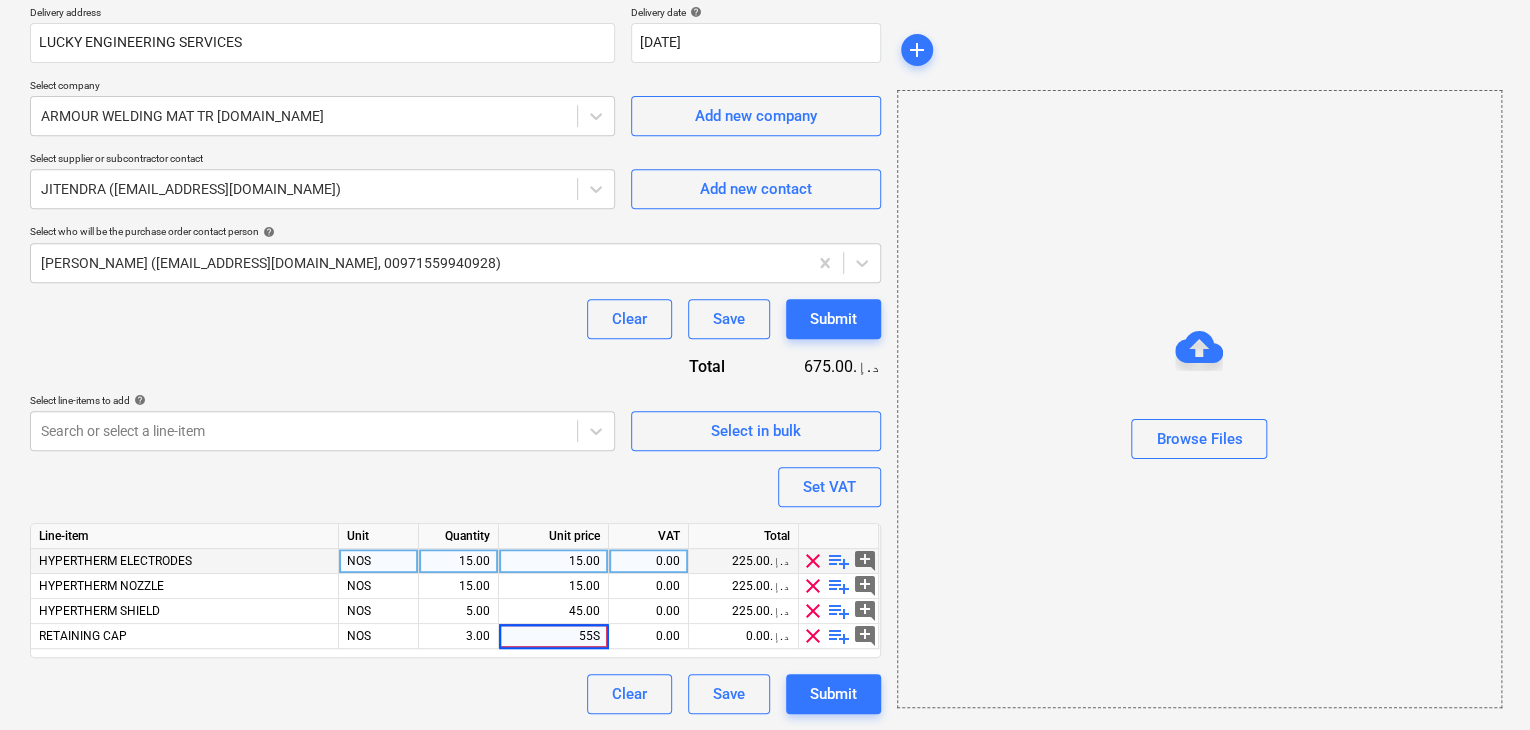 type on "55" 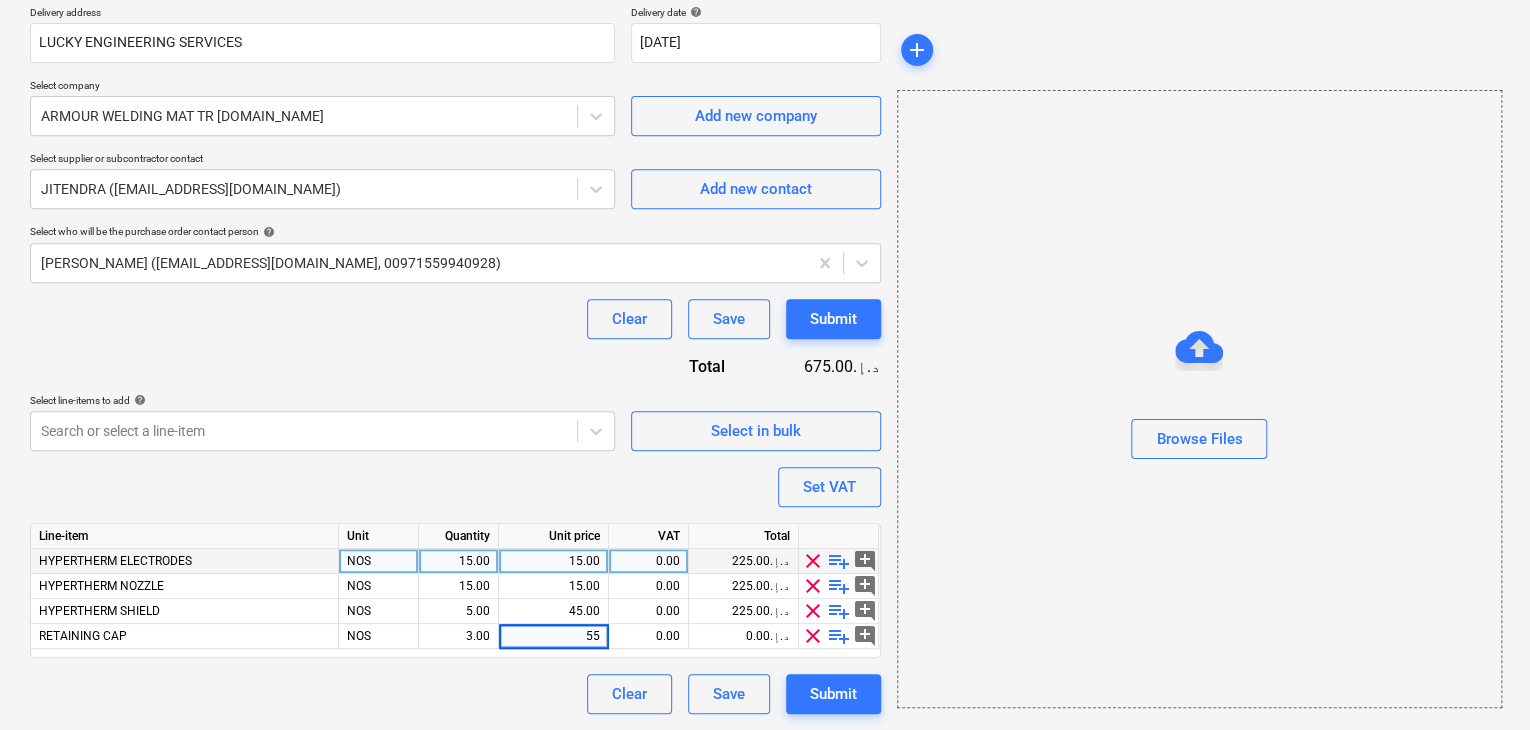 click at bounding box center [1199, 403] 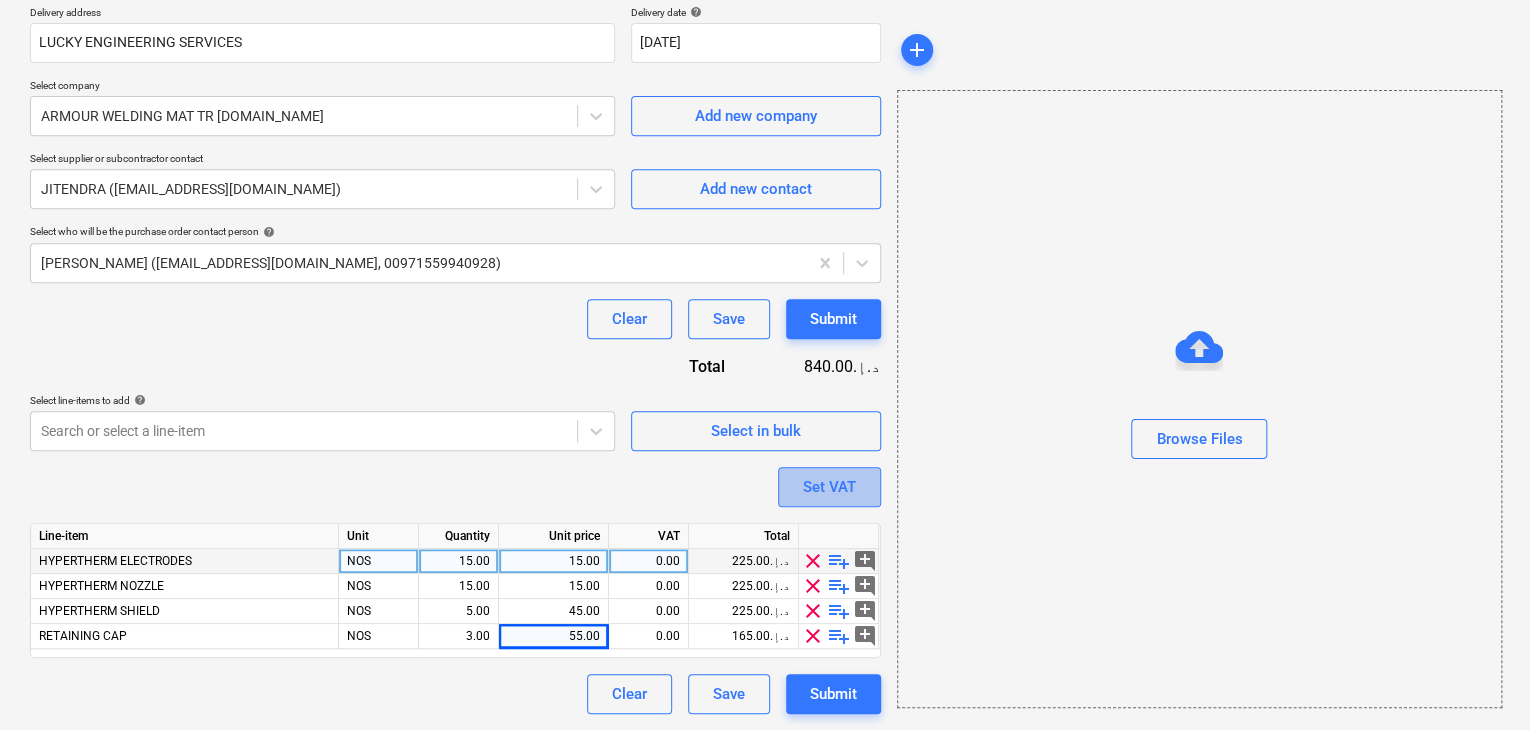 click on "Set VAT" at bounding box center [829, 487] 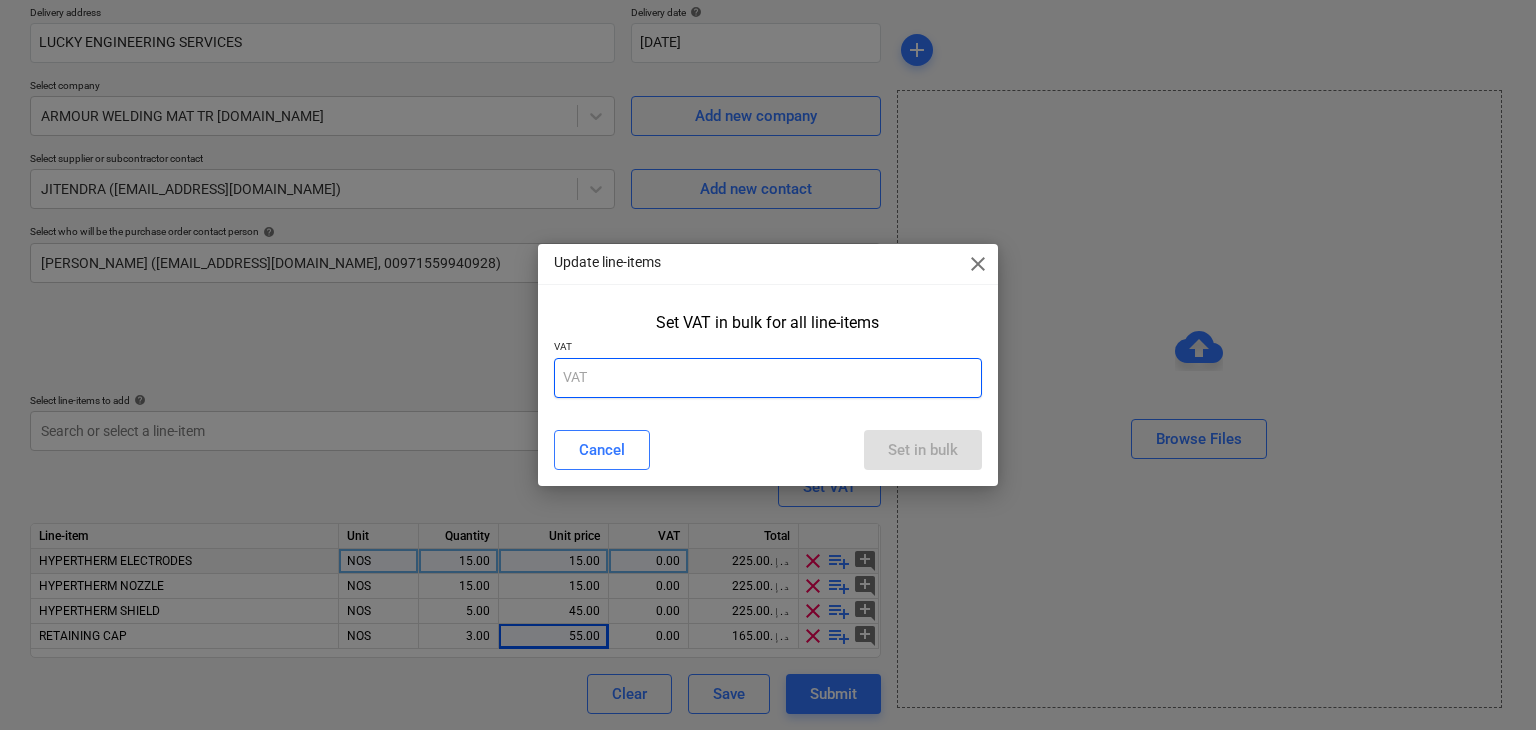 click at bounding box center [768, 378] 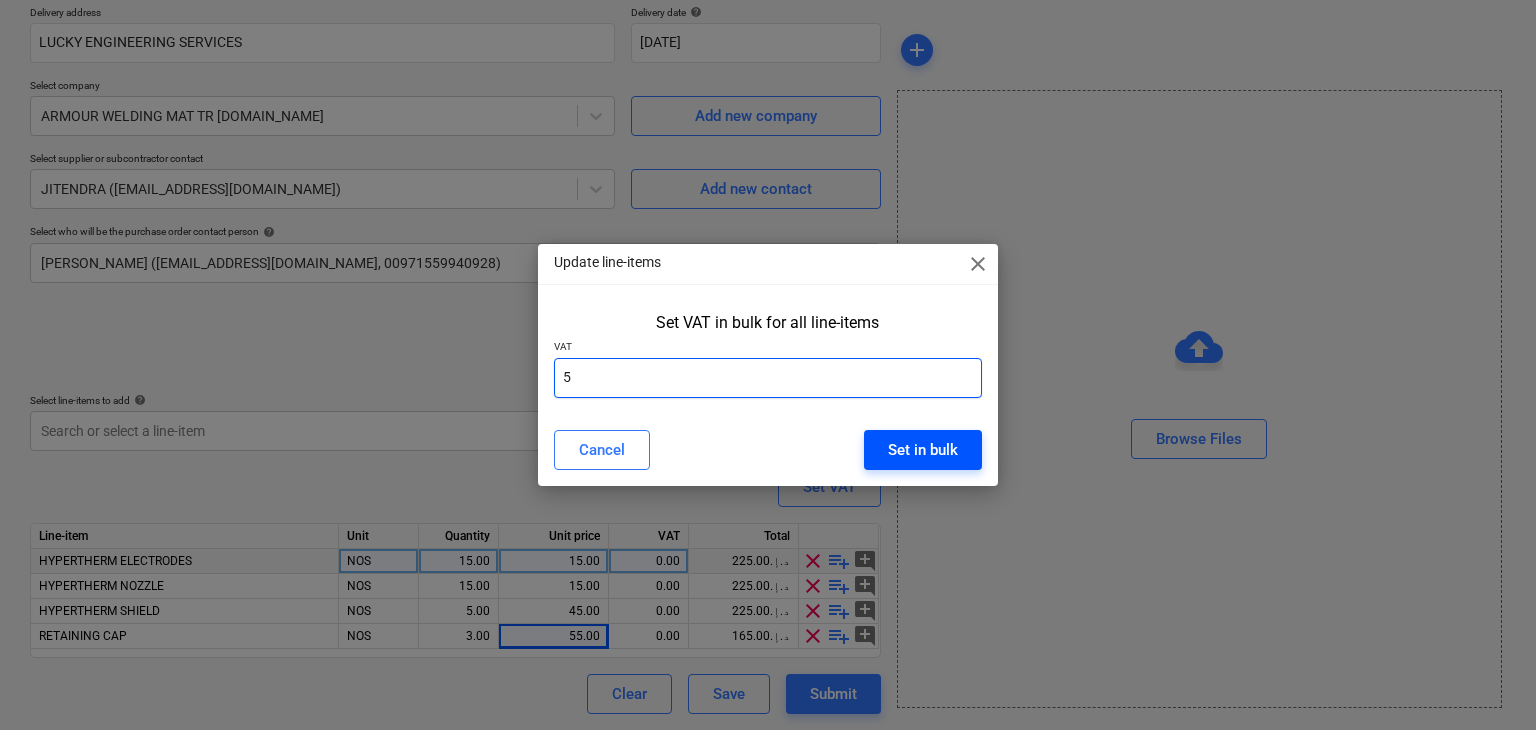 type on "5" 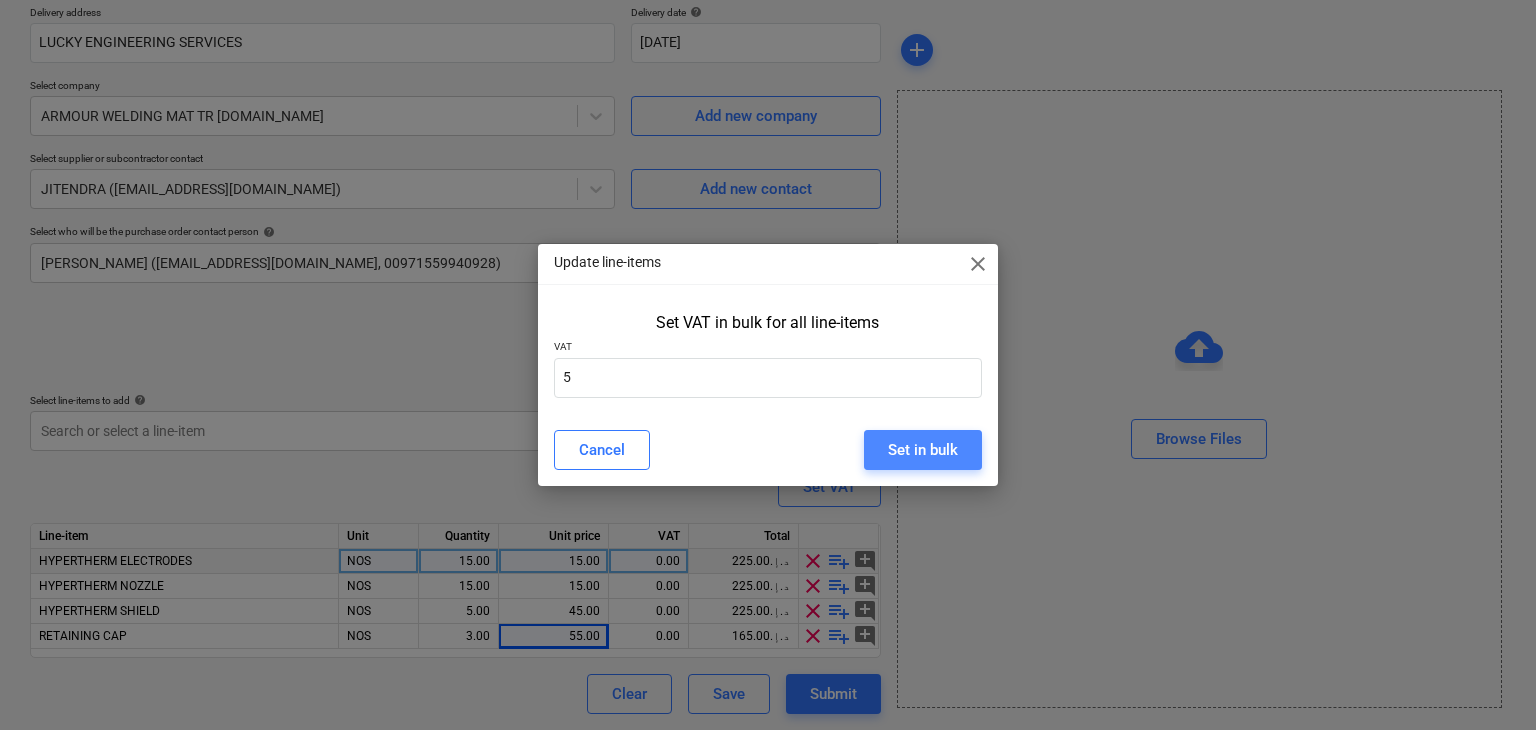 click on "Set in bulk" at bounding box center [923, 450] 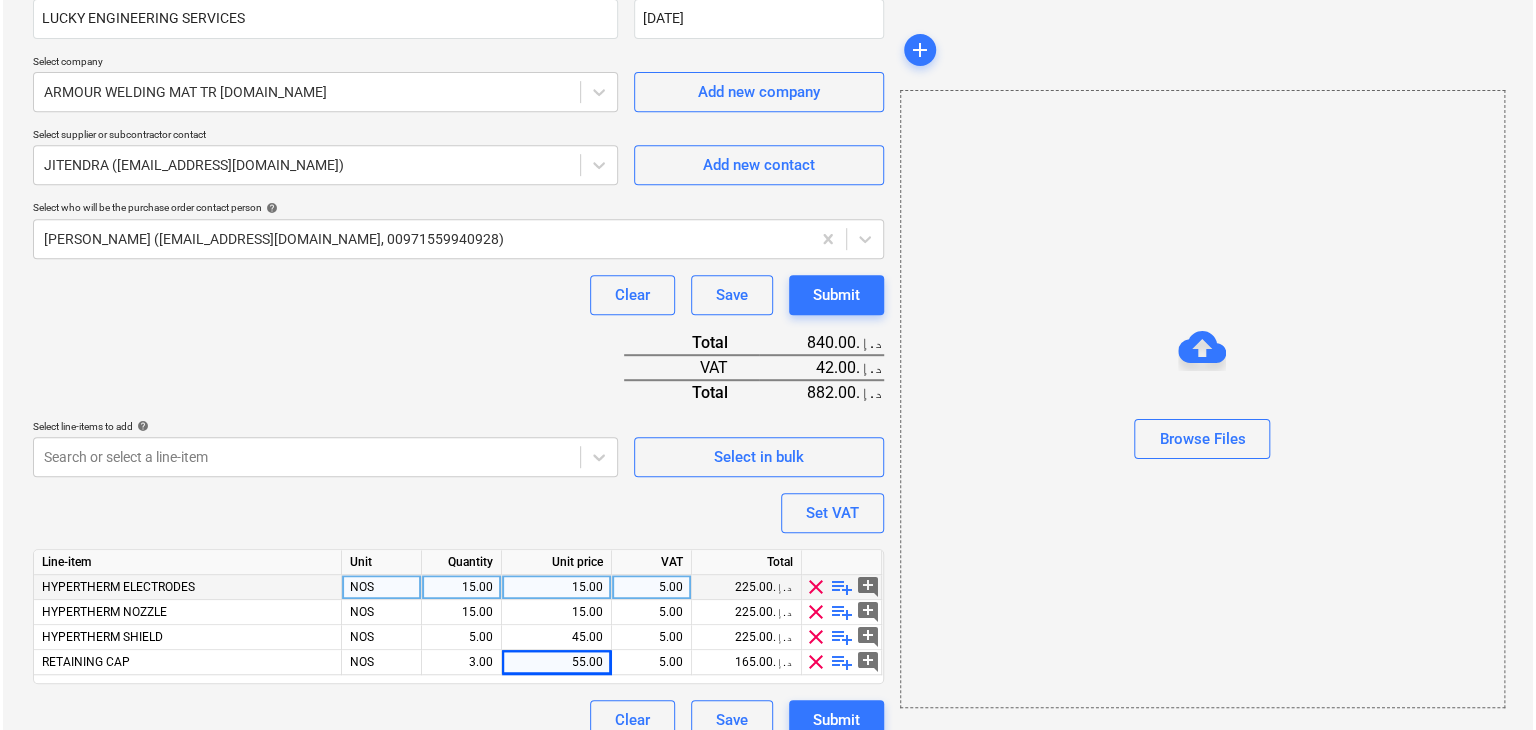 scroll, scrollTop: 417, scrollLeft: 0, axis: vertical 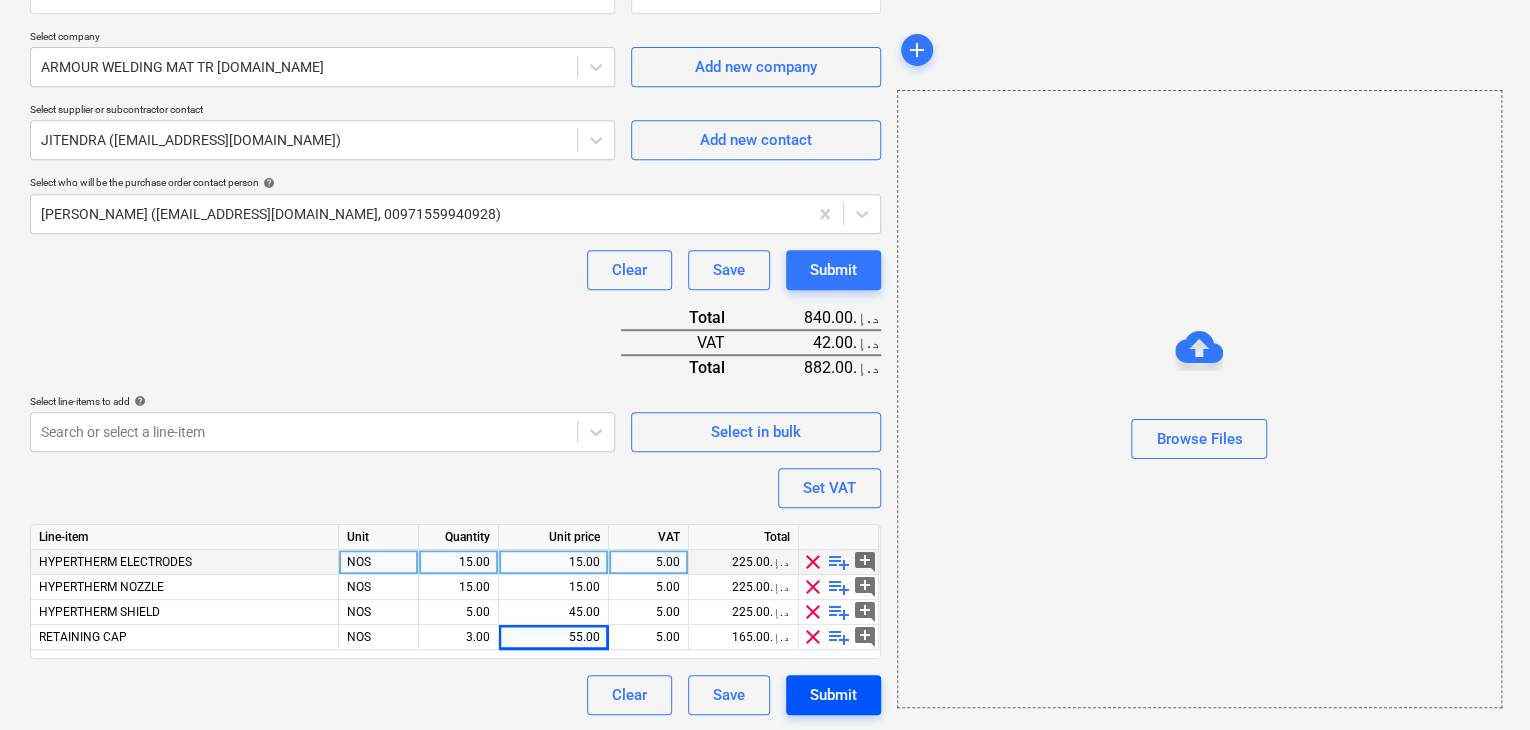 click on "Submit" at bounding box center [833, 695] 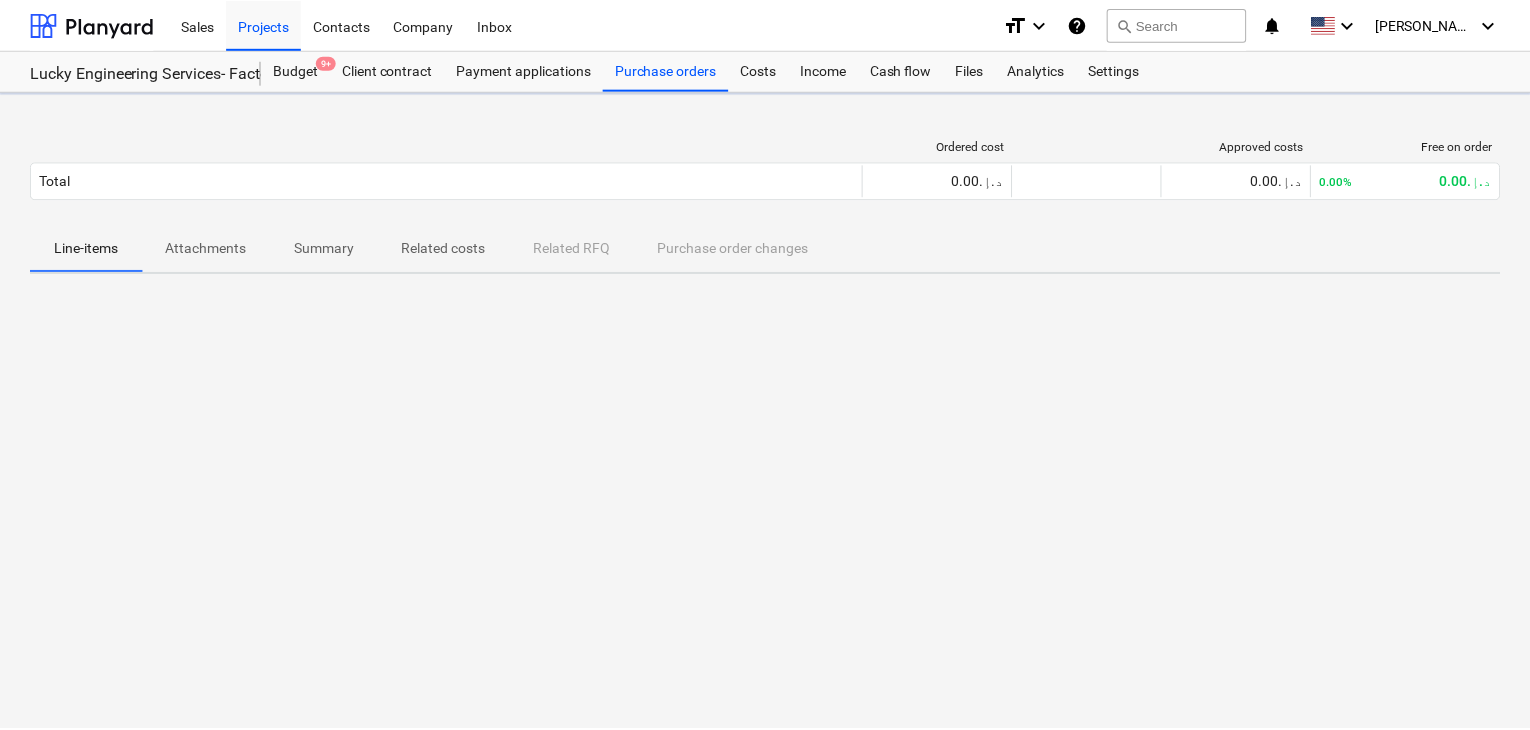 scroll, scrollTop: 0, scrollLeft: 0, axis: both 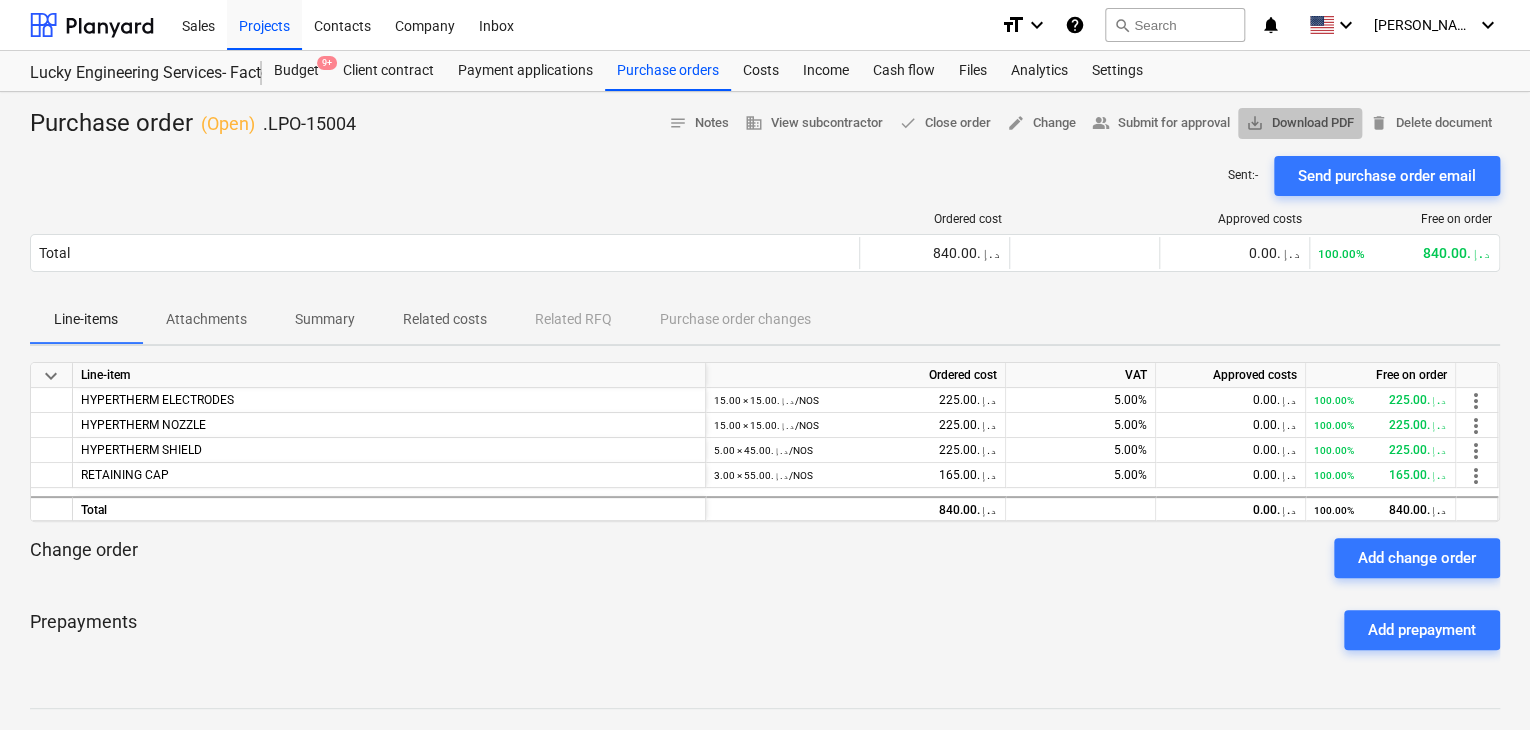 click on "save_alt Download PDF" at bounding box center [1300, 123] 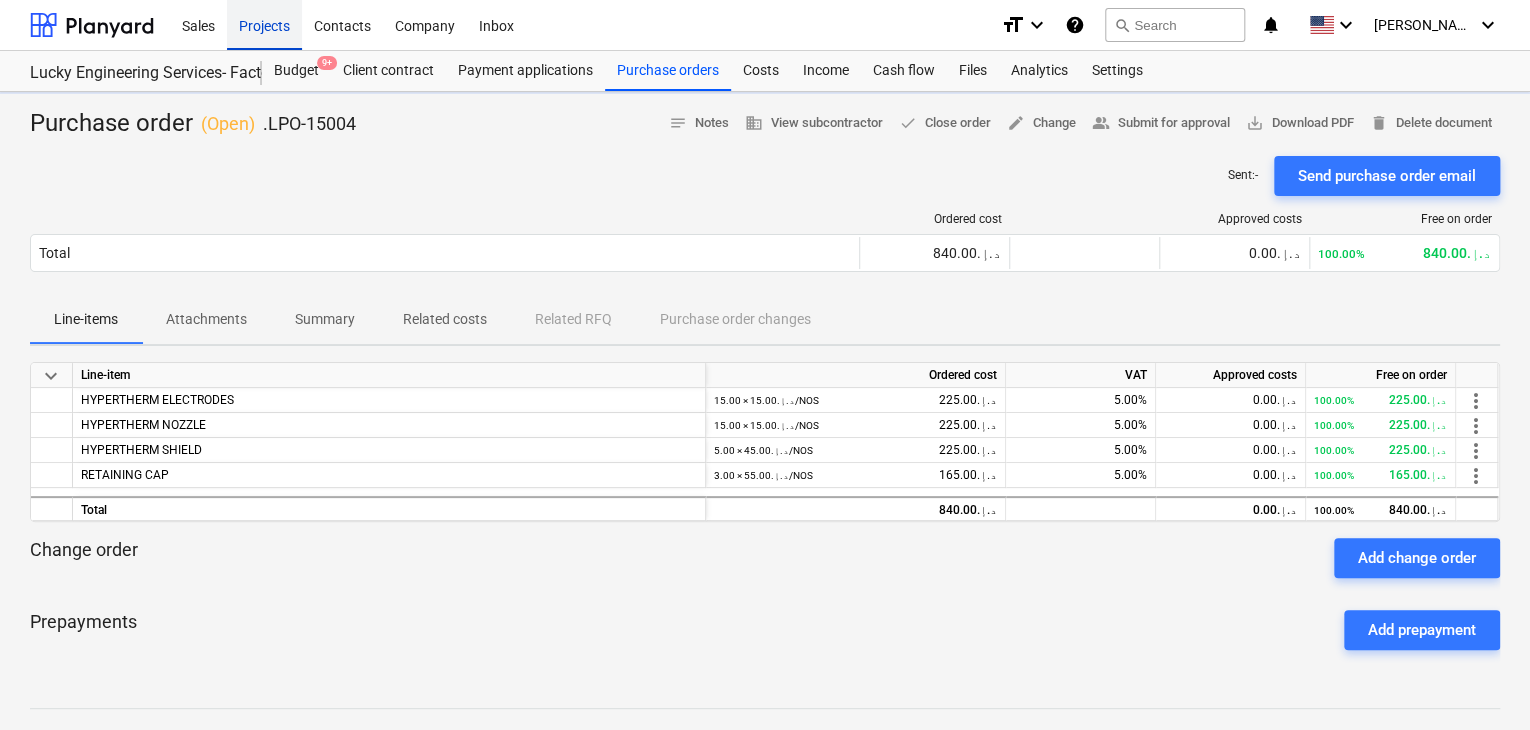 click on "Projects" at bounding box center [264, 24] 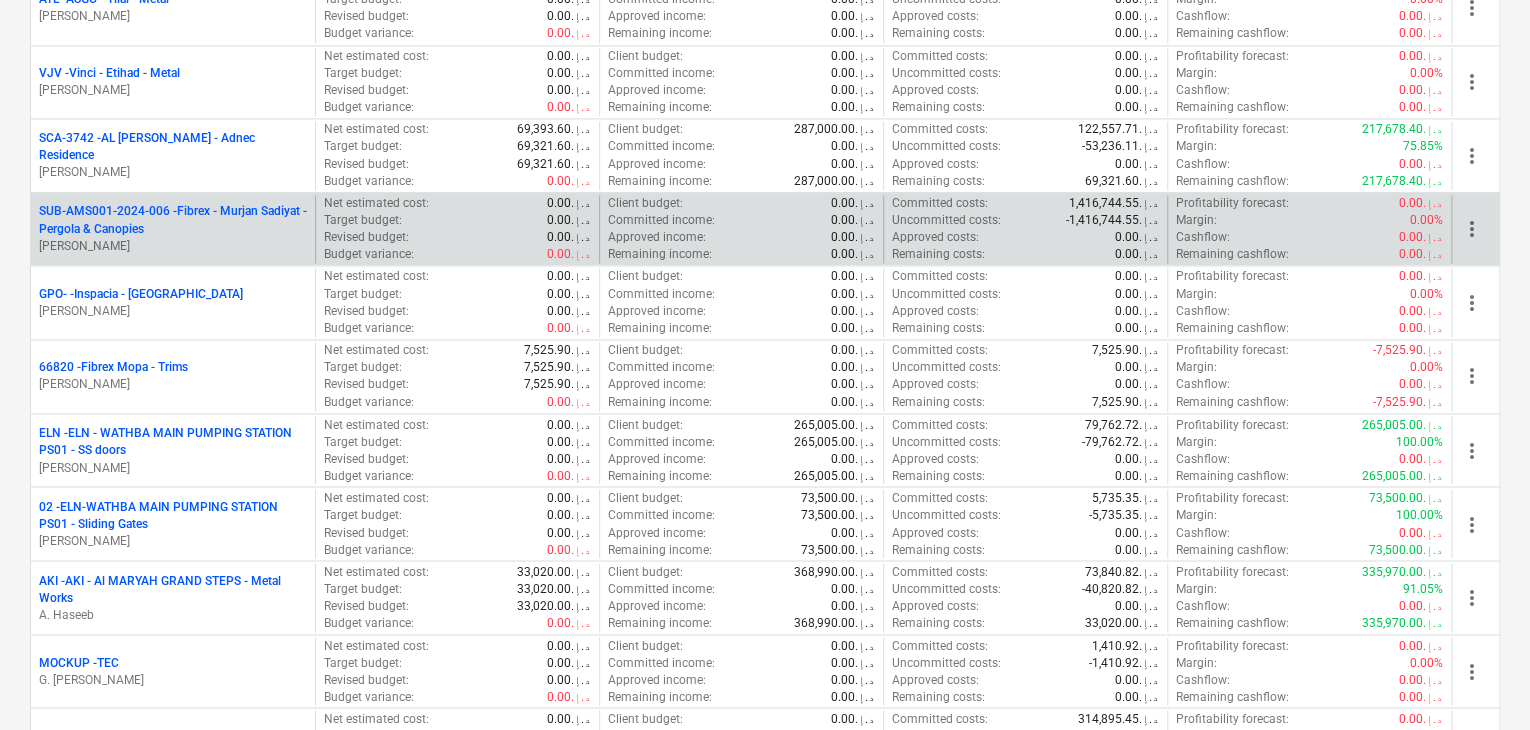 scroll, scrollTop: 1500, scrollLeft: 0, axis: vertical 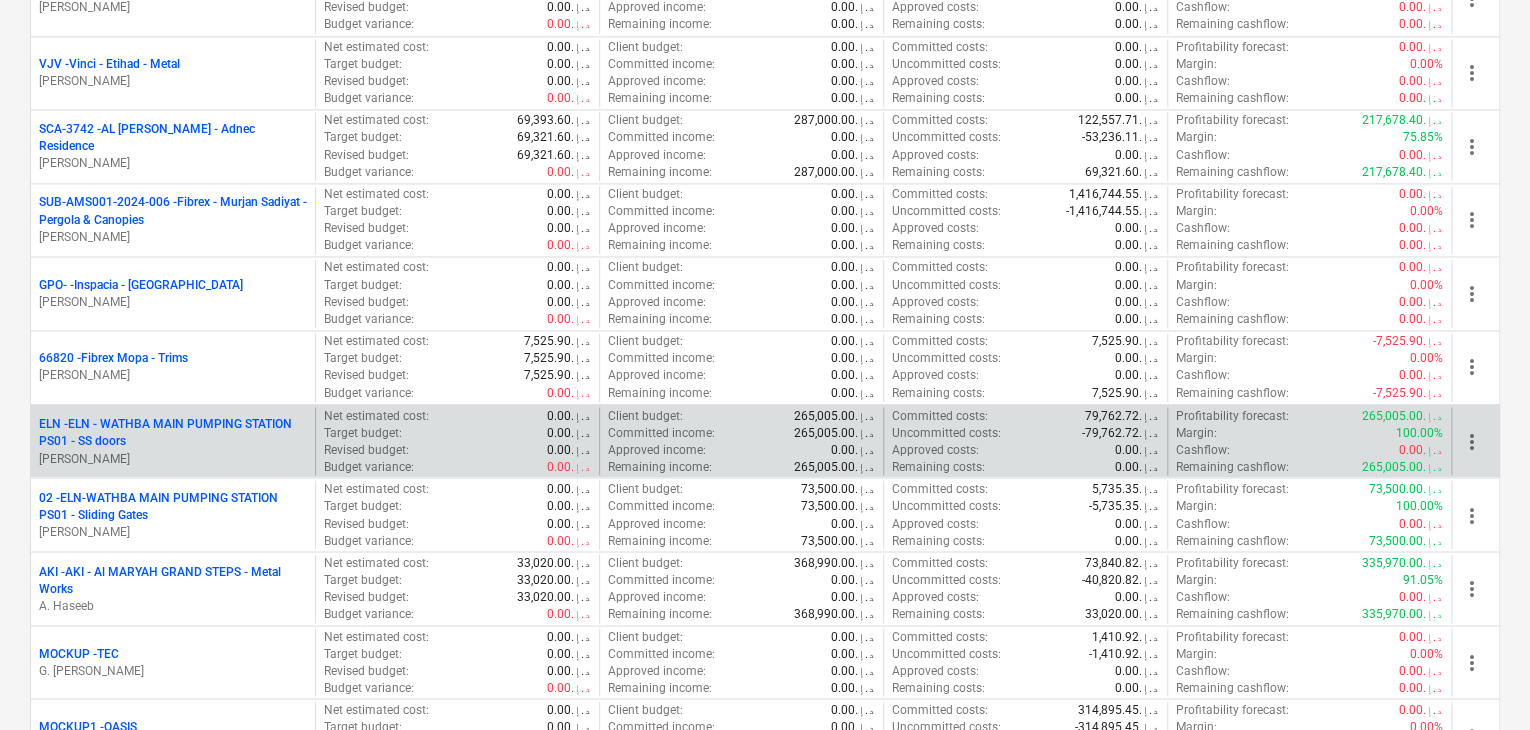 click on "ELN -  ELN - WATHBA MAIN PUMPING STATION PS01 - SS doors" at bounding box center (173, 432) 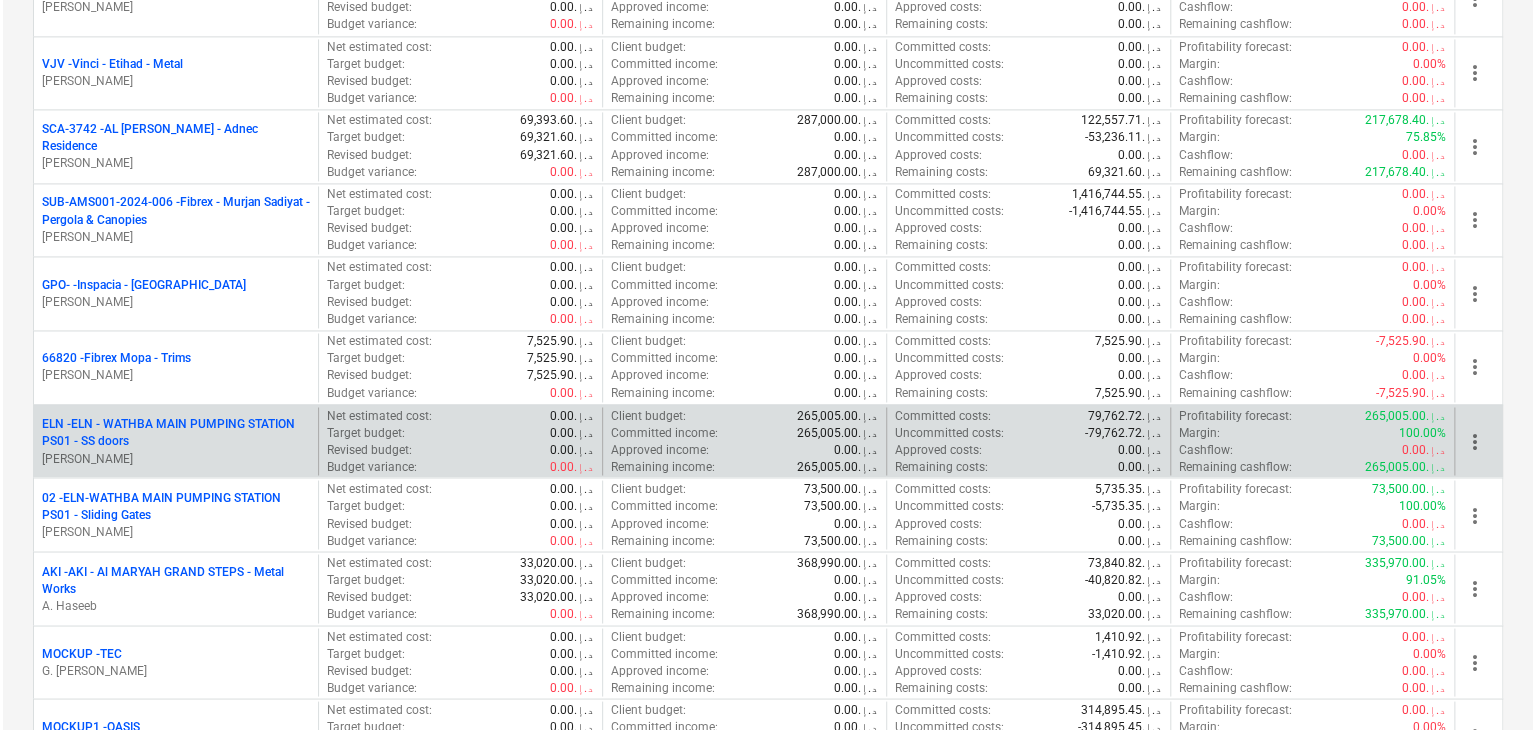 scroll, scrollTop: 0, scrollLeft: 0, axis: both 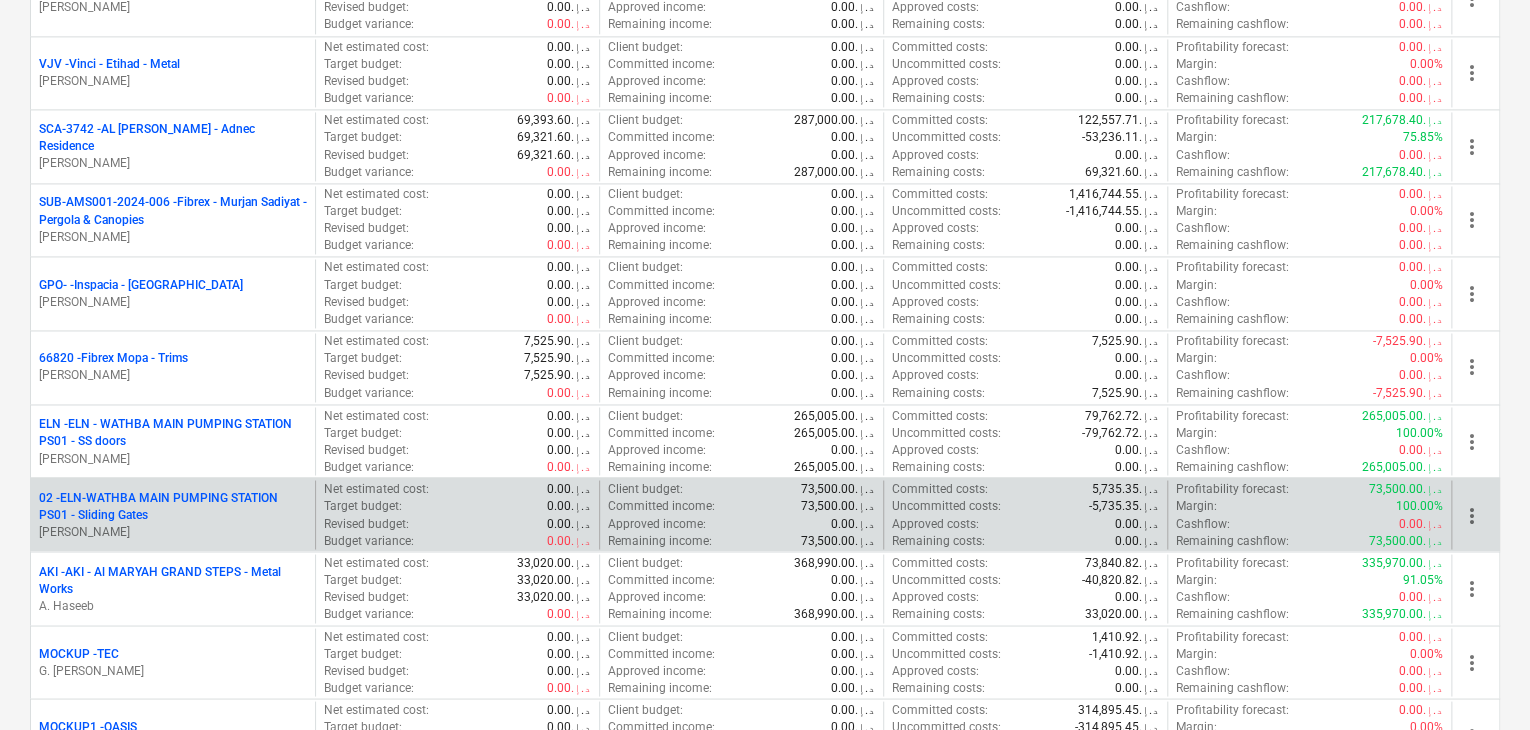 click on "02 -  ELN-WATHBA MAIN PUMPING STATION PS01 - Sliding Gates" at bounding box center (173, 506) 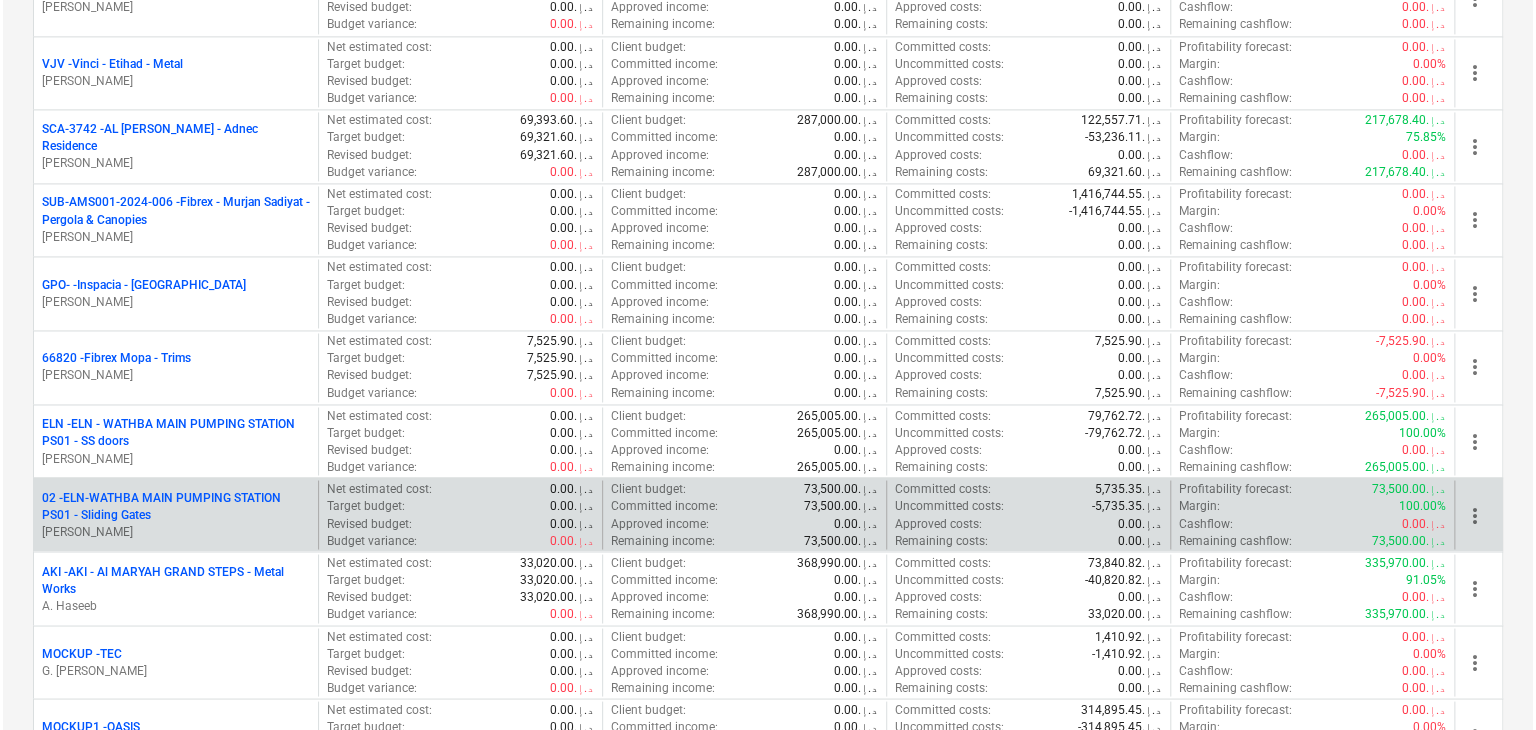scroll, scrollTop: 0, scrollLeft: 0, axis: both 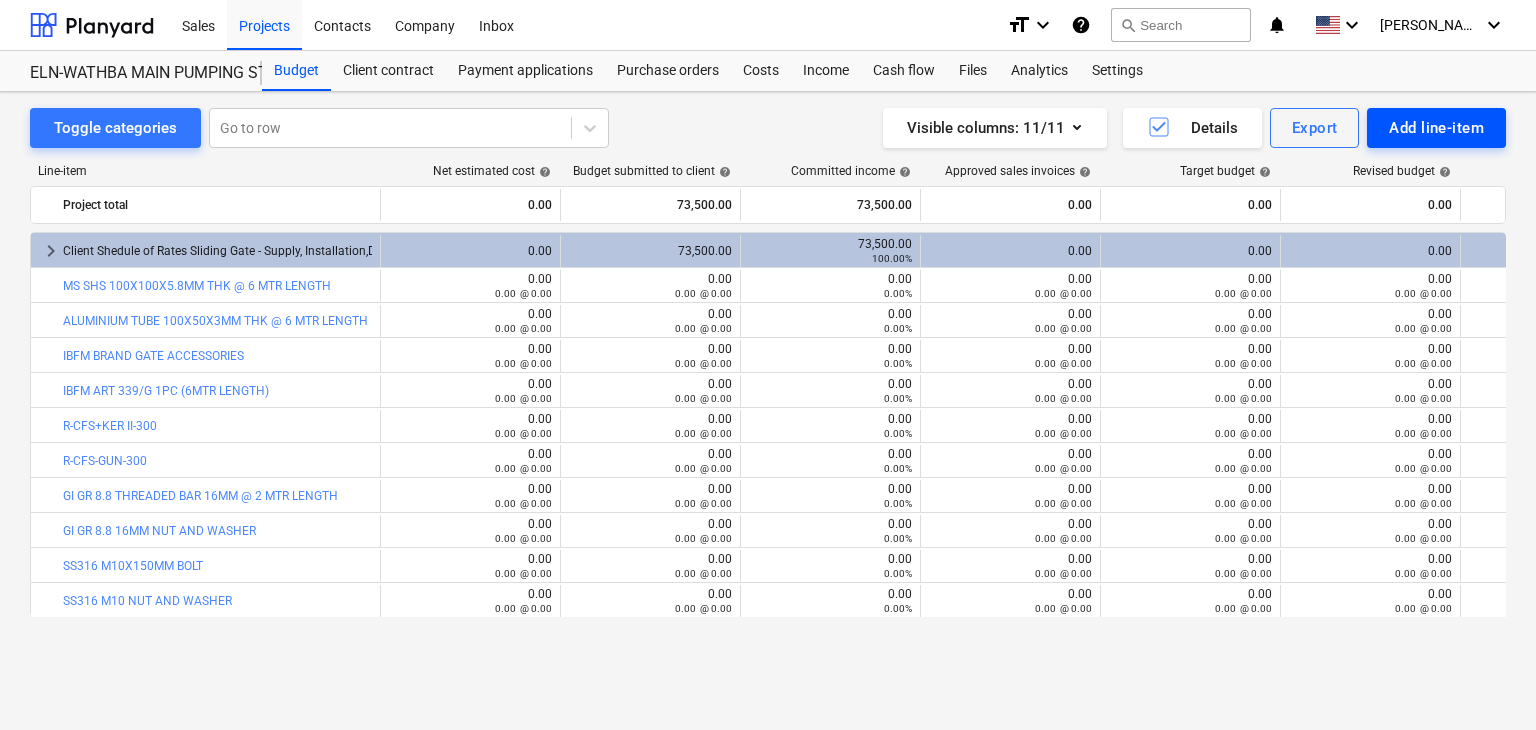 click on "Add line-item" at bounding box center (1436, 128) 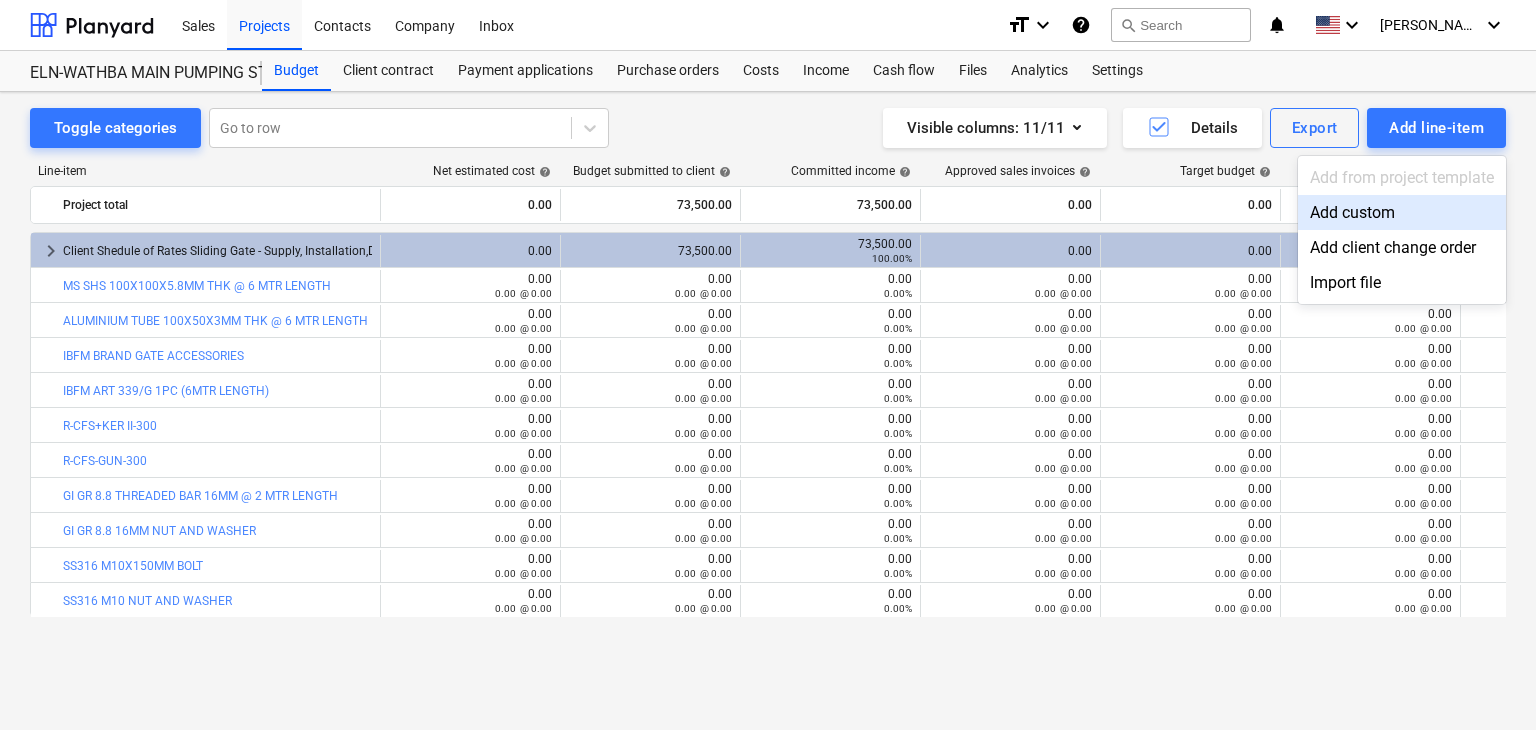 click on "Add custom" at bounding box center [1402, 212] 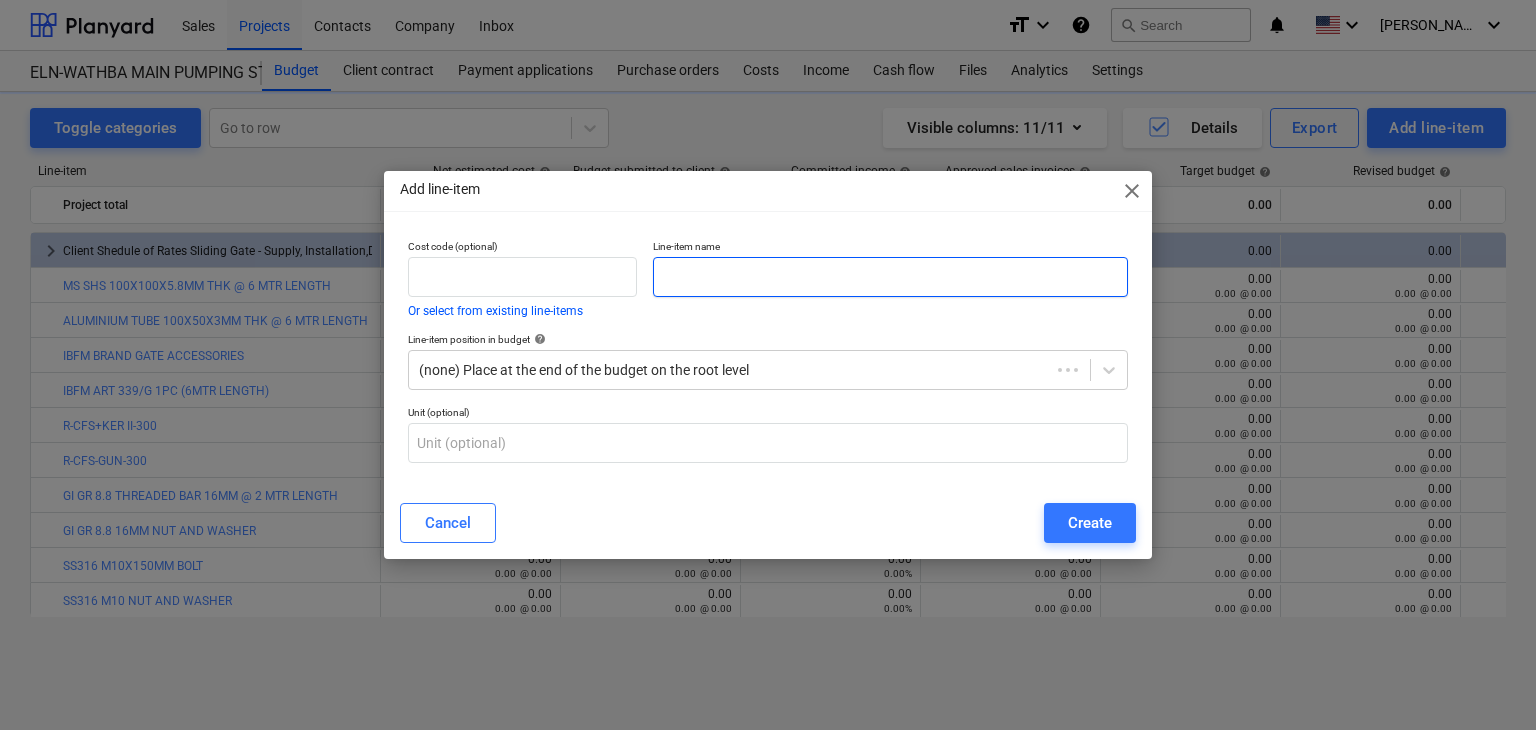 click at bounding box center [890, 277] 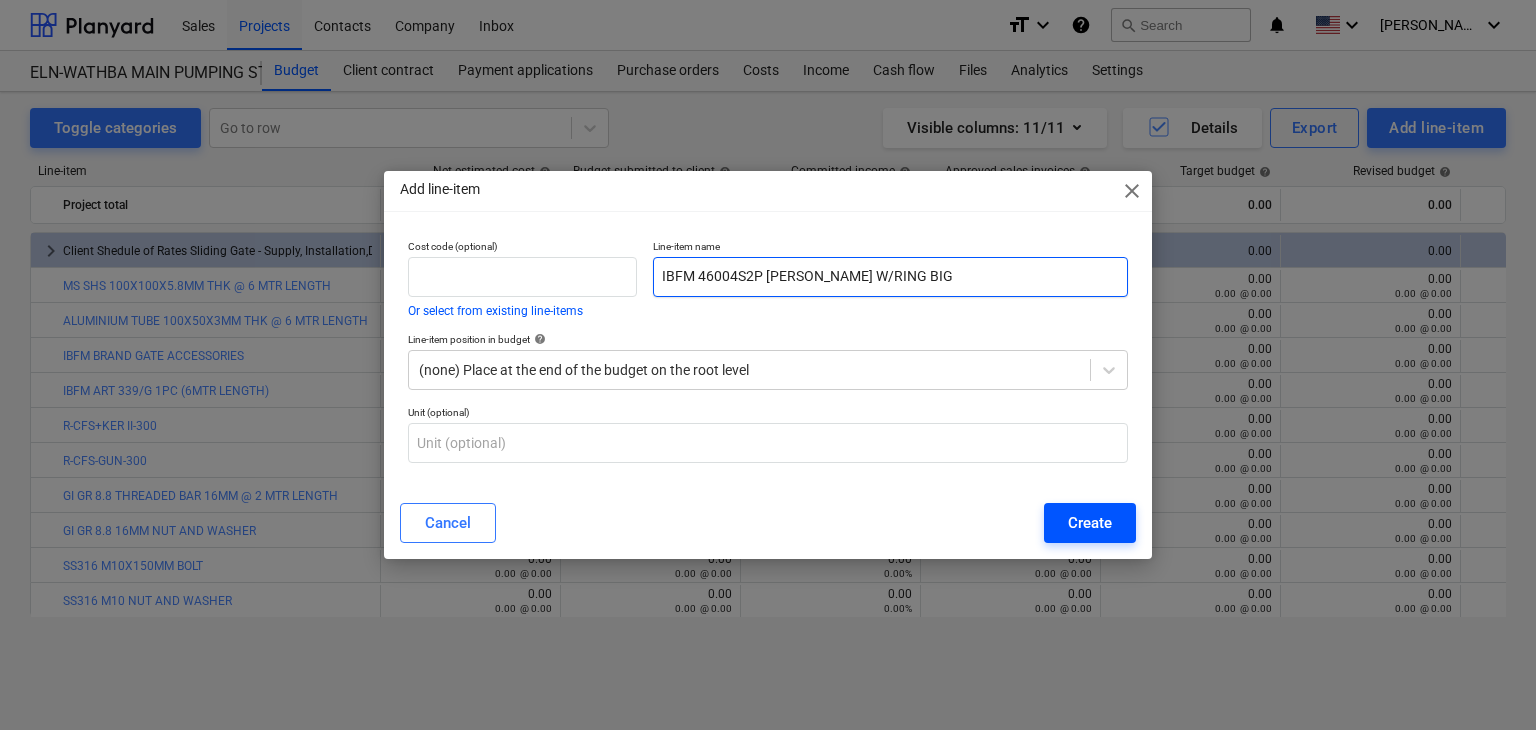 type on "IBFM 46004S2P NYLON GUDR W/RING BIG" 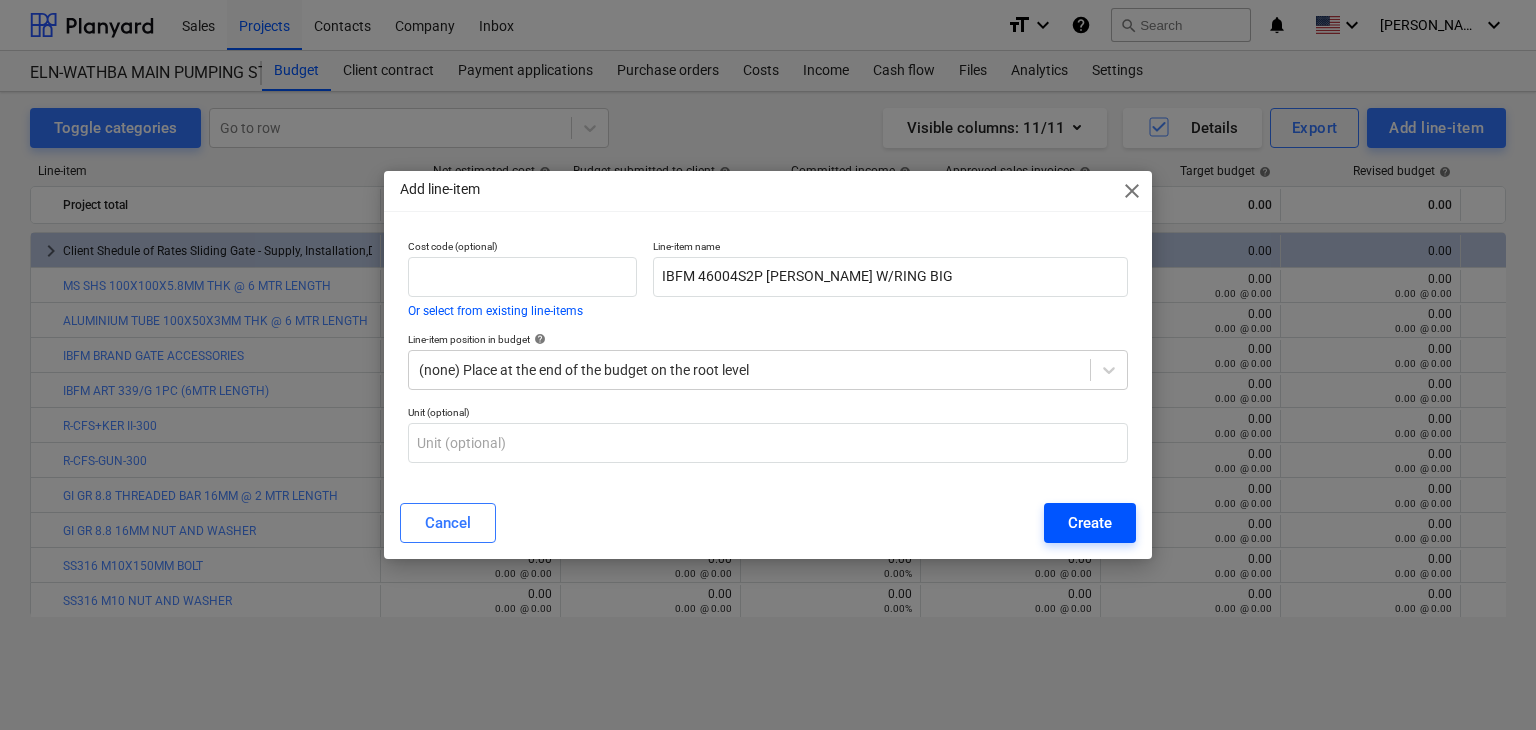 click on "Create" at bounding box center (1090, 523) 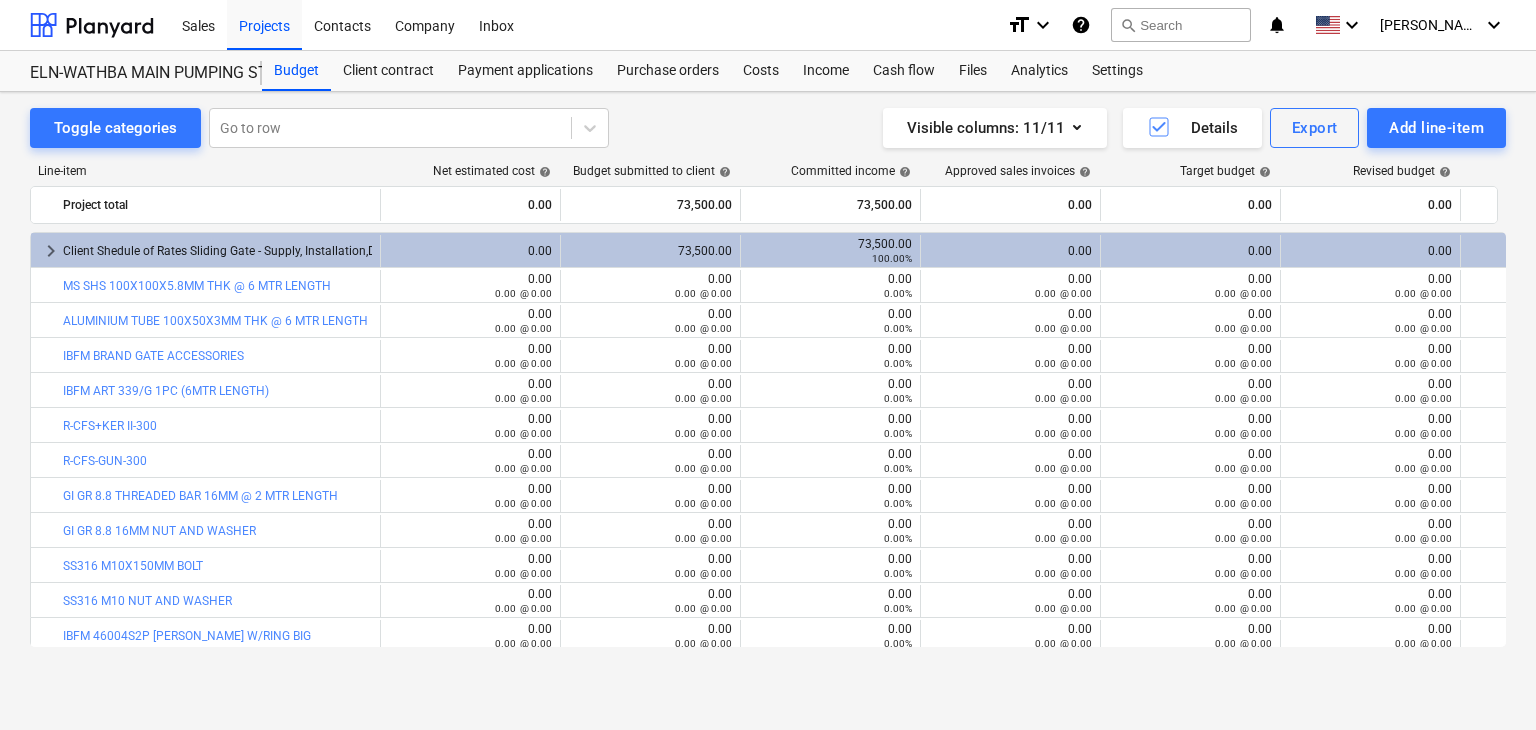 scroll, scrollTop: 4, scrollLeft: 0, axis: vertical 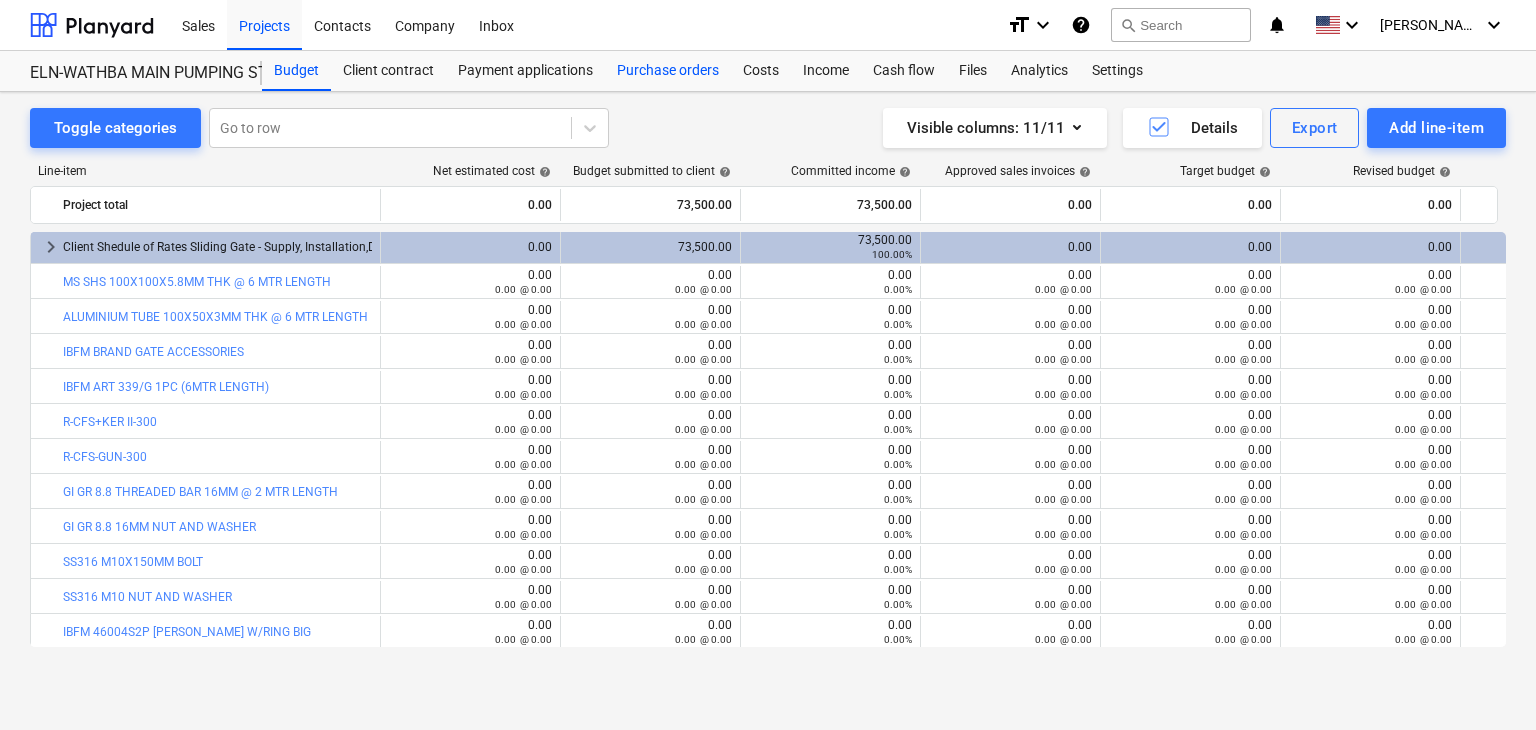 click on "Purchase orders" at bounding box center [668, 71] 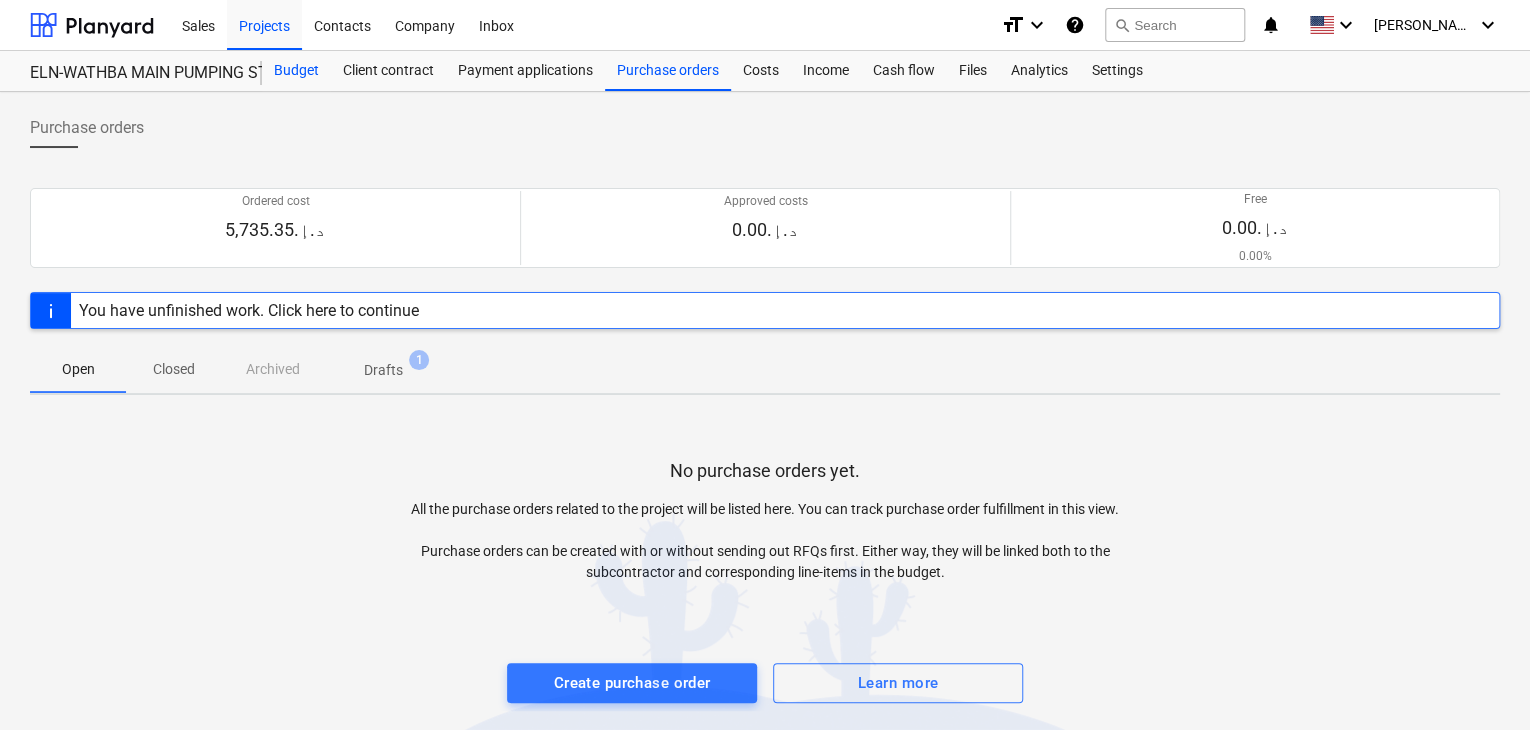click on "Budget" at bounding box center (296, 71) 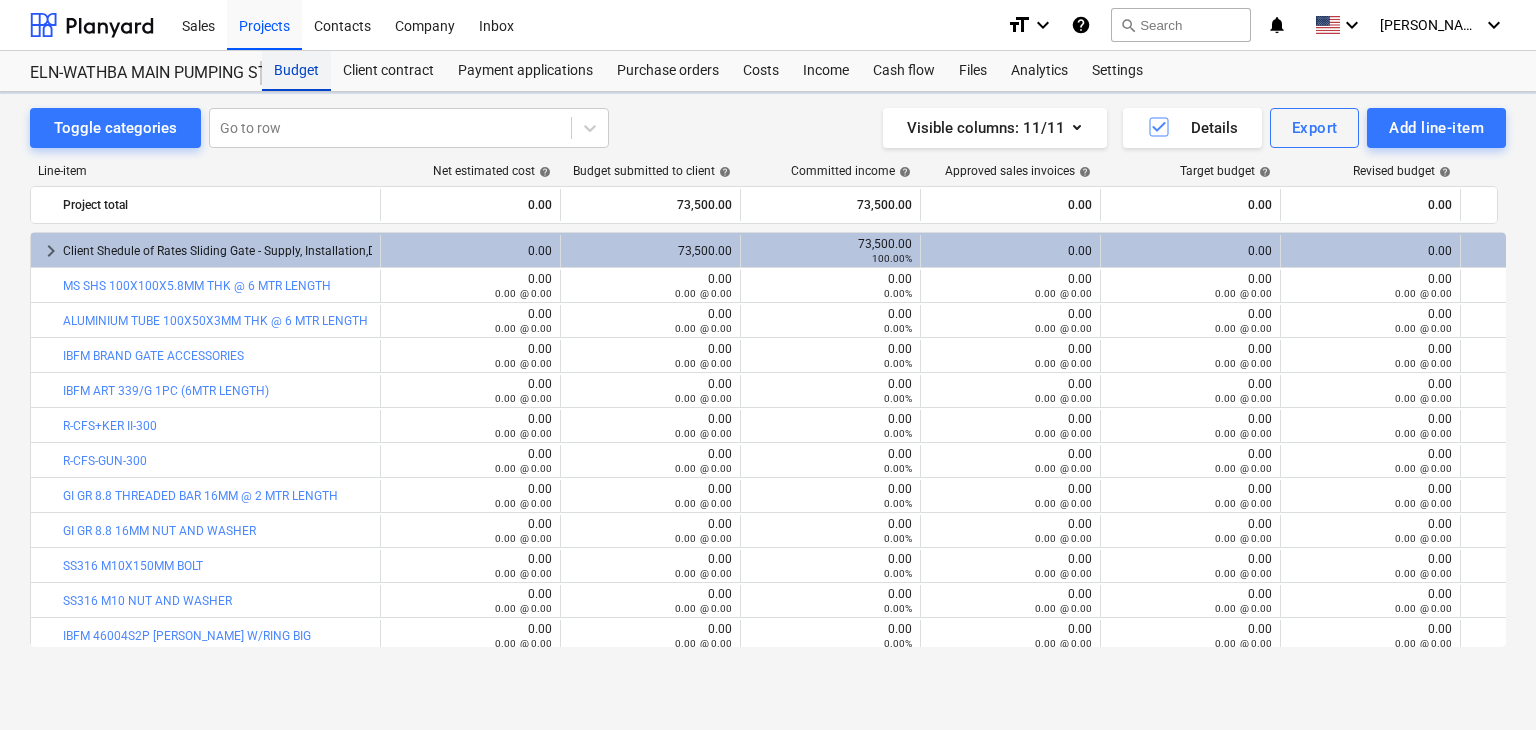scroll, scrollTop: 4, scrollLeft: 0, axis: vertical 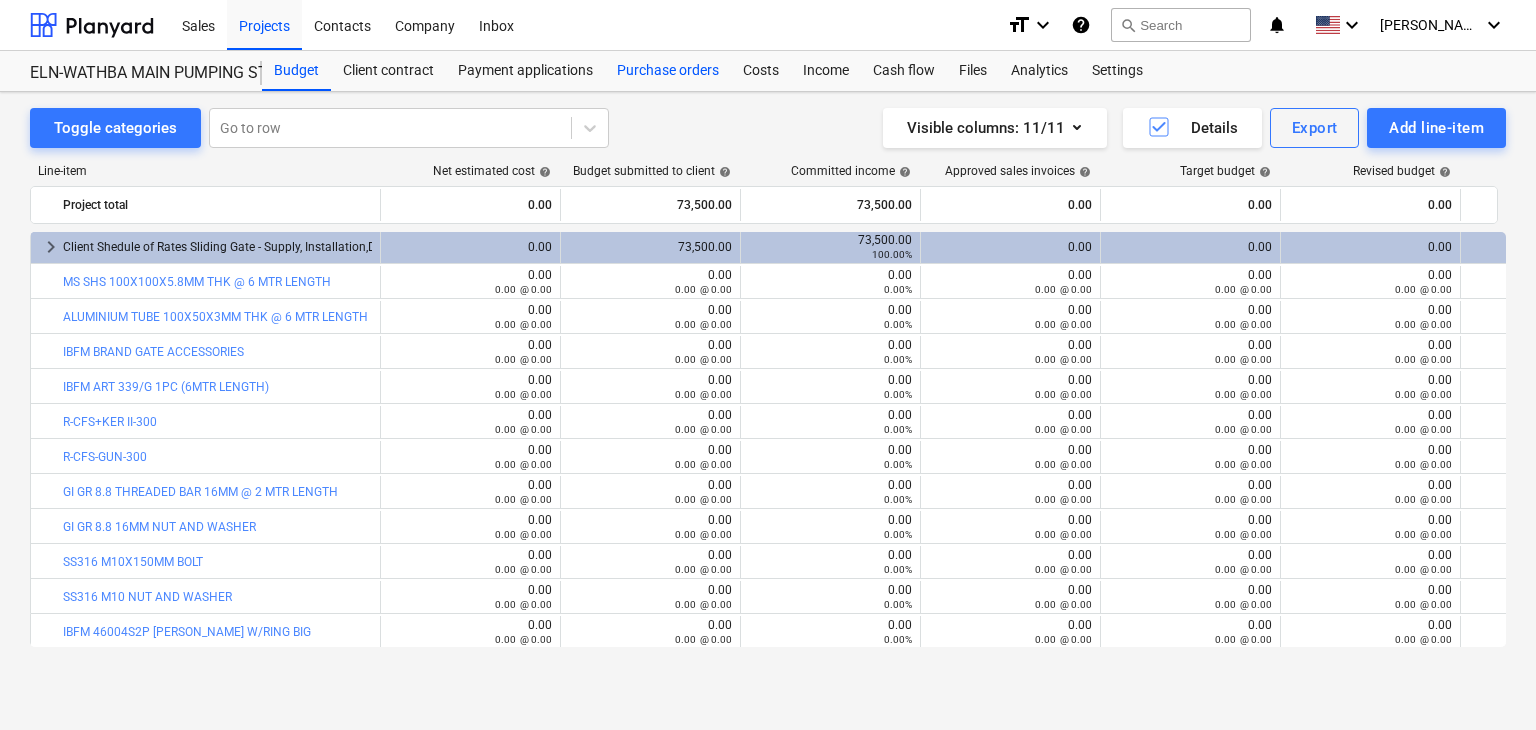 click on "Purchase orders" at bounding box center (668, 71) 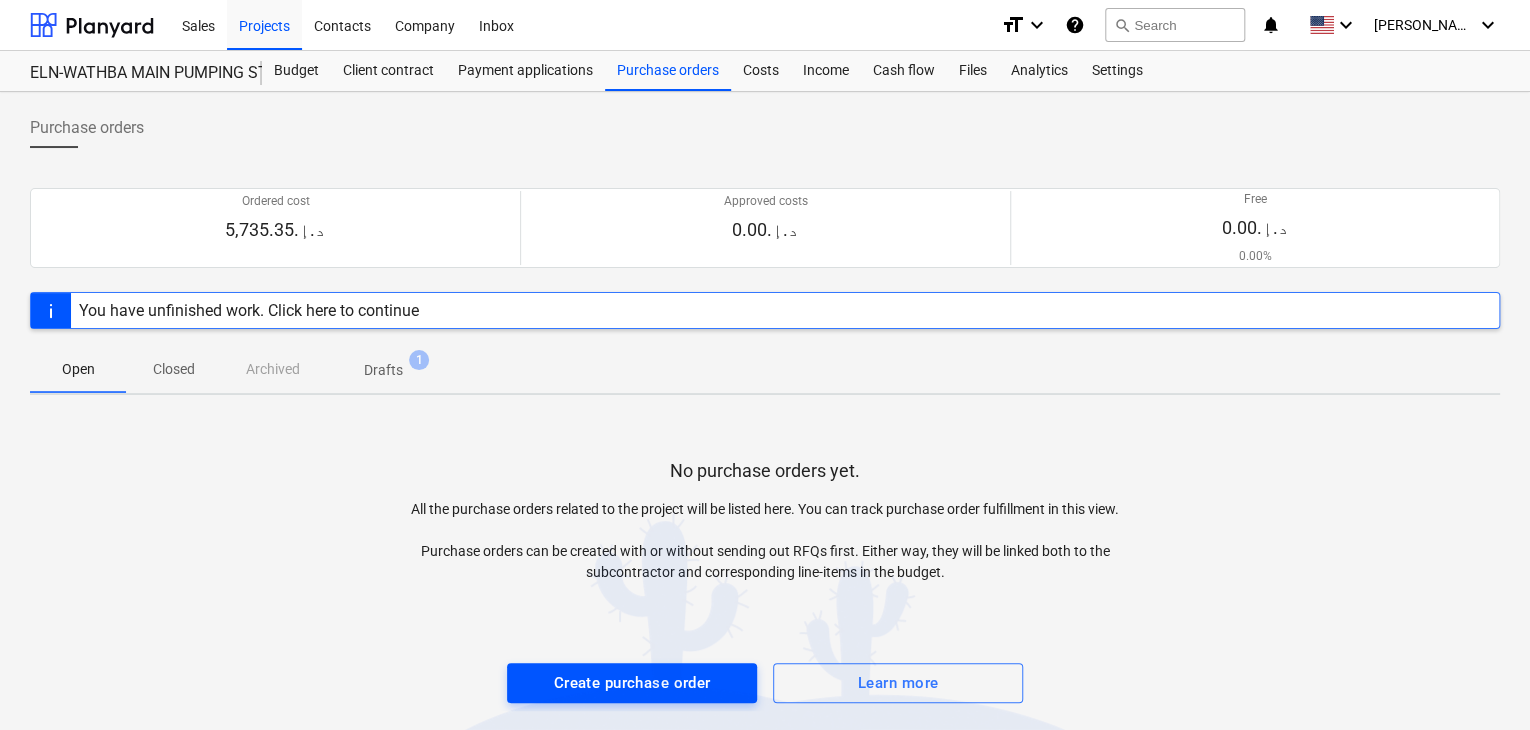 click on "Create purchase order" at bounding box center (632, 683) 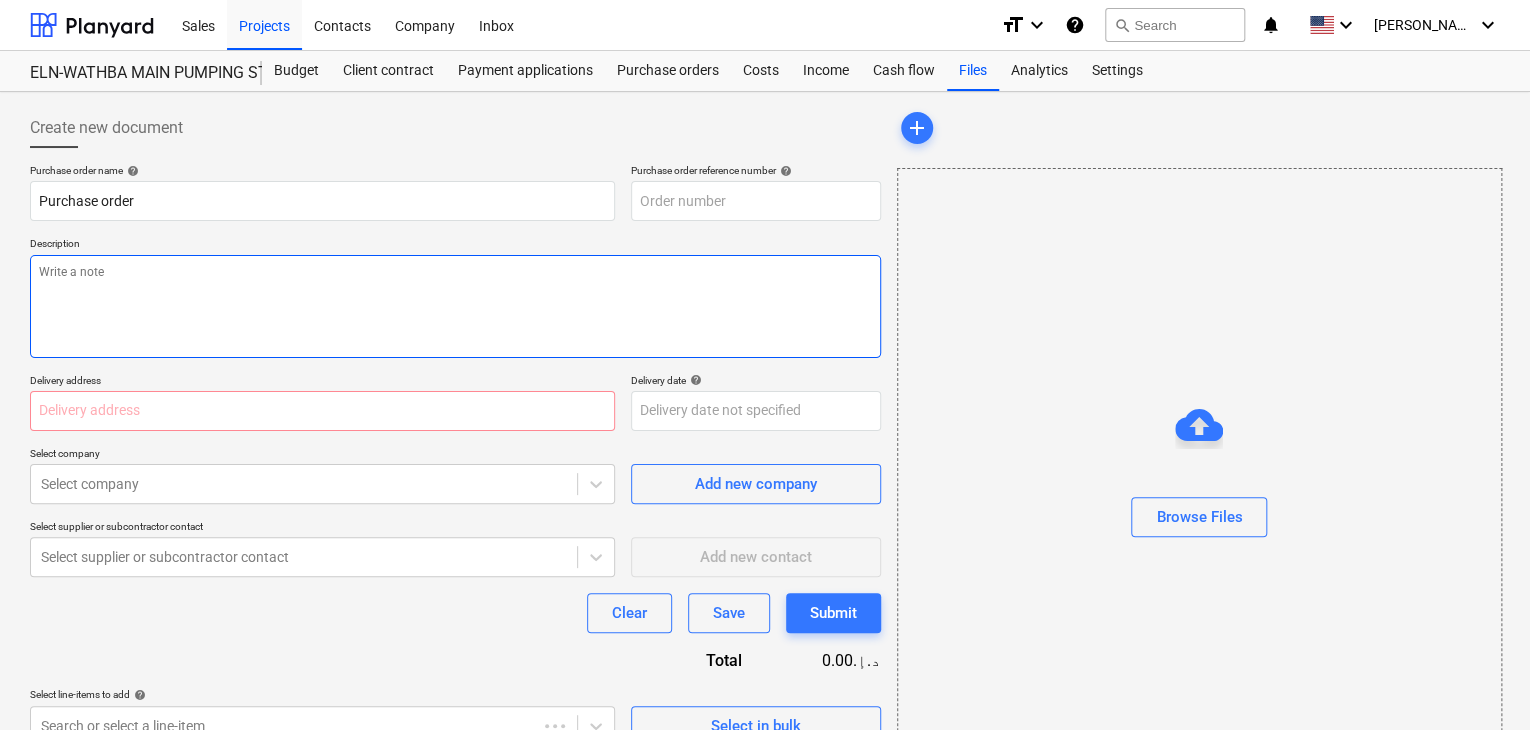 click at bounding box center (455, 306) 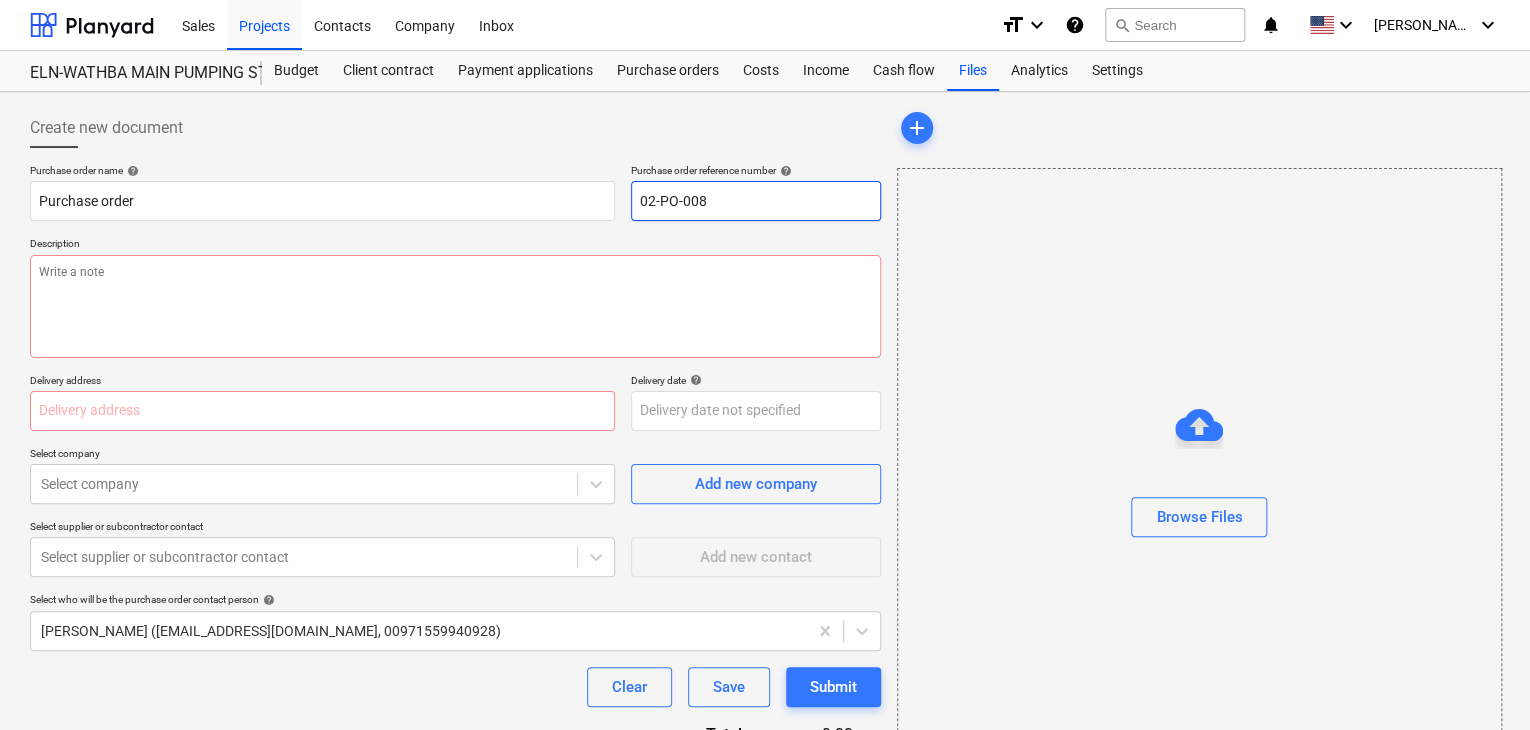 drag, startPoint x: 720, startPoint y: 193, endPoint x: 588, endPoint y: 168, distance: 134.34657 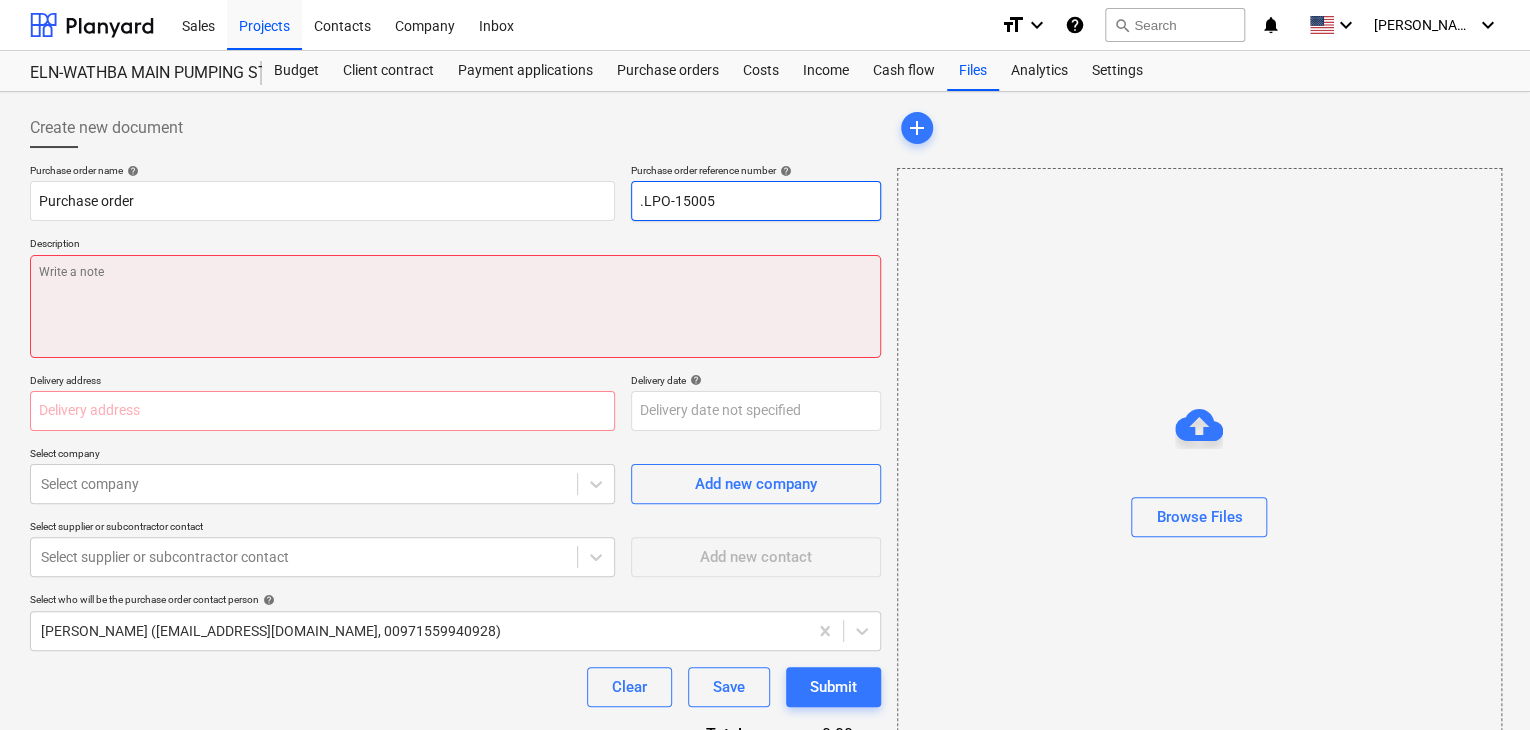 type on ".LPO-15005" 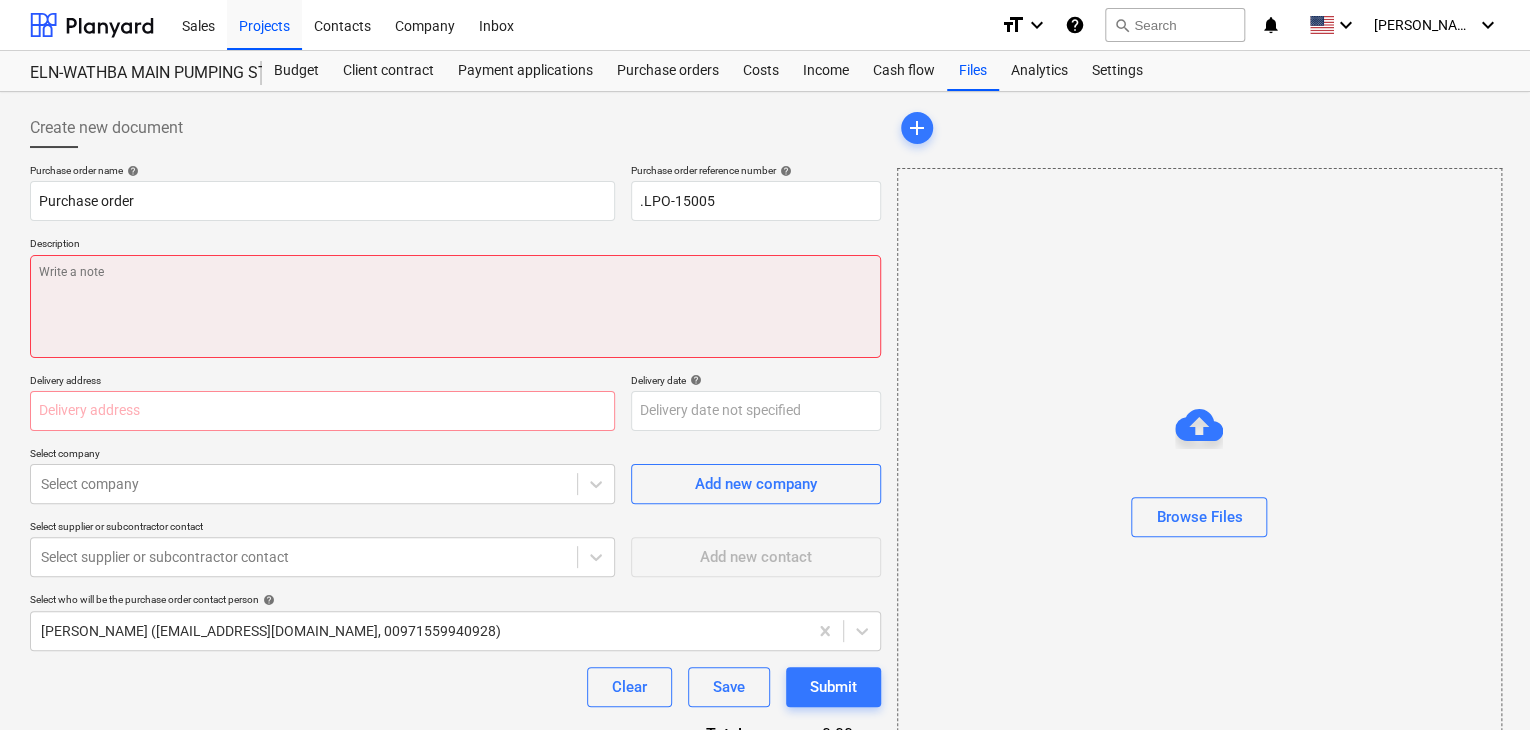 click at bounding box center (455, 306) 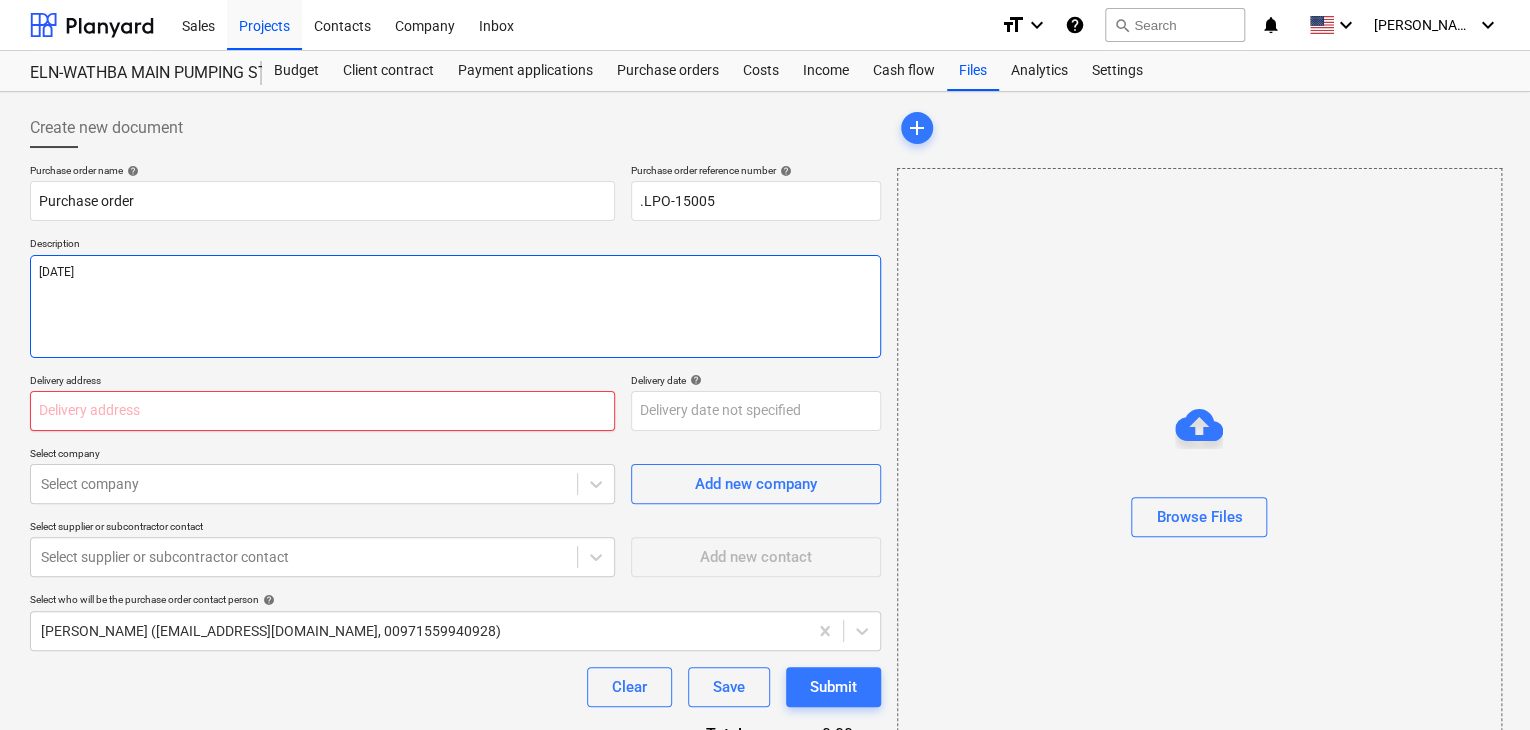 type on "03/JUL/2025" 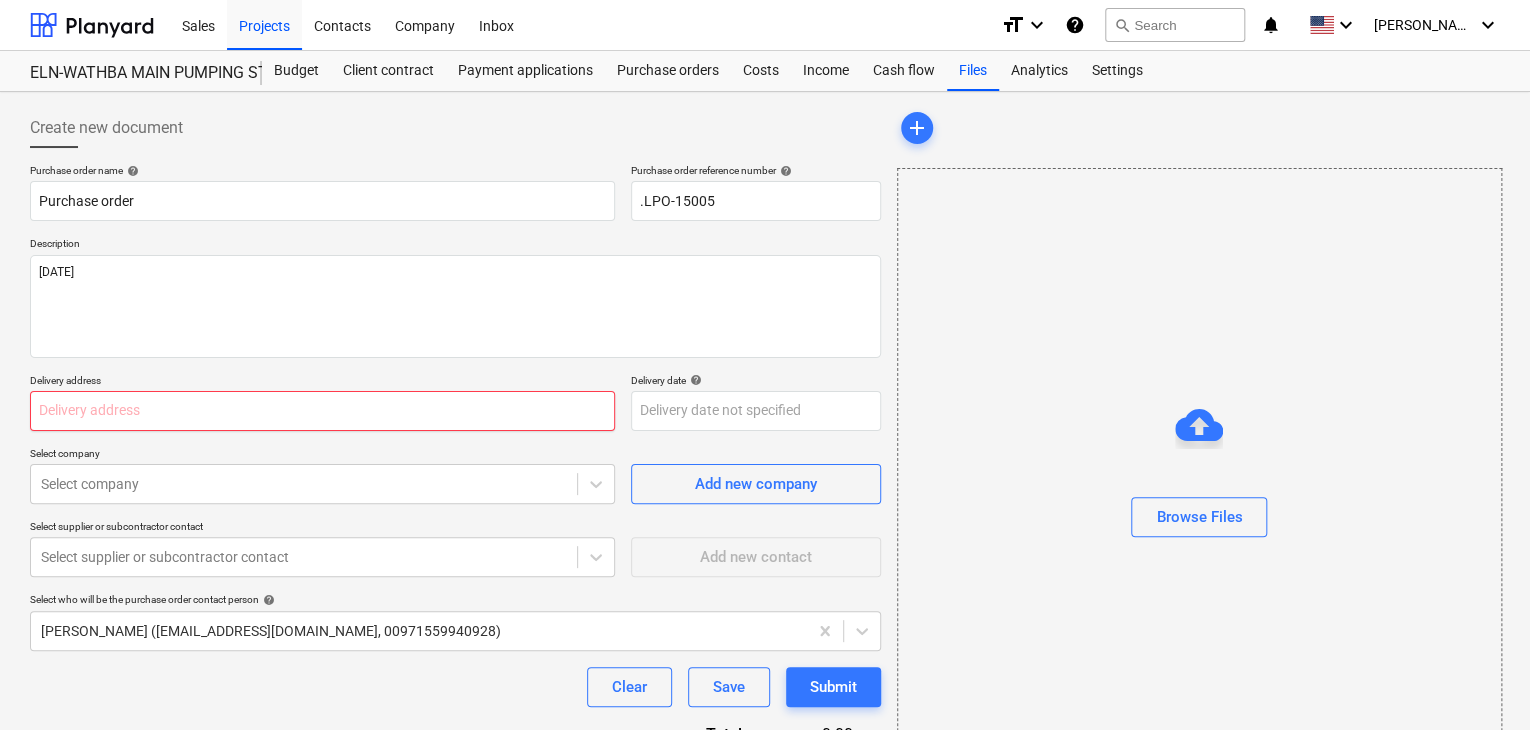 click at bounding box center [322, 411] 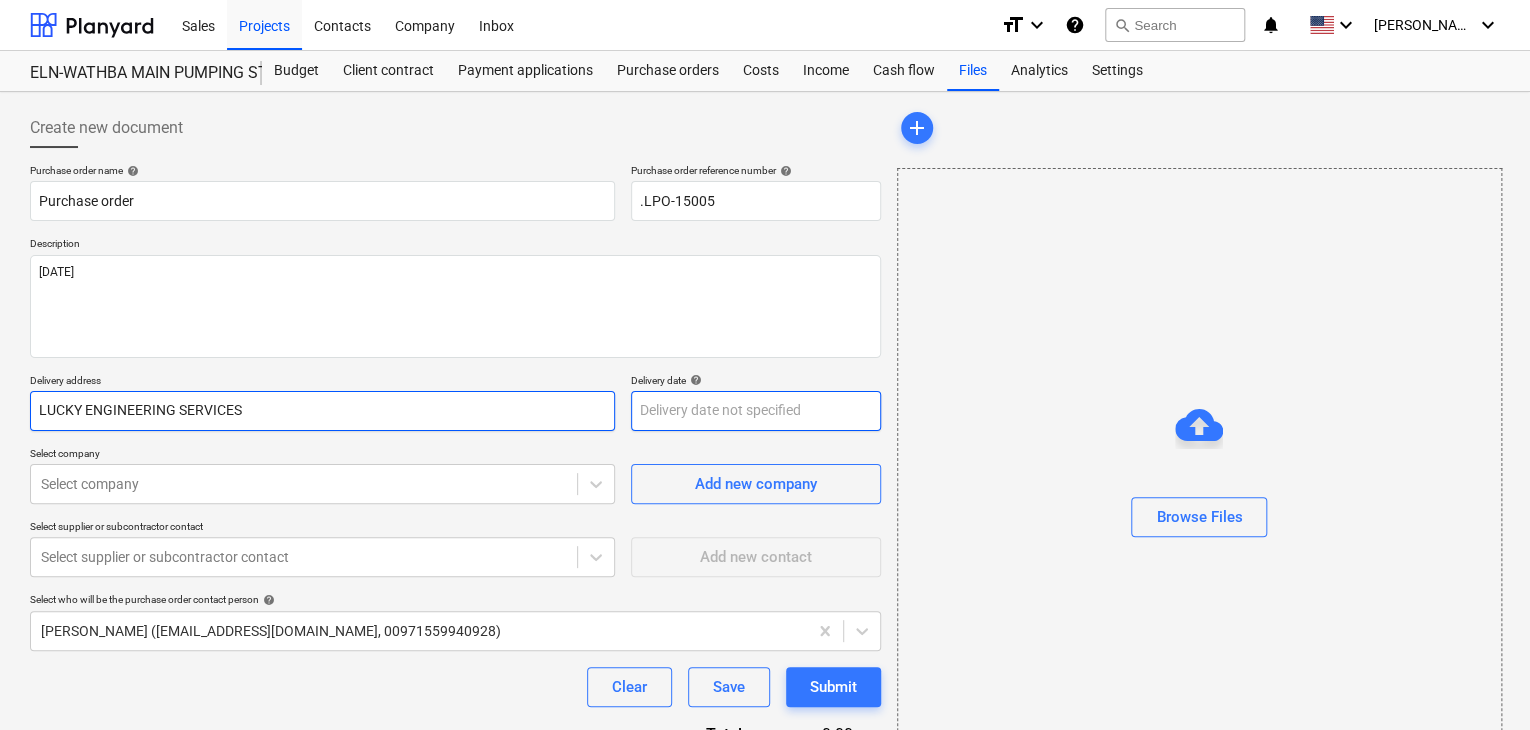 type on "LUCKY ENGINEERING SERVICES" 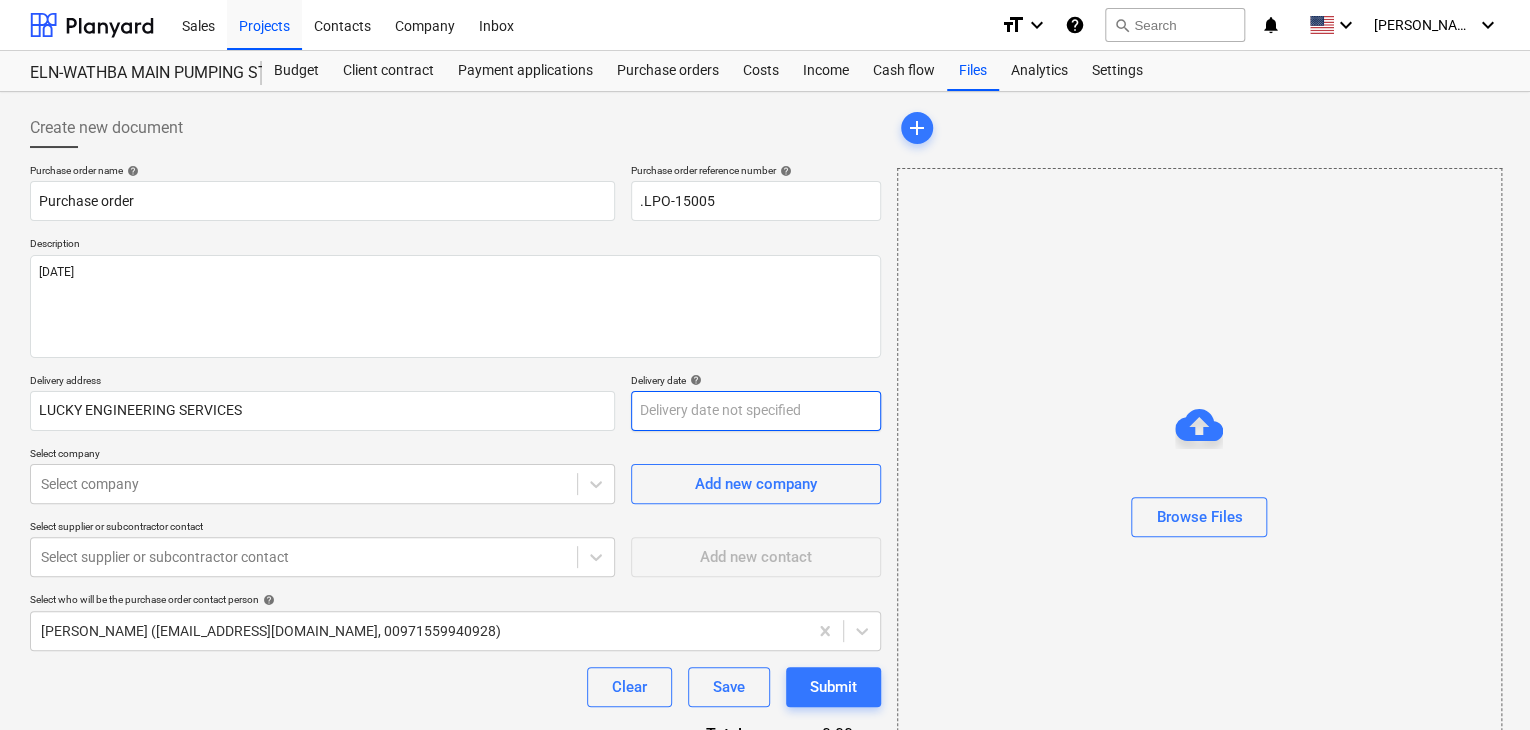click on "Sales Projects Contacts Company Inbox format_size keyboard_arrow_down help search Search notifications 0 keyboard_arrow_down z. abbas keyboard_arrow_down ELN-WATHBA MAIN PUMPING STATION PS01 - Sliding Gates Budget Client contract Payment applications Purchase orders Costs Income Cash flow Files Analytics Settings Create new document Purchase order name help Purchase order Purchase order reference number help .LPO-15005 Description 03/JUL/2025 Delivery address LUCKY ENGINEERING SERVICES Delivery date help Press the down arrow key to interact with the calendar and
select a date. Press the question mark key to get the keyboard shortcuts for changing dates. Select company Select company Add new company Select supplier or subcontractor contact Select supplier or subcontractor contact Add new contact Select who will be the purchase order contact person help zaheer abbas (projects@litcouae.com, 00971559940928) Clear Save Submit Total 0.00د.إ.‏ Select line-items to add help Search or select a line-item" at bounding box center (765, 365) 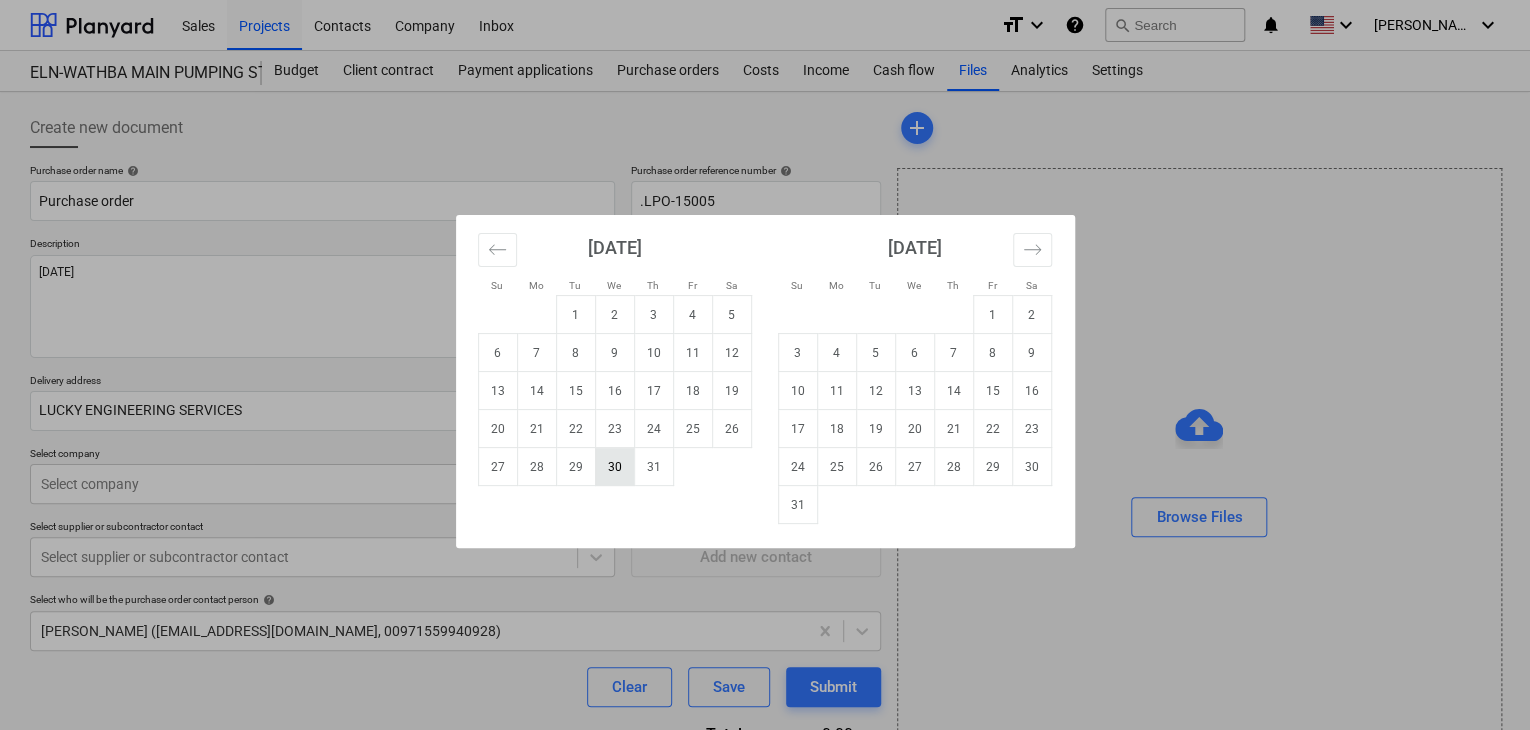 click on "30" at bounding box center [614, 467] 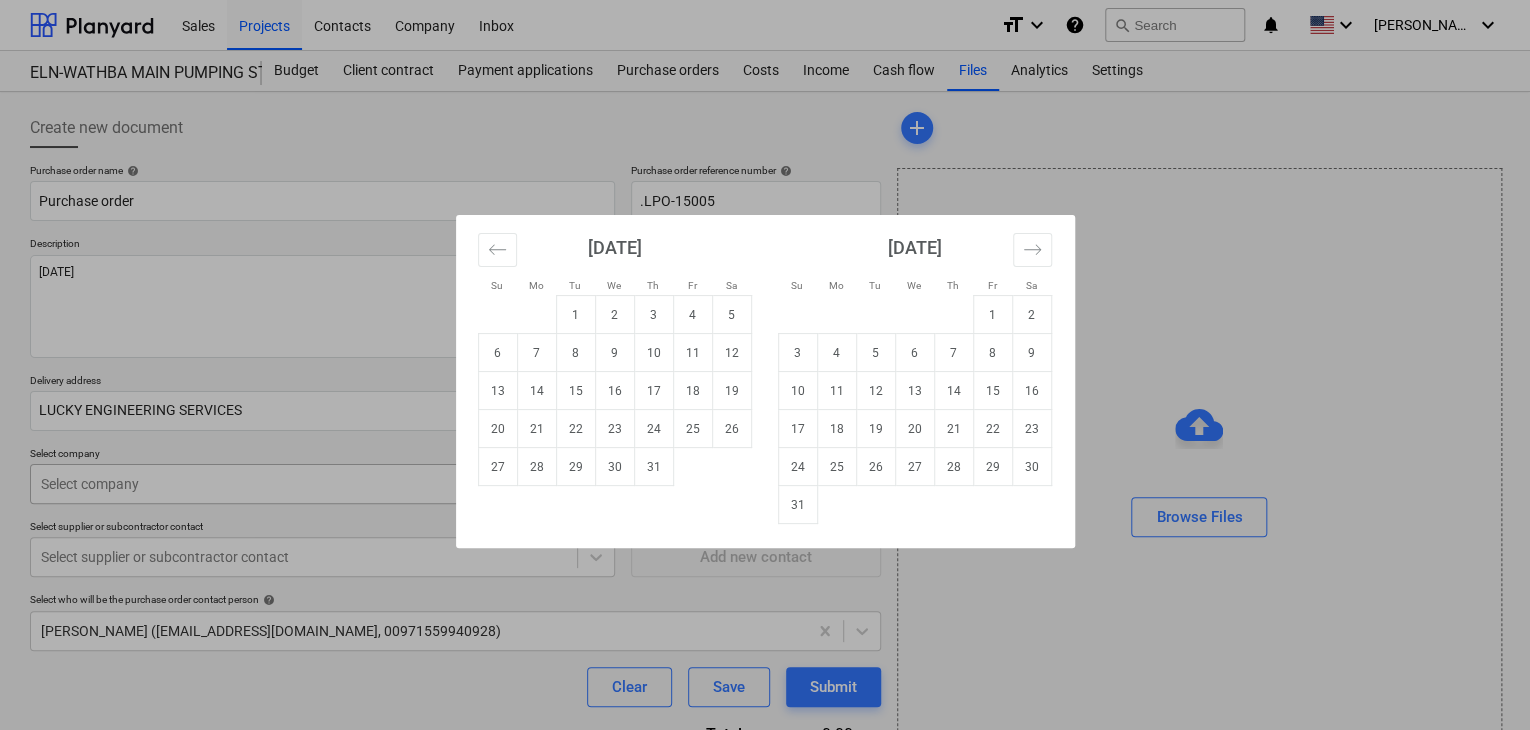 type on "30 Jul 2025" 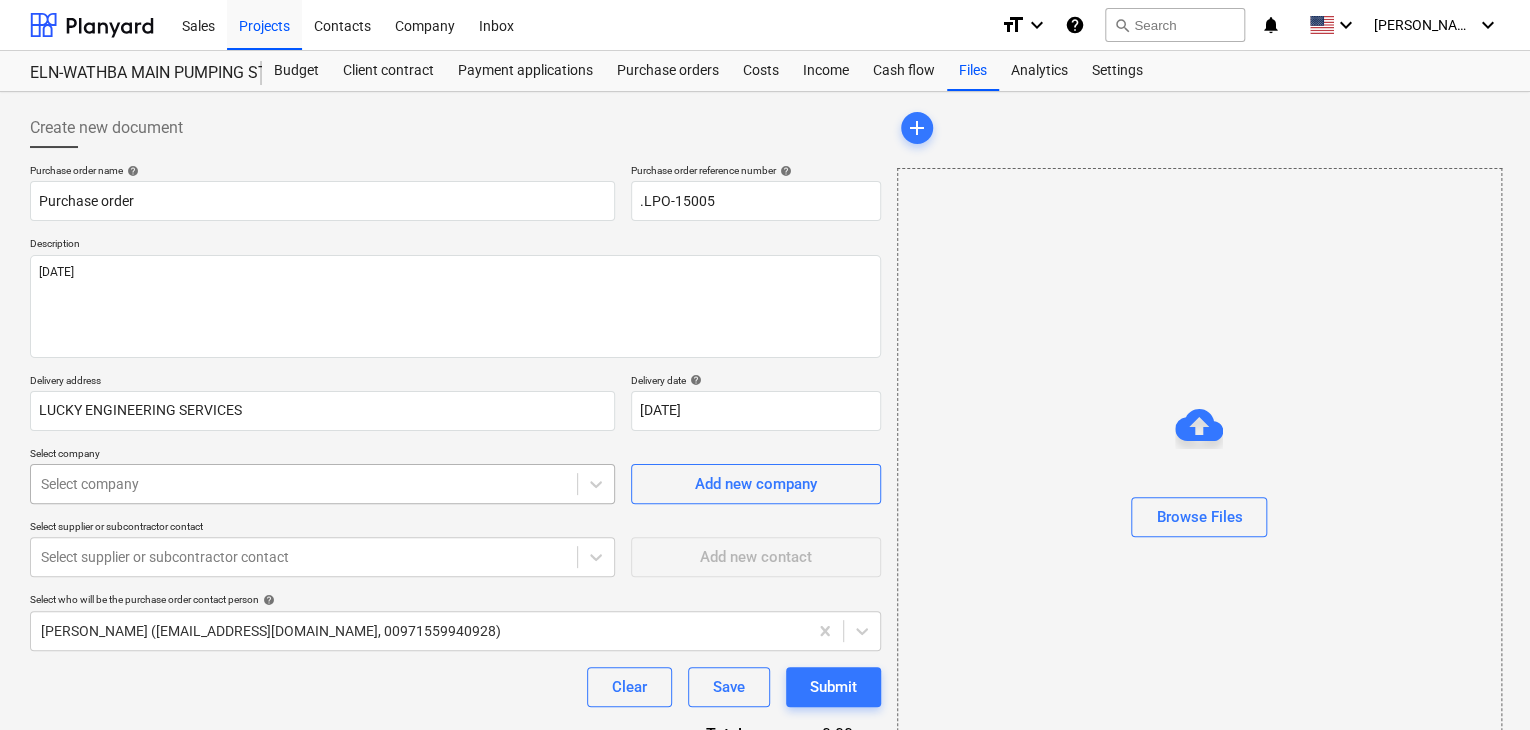 click on "Sales Projects Contacts Company Inbox format_size keyboard_arrow_down help search Search notifications 0 keyboard_arrow_down z. abbas keyboard_arrow_down ELN-WATHBA MAIN PUMPING STATION PS01 - Sliding Gates Budget Client contract Payment applications Purchase orders Costs Income Cash flow Files Analytics Settings Create new document Purchase order name help Purchase order Purchase order reference number help .LPO-15005 Description 03/JUL/2025 Delivery address LUCKY ENGINEERING SERVICES Delivery date help 30 Jul 2025 30.07.2025 Press the down arrow key to interact with the calendar and
select a date. Press the question mark key to get the keyboard shortcuts for changing dates. Select company Select company Add new company Select supplier or subcontractor contact Select supplier or subcontractor contact Add new contact Select who will be the purchase order contact person help zaheer abbas (projects@litcouae.com, 00971559940928) Clear Save Submit Total 0.00د.إ.‏ Select line-items to add help add
x" at bounding box center [765, 365] 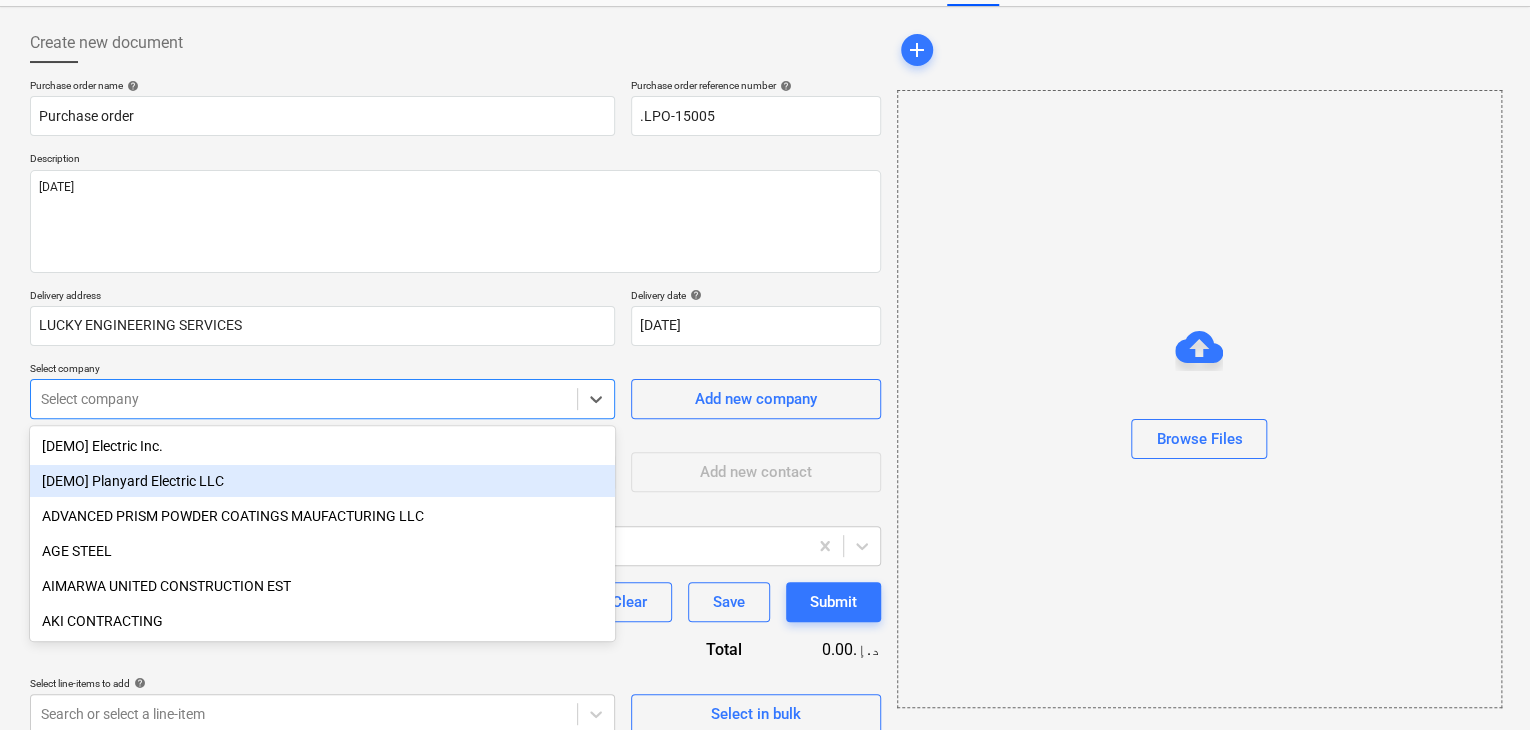 scroll, scrollTop: 93, scrollLeft: 0, axis: vertical 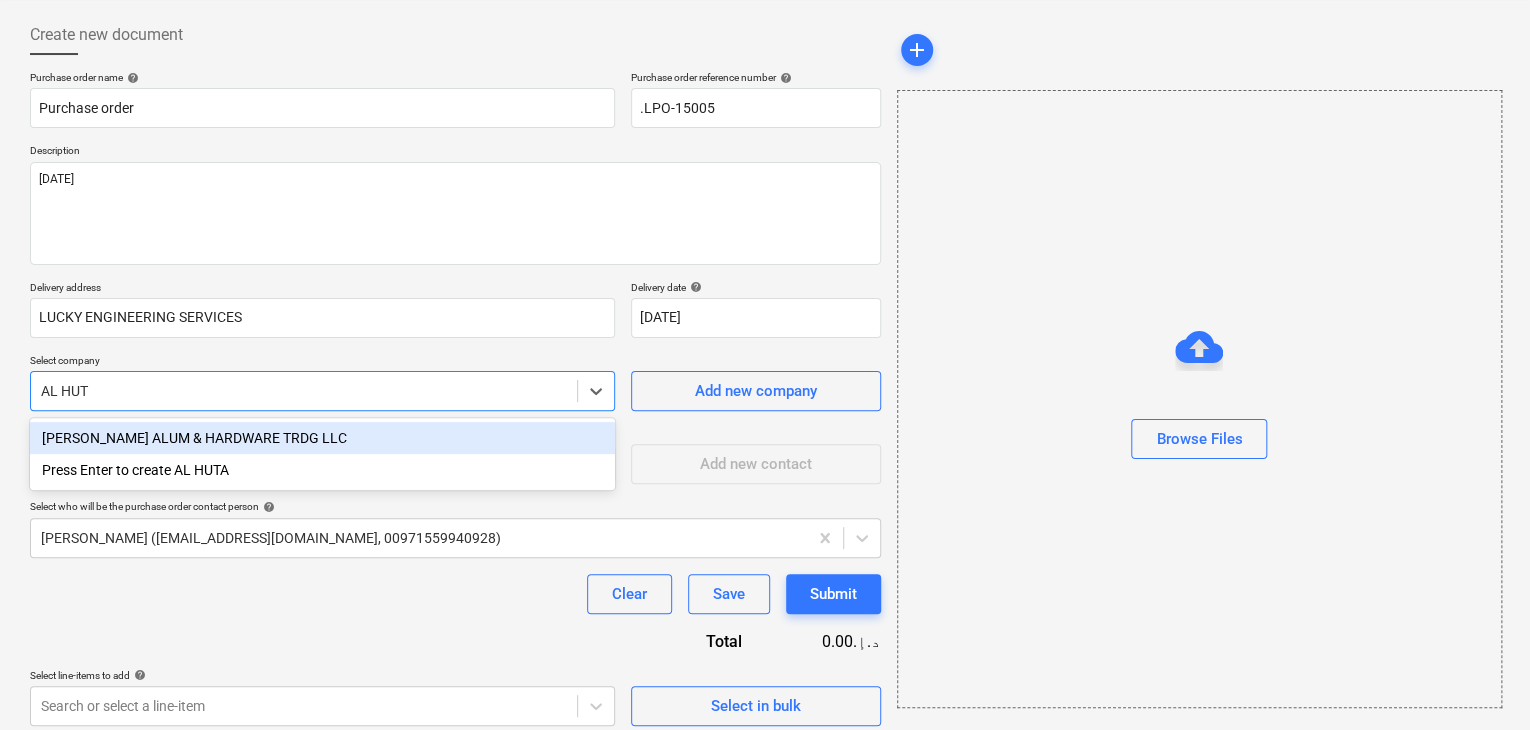 type on "AL HUTA" 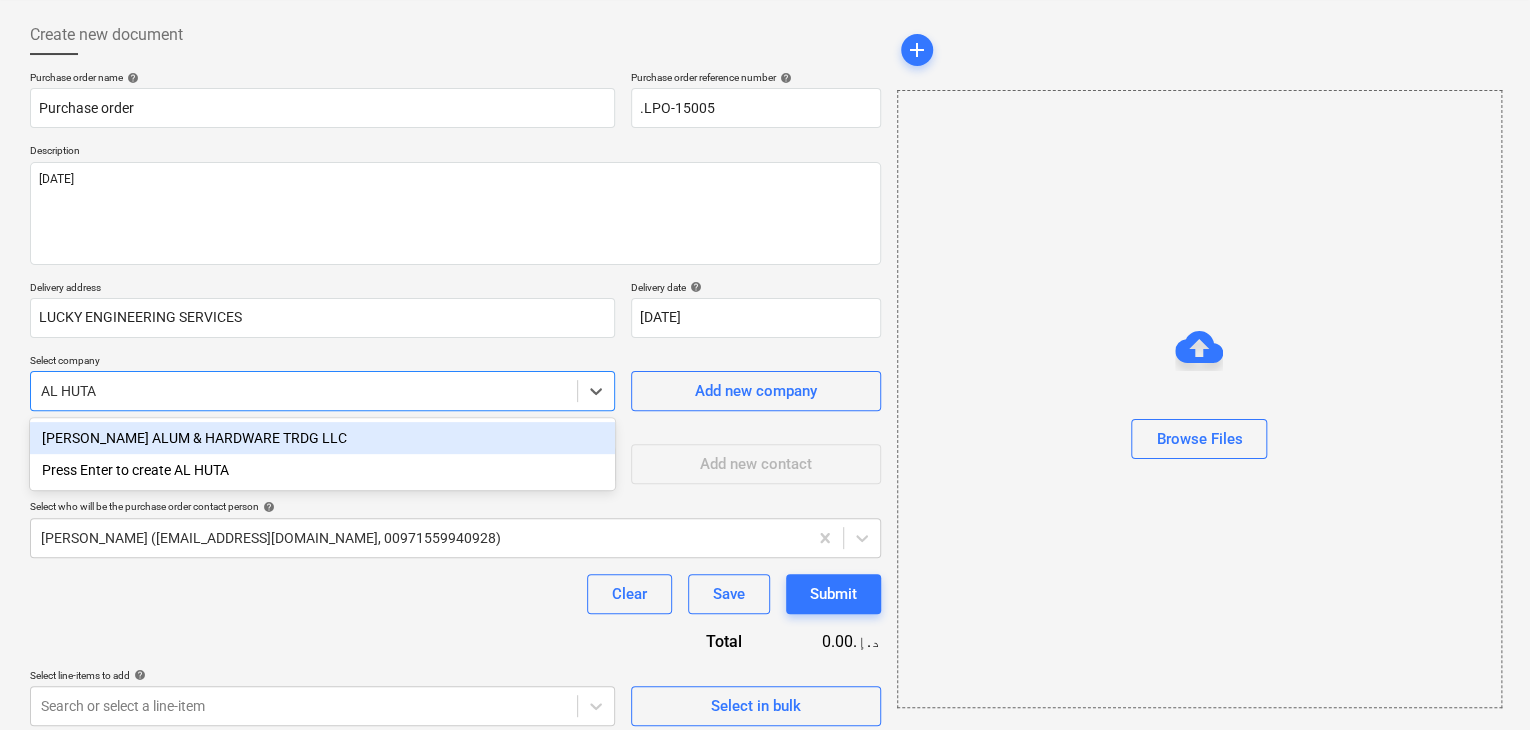 click on "[PERSON_NAME] ALUM & HARDWARE TRDG LLC" at bounding box center [322, 438] 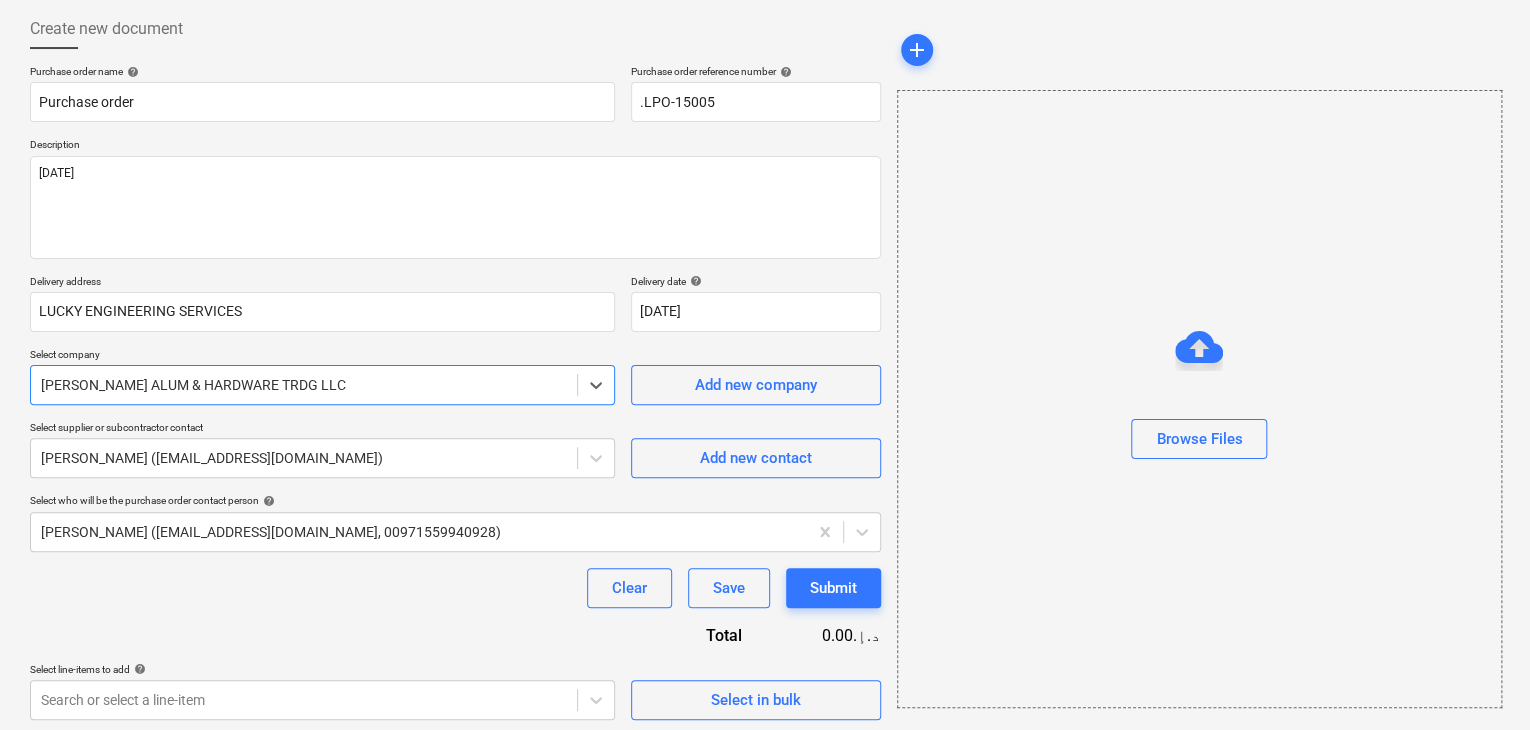 scroll, scrollTop: 104, scrollLeft: 0, axis: vertical 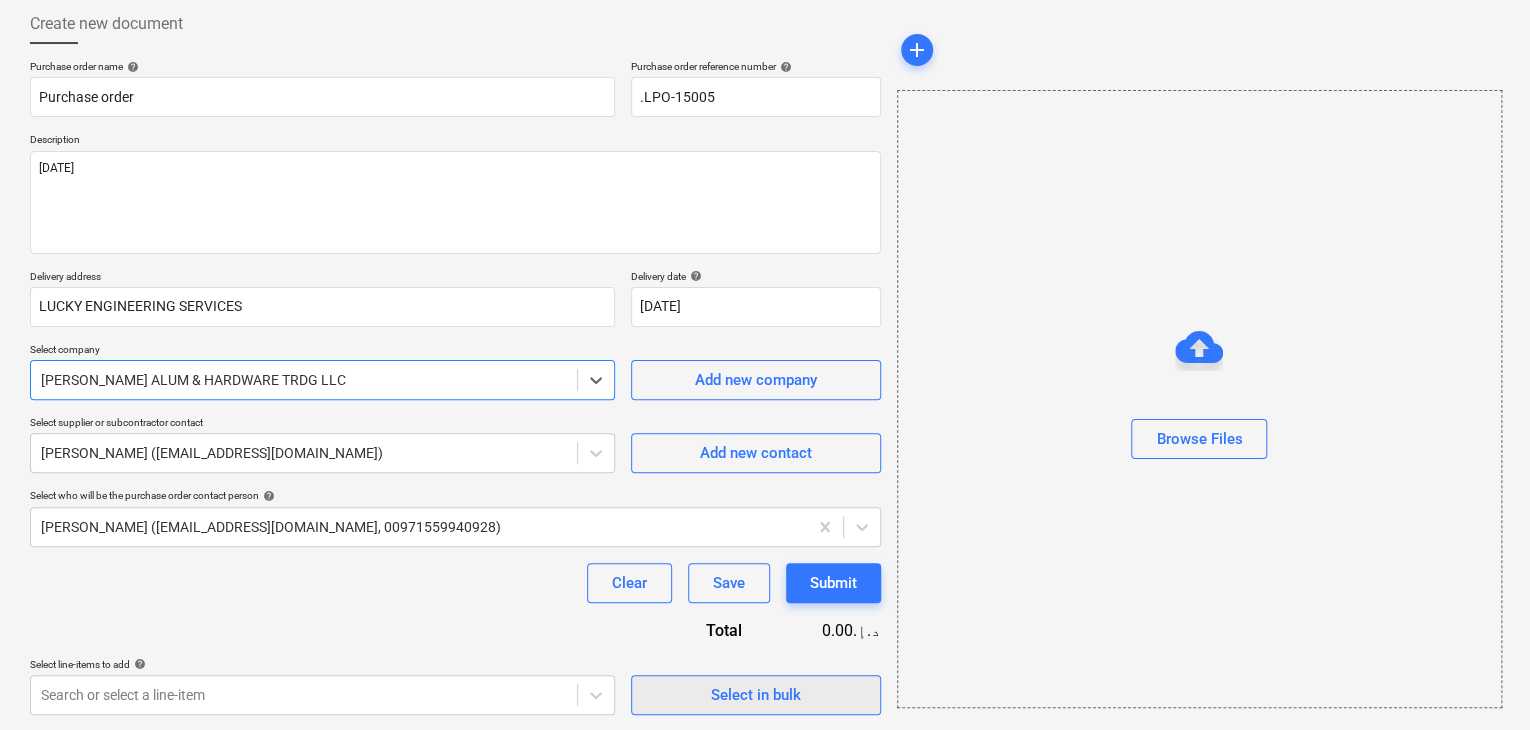 click on "Select in bulk" at bounding box center [756, 695] 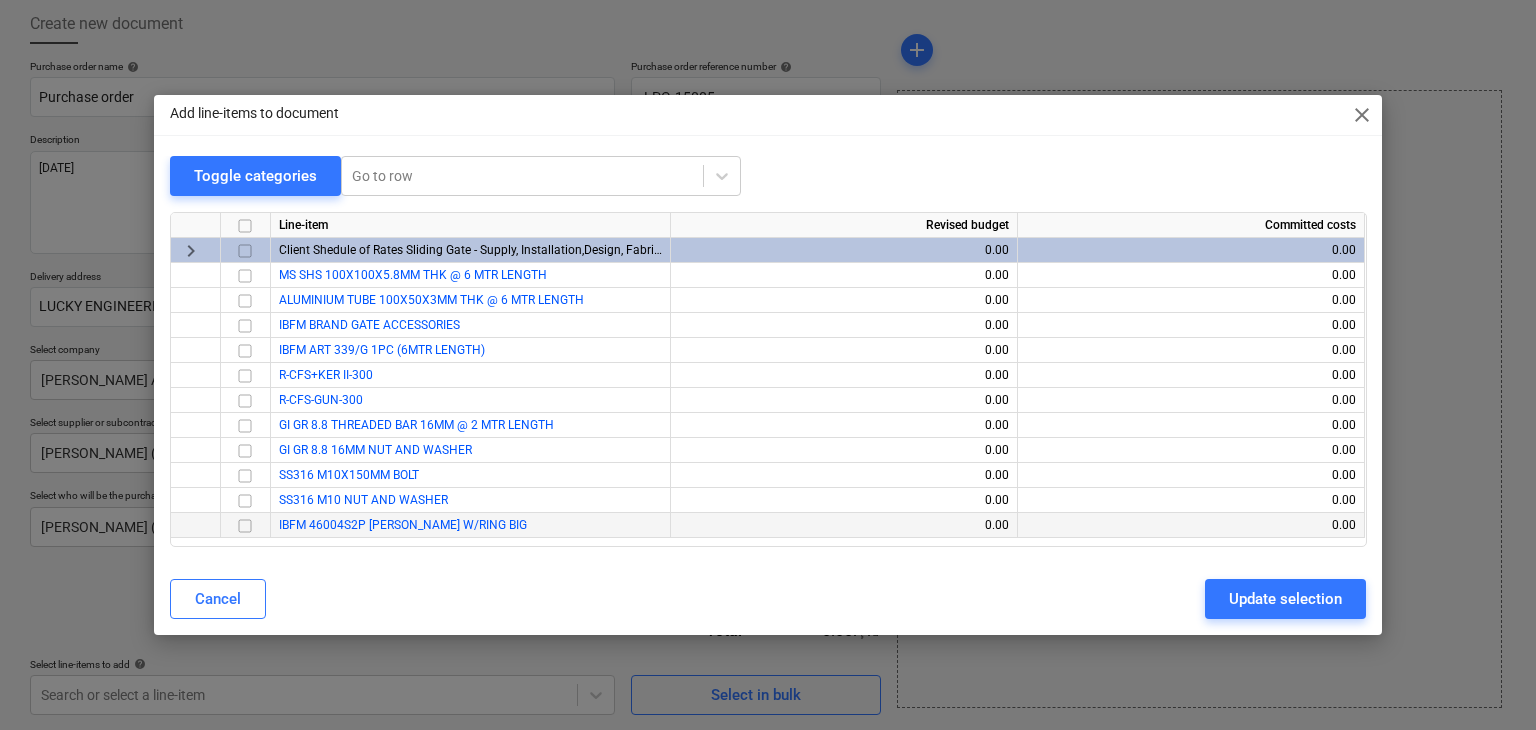 click at bounding box center [245, 526] 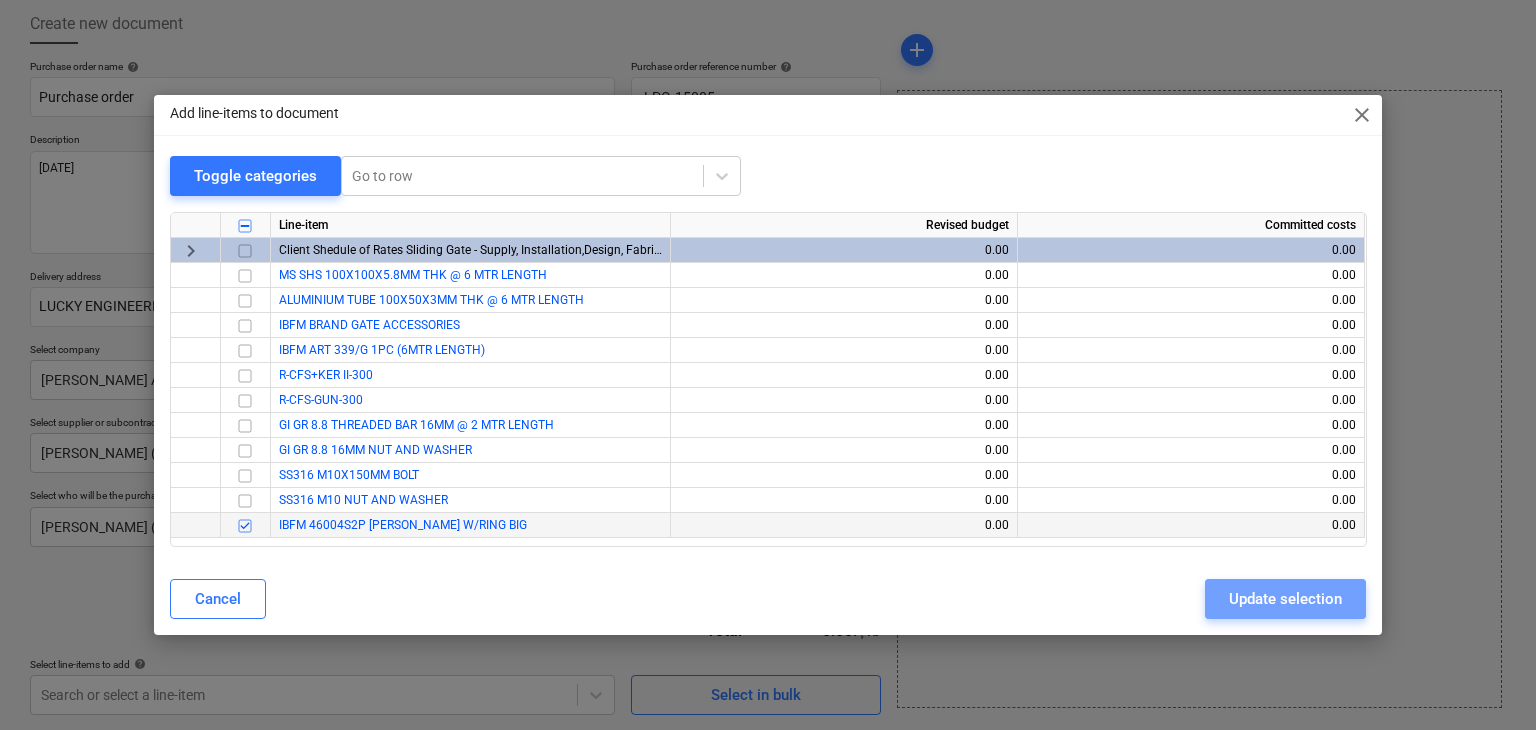 drag, startPoint x: 1304, startPoint y: 605, endPoint x: 1160, endPoint y: 569, distance: 148.43181 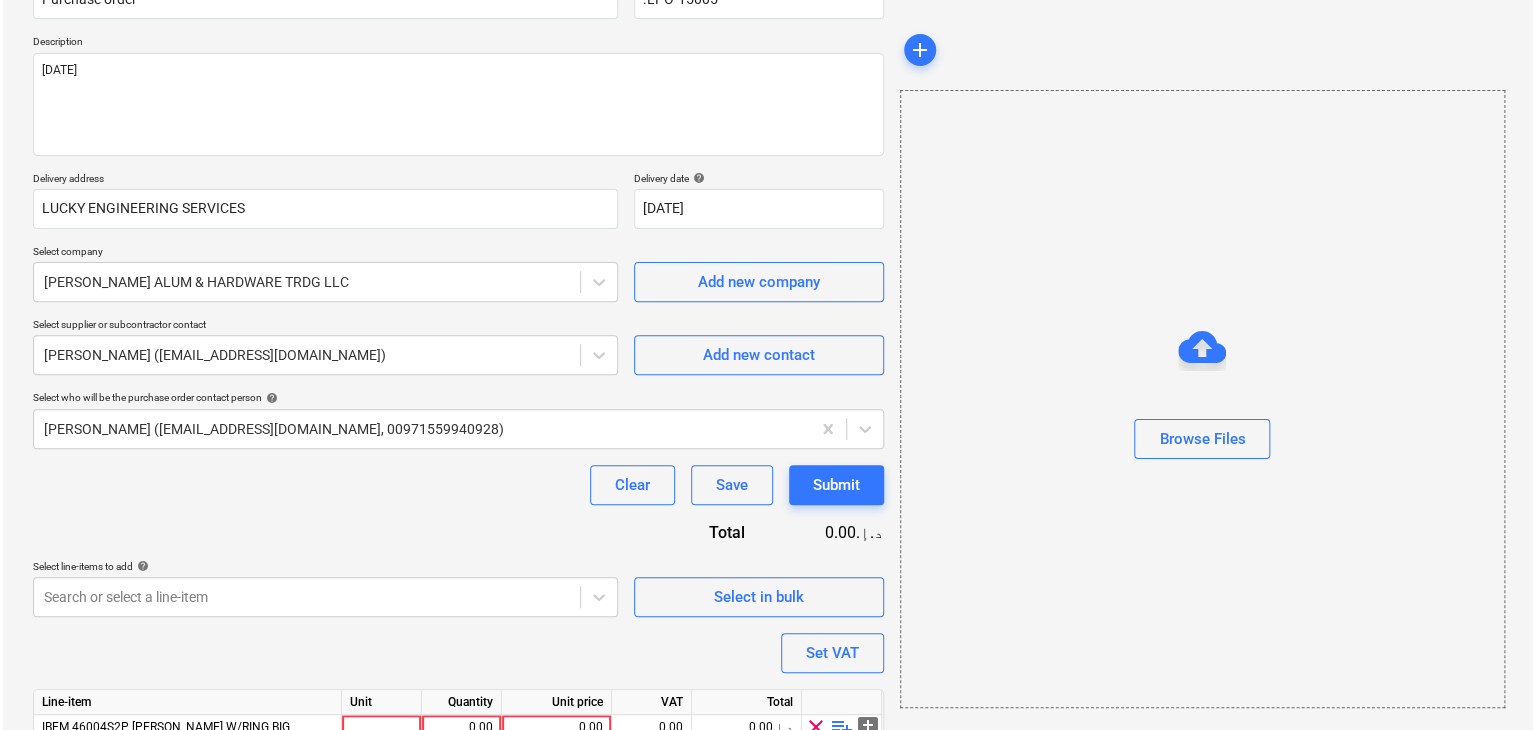 scroll, scrollTop: 292, scrollLeft: 0, axis: vertical 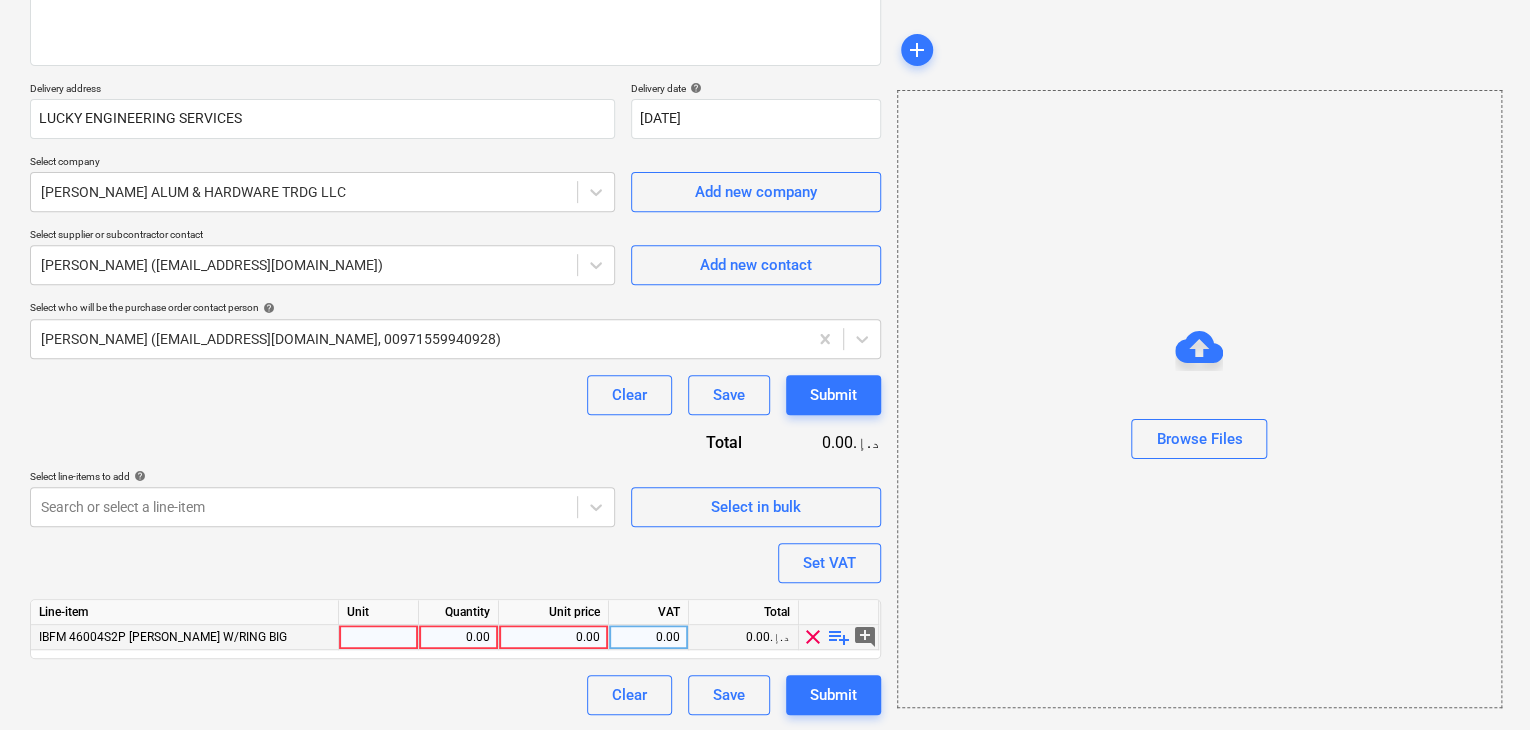click at bounding box center [379, 637] 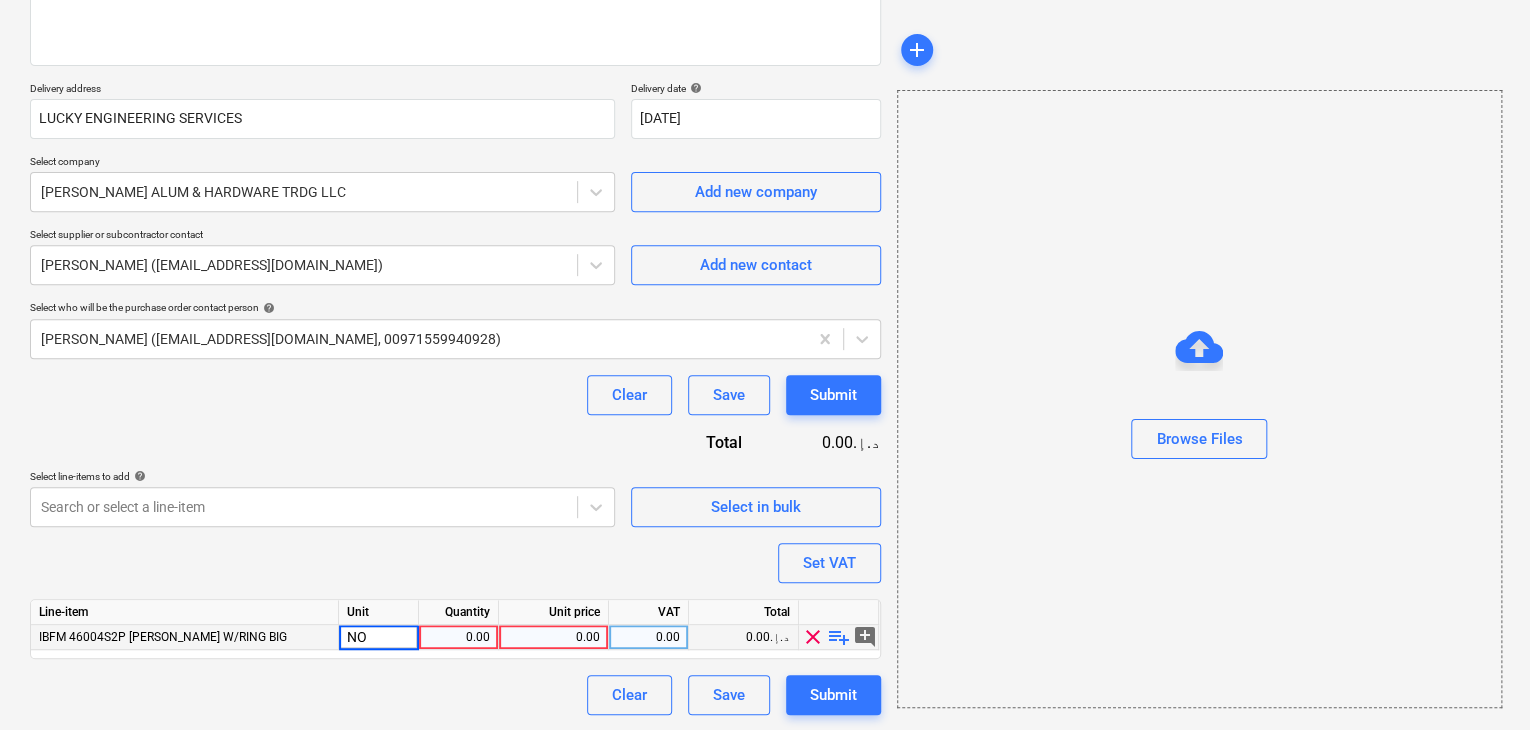 type on "NOS" 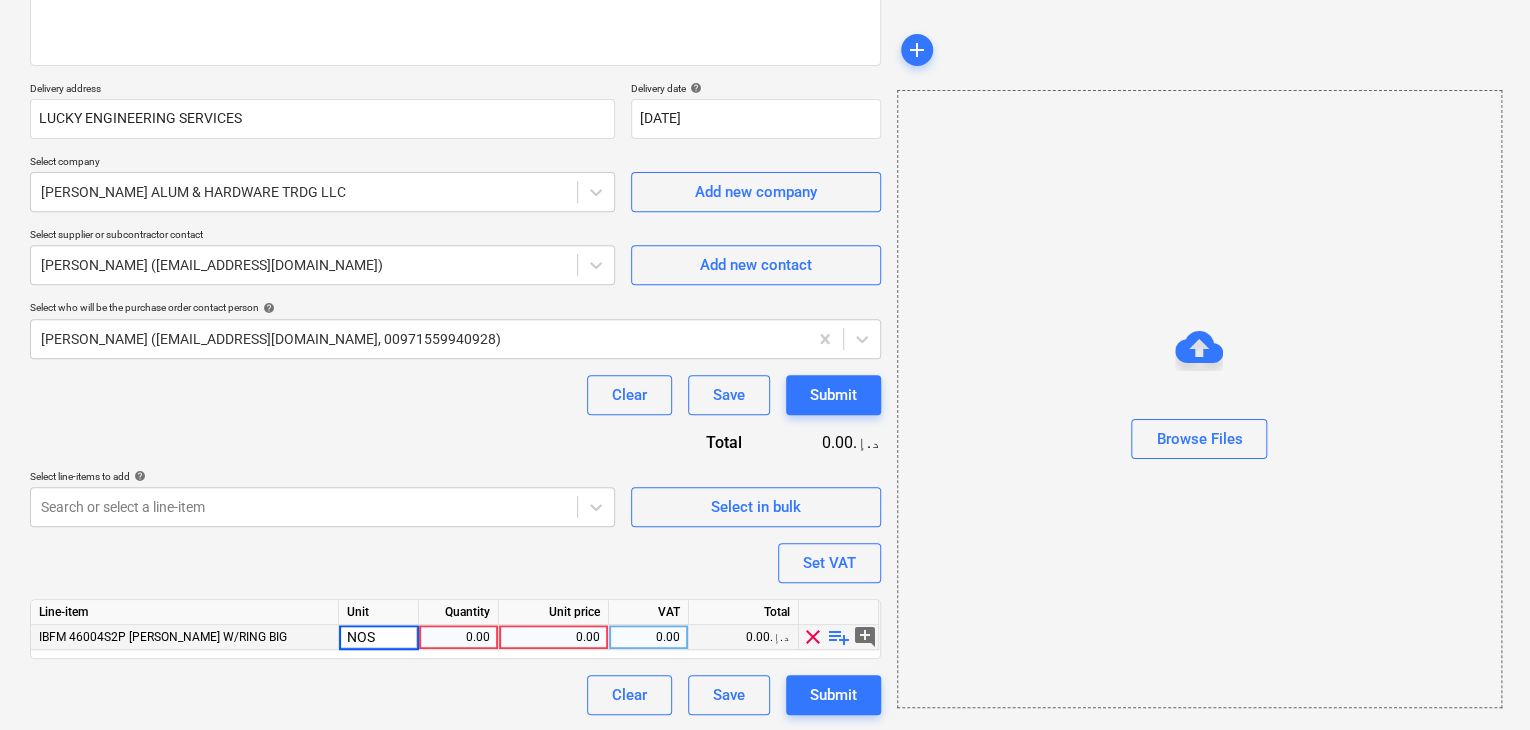 click on "0.00" at bounding box center [458, 637] 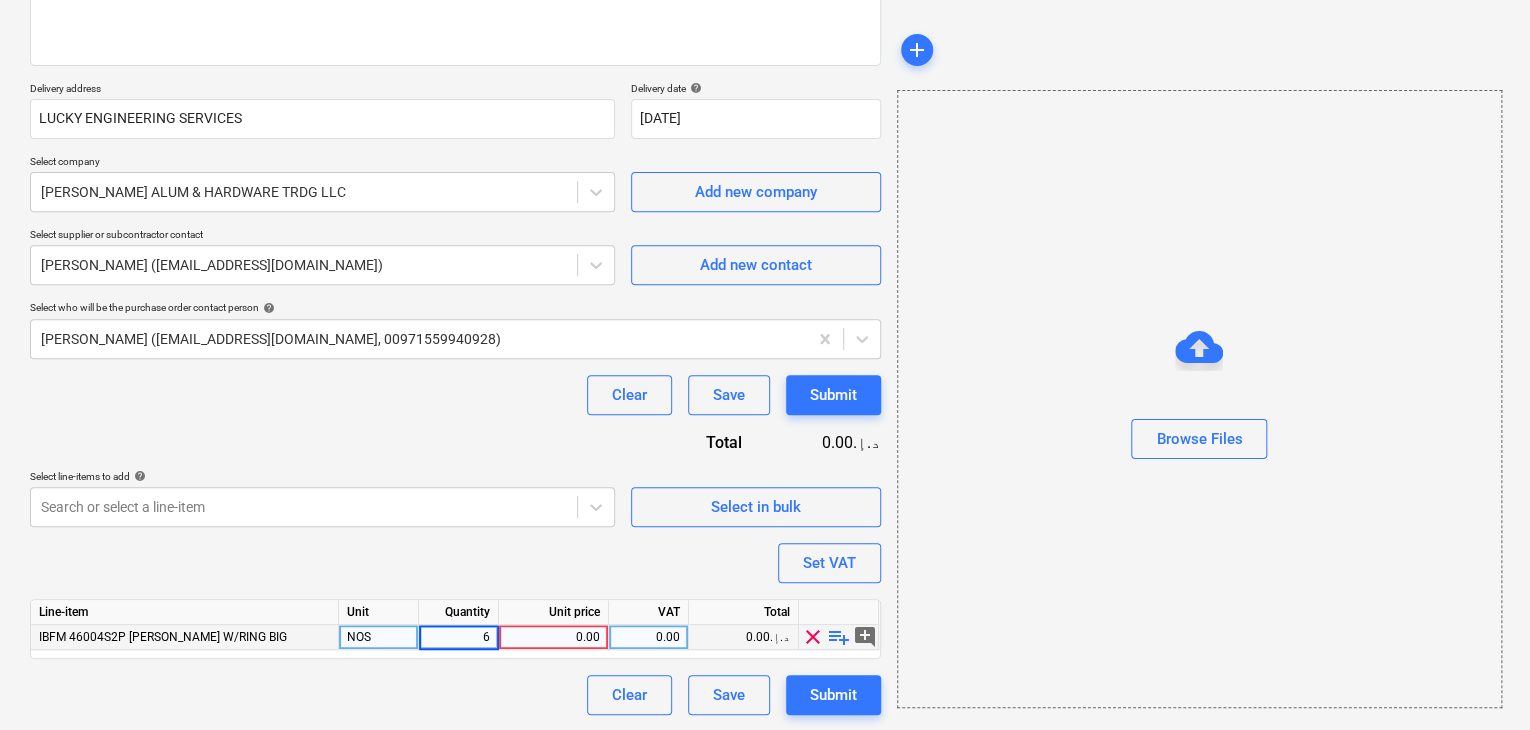 type on "6" 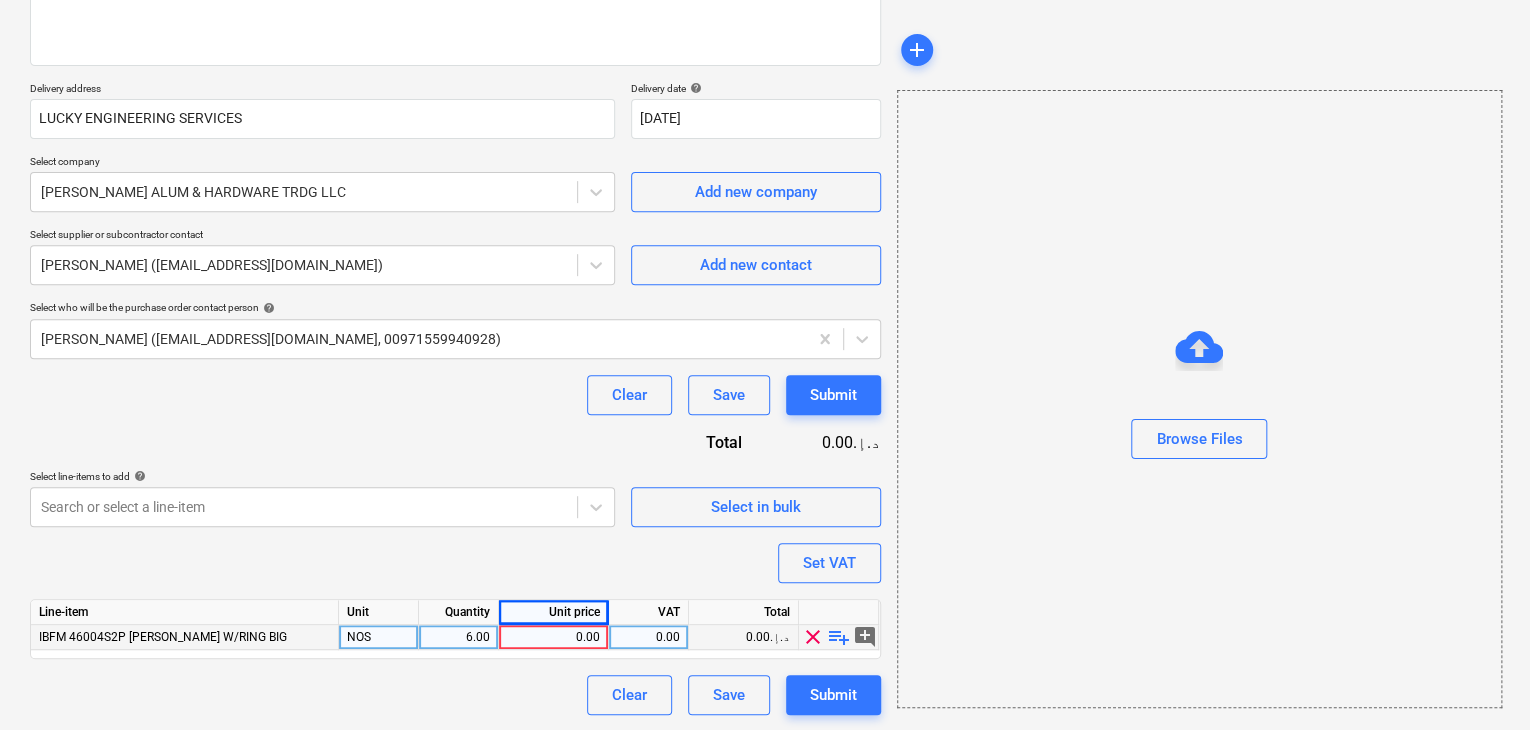 click on "0.00" at bounding box center [553, 637] 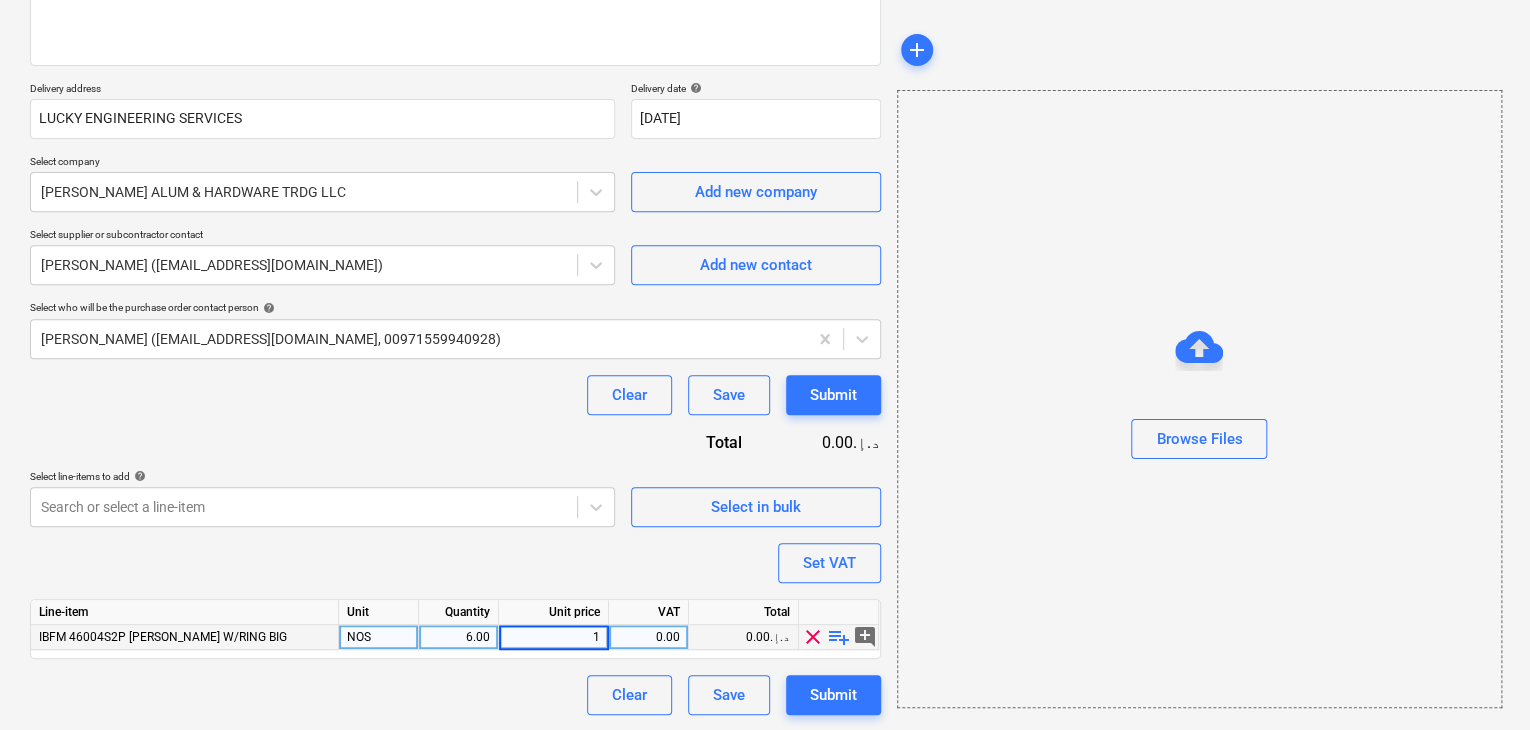 type on "19" 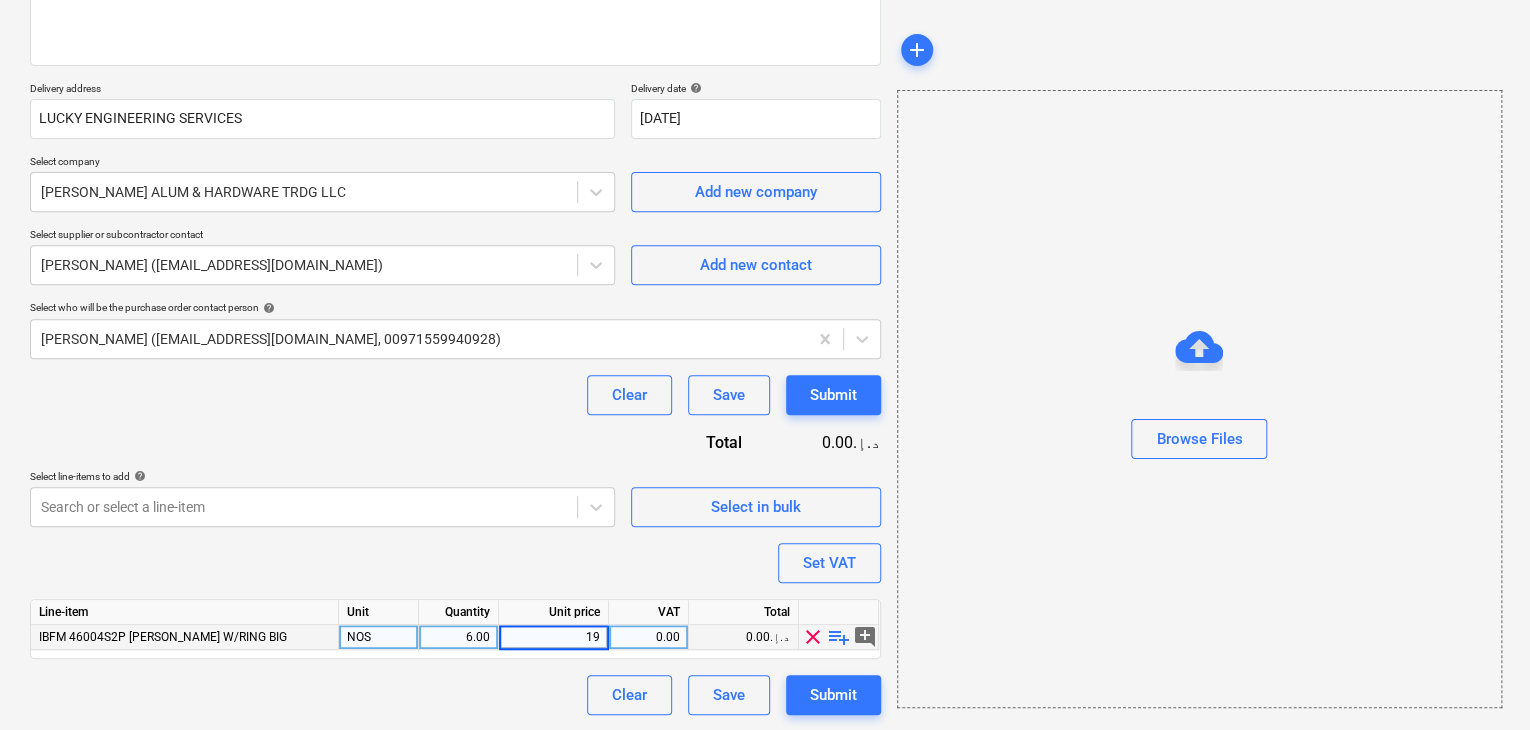 click on "Browse Files" at bounding box center (1199, 399) 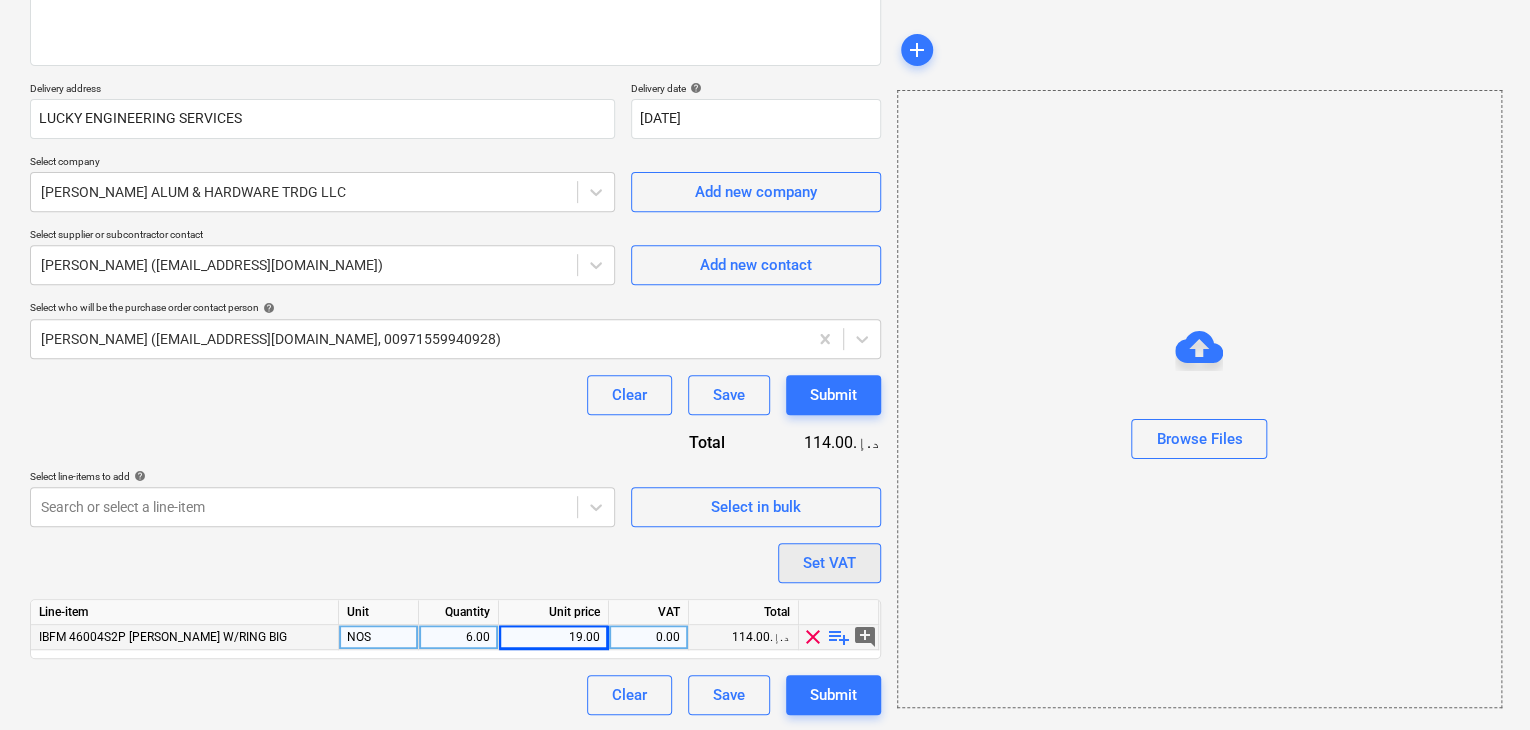 click on "Set VAT" at bounding box center [829, 563] 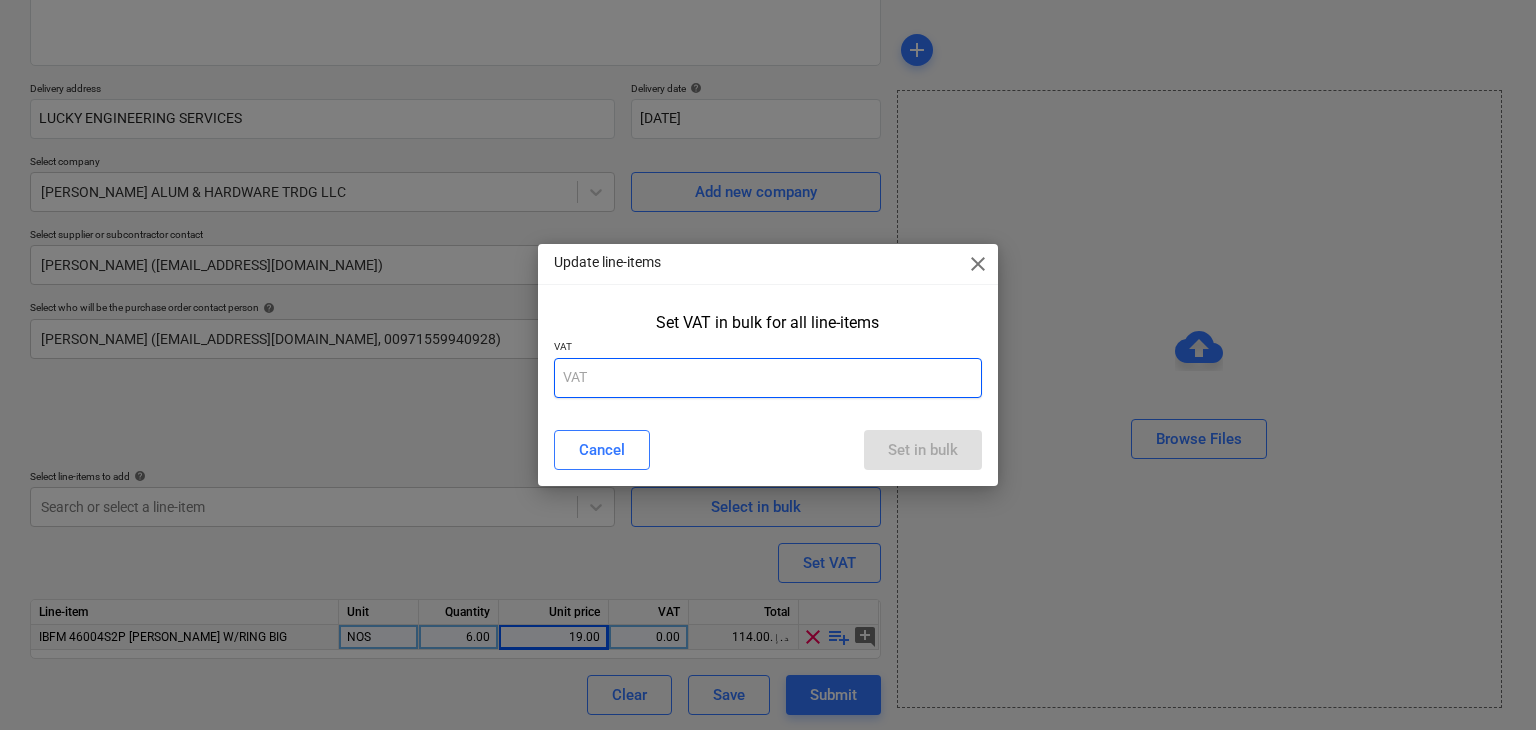 click at bounding box center [768, 378] 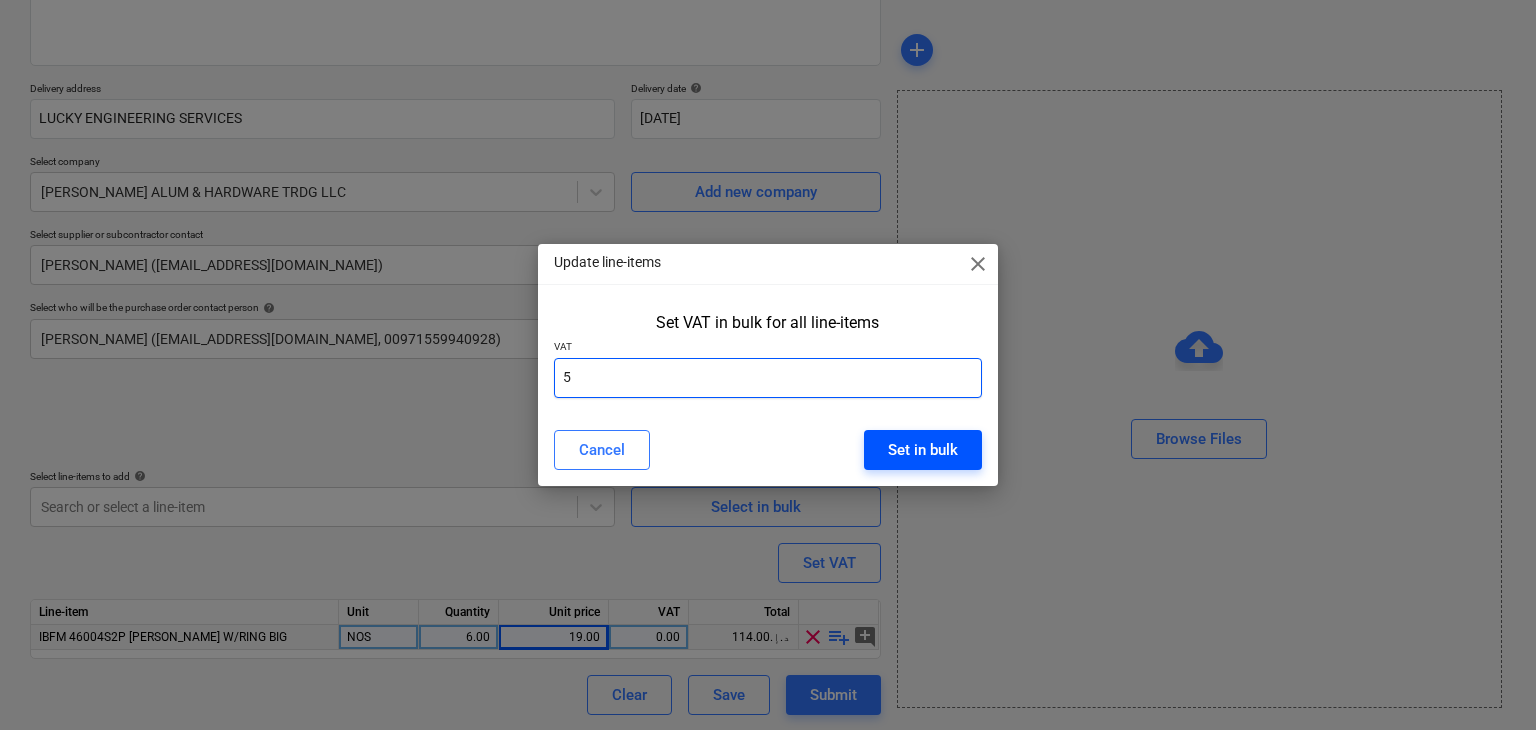 type on "5" 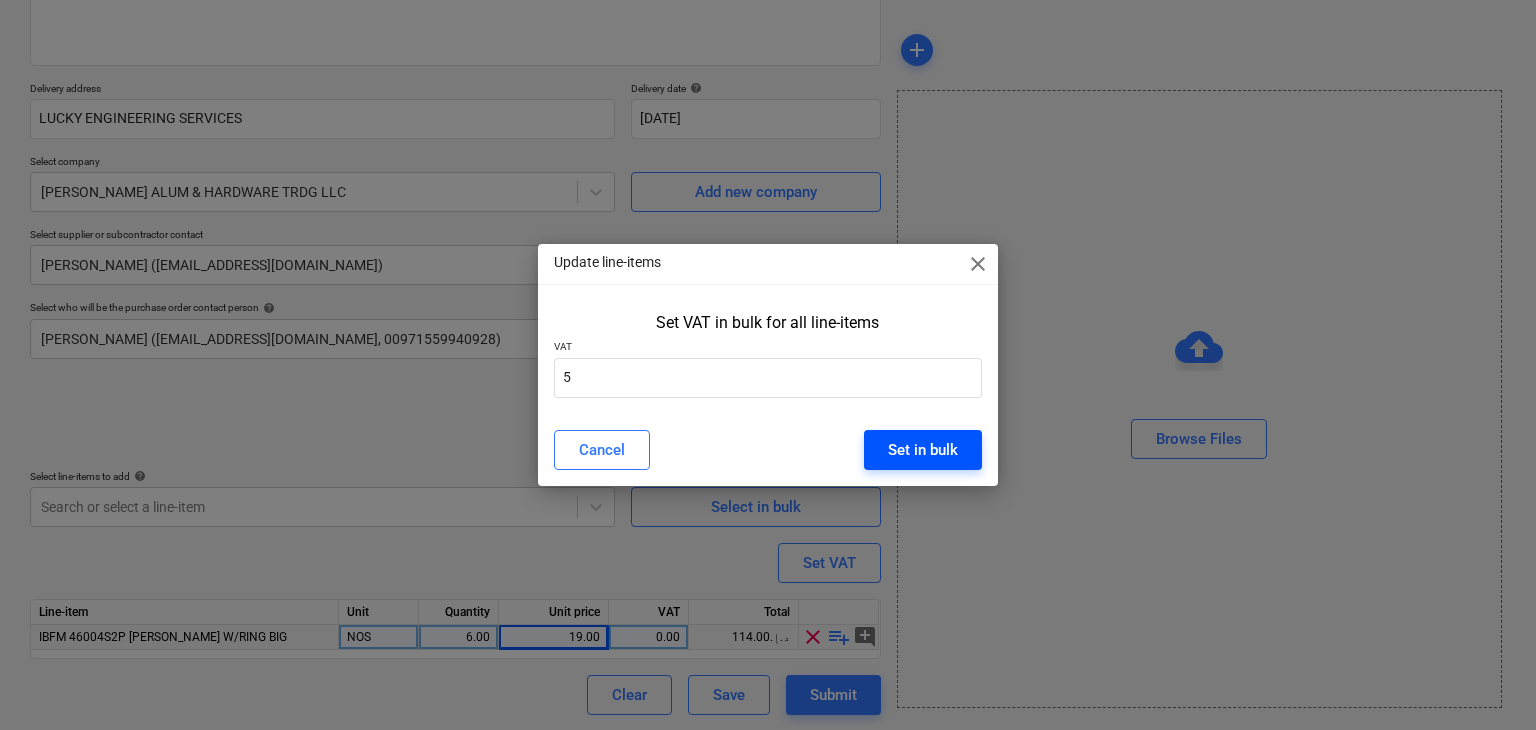 click on "Set in bulk" at bounding box center [923, 450] 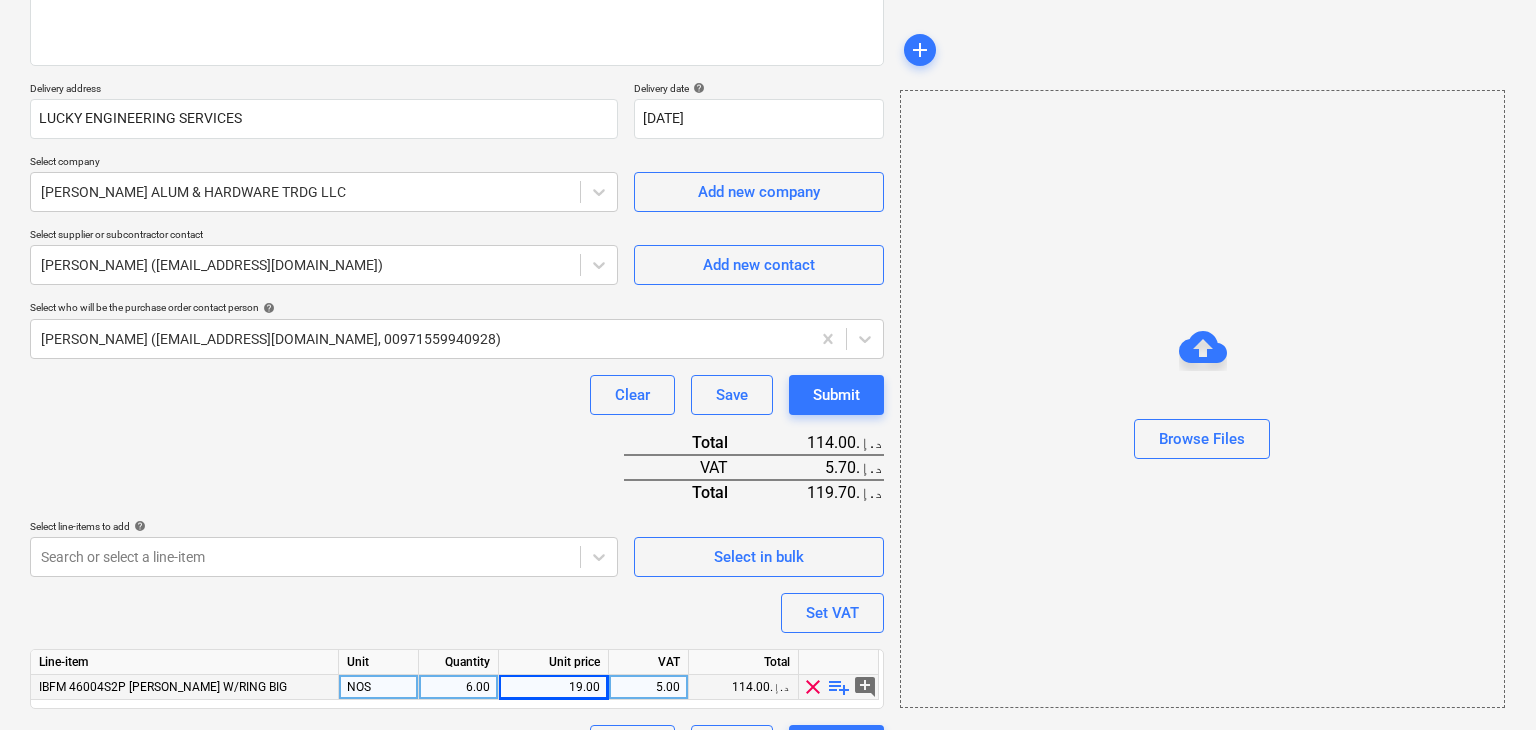 scroll, scrollTop: 342, scrollLeft: 0, axis: vertical 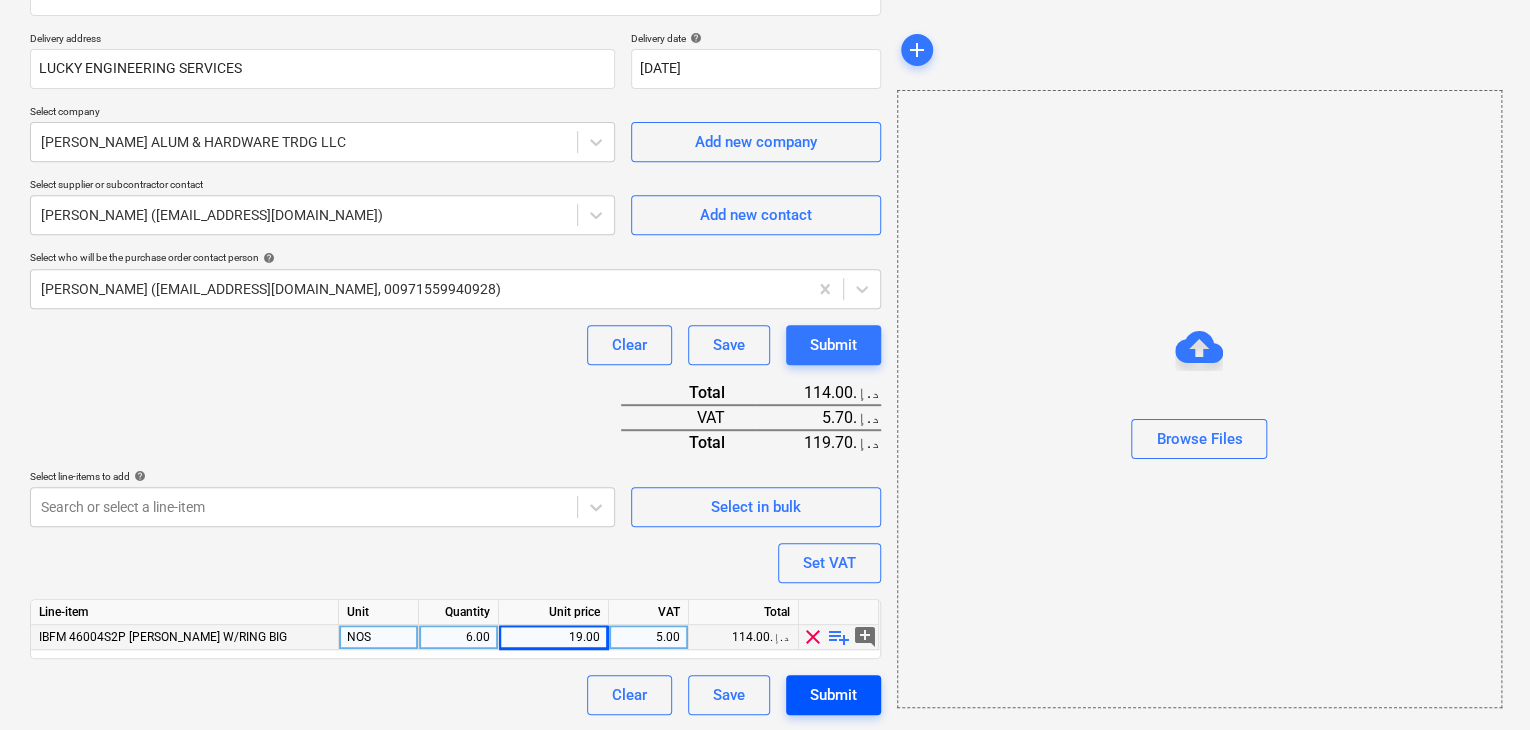 click on "Submit" at bounding box center (833, 695) 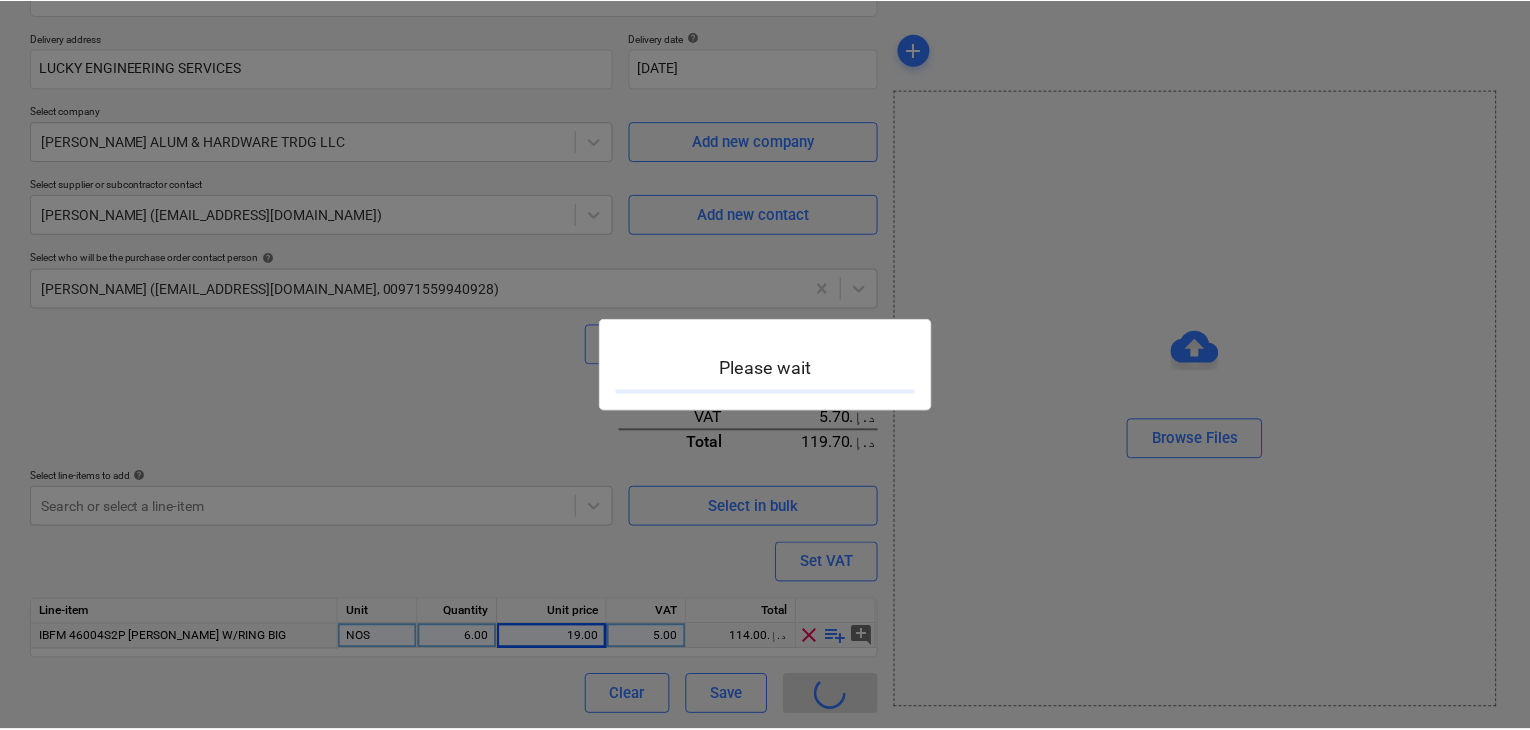 scroll, scrollTop: 0, scrollLeft: 0, axis: both 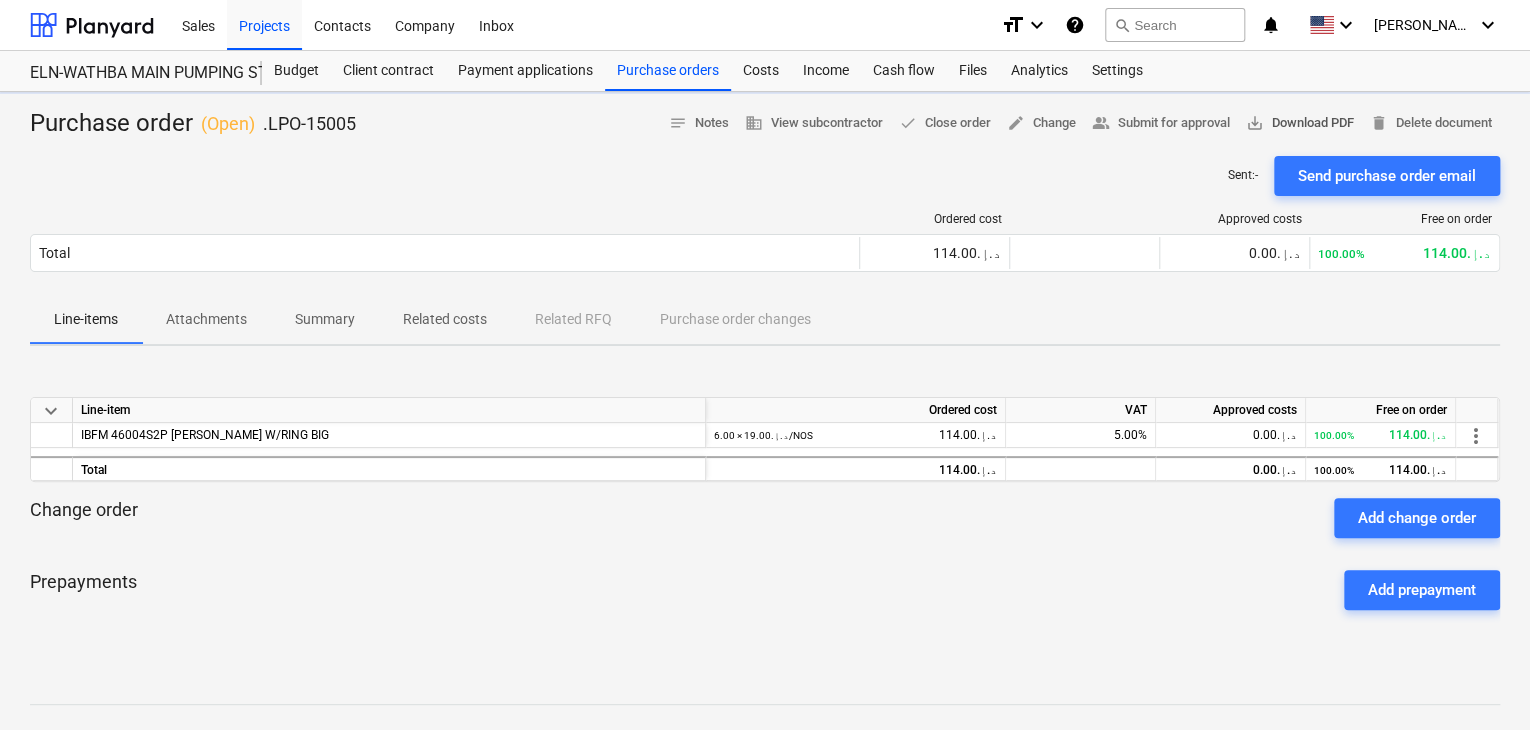 click on "save_alt Download PDF" at bounding box center (1300, 123) 